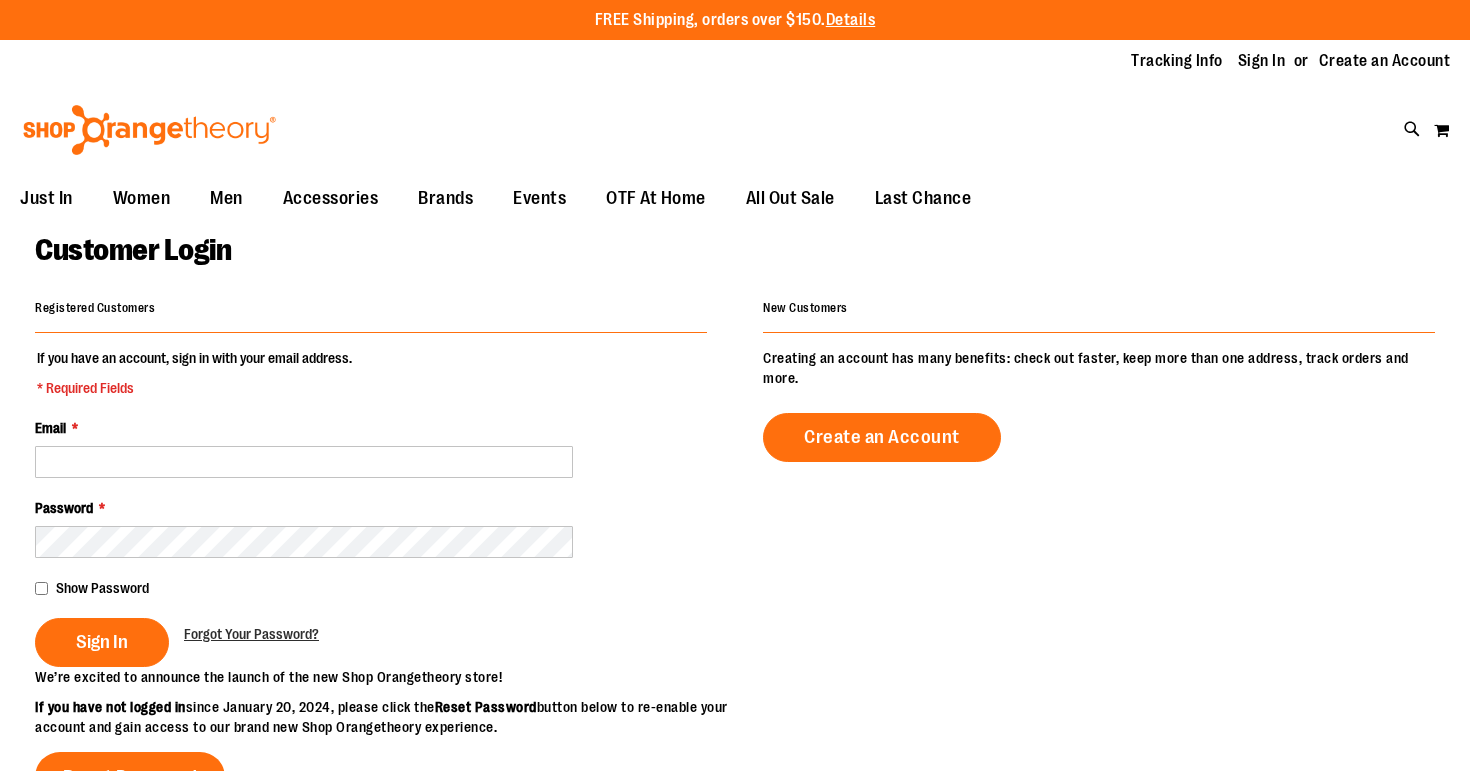 scroll, scrollTop: 0, scrollLeft: 0, axis: both 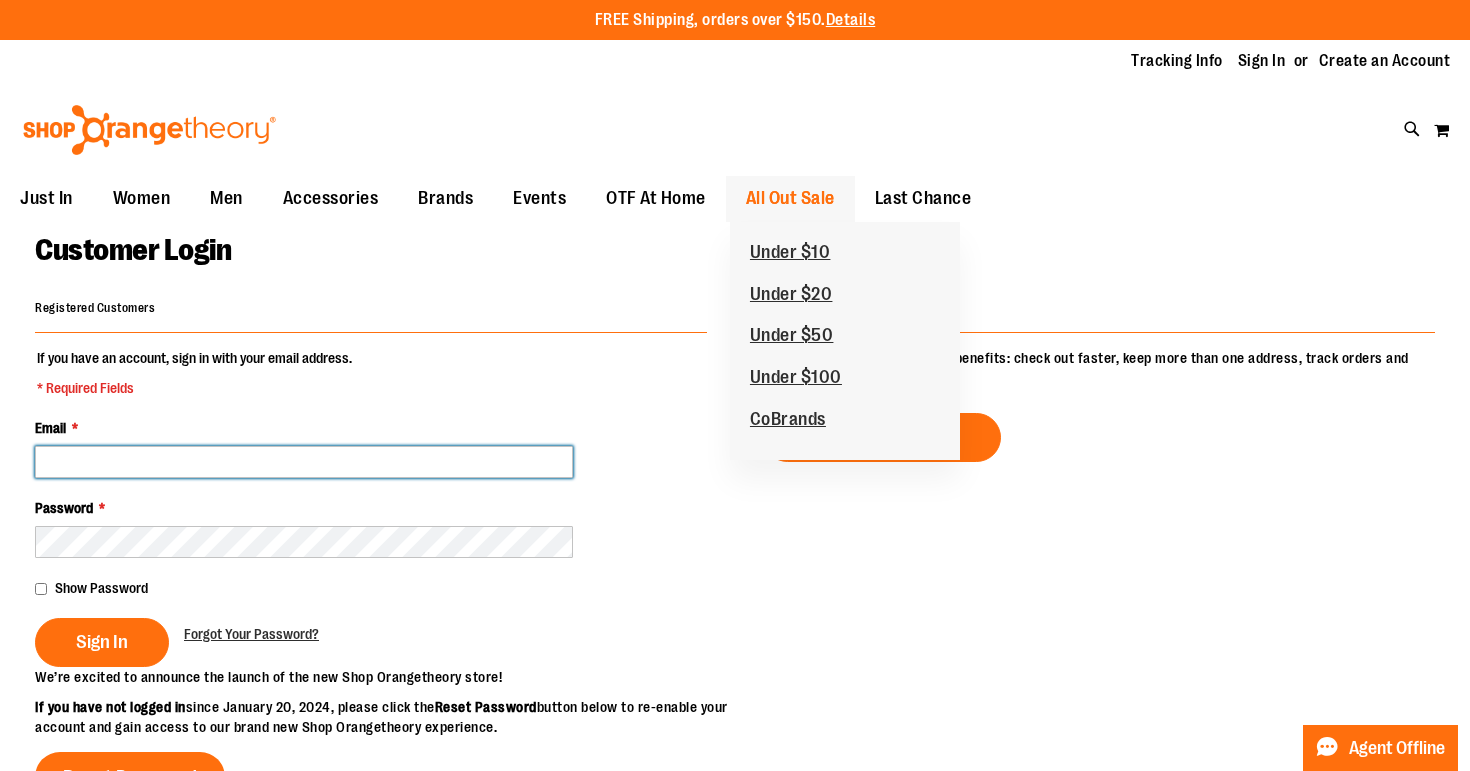 type on "**********" 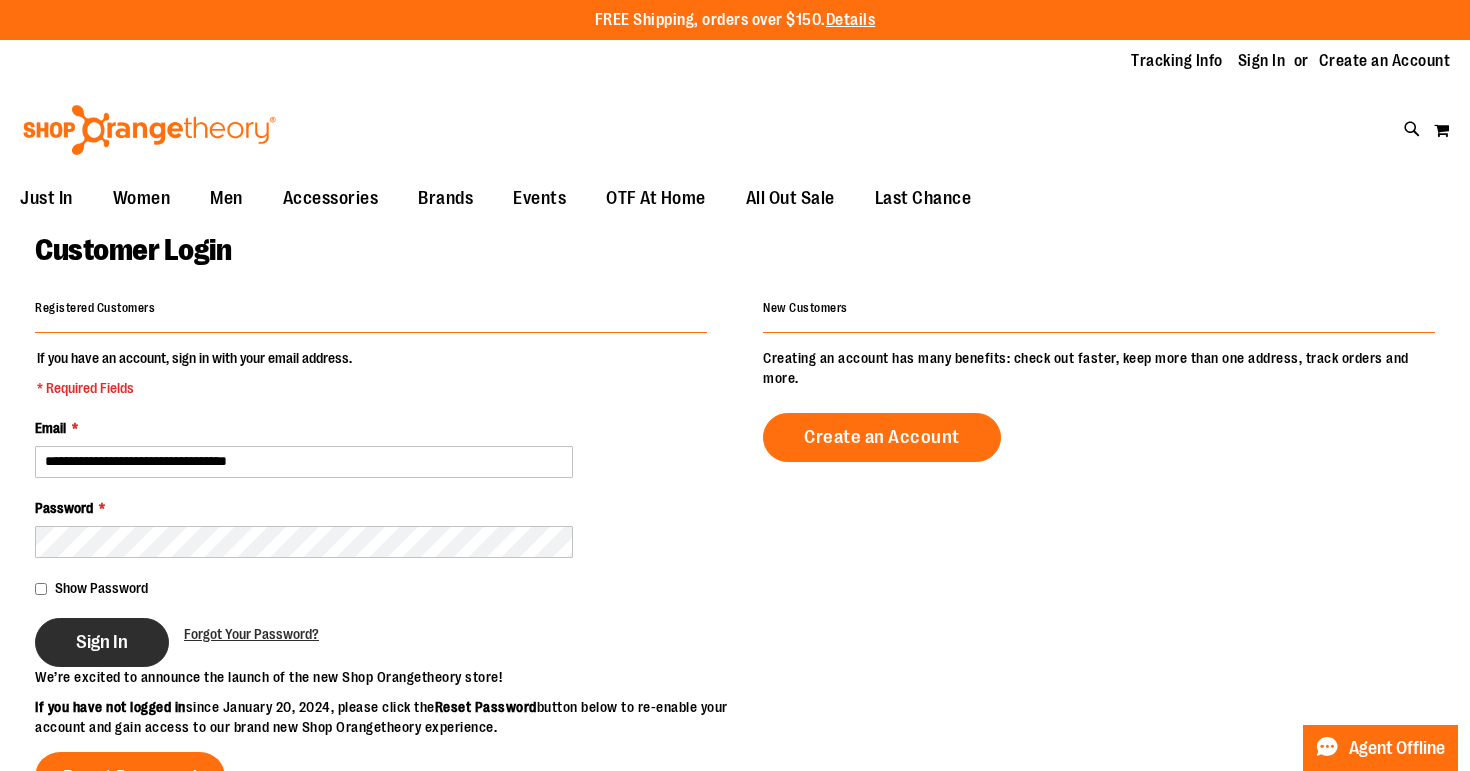 click on "Sign In" at bounding box center (102, 642) 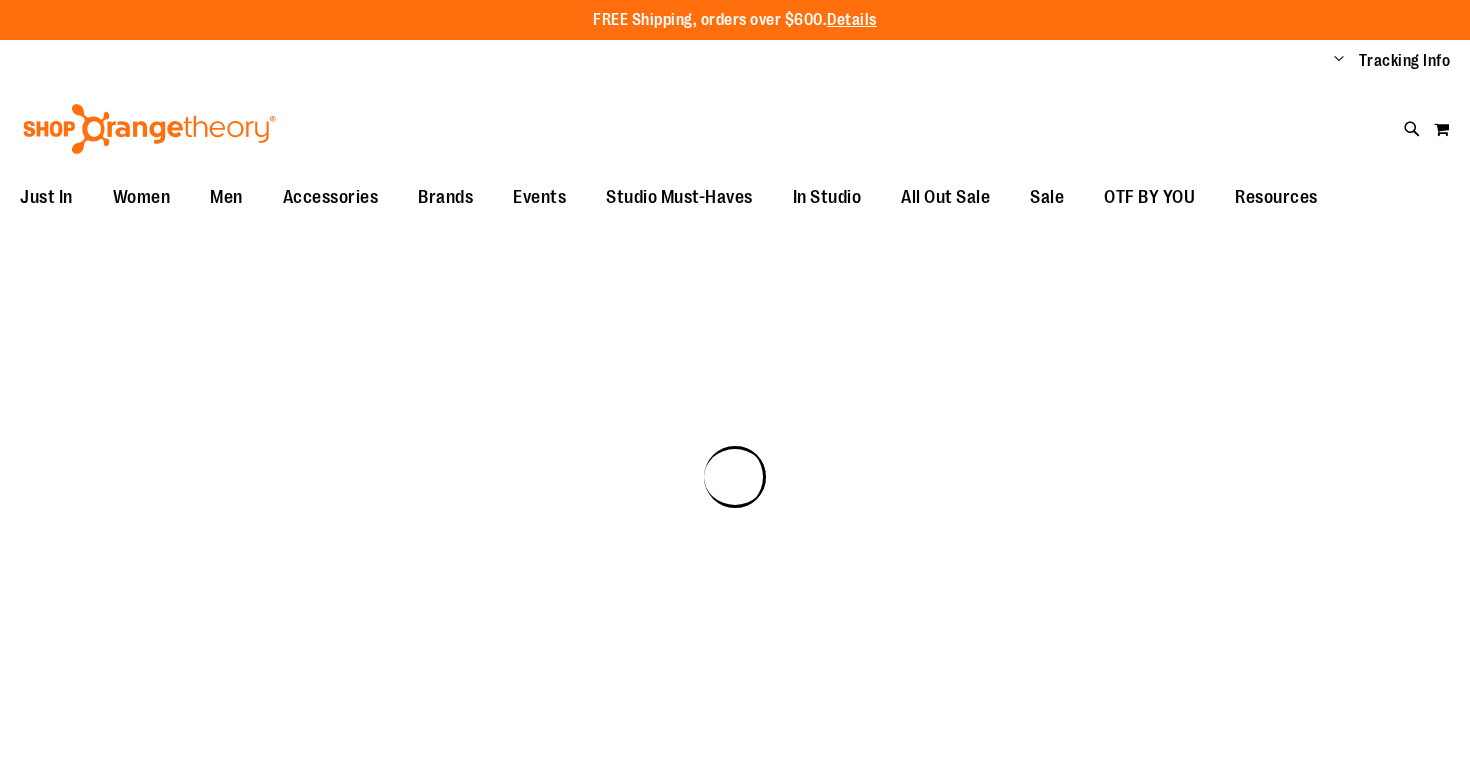 scroll, scrollTop: 0, scrollLeft: 0, axis: both 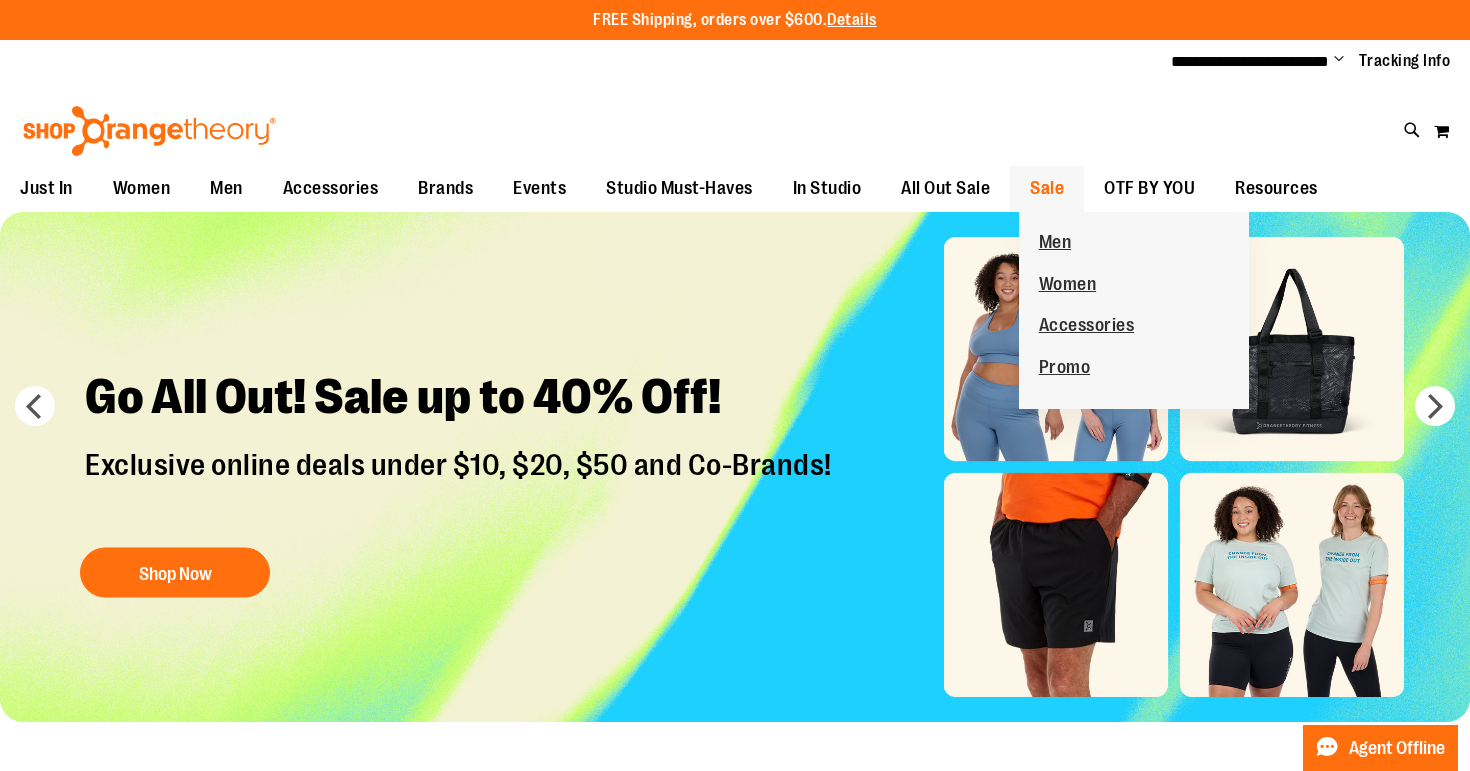 click on "Sale" at bounding box center [1047, 188] 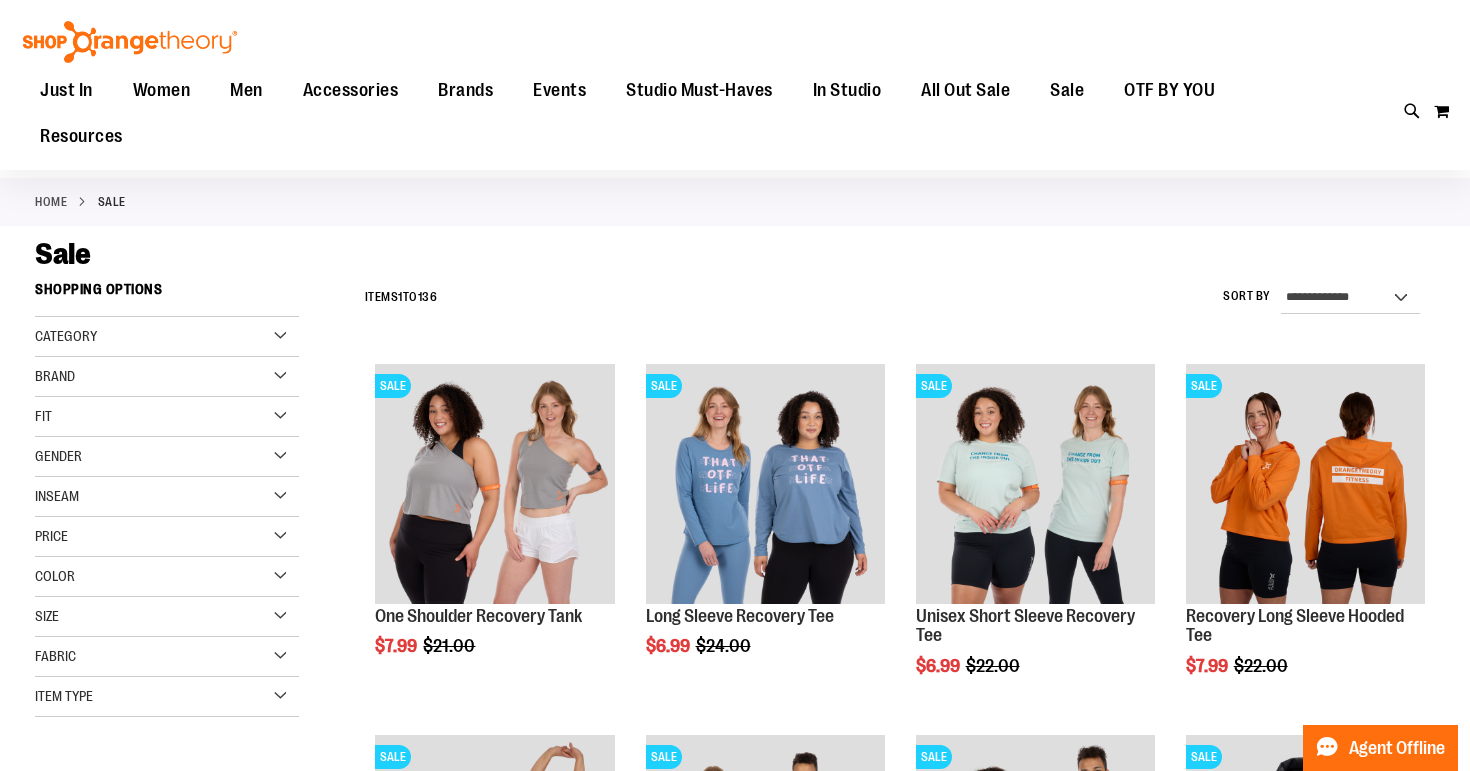scroll, scrollTop: 36, scrollLeft: 0, axis: vertical 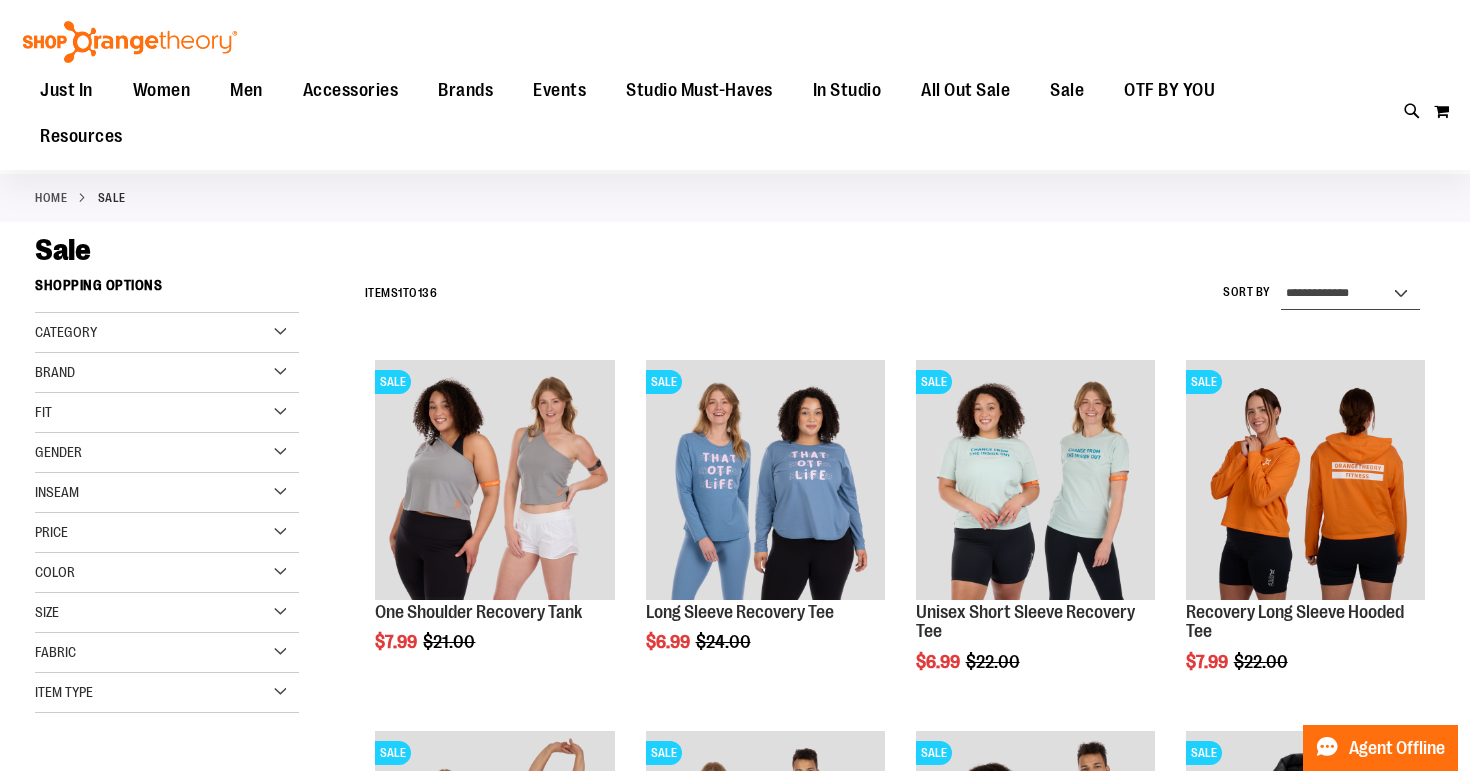 select on "*********" 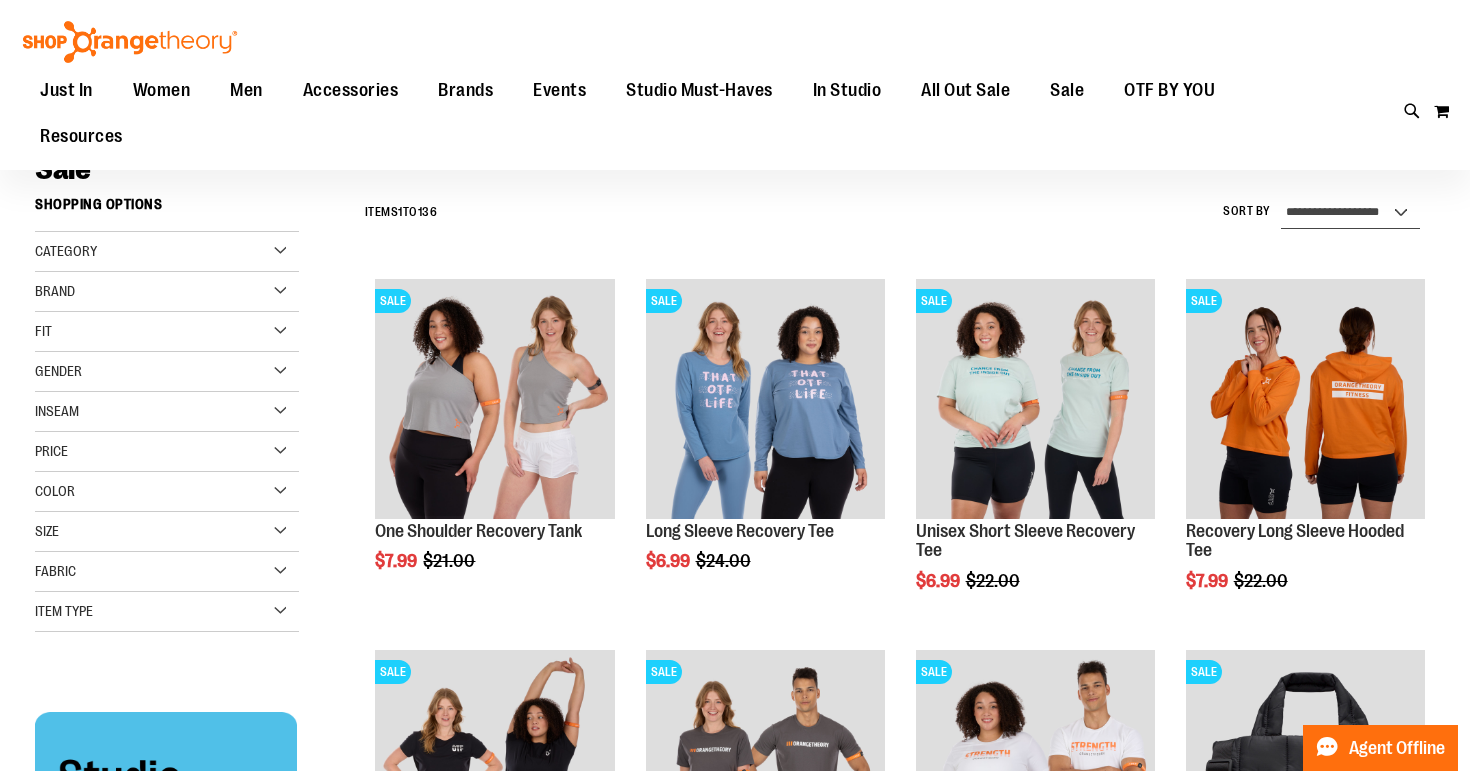 scroll, scrollTop: 135, scrollLeft: 0, axis: vertical 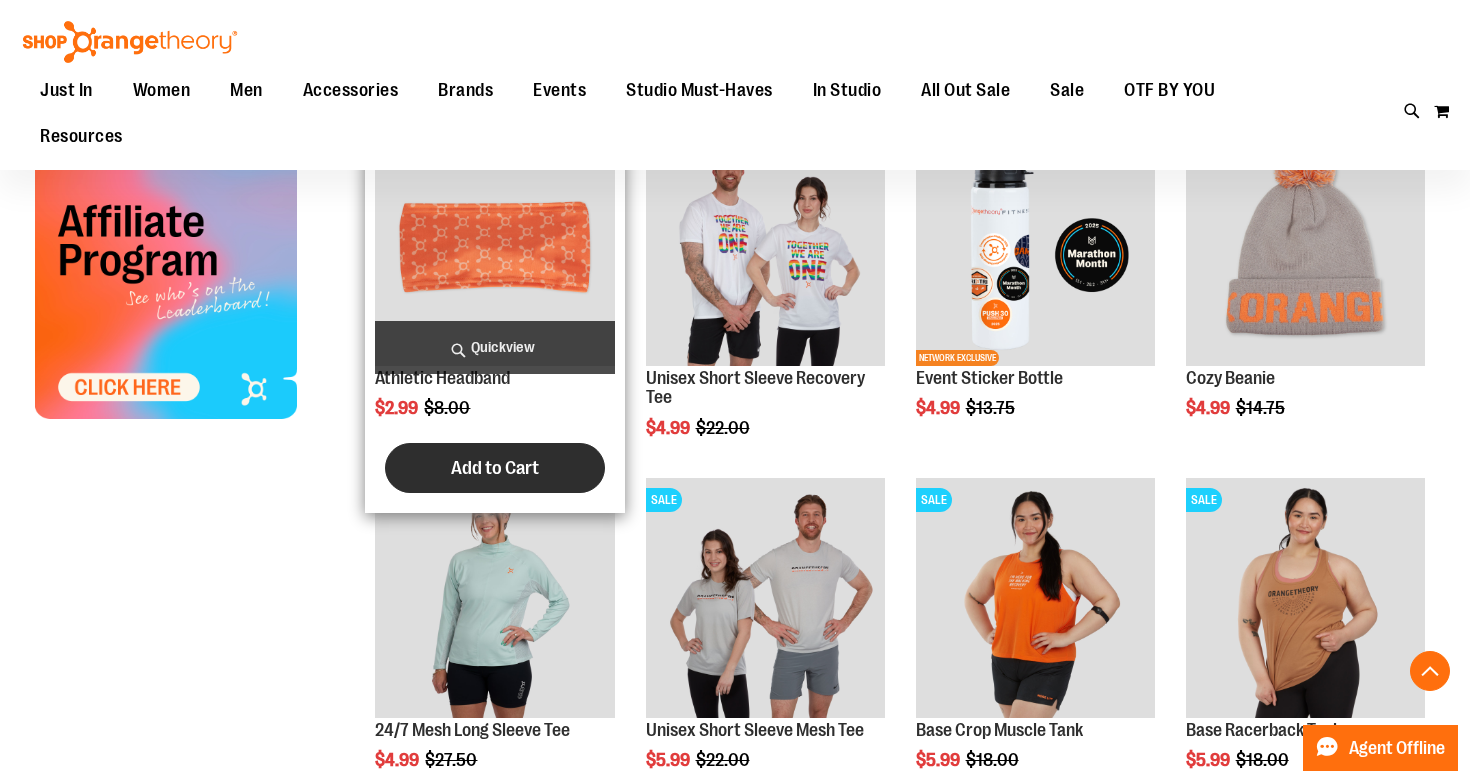 click on "Add to Cart" at bounding box center [495, 468] 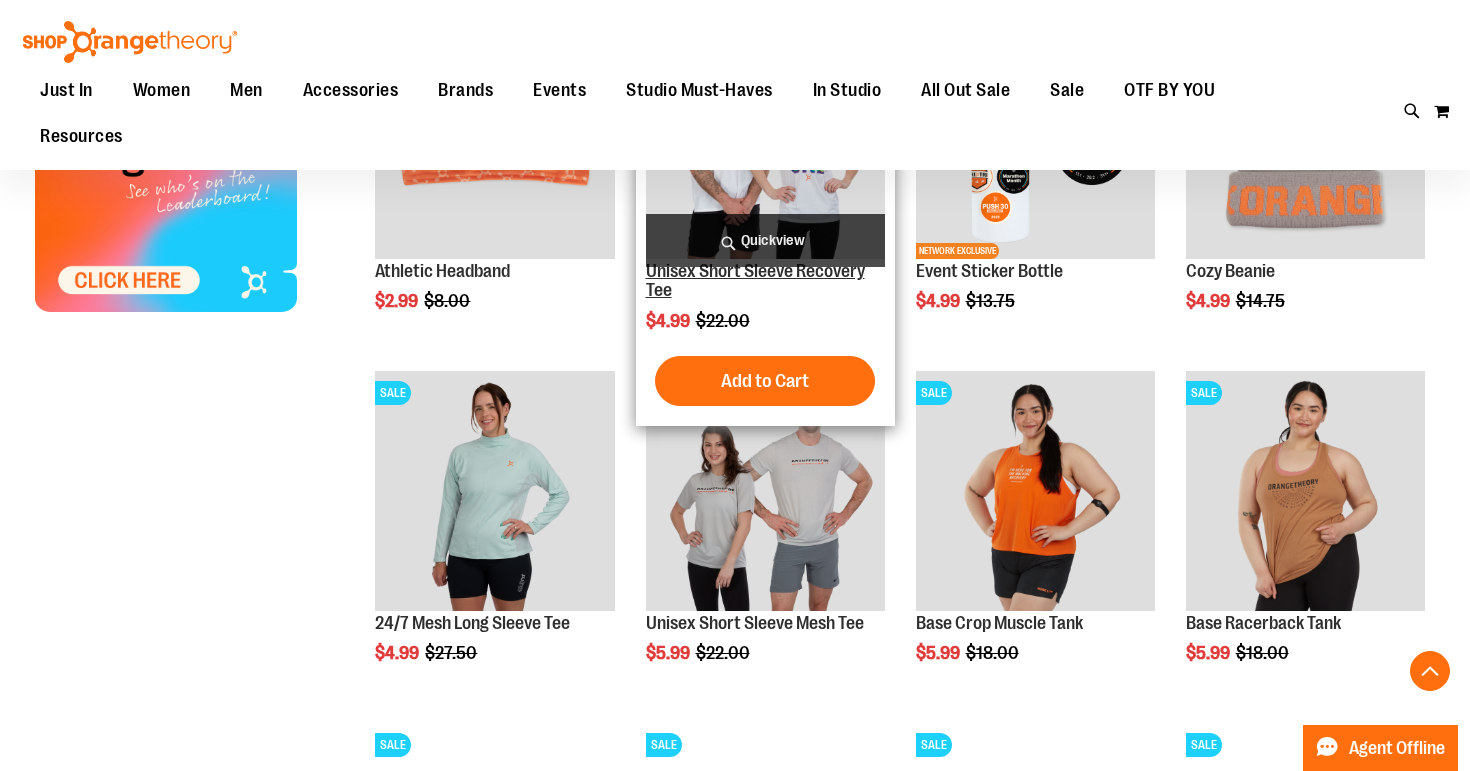 scroll, scrollTop: 1086, scrollLeft: 0, axis: vertical 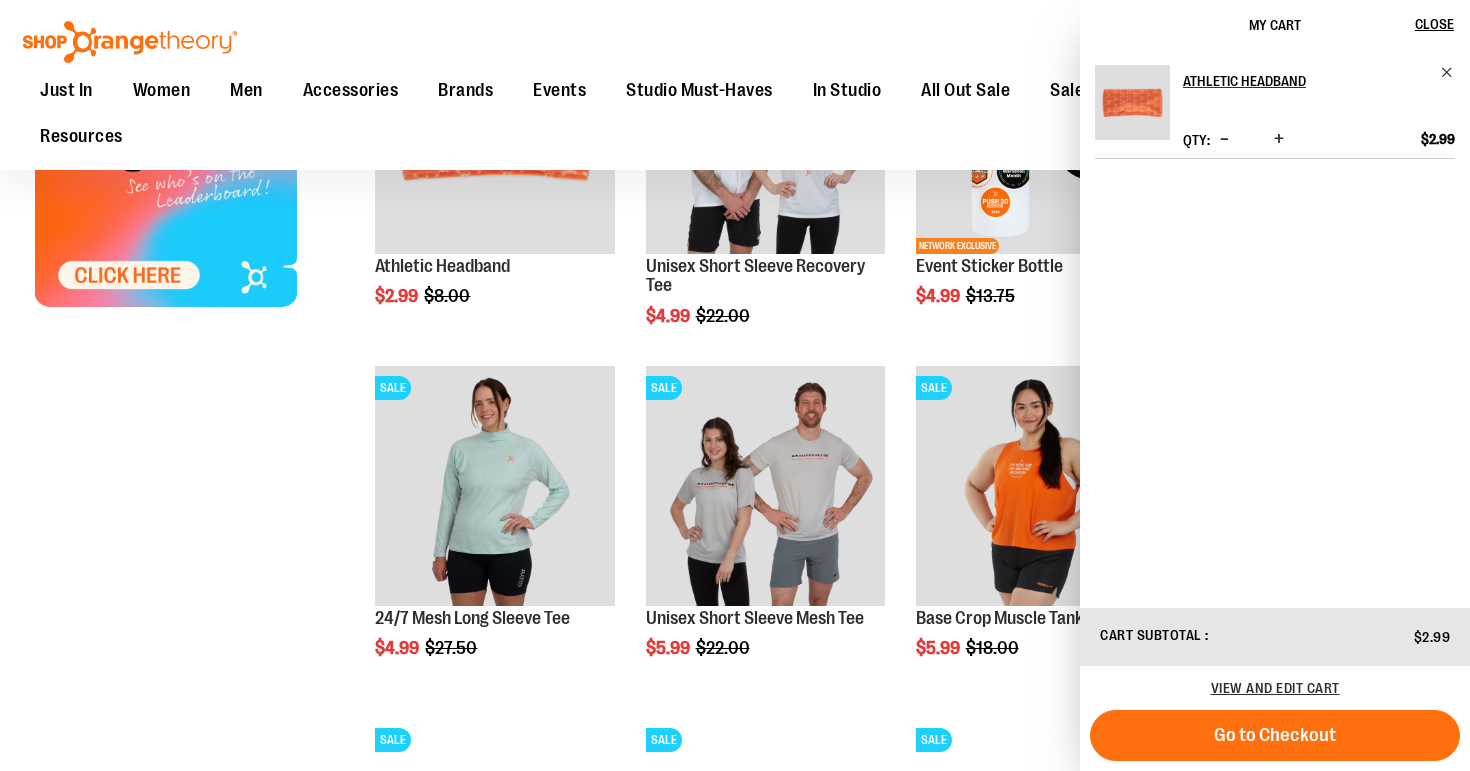 click at bounding box center [1279, 140] 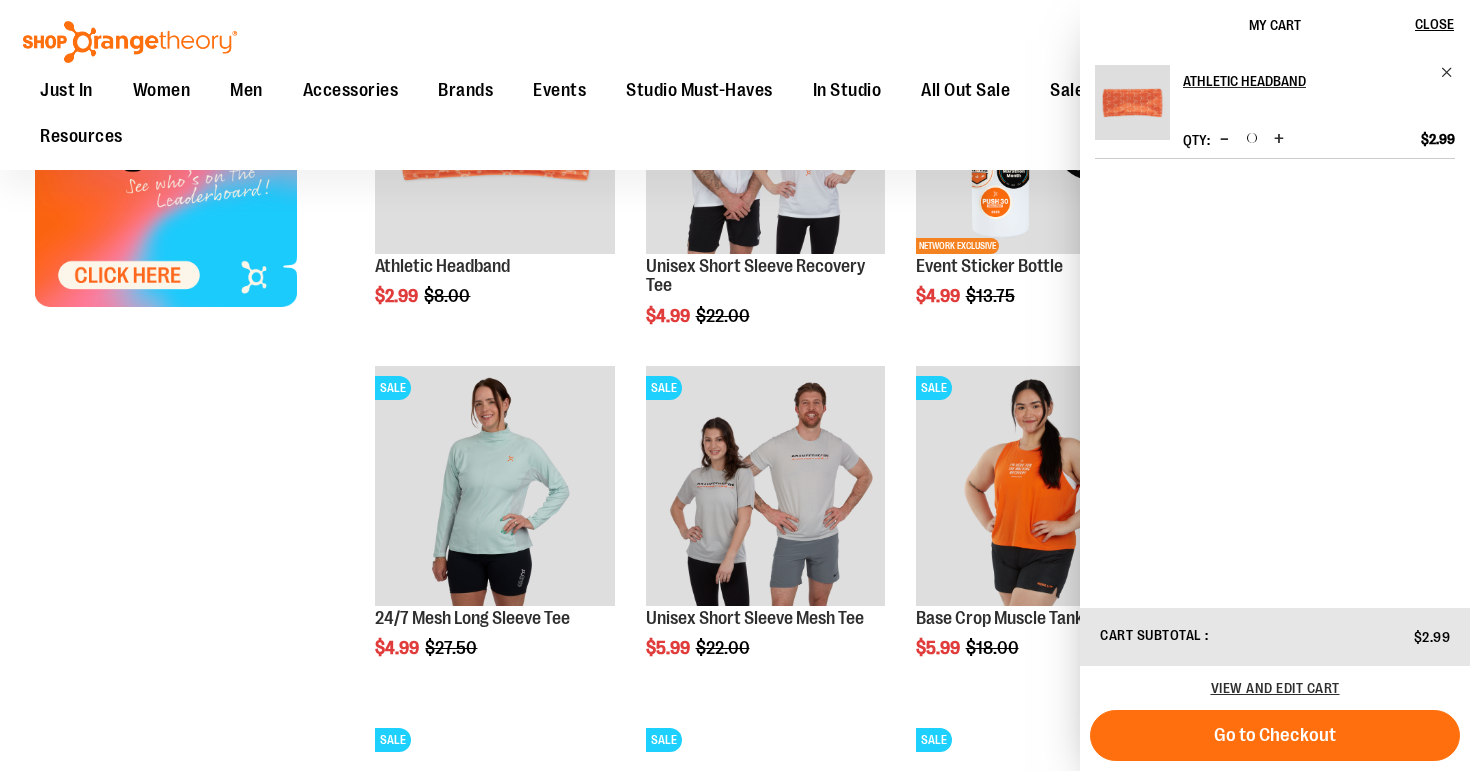 click at bounding box center (1279, 140) 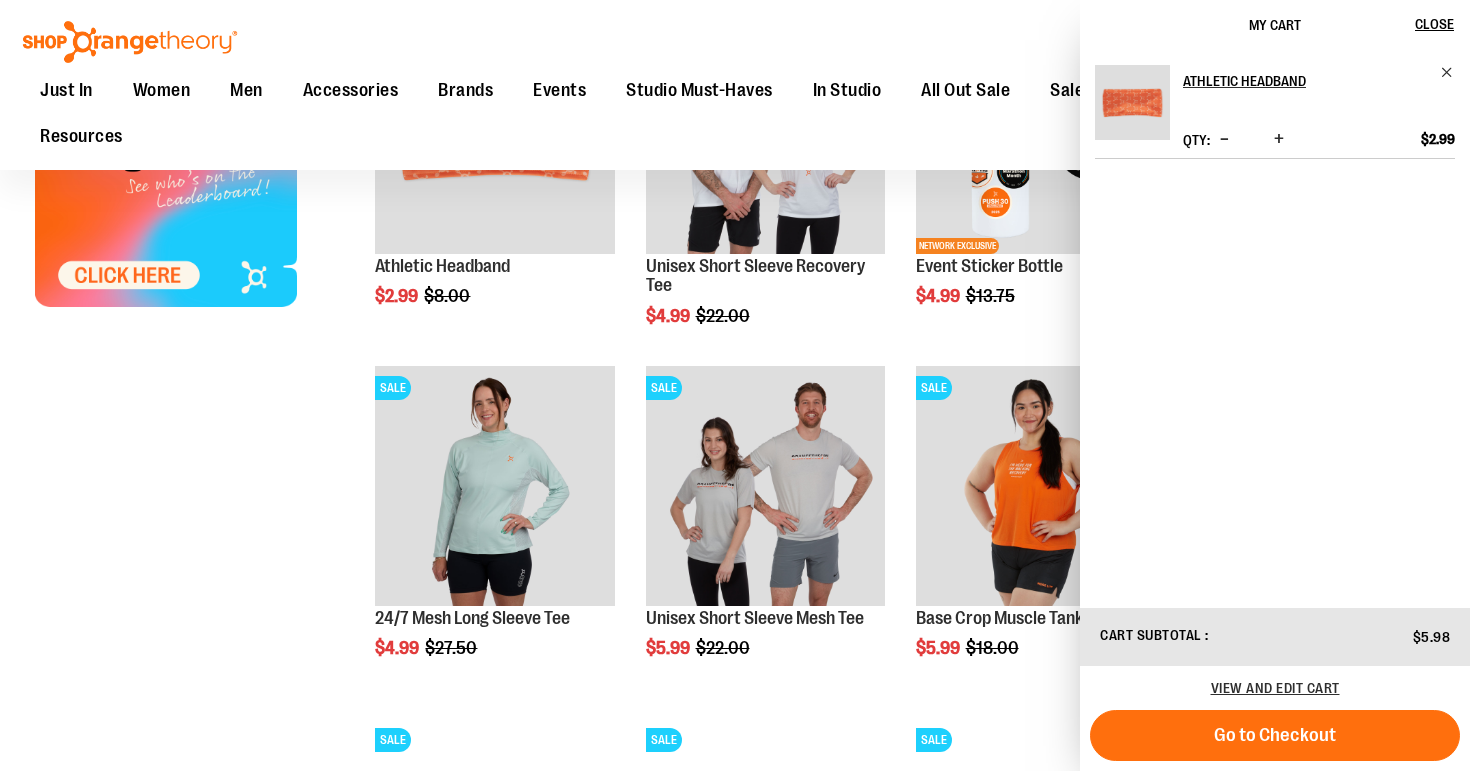 click at bounding box center [1279, 140] 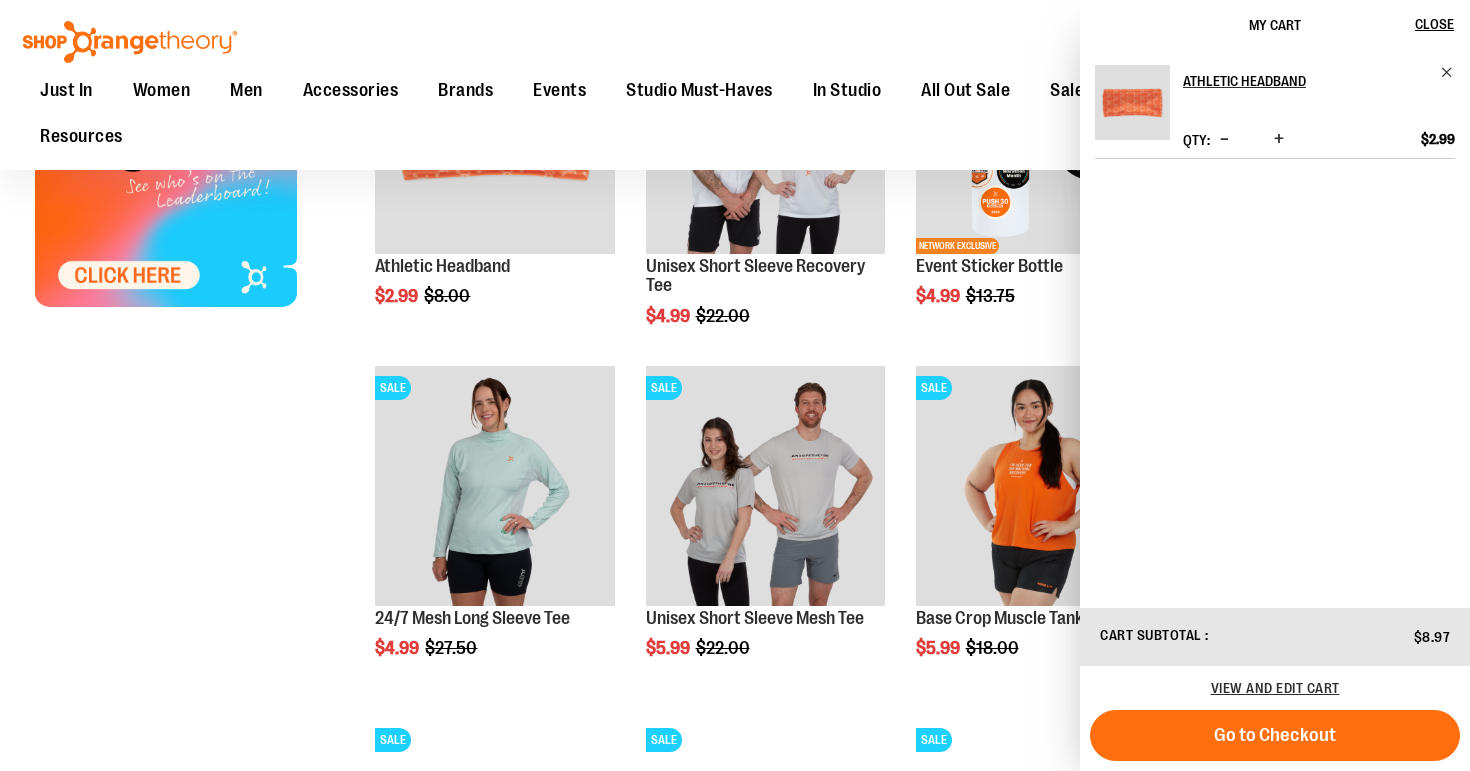 click on "Toggle Nav
Search
Popular Suggestions
Advanced Search" at bounding box center [735, 85] 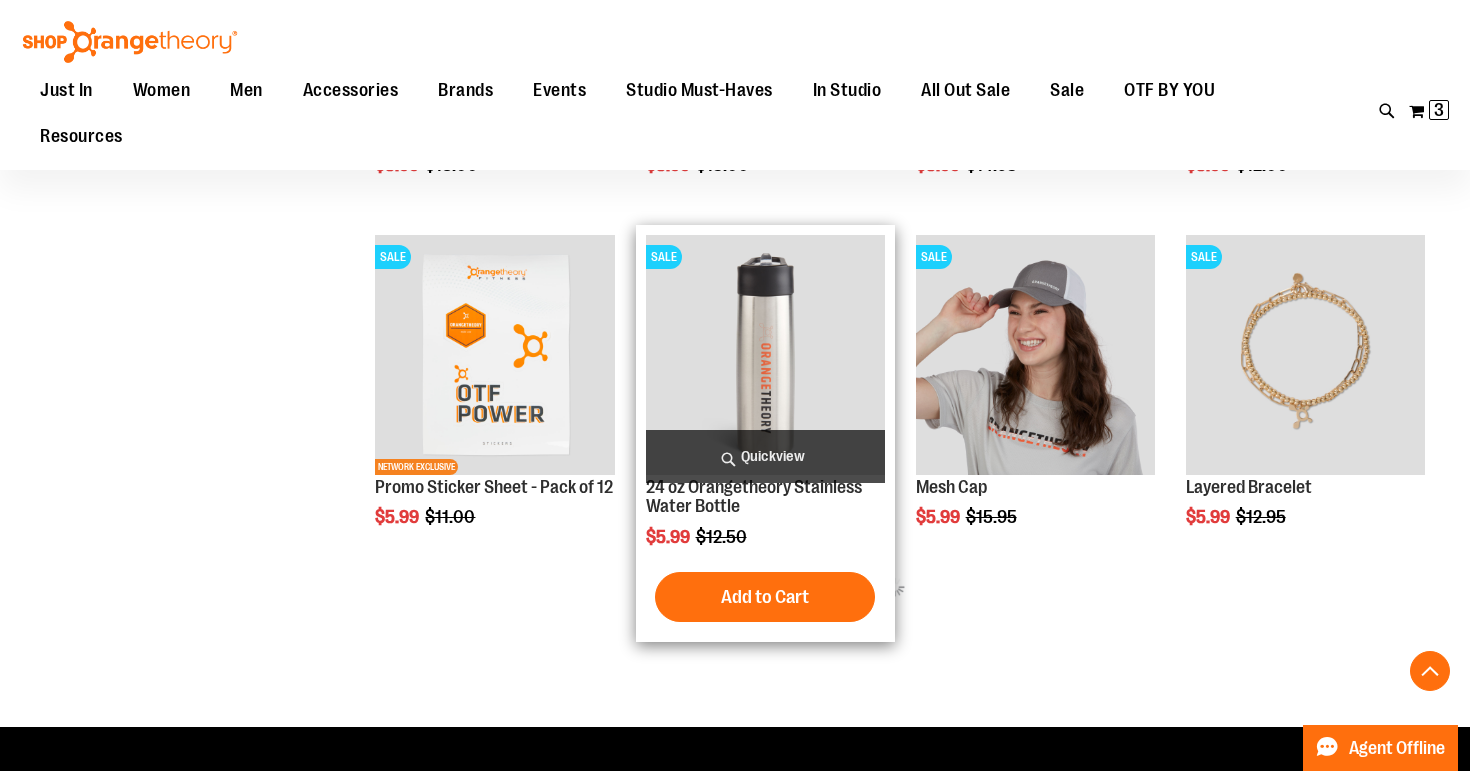 scroll, scrollTop: 2072, scrollLeft: 0, axis: vertical 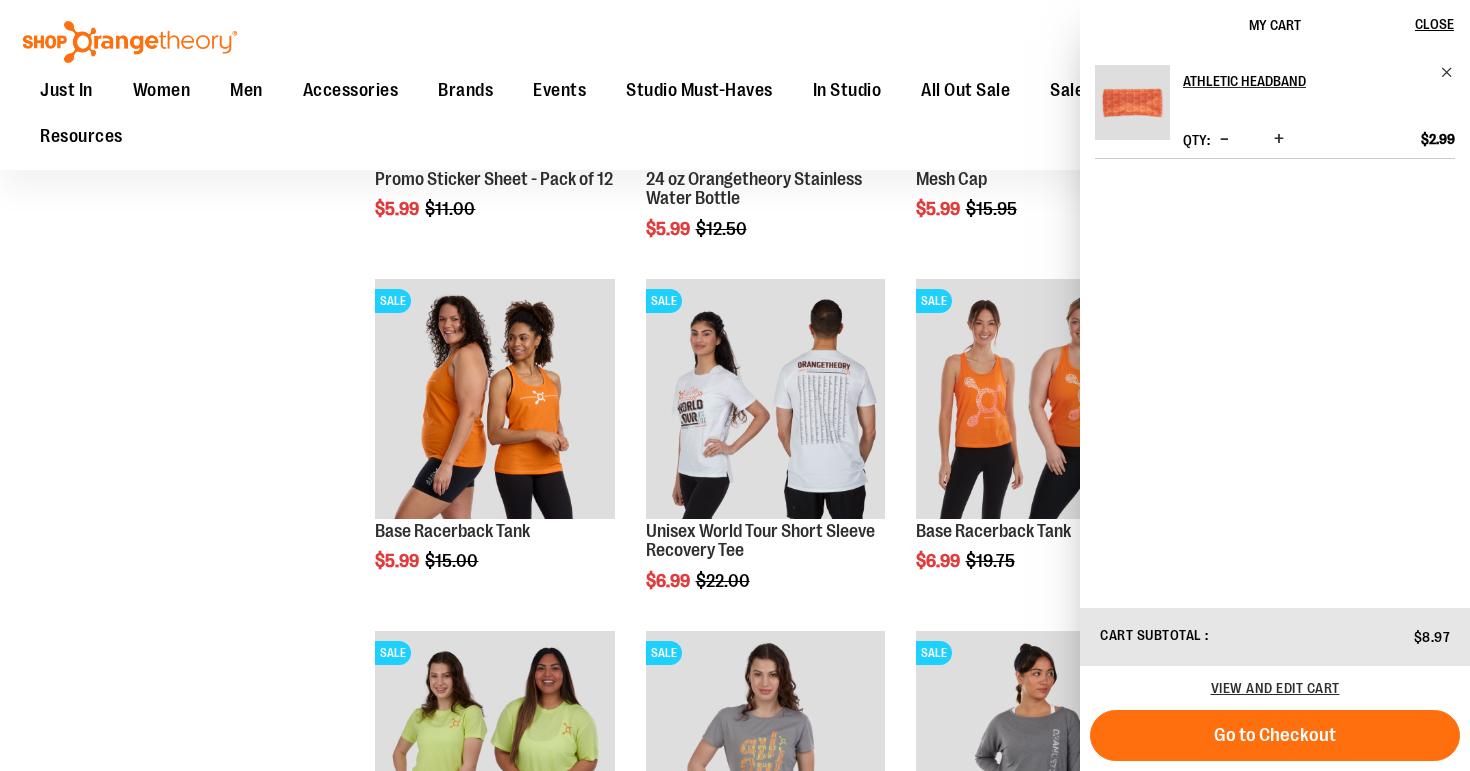 click on "**********" at bounding box center (735, -240) 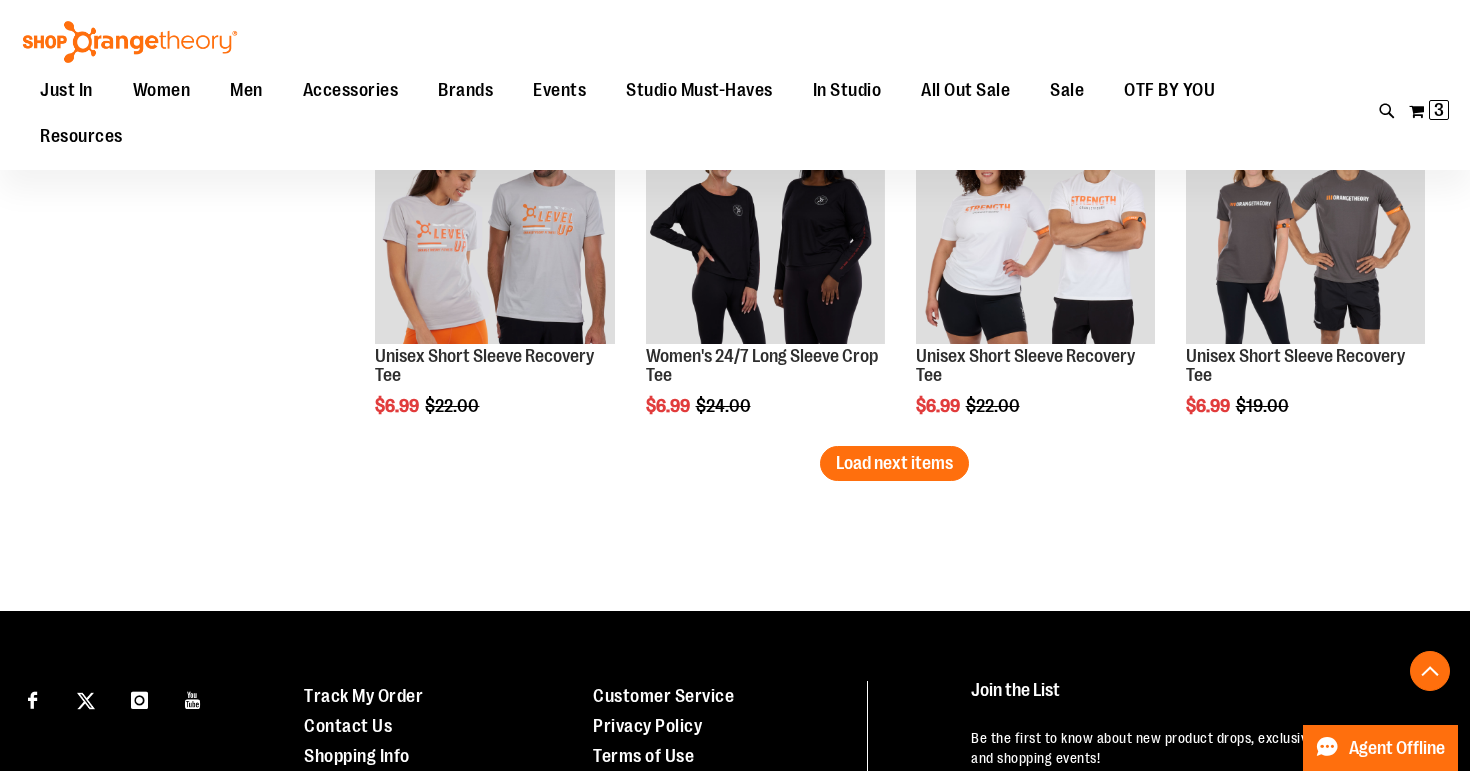 scroll, scrollTop: 3114, scrollLeft: 0, axis: vertical 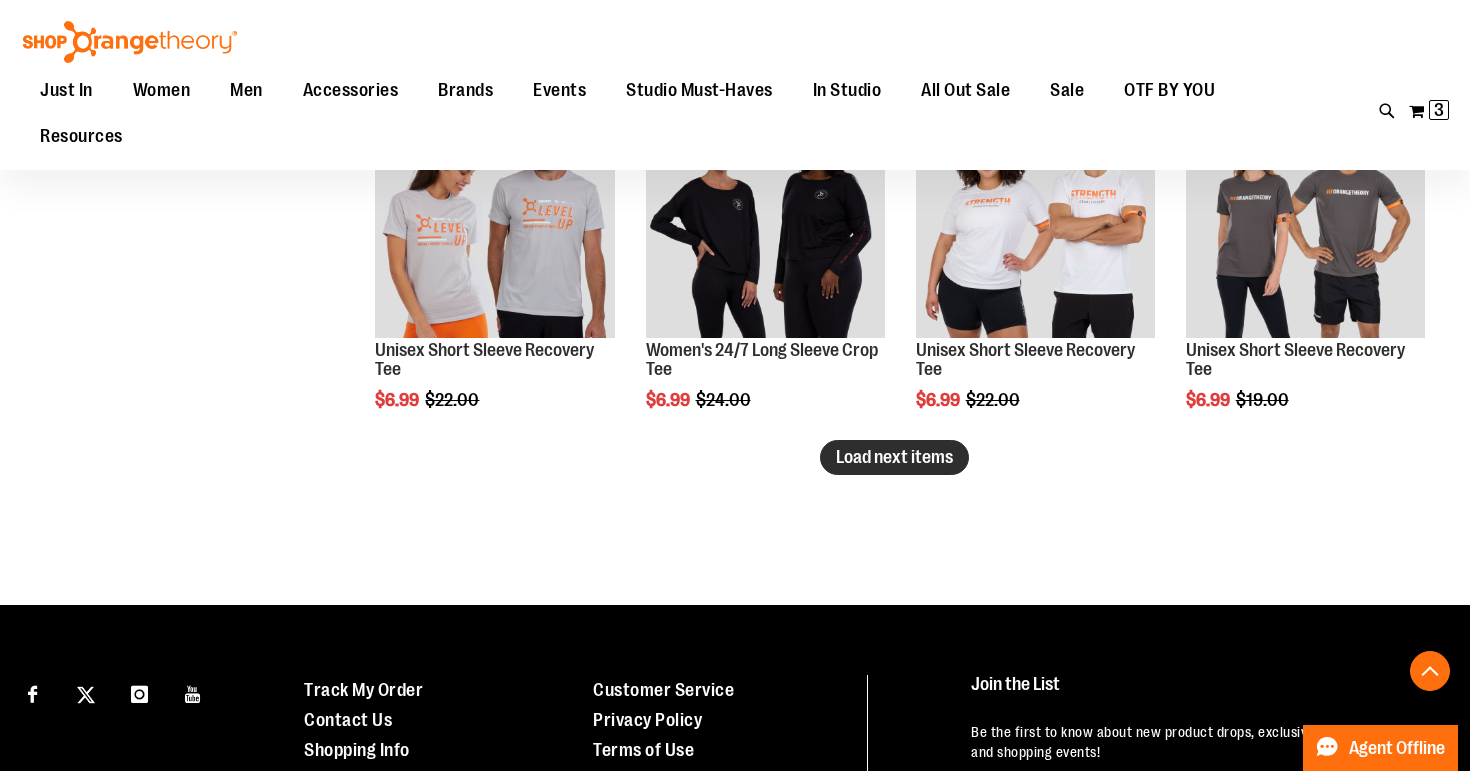 click on "Load next items" at bounding box center [894, 457] 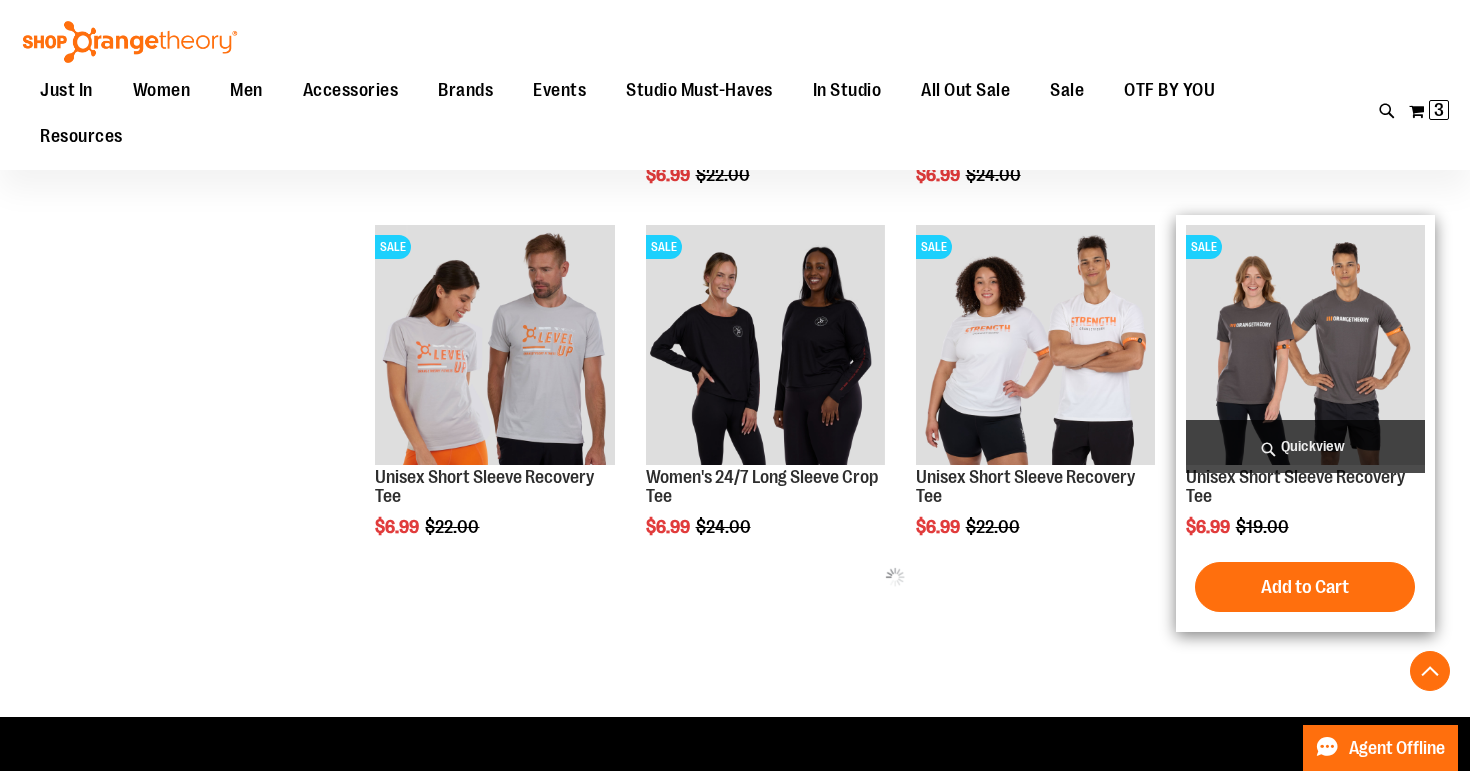 scroll, scrollTop: 2980, scrollLeft: 0, axis: vertical 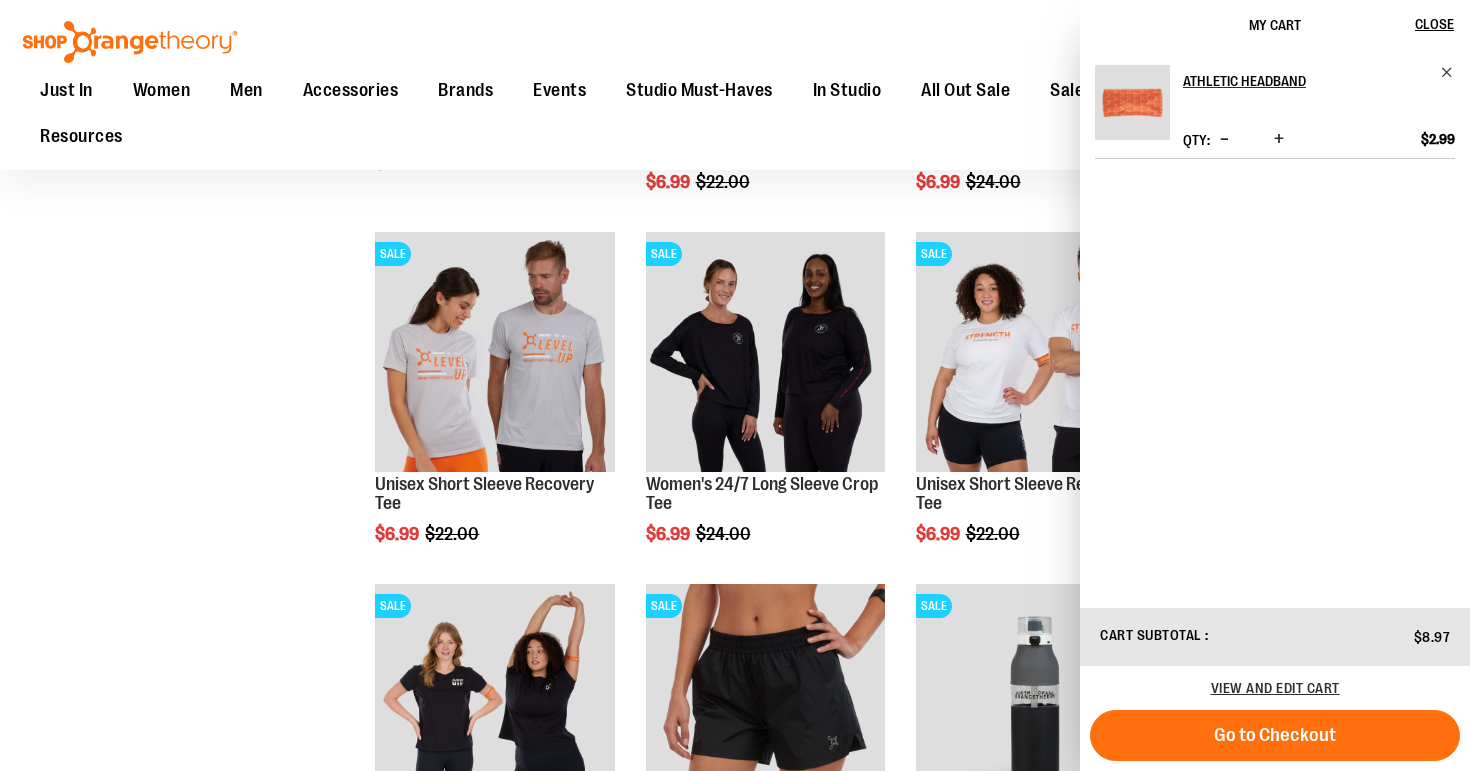 click on "**********" at bounding box center (735, -463) 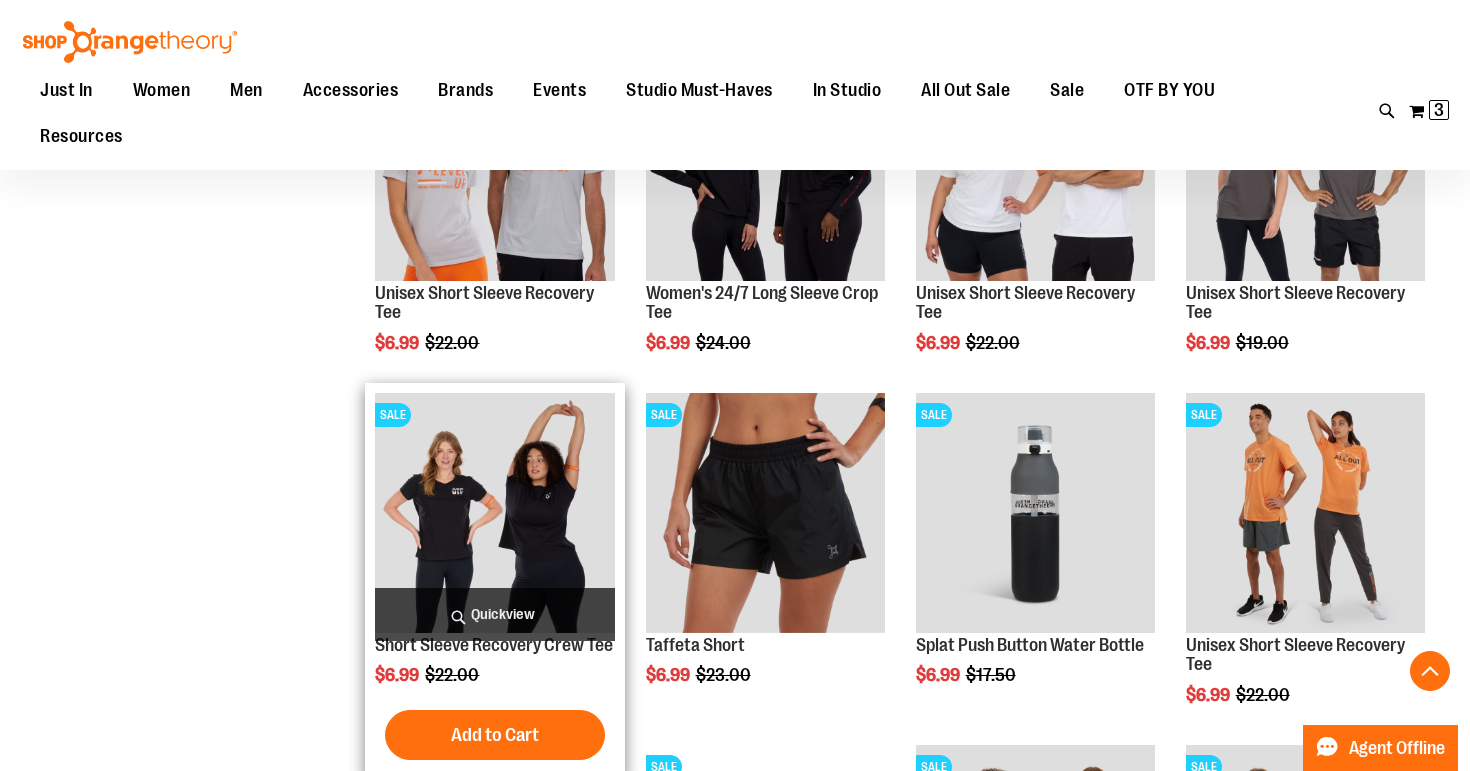 scroll, scrollTop: 3175, scrollLeft: 0, axis: vertical 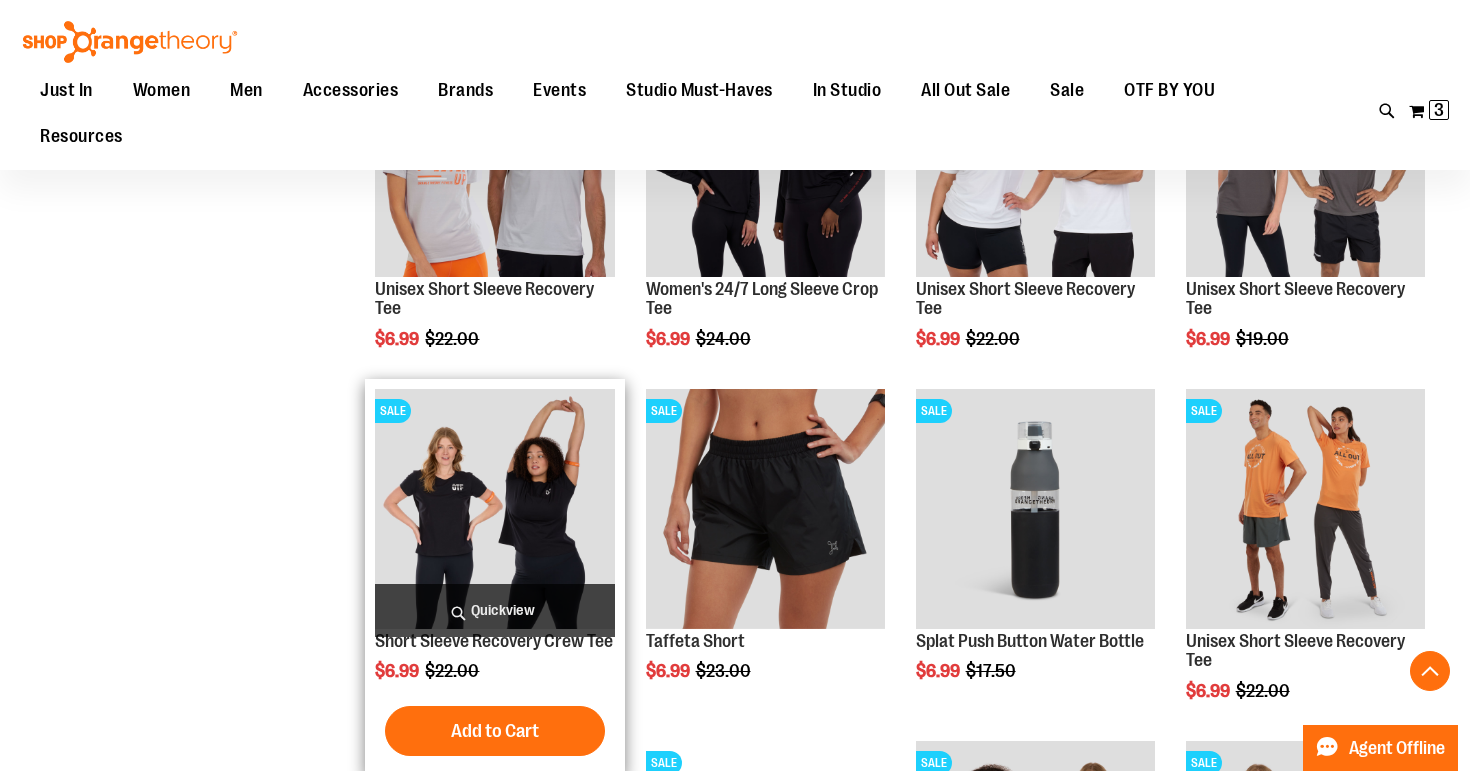 click at bounding box center [494, 508] 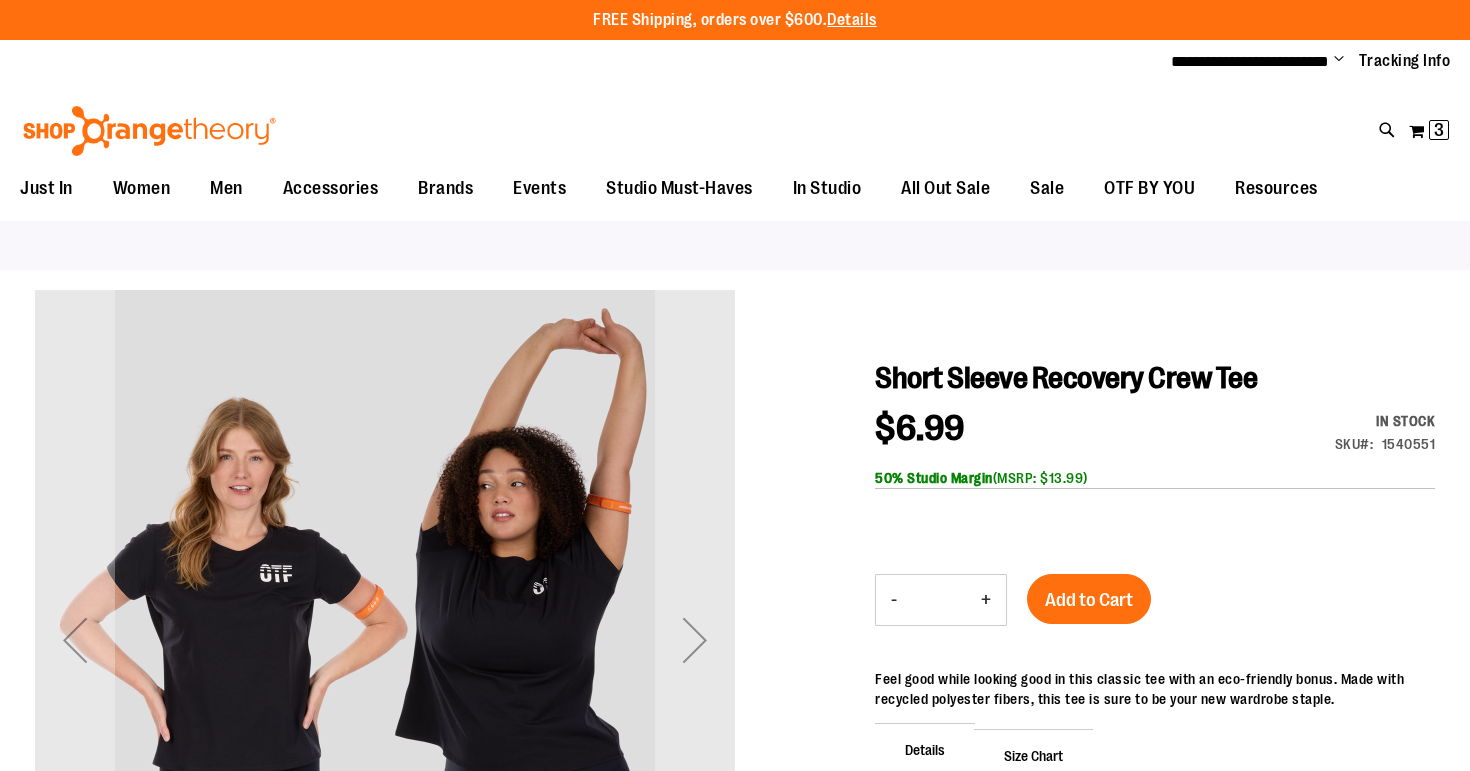 scroll, scrollTop: 0, scrollLeft: 0, axis: both 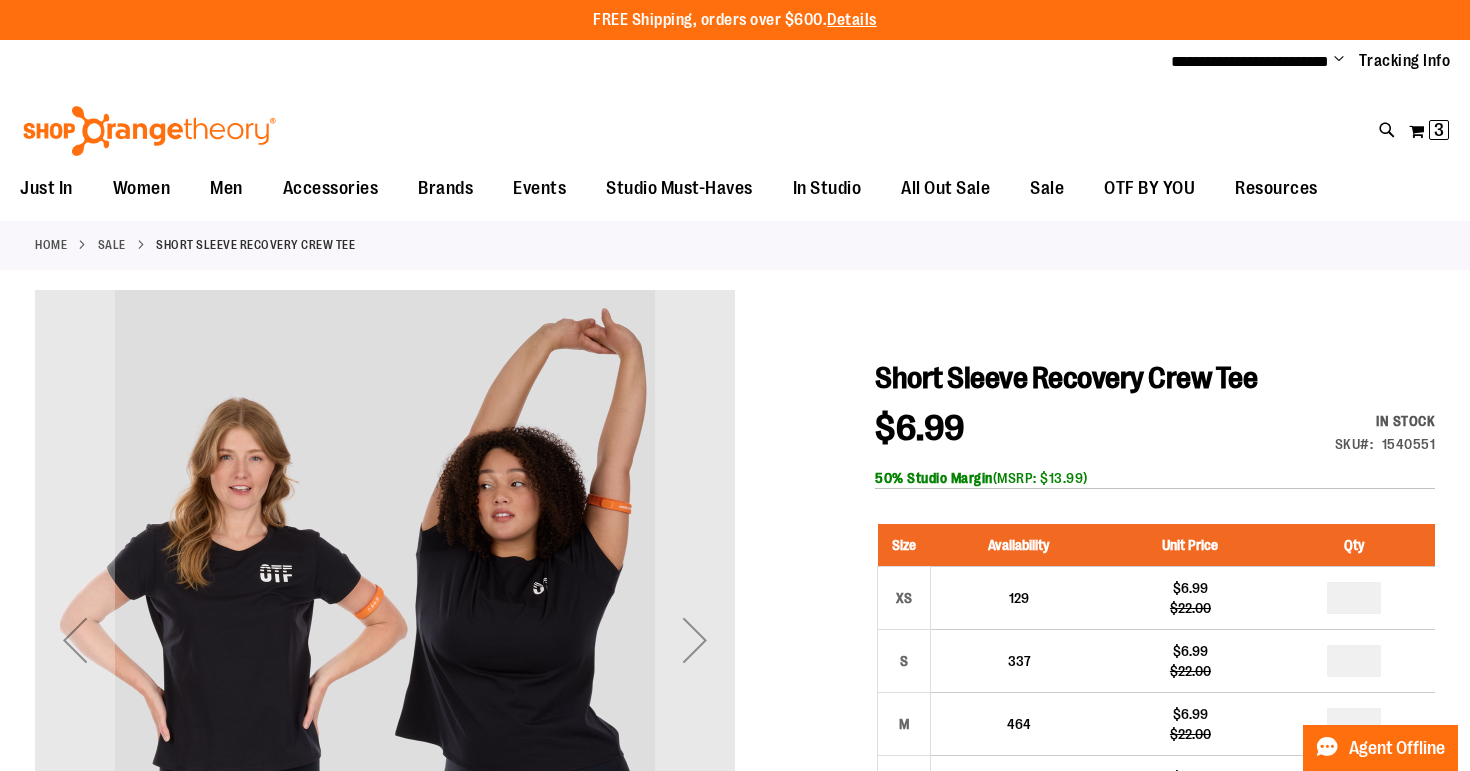click at bounding box center [385, 637] 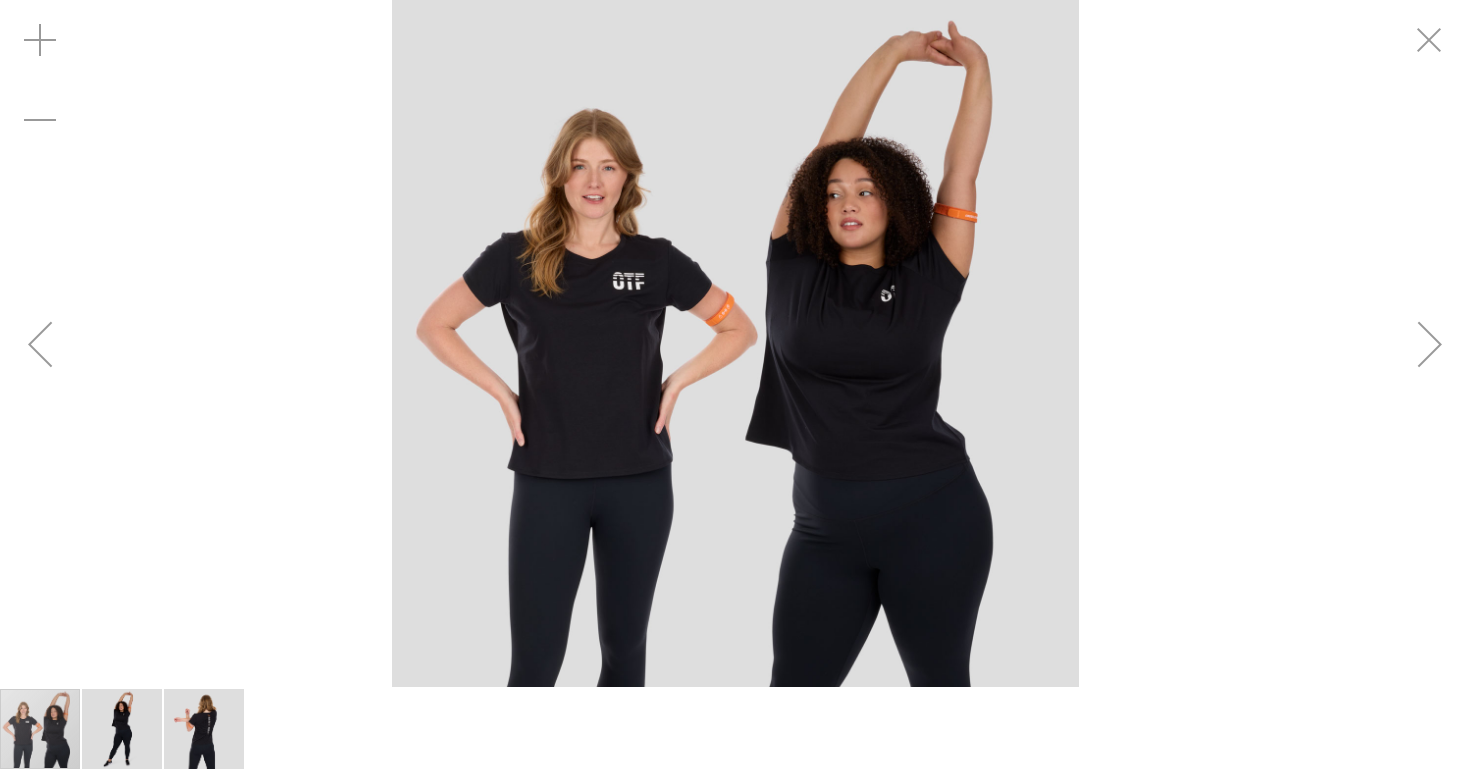 click at bounding box center (1430, 344) 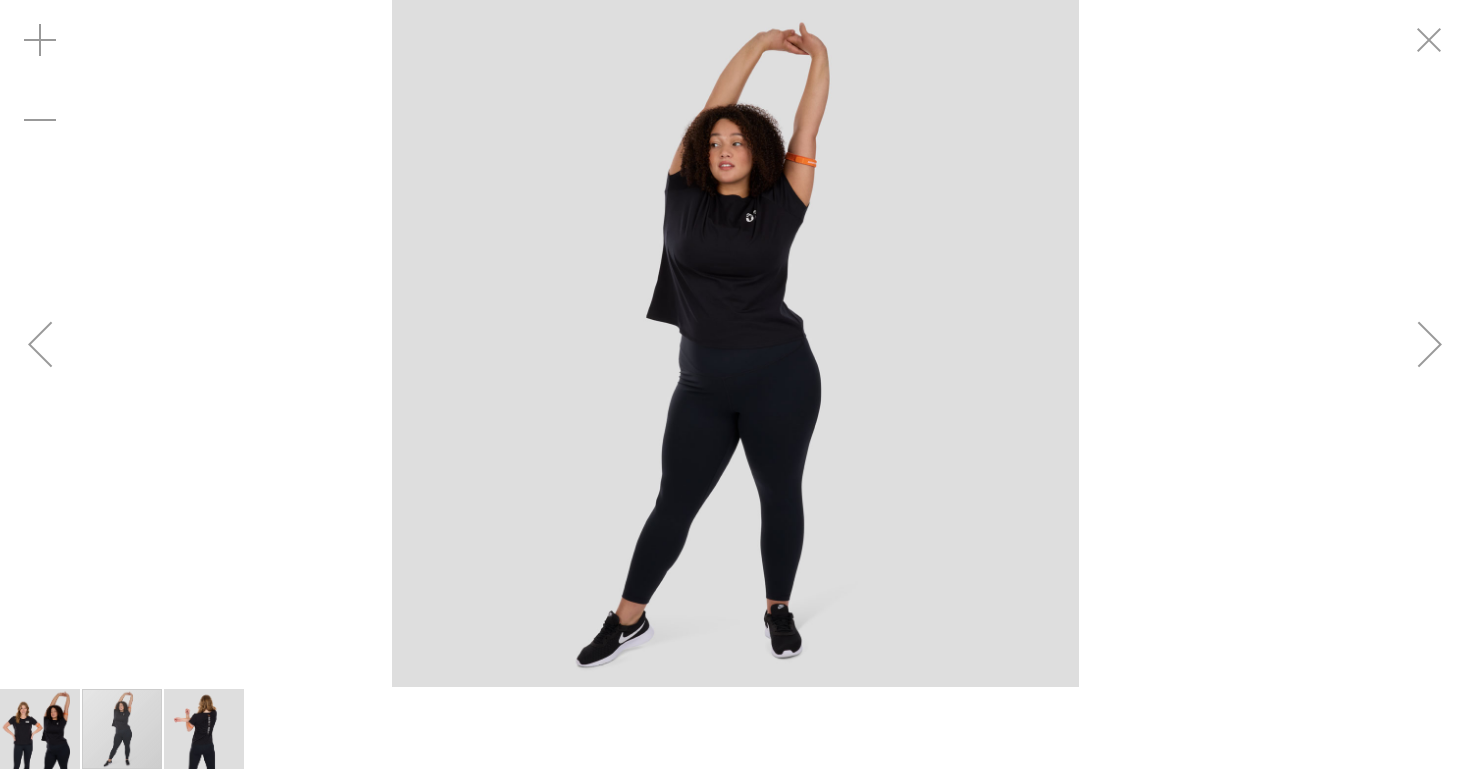 click at bounding box center (1430, 344) 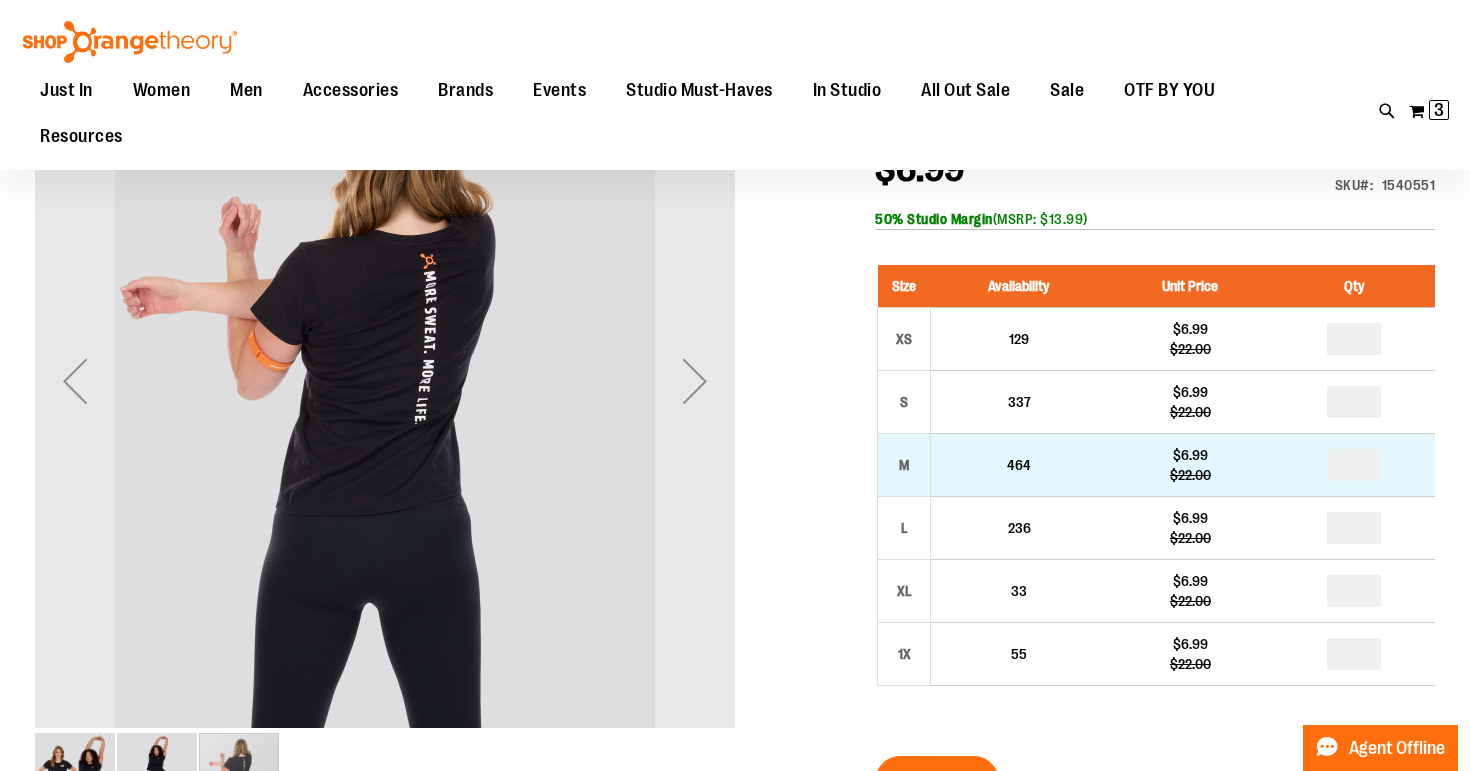 scroll, scrollTop: 244, scrollLeft: 0, axis: vertical 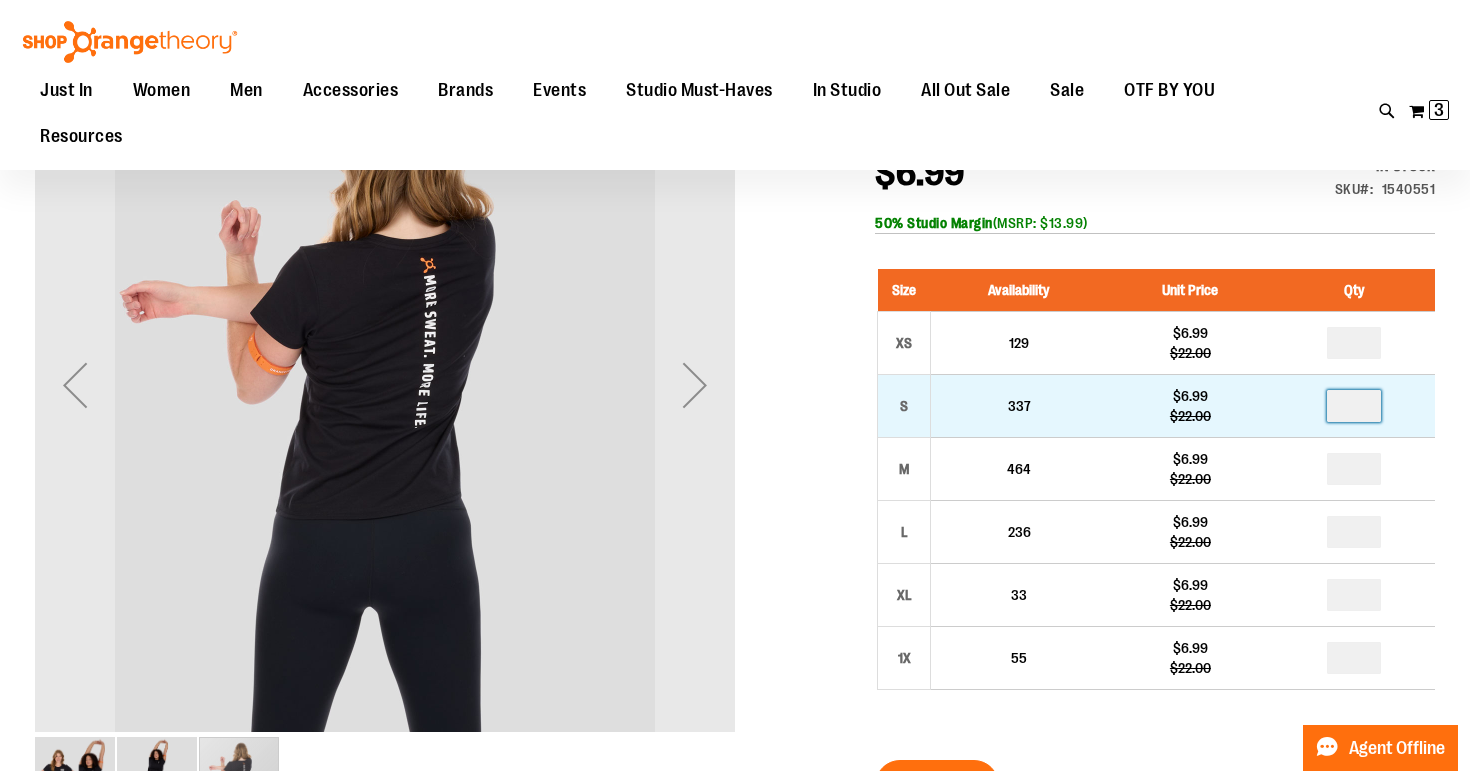 click at bounding box center [1354, 406] 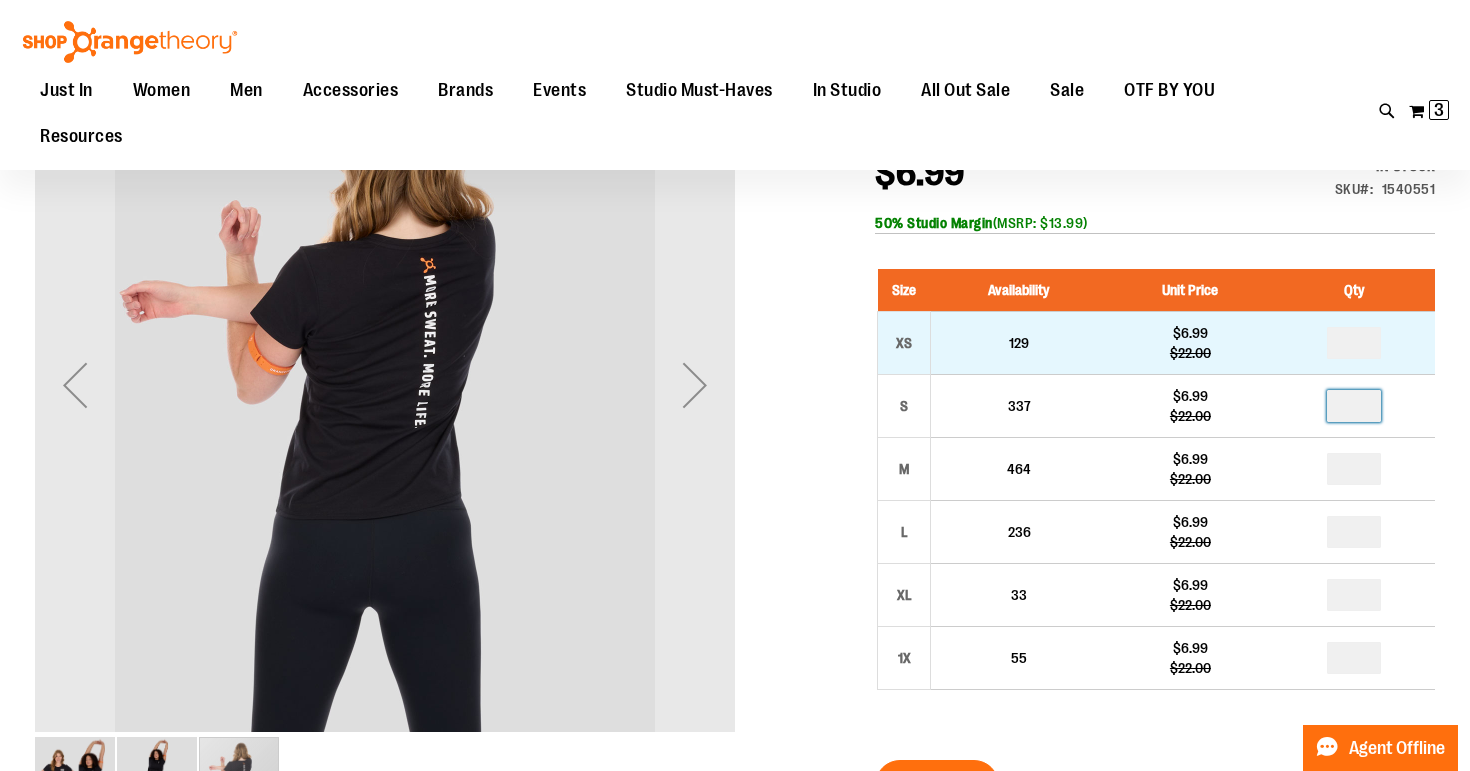 type on "*" 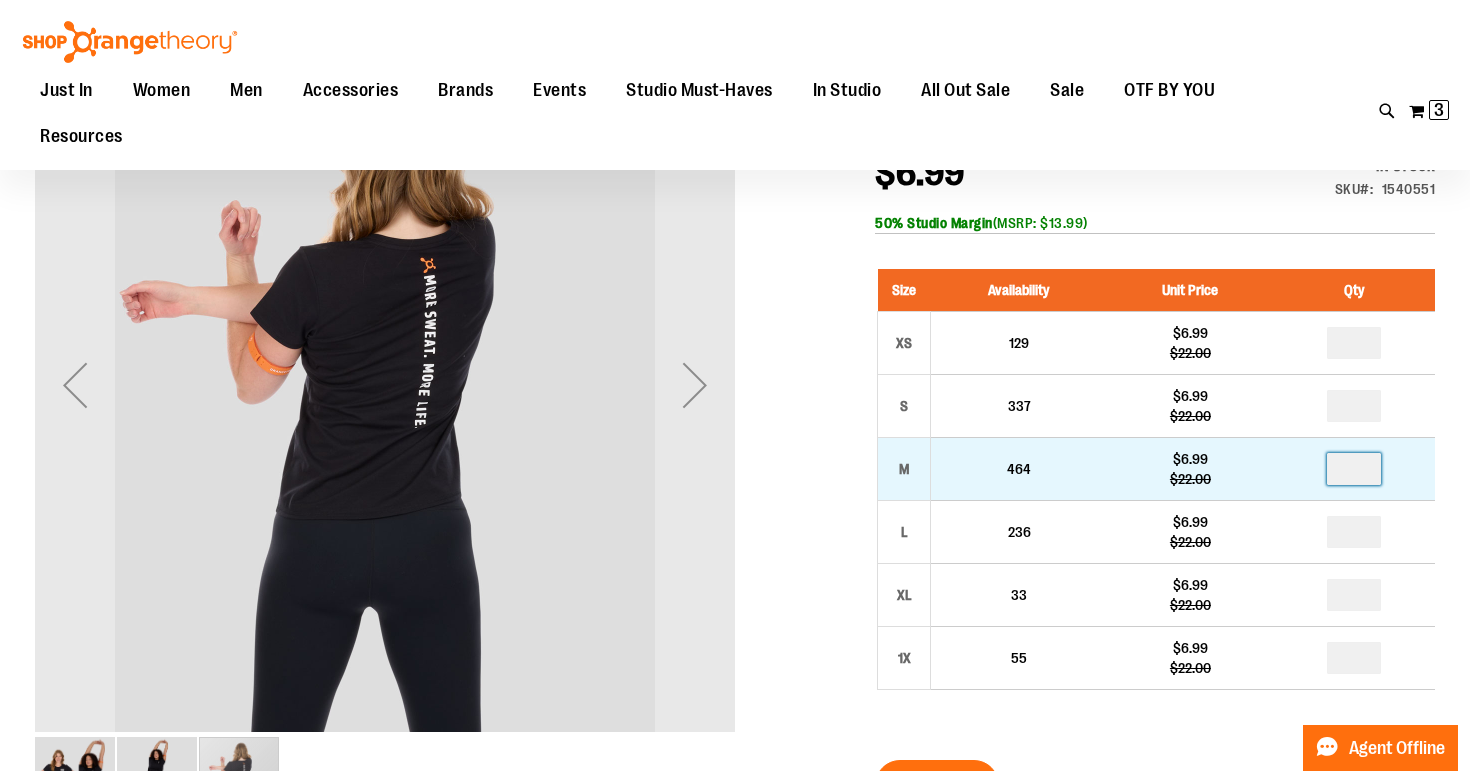 click at bounding box center [1354, 469] 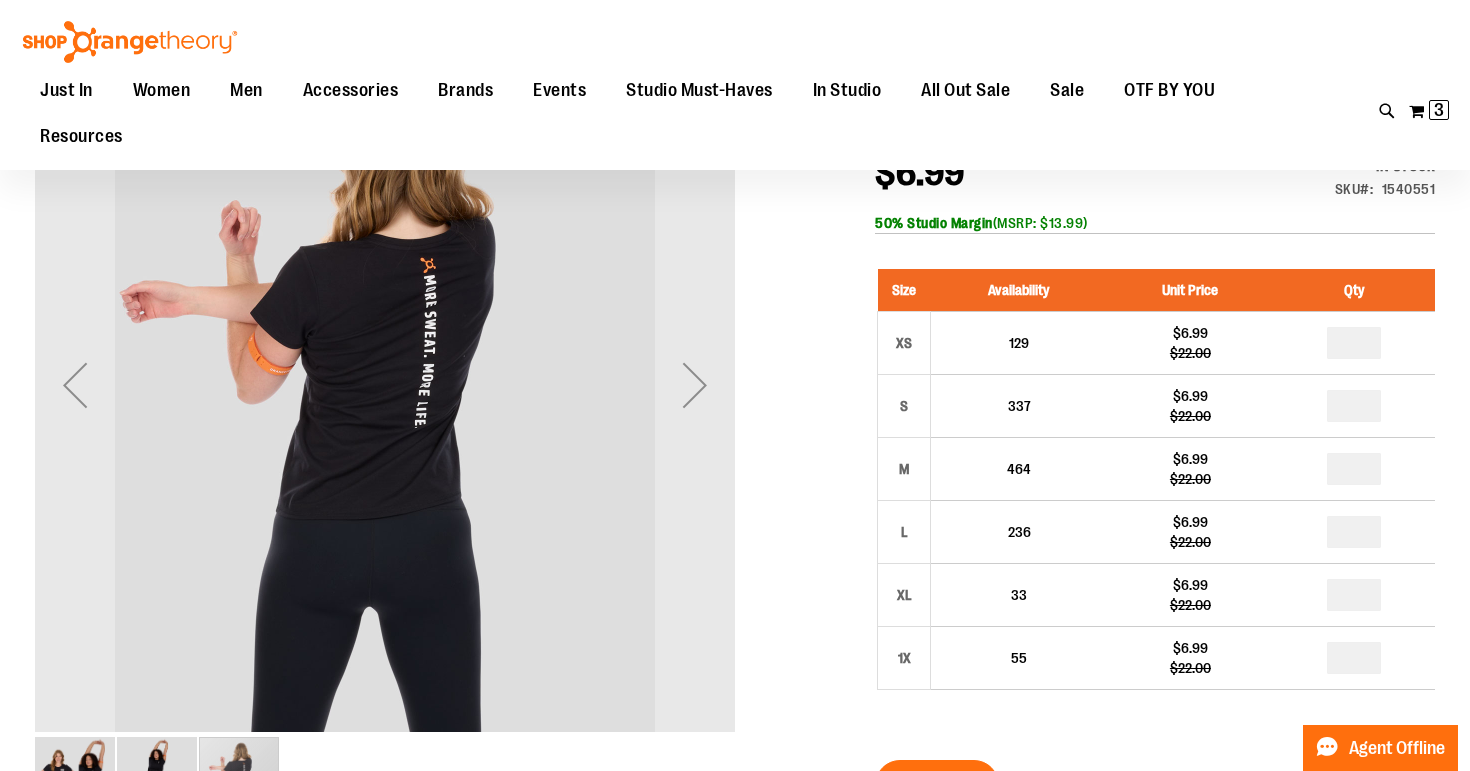 type on "*" 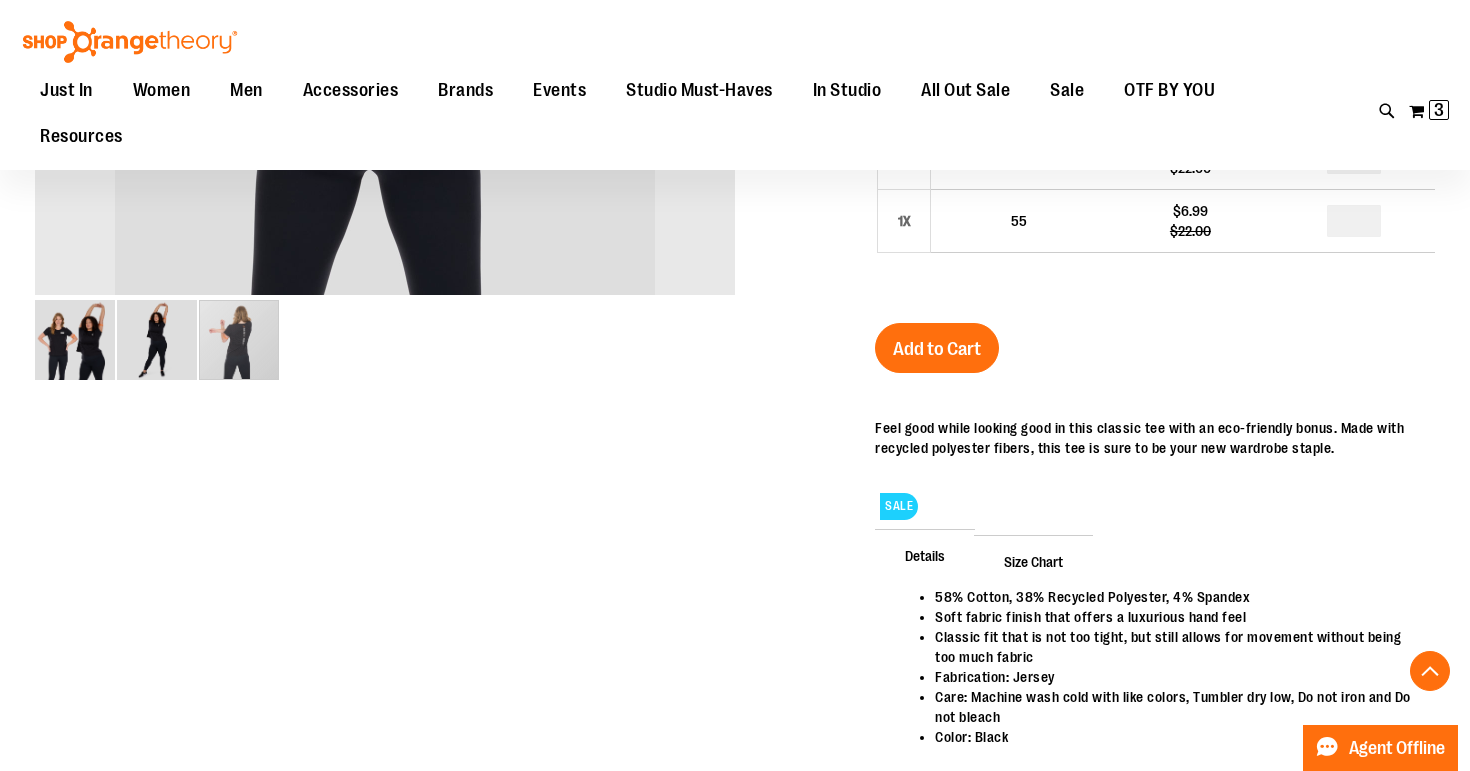 scroll, scrollTop: 724, scrollLeft: 0, axis: vertical 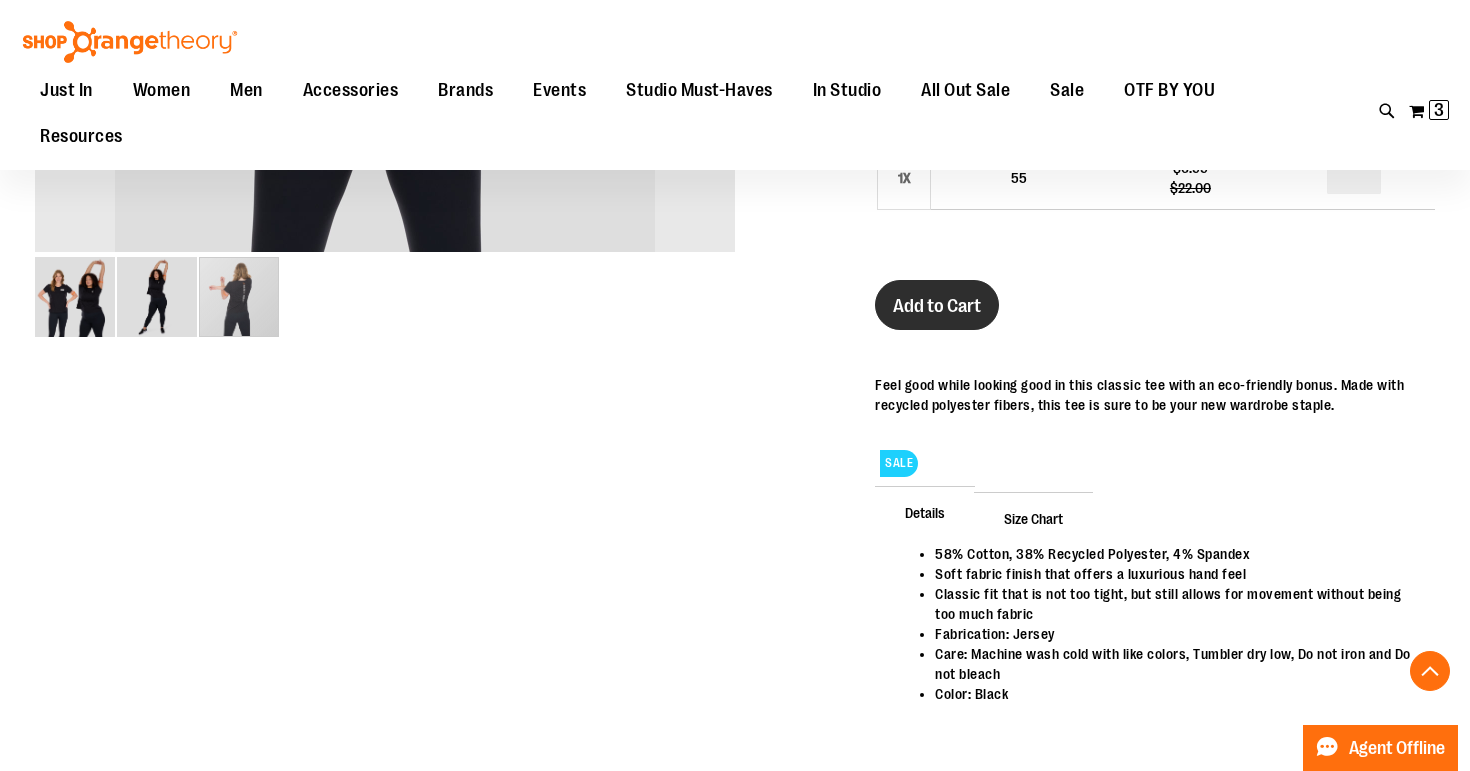 click on "Add to Cart" at bounding box center (937, 306) 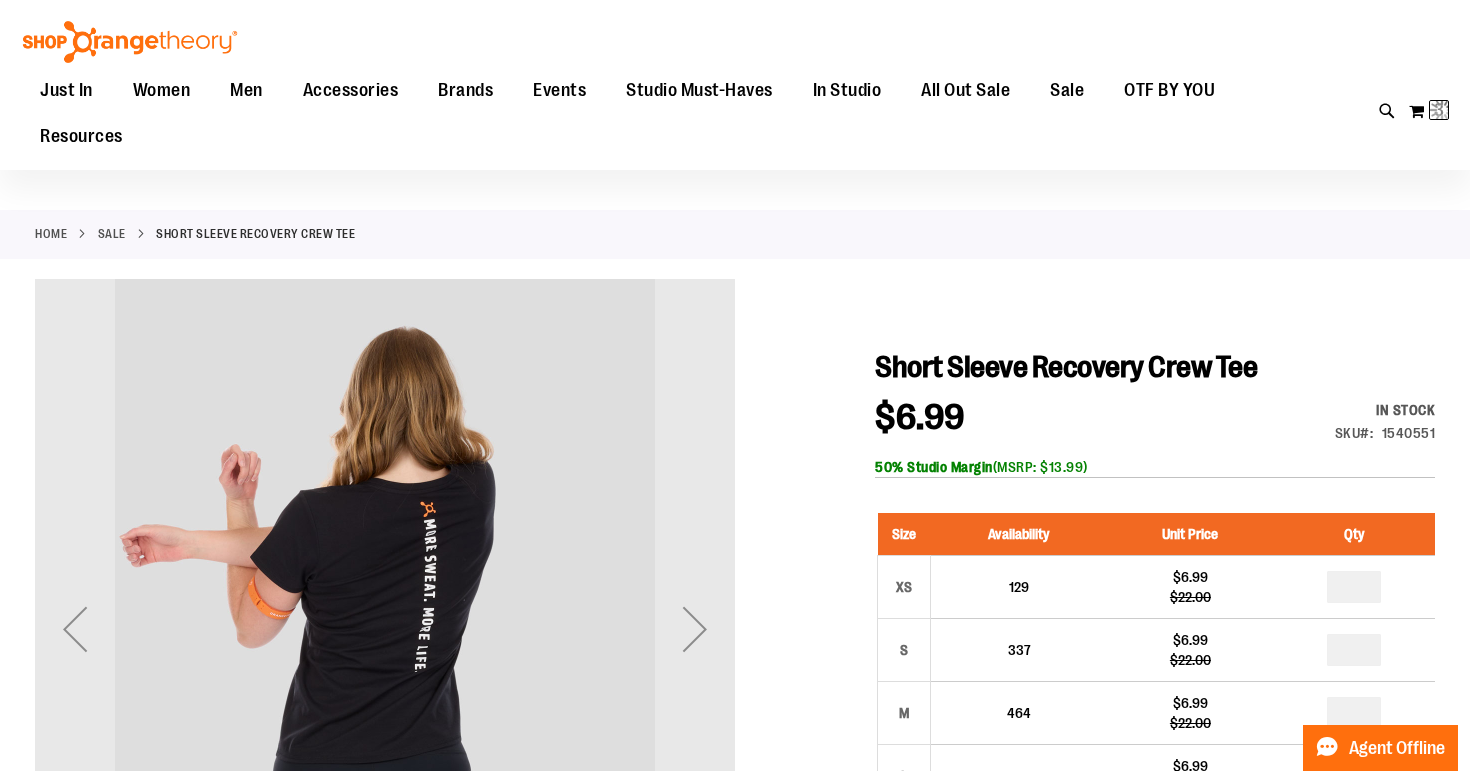 scroll, scrollTop: 0, scrollLeft: 0, axis: both 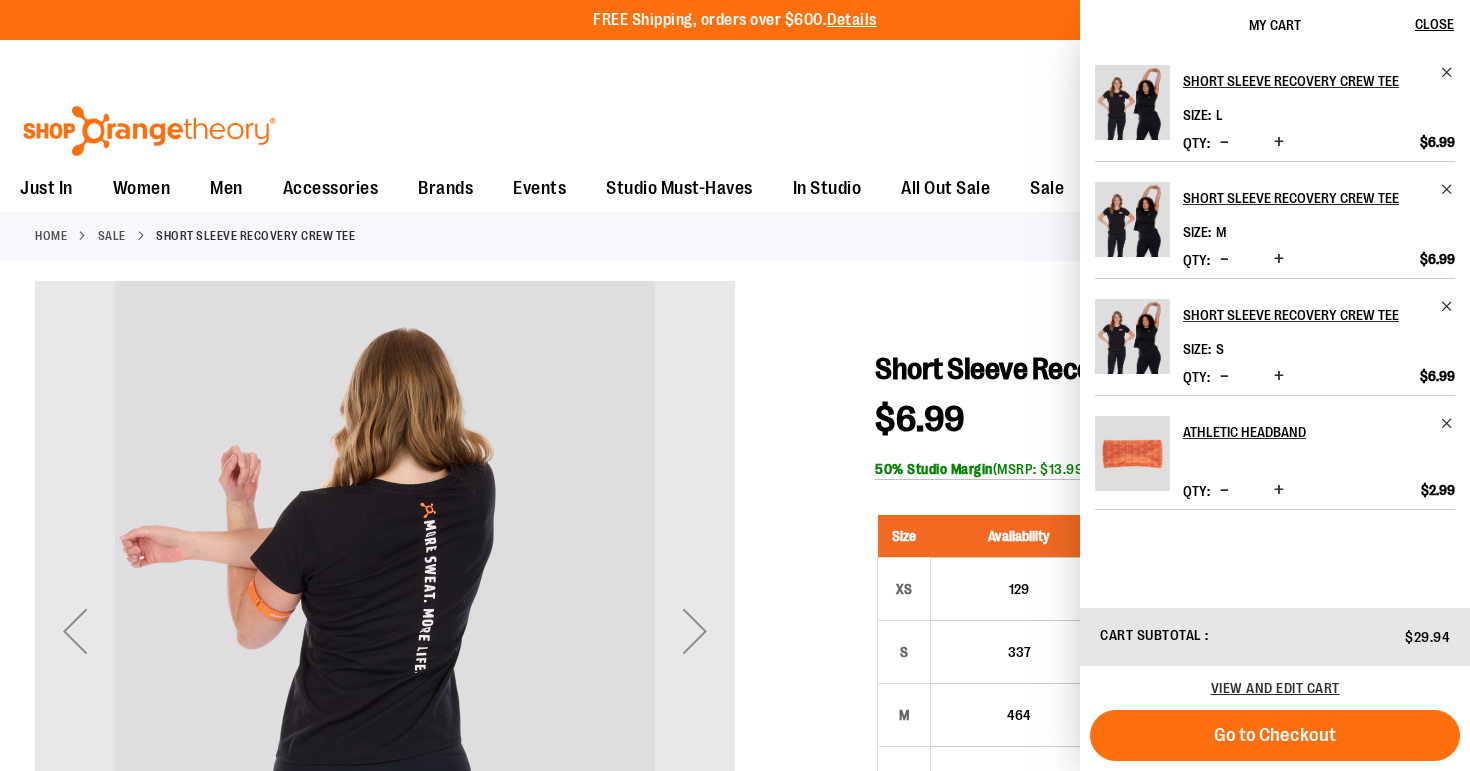 click on "Toggle Nav
Search
Popular Suggestions
Advanced Search" at bounding box center [735, 125] 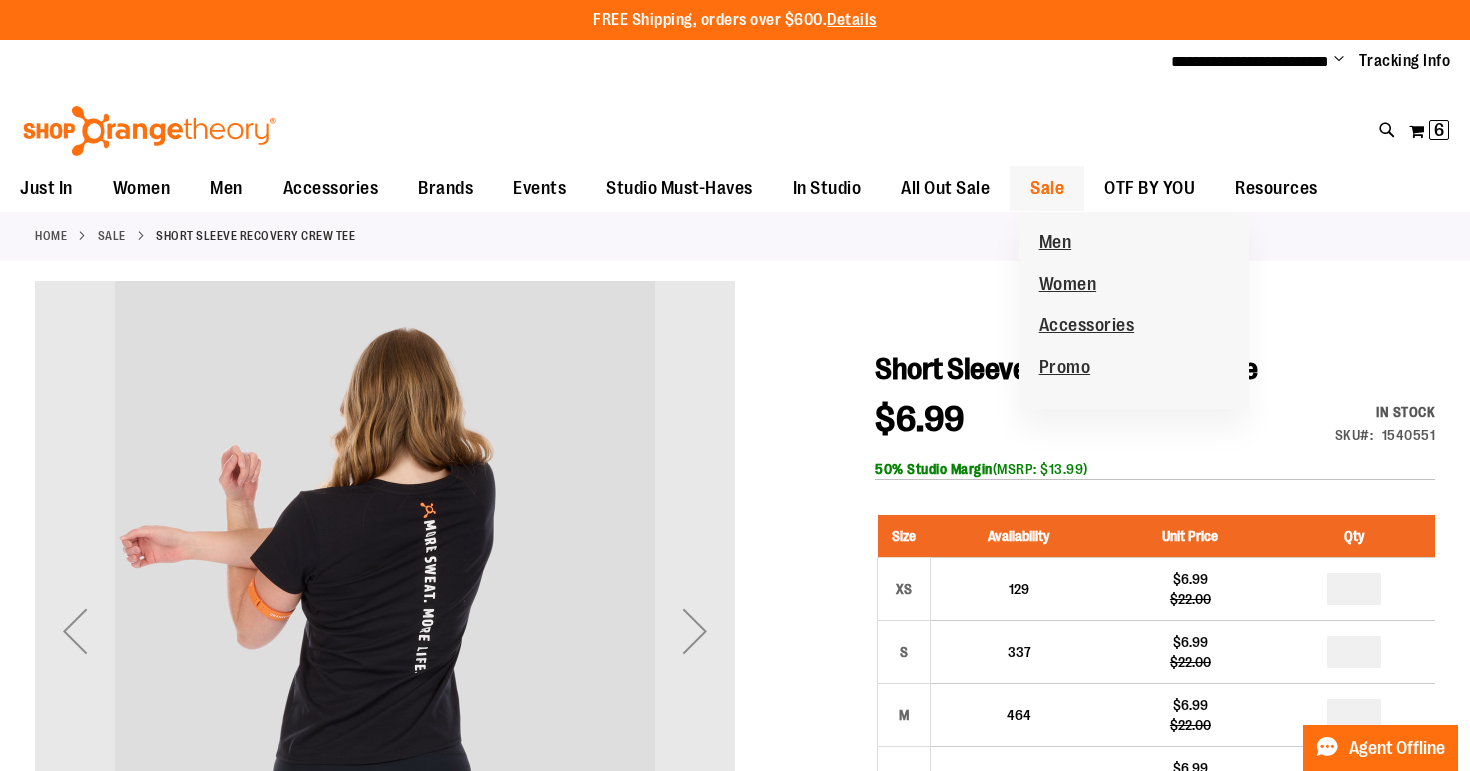 click on "Sale" at bounding box center (1047, 188) 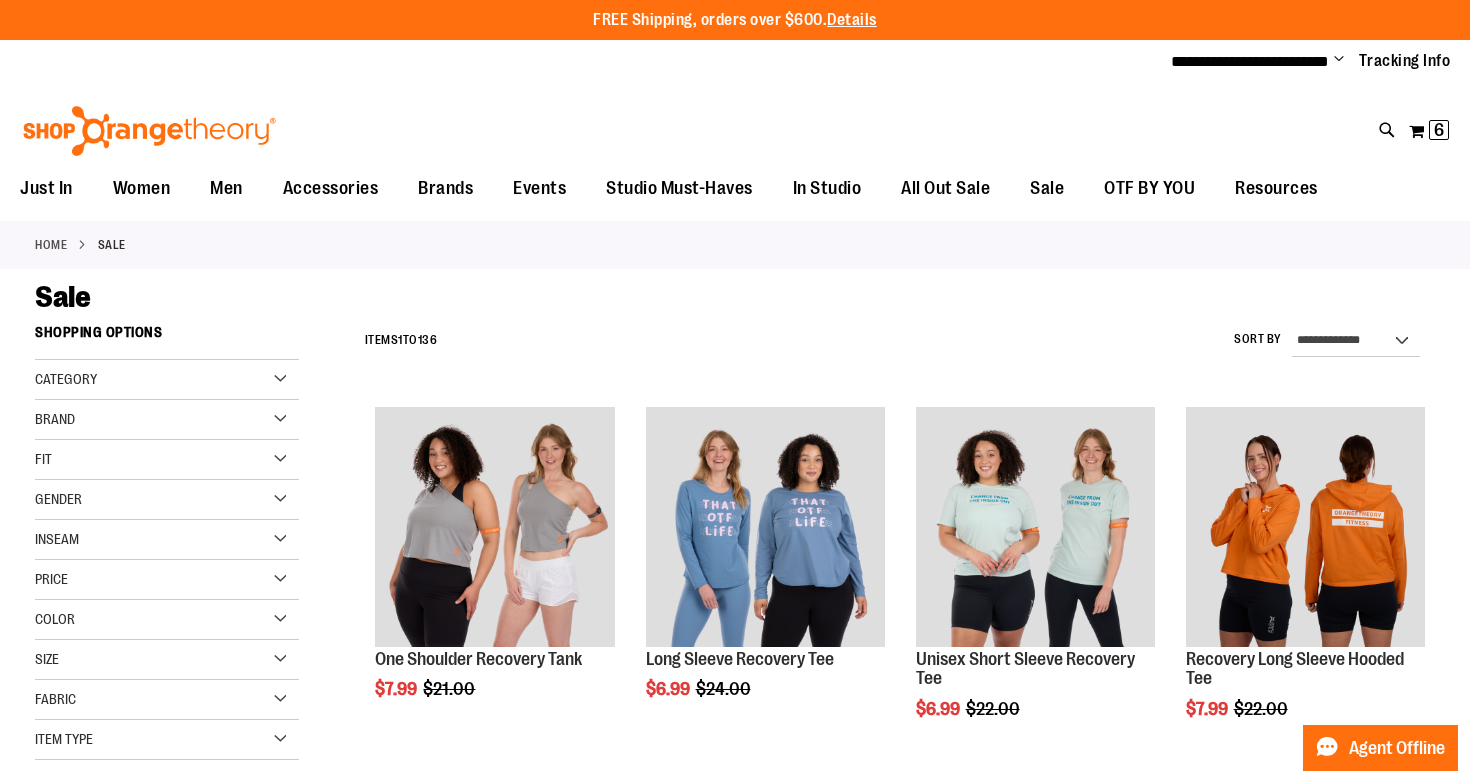 scroll, scrollTop: 0, scrollLeft: 0, axis: both 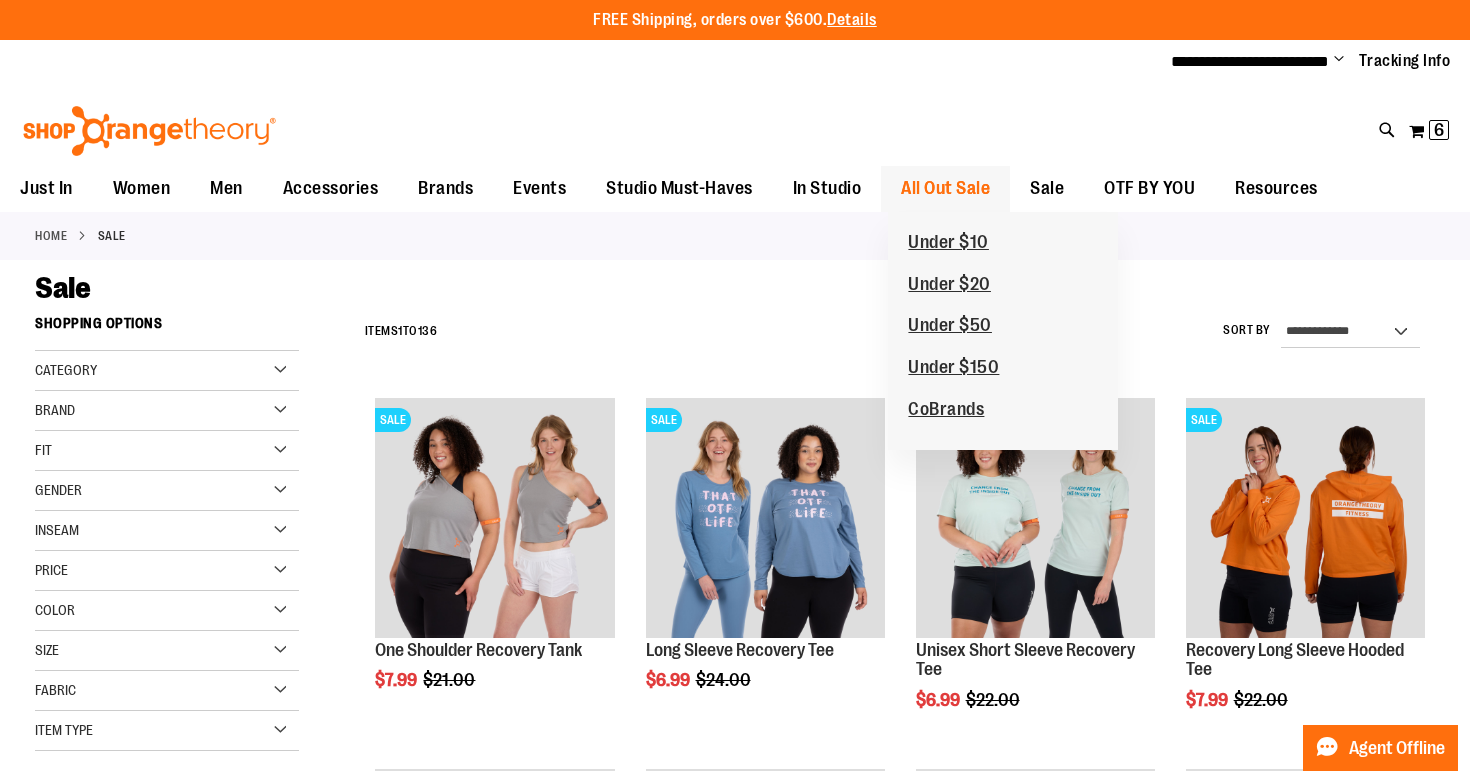 click on "All Out Sale" at bounding box center [945, 188] 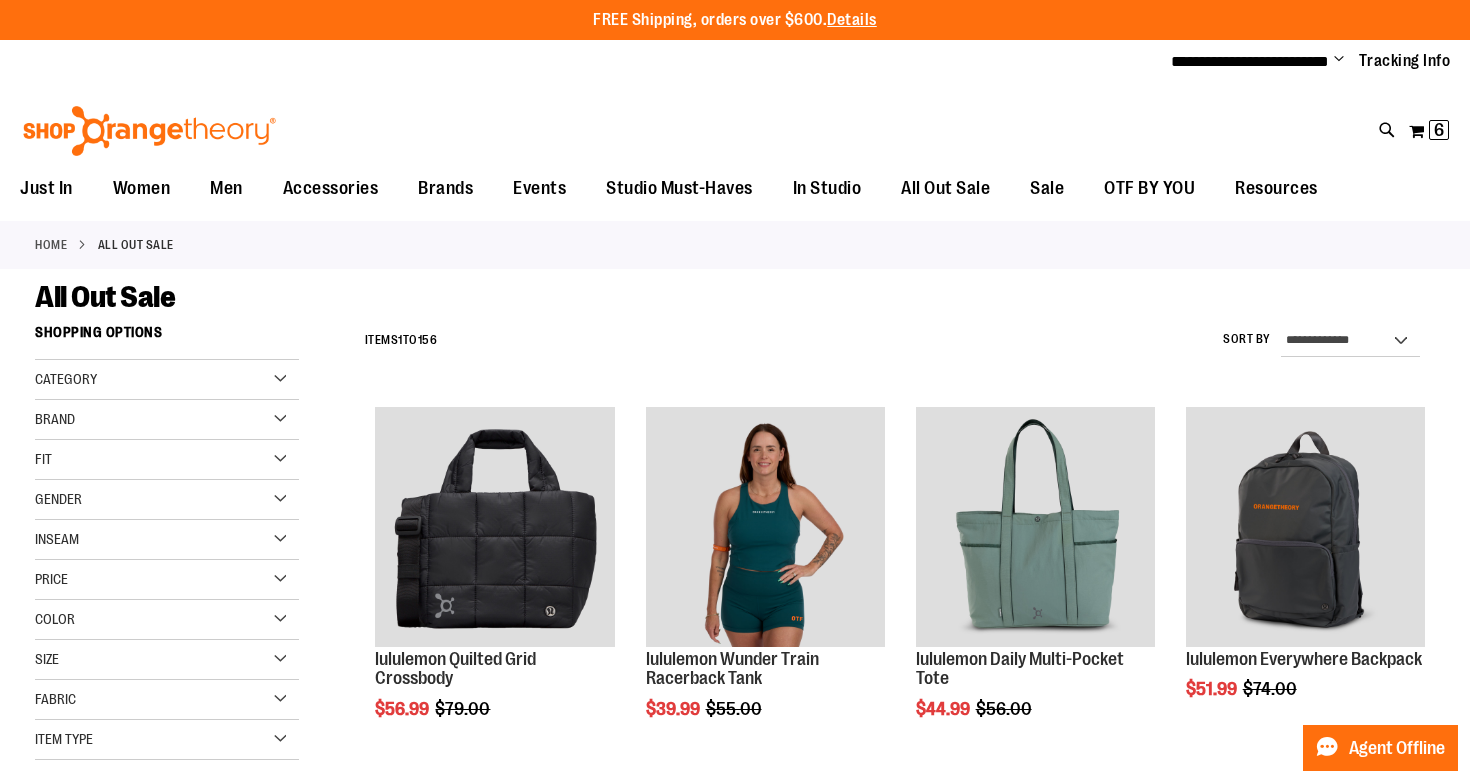 scroll, scrollTop: 0, scrollLeft: 0, axis: both 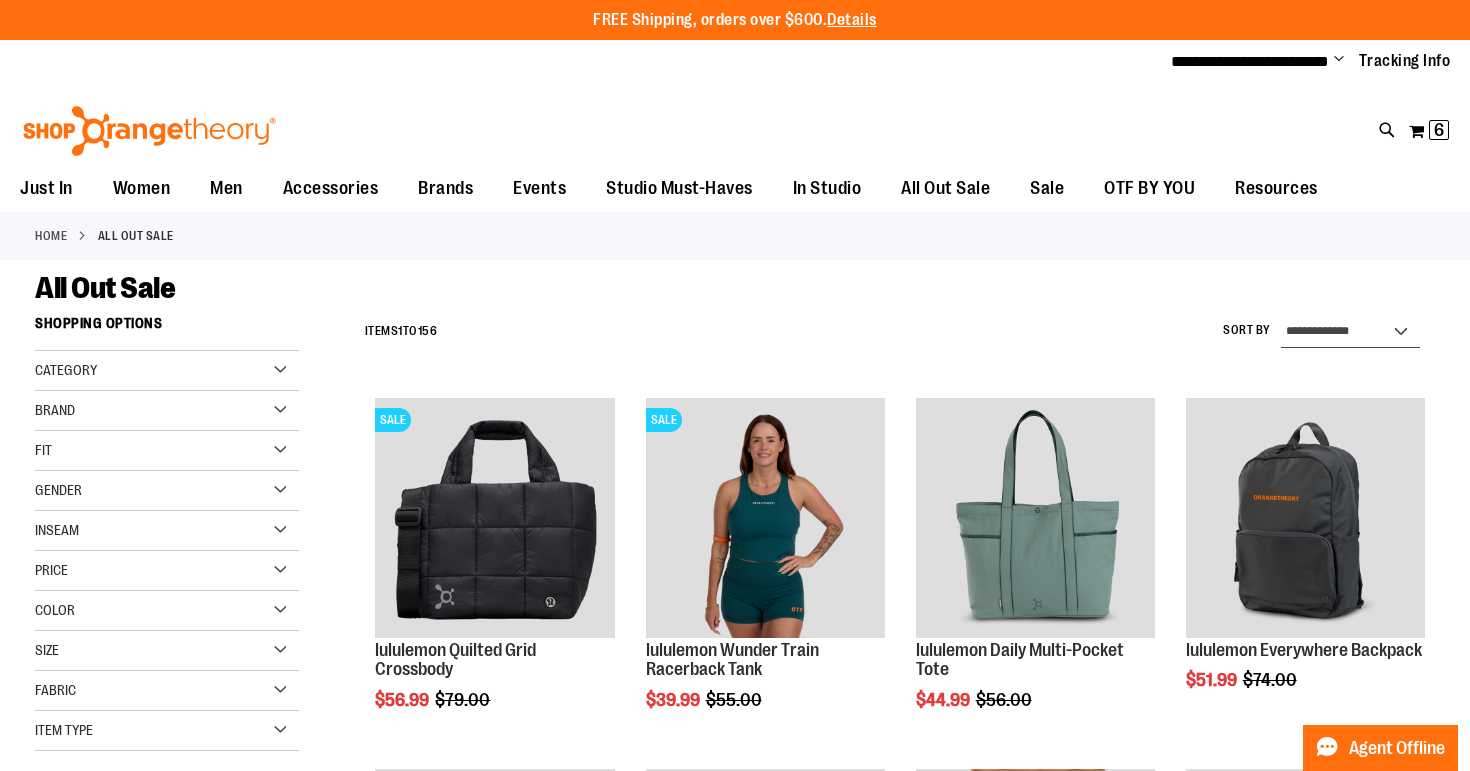 select on "*********" 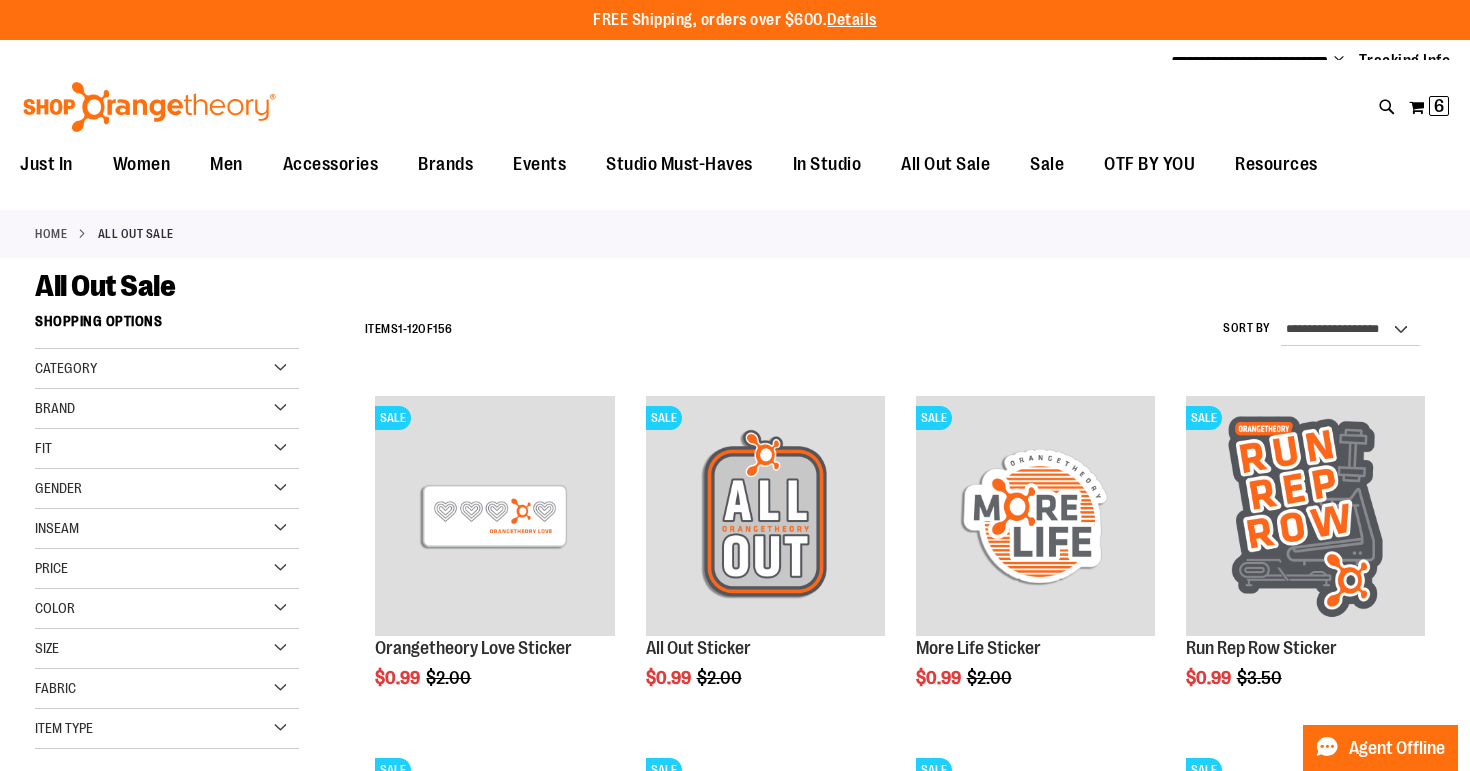 scroll, scrollTop: 0, scrollLeft: 0, axis: both 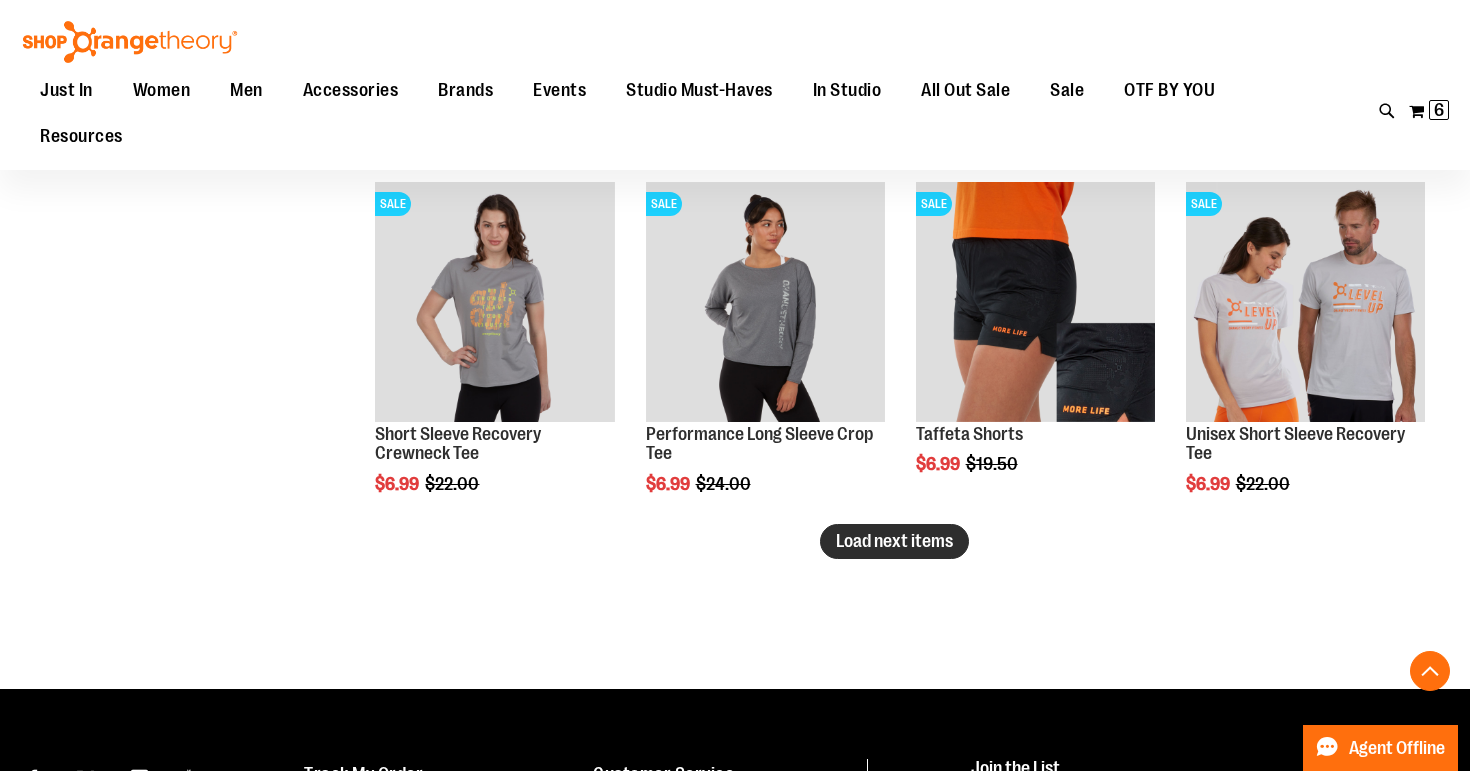 click on "Load next items" at bounding box center [894, 541] 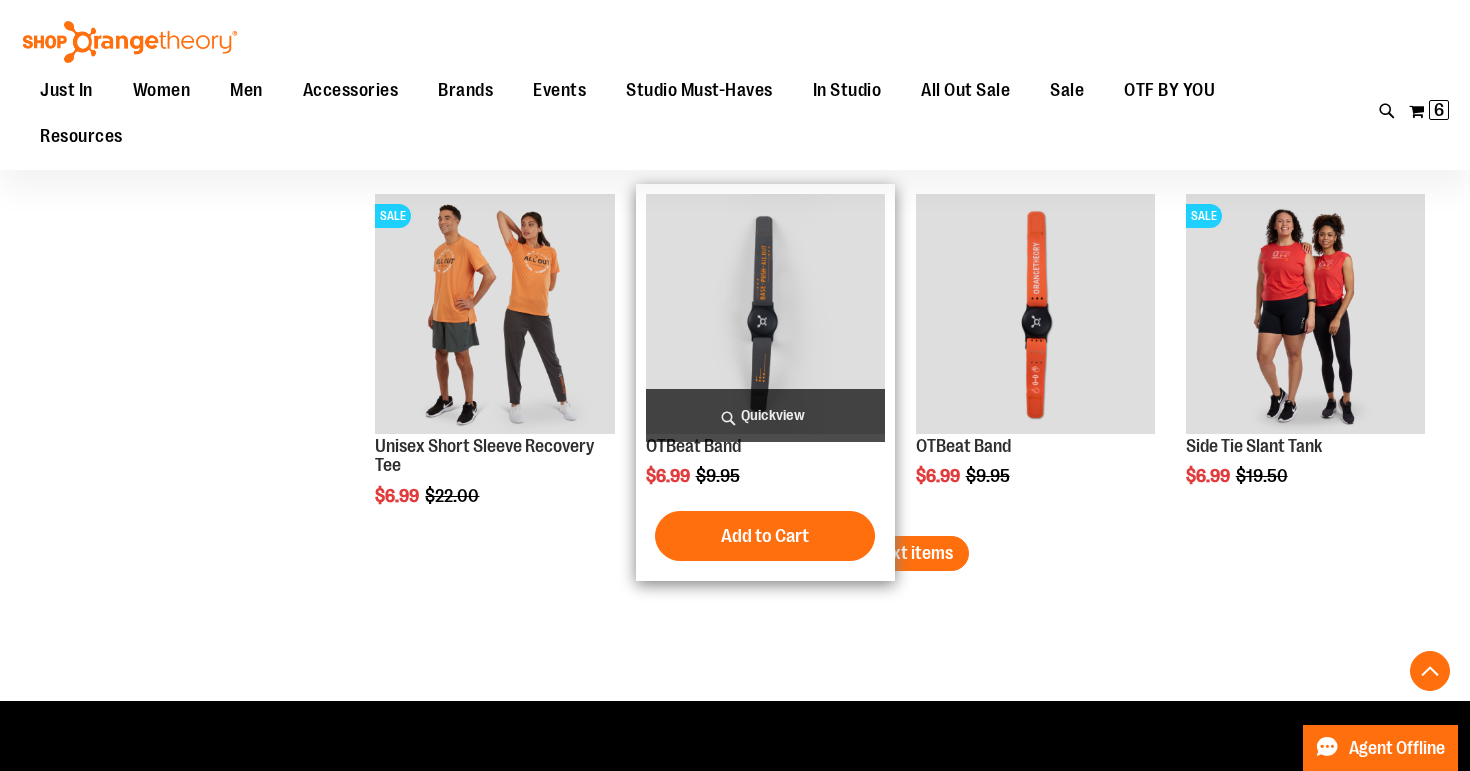 scroll, scrollTop: 4075, scrollLeft: 0, axis: vertical 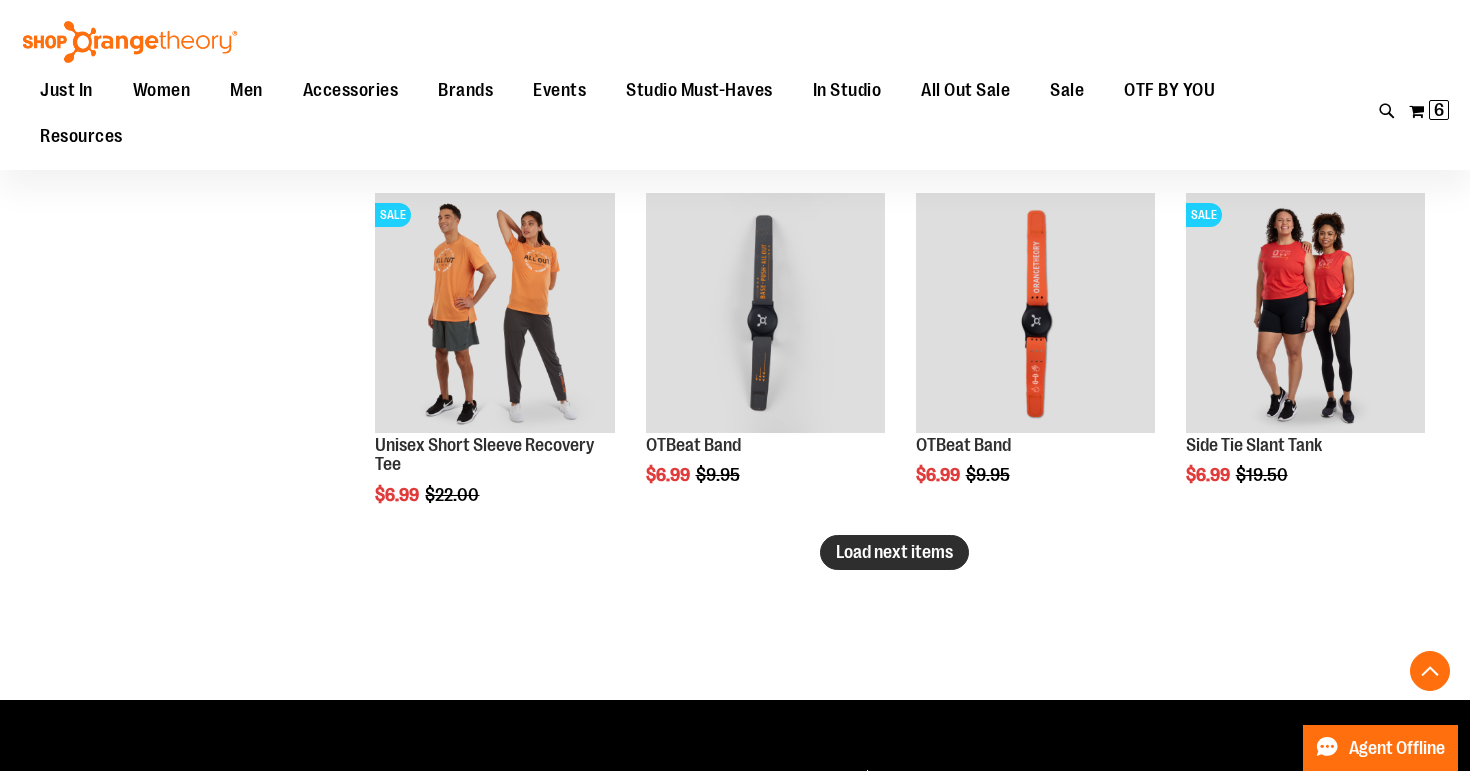 click on "Load next items" at bounding box center (894, 552) 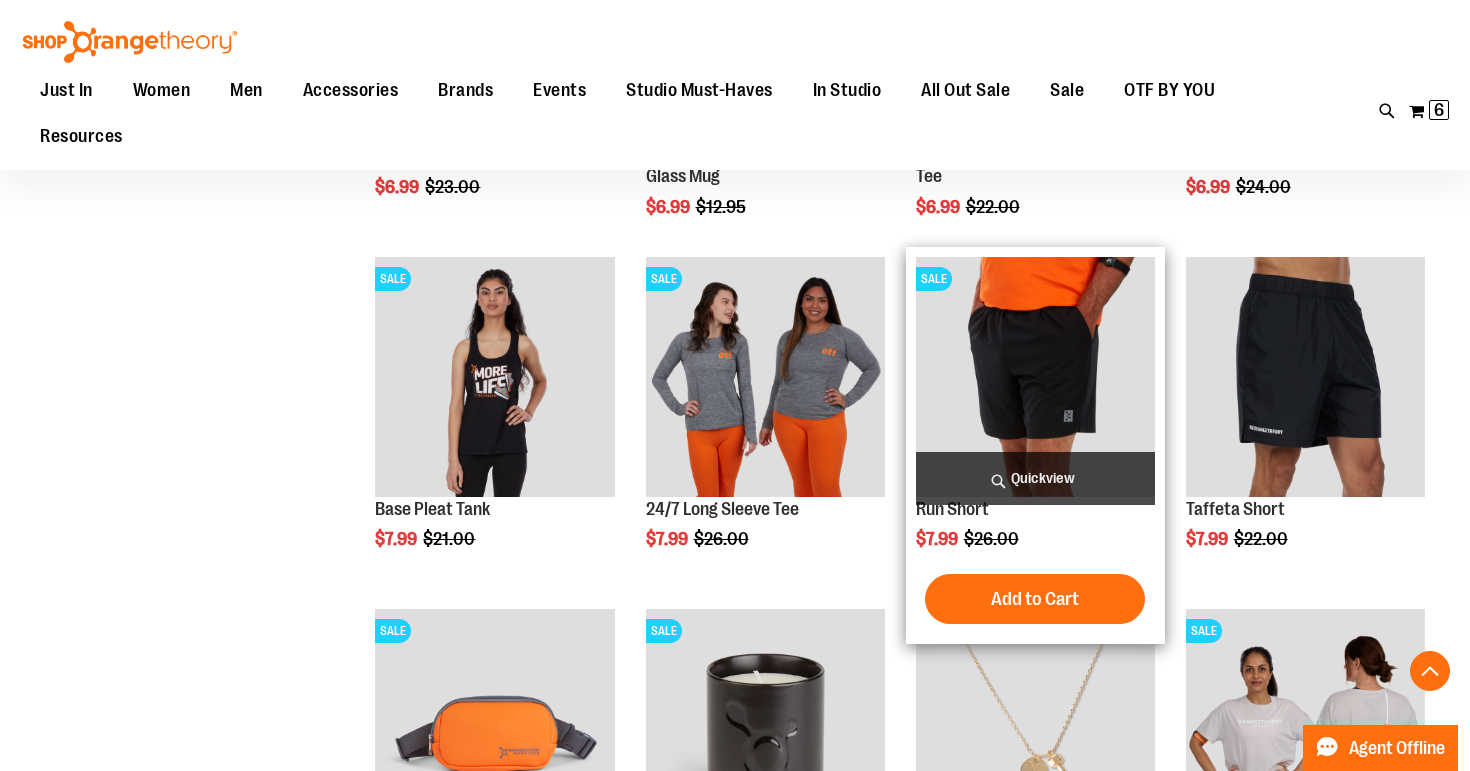 scroll, scrollTop: 4728, scrollLeft: 0, axis: vertical 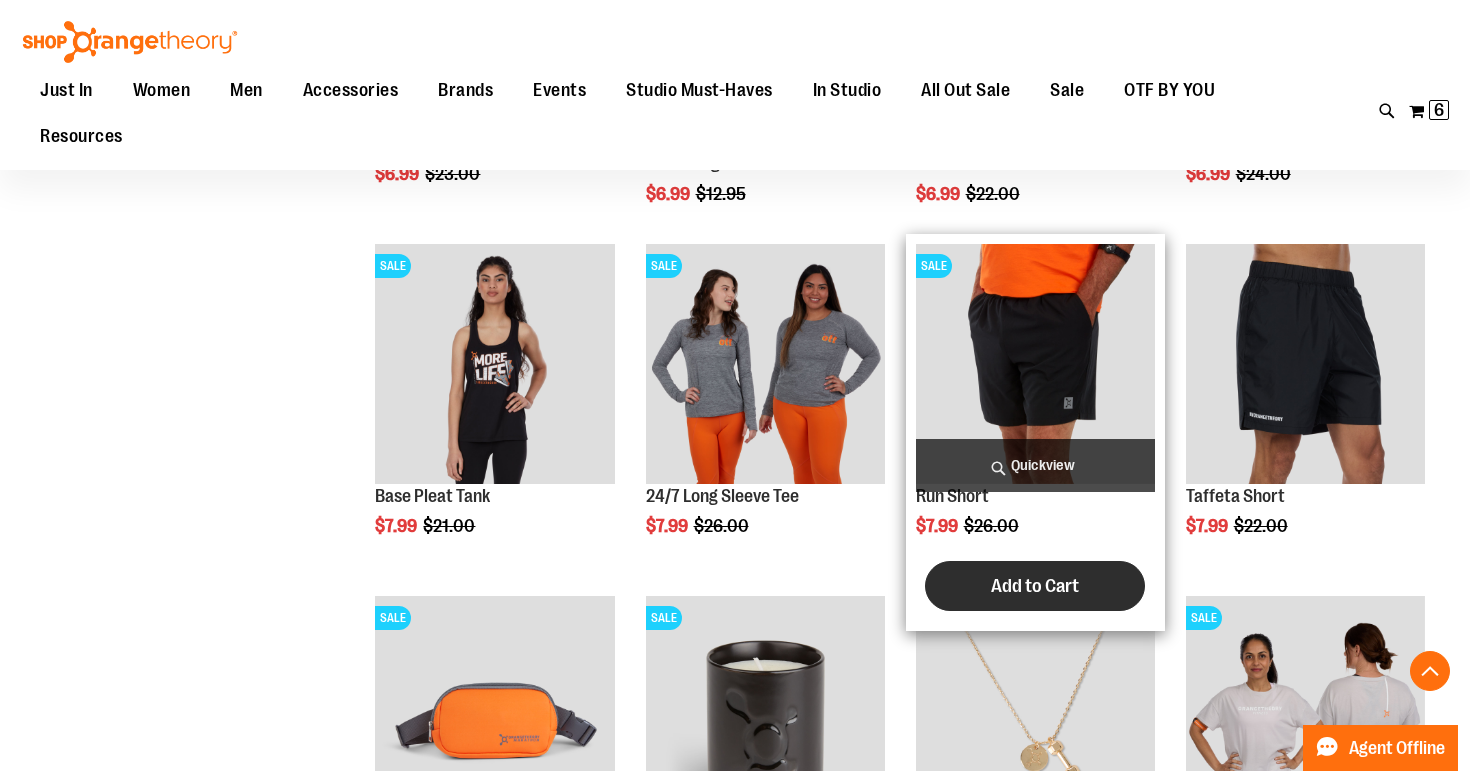 click on "Add to Cart" at bounding box center [1035, 586] 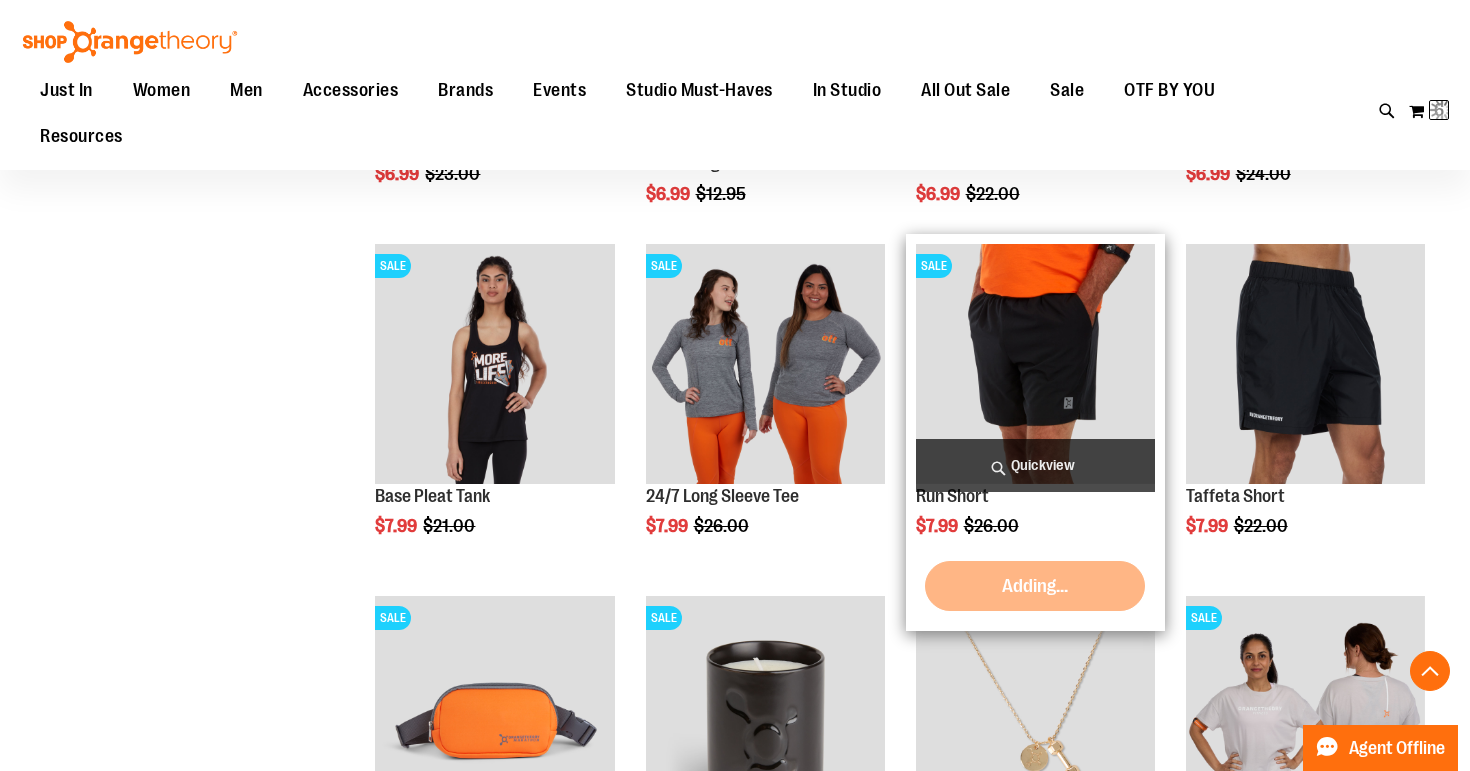 scroll, scrollTop: 4808, scrollLeft: 0, axis: vertical 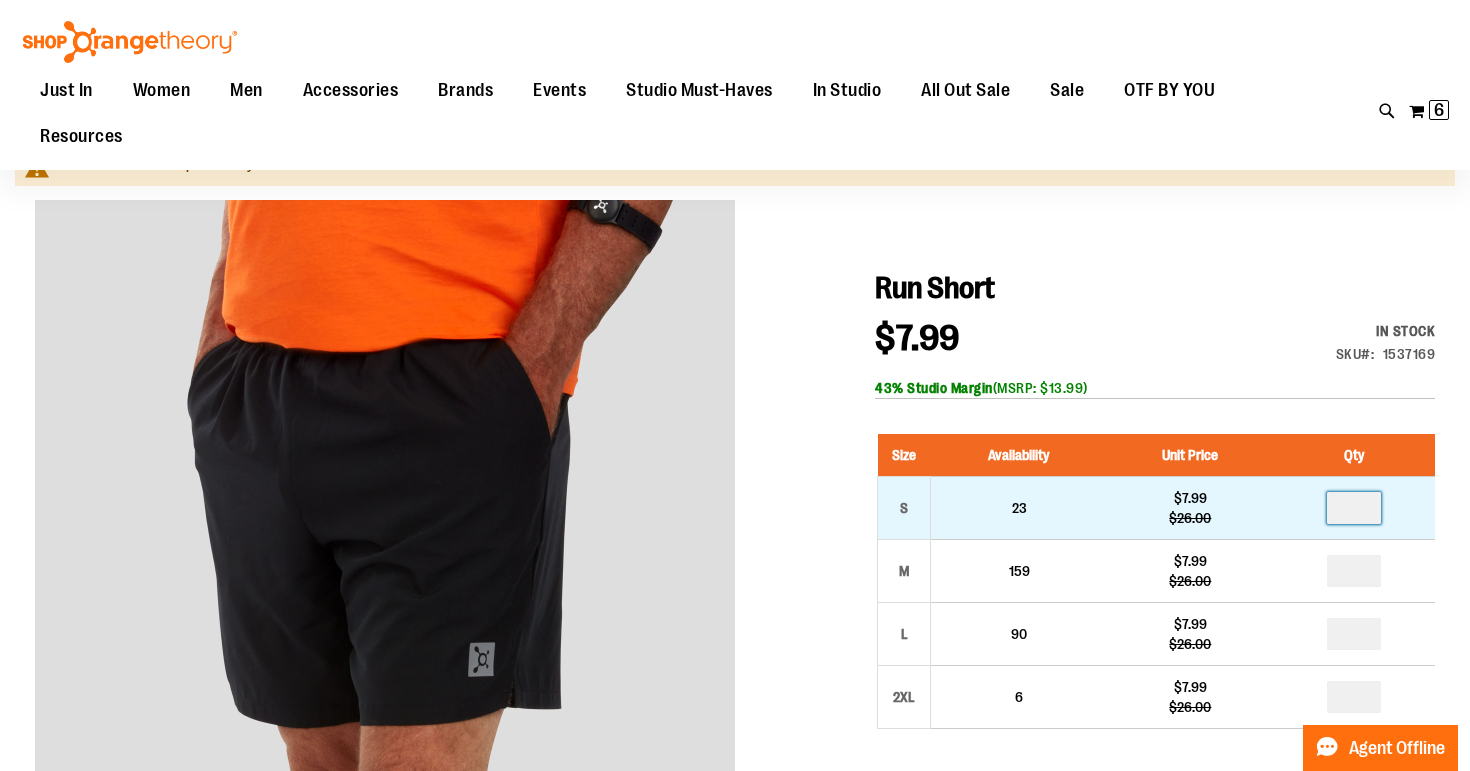 click at bounding box center [1354, 508] 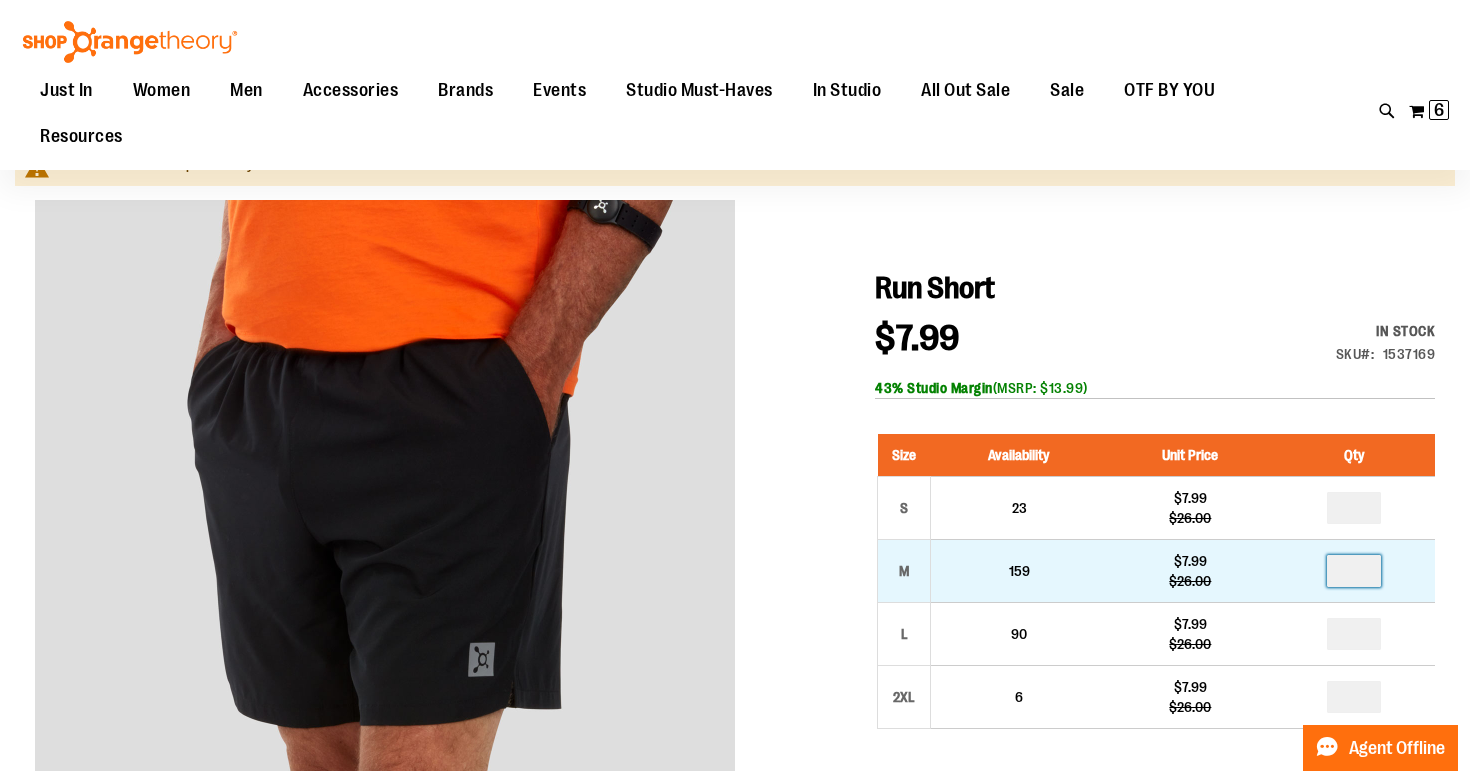 type on "*" 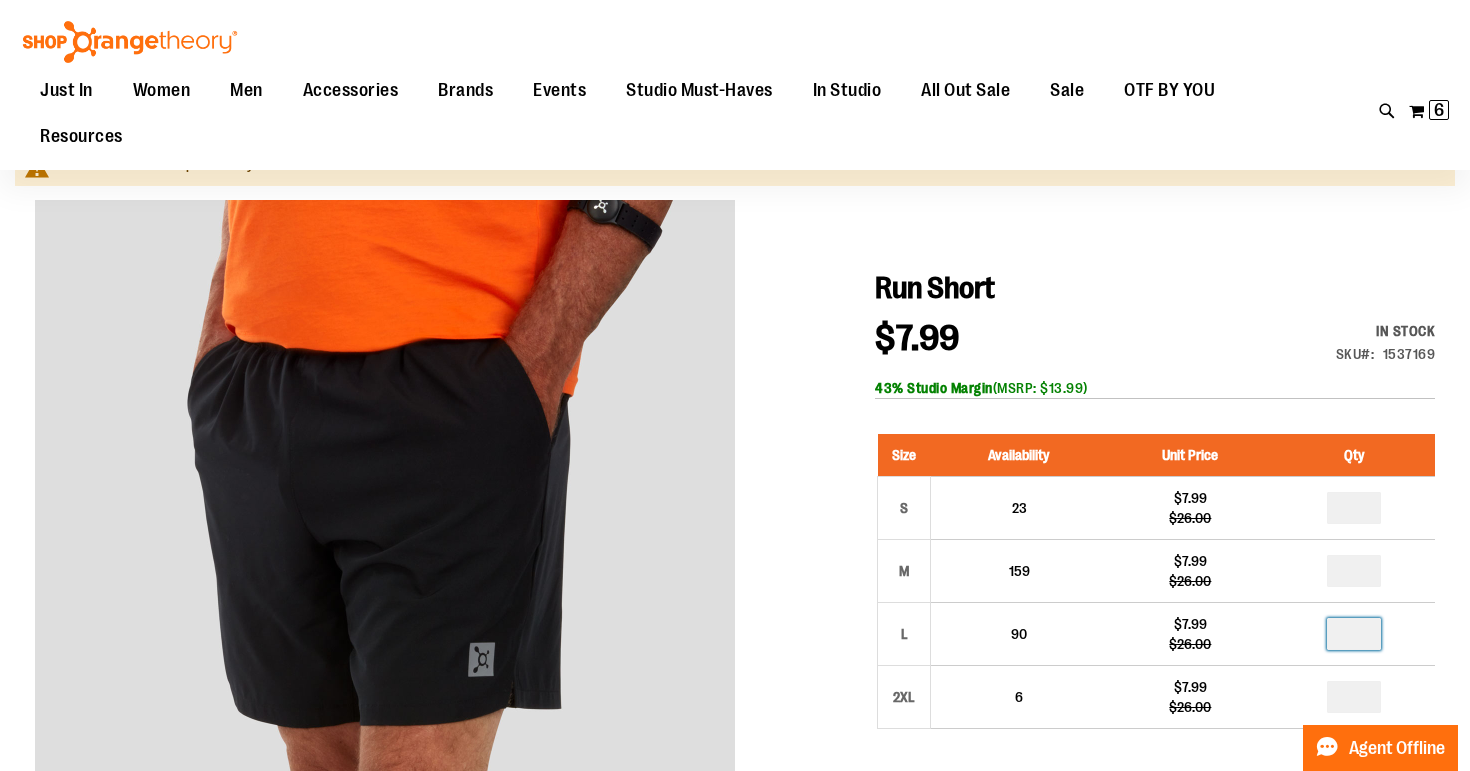click at bounding box center (1354, 634) 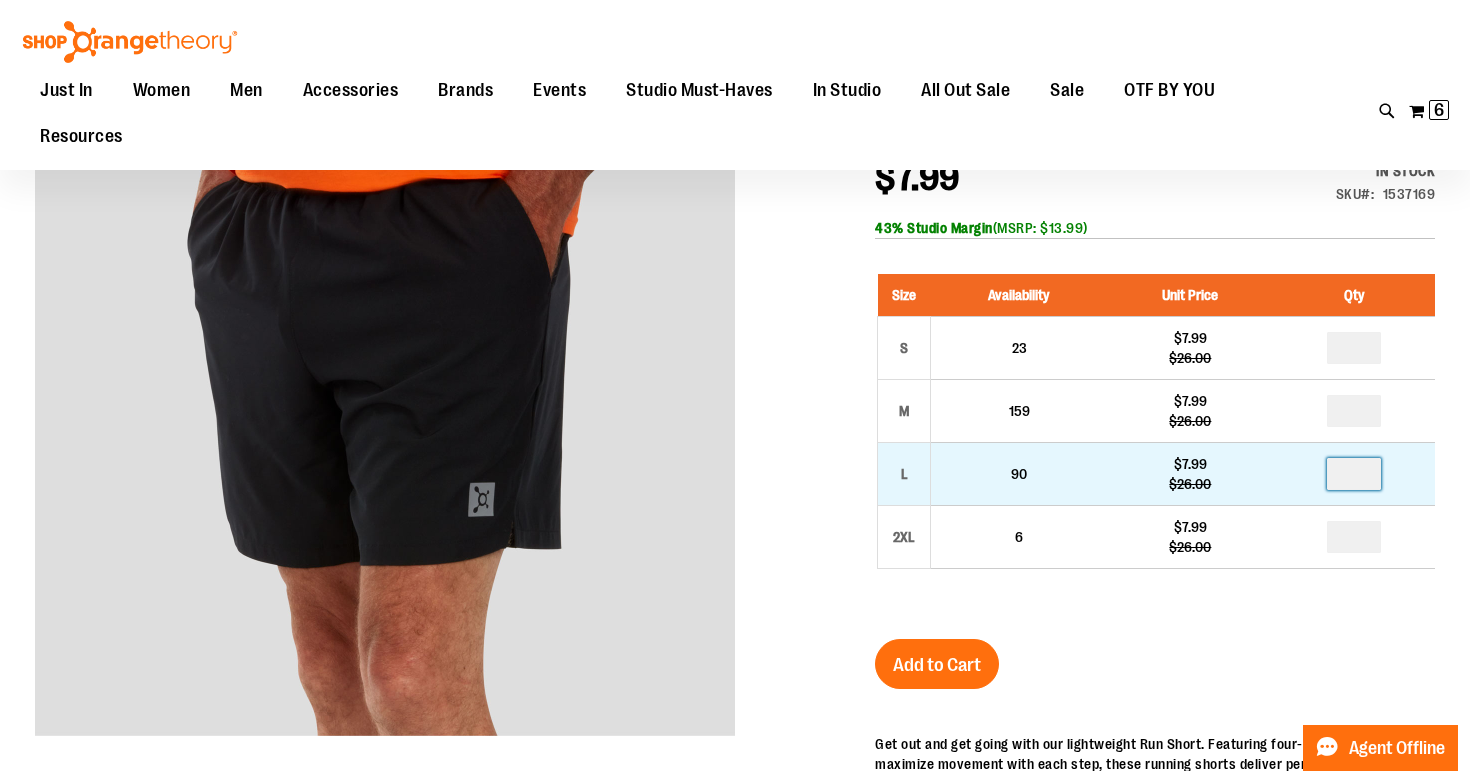 scroll, scrollTop: 293, scrollLeft: 0, axis: vertical 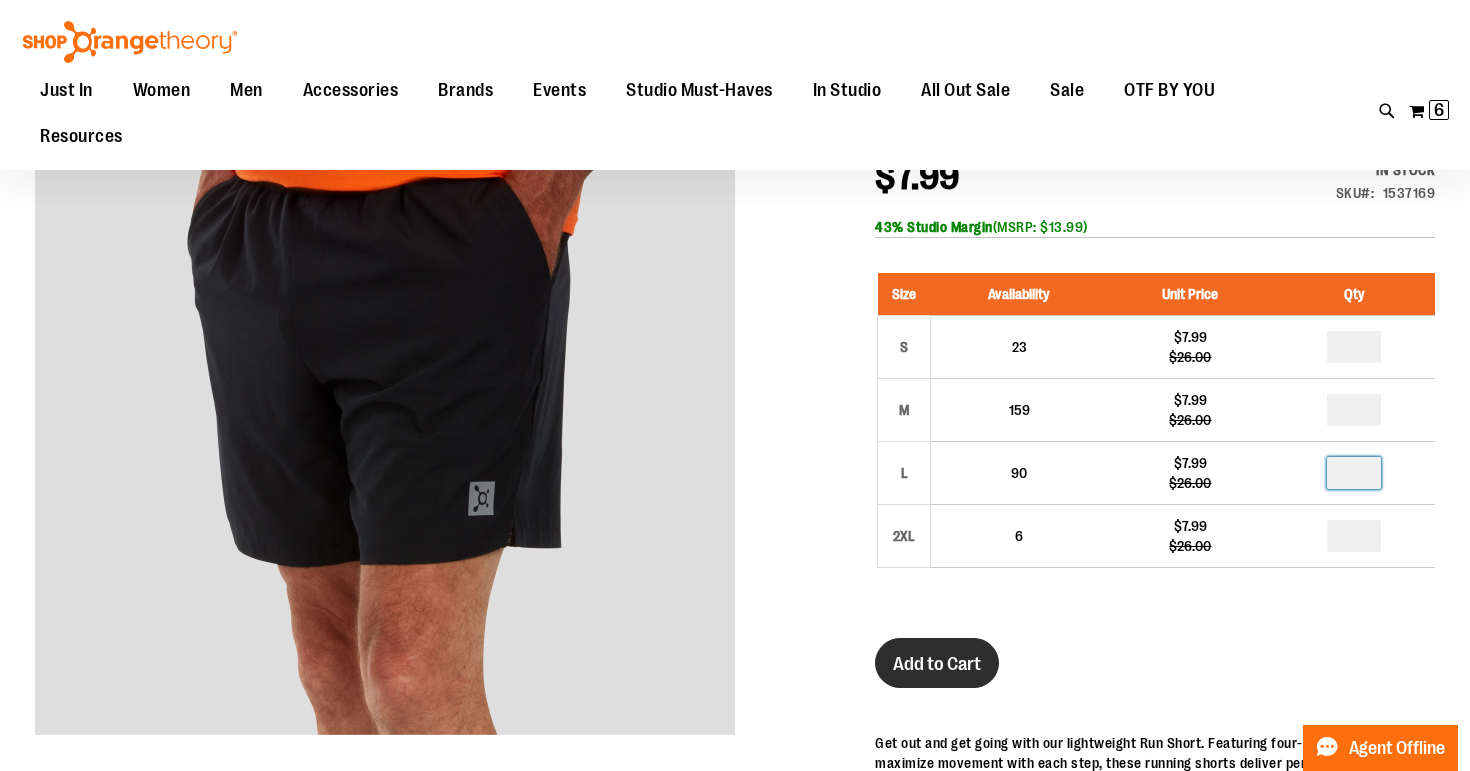 click on "Add to Cart" at bounding box center [937, 664] 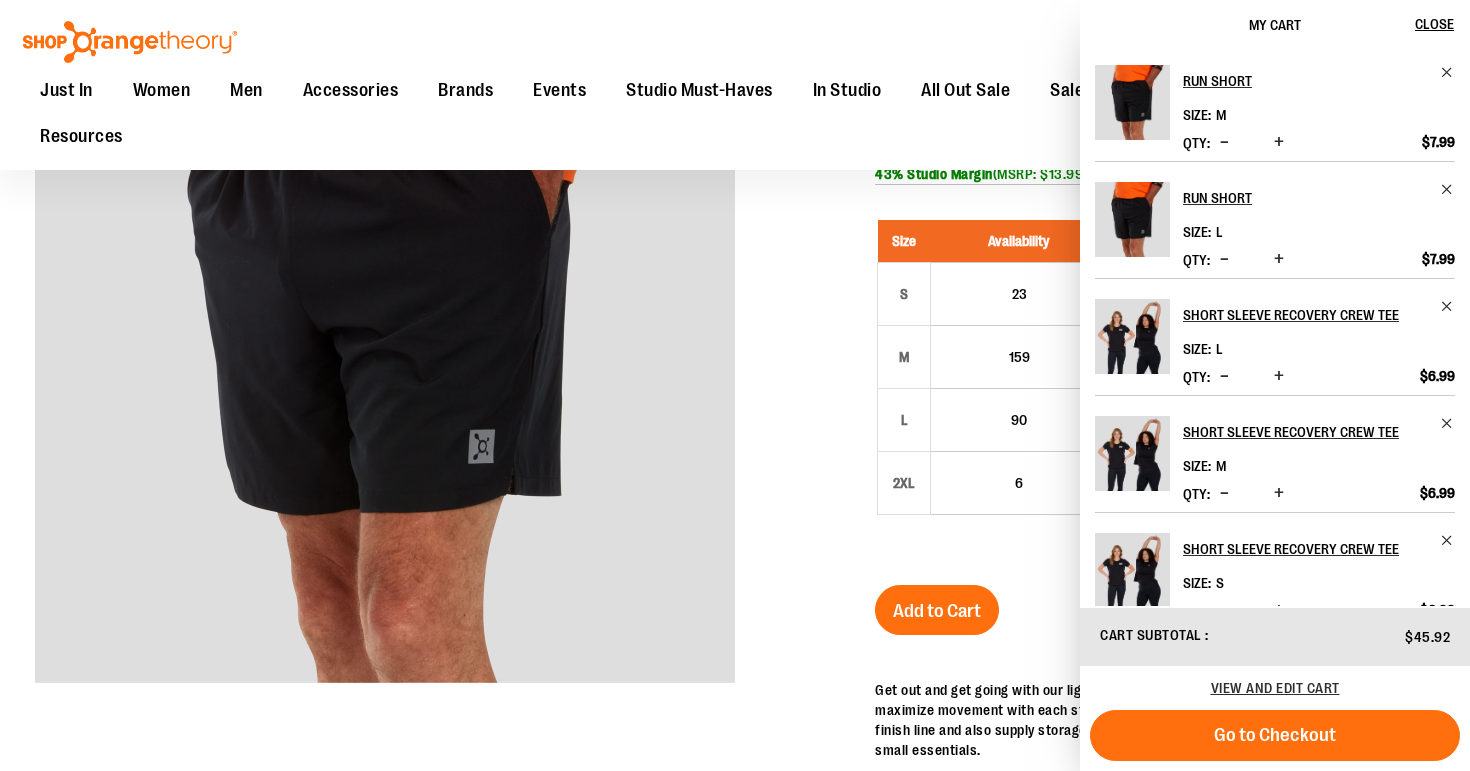 click on "Toggle Nav
Search
Popular Suggestions
Advanced Search" at bounding box center (735, 85) 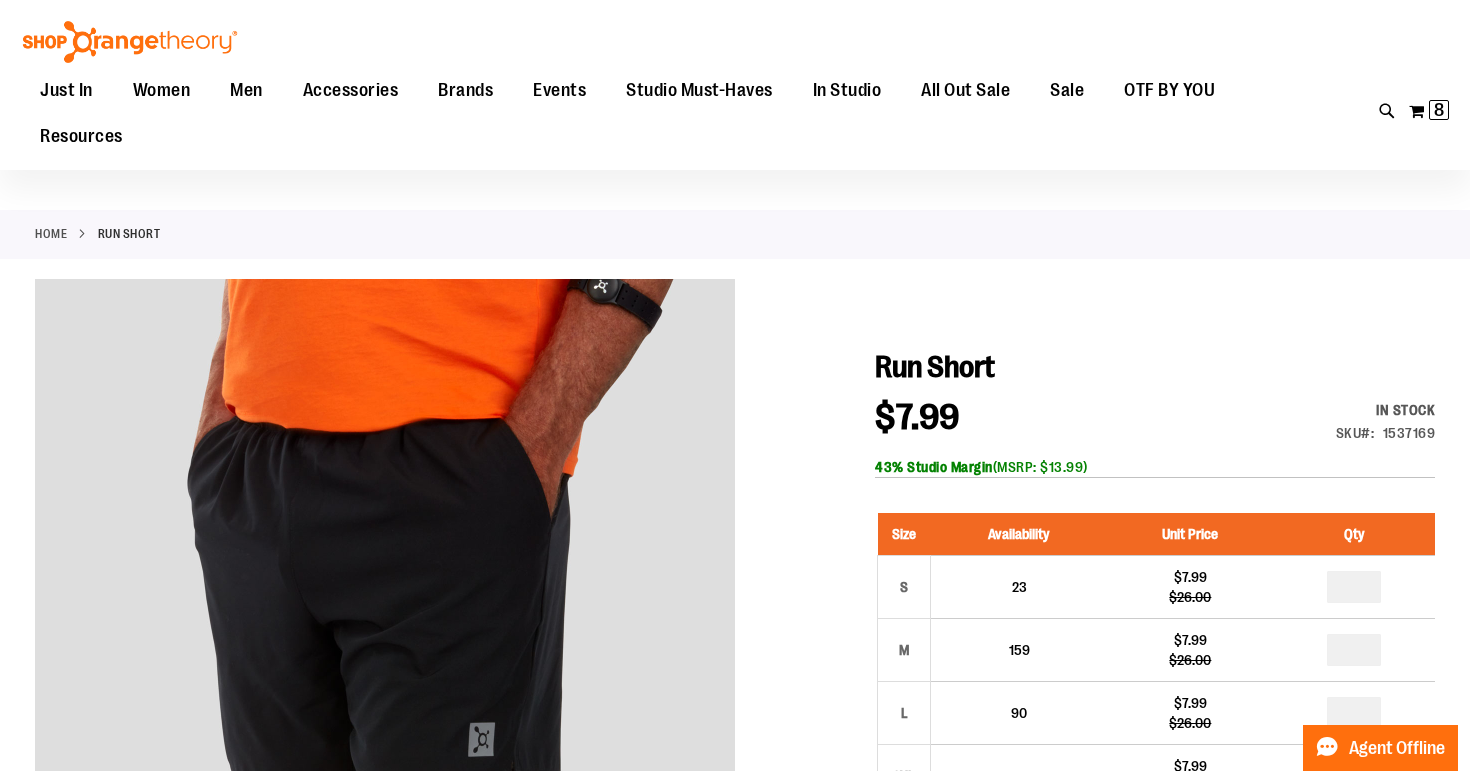 scroll, scrollTop: 0, scrollLeft: 0, axis: both 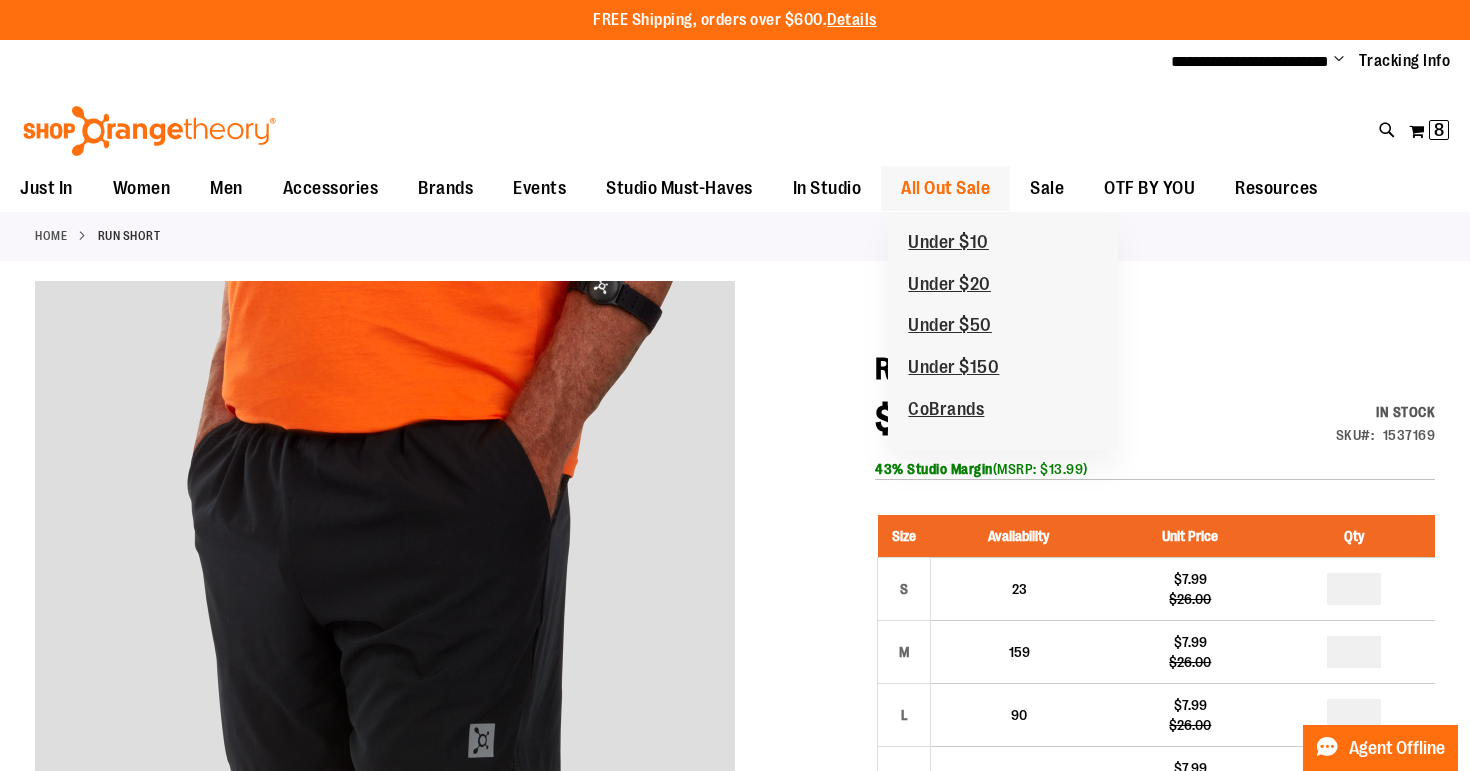 click on "All Out Sale" at bounding box center [945, 188] 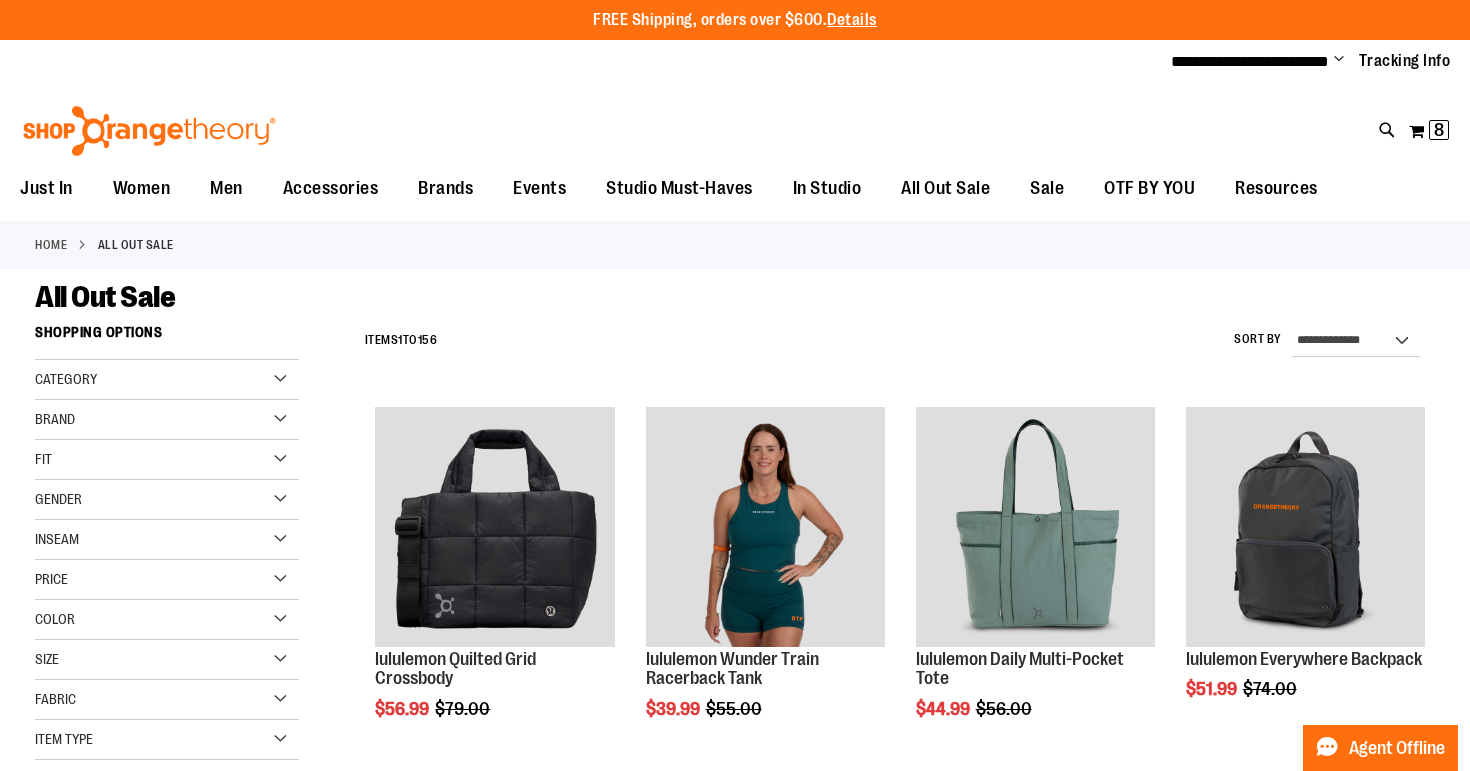 scroll, scrollTop: 0, scrollLeft: 0, axis: both 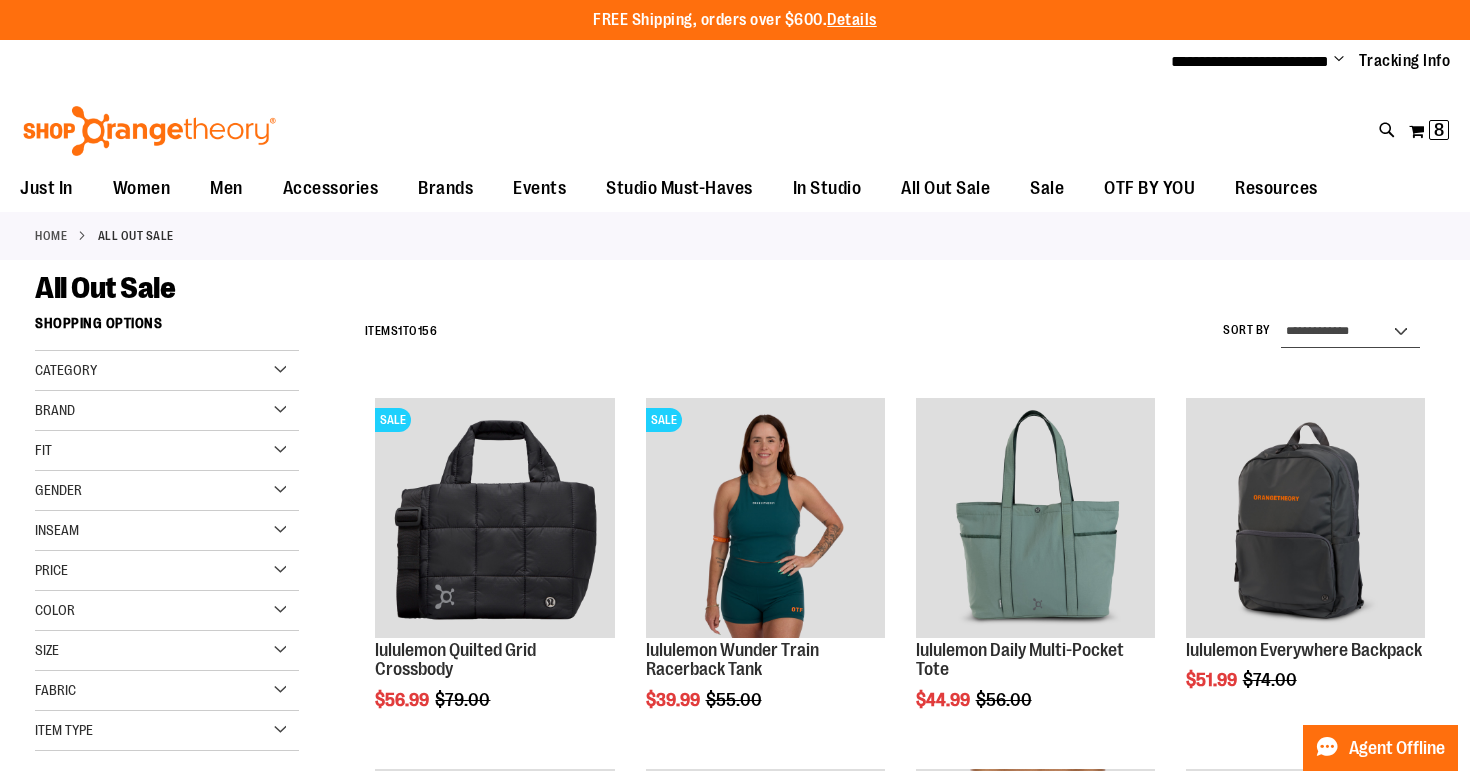 select on "*********" 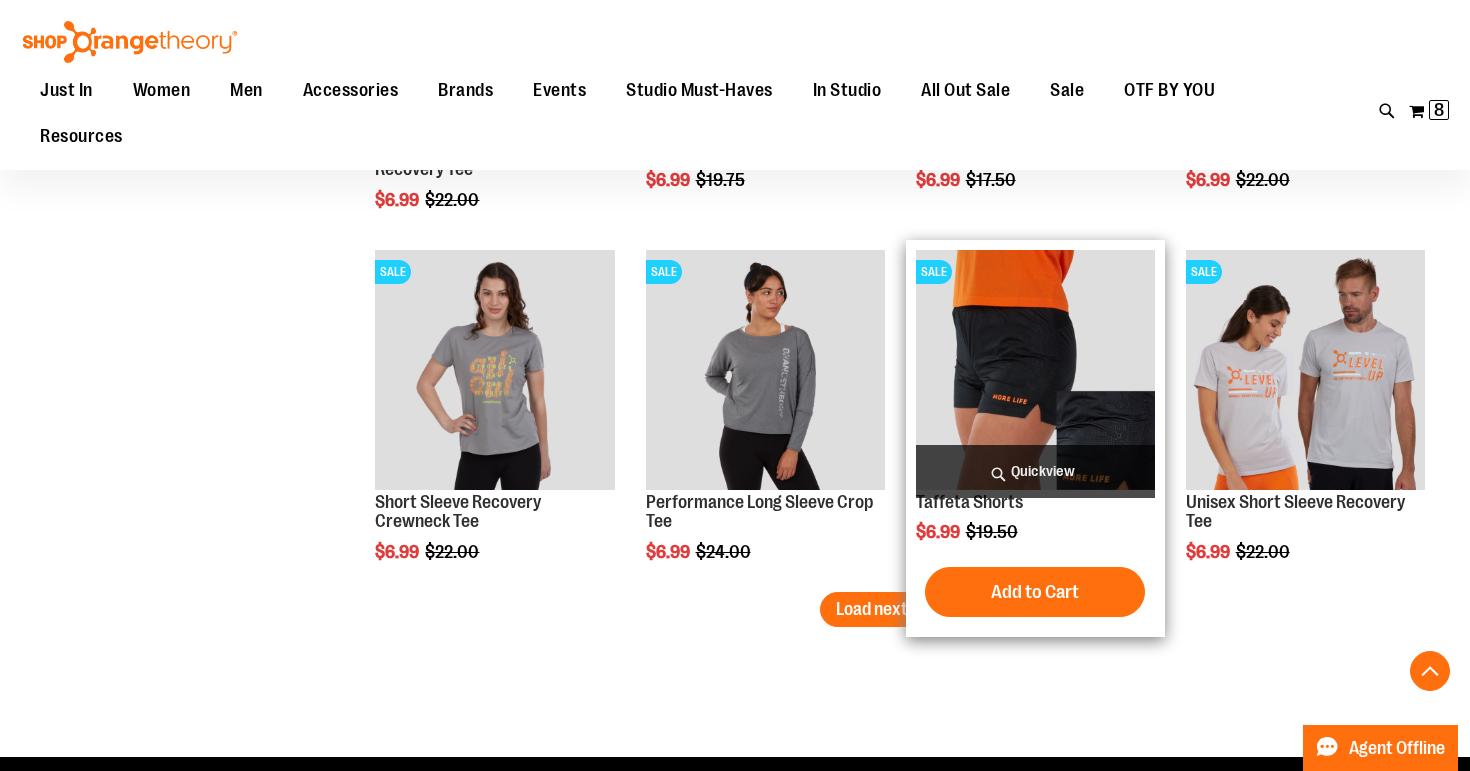 scroll, scrollTop: 3027, scrollLeft: 0, axis: vertical 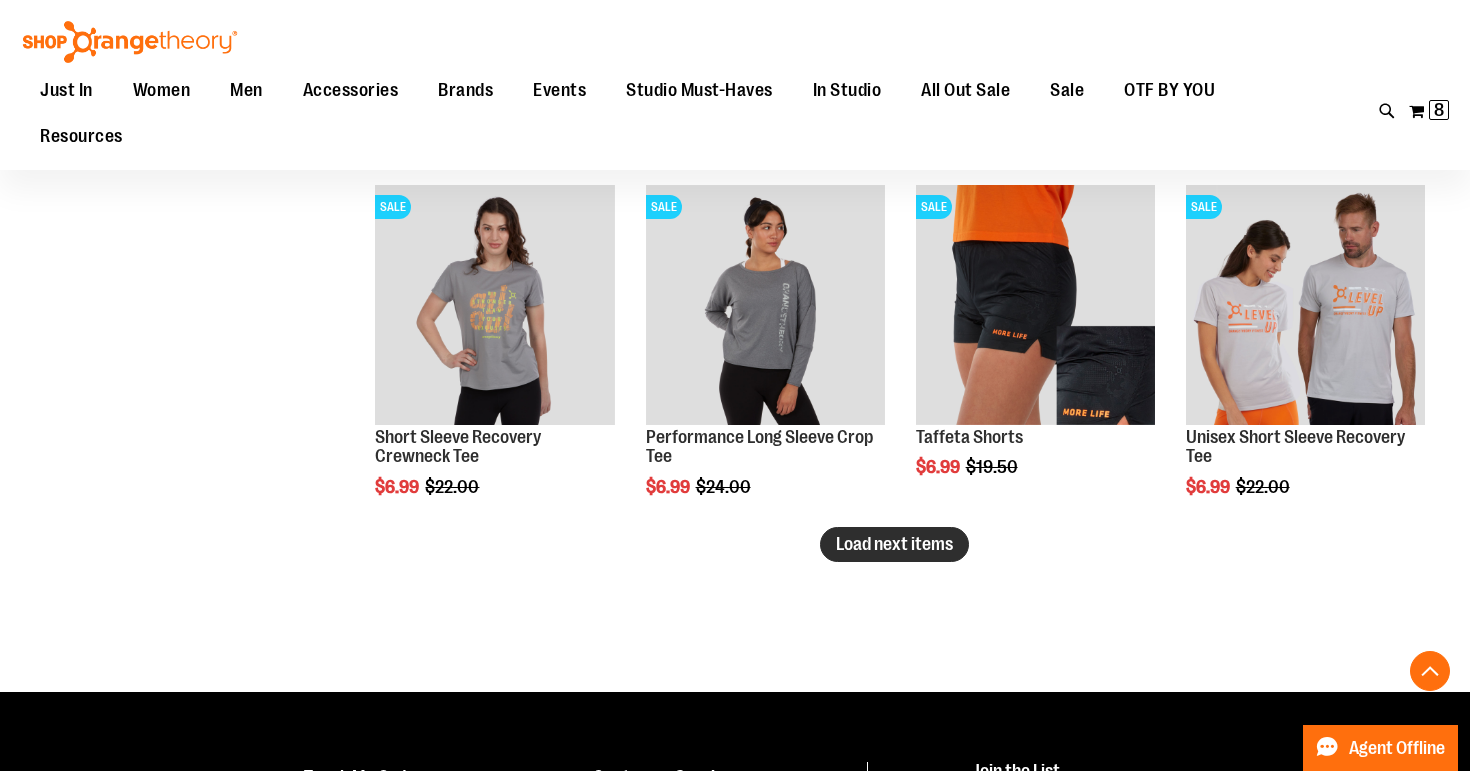 click on "Load next items" at bounding box center [894, 544] 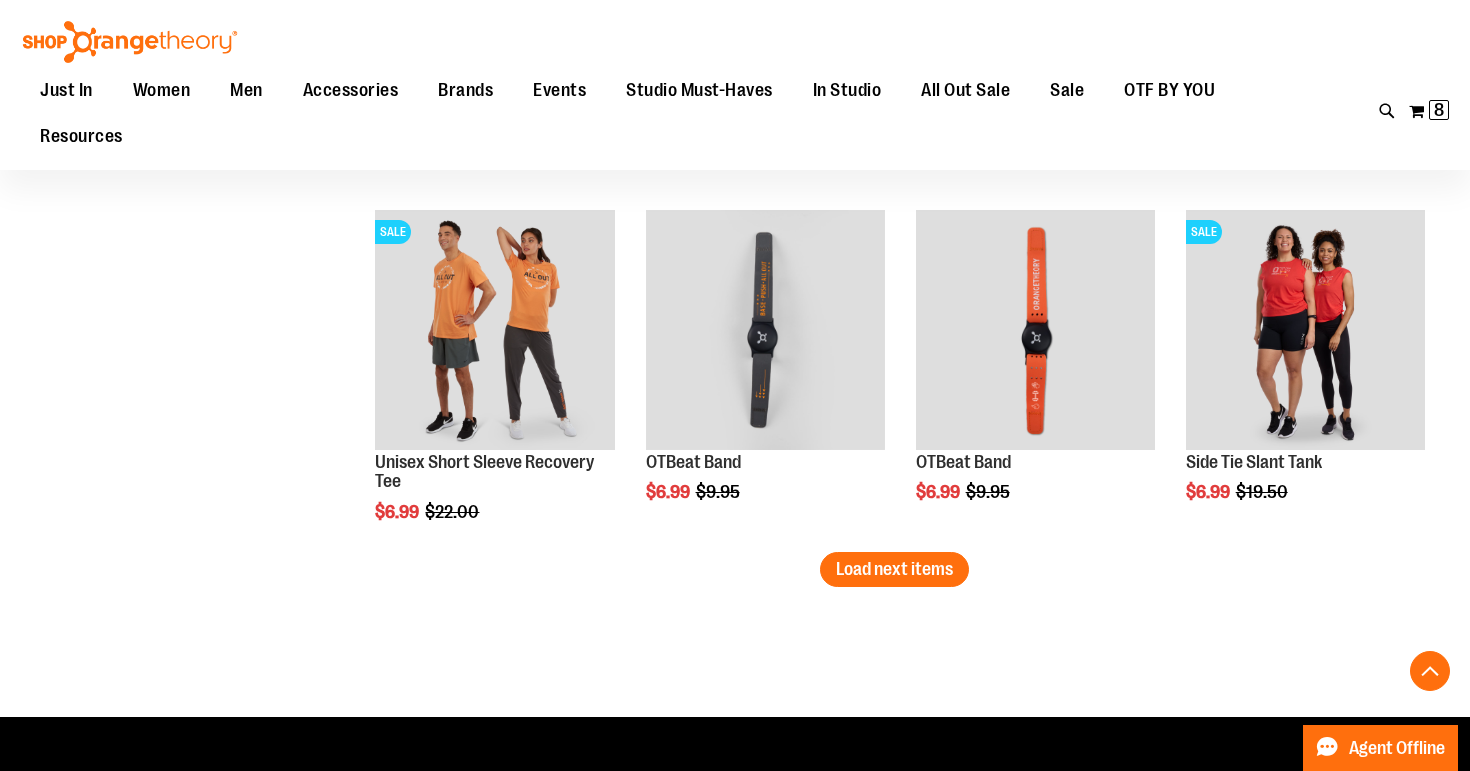 scroll, scrollTop: 4061, scrollLeft: 0, axis: vertical 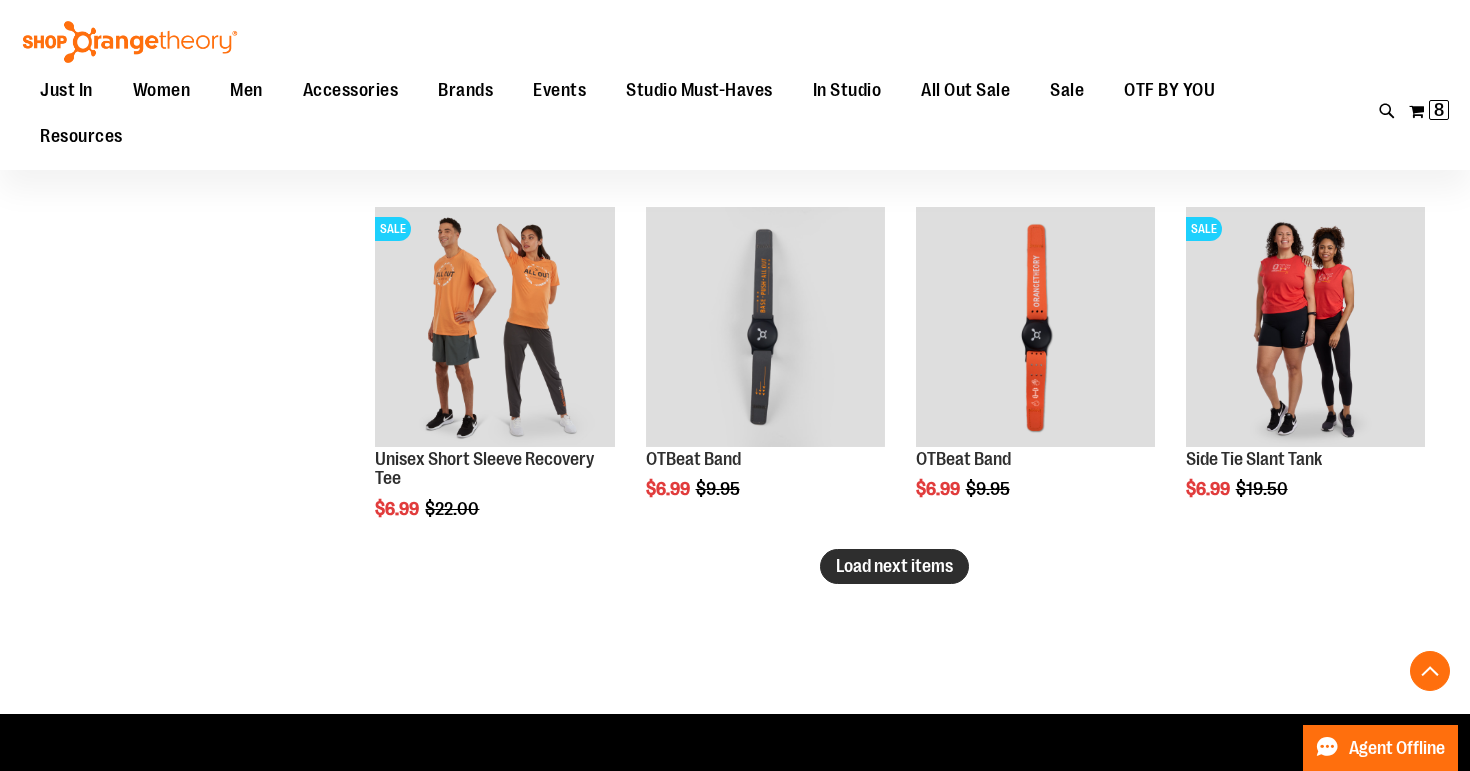 click on "Load next items" at bounding box center (894, 566) 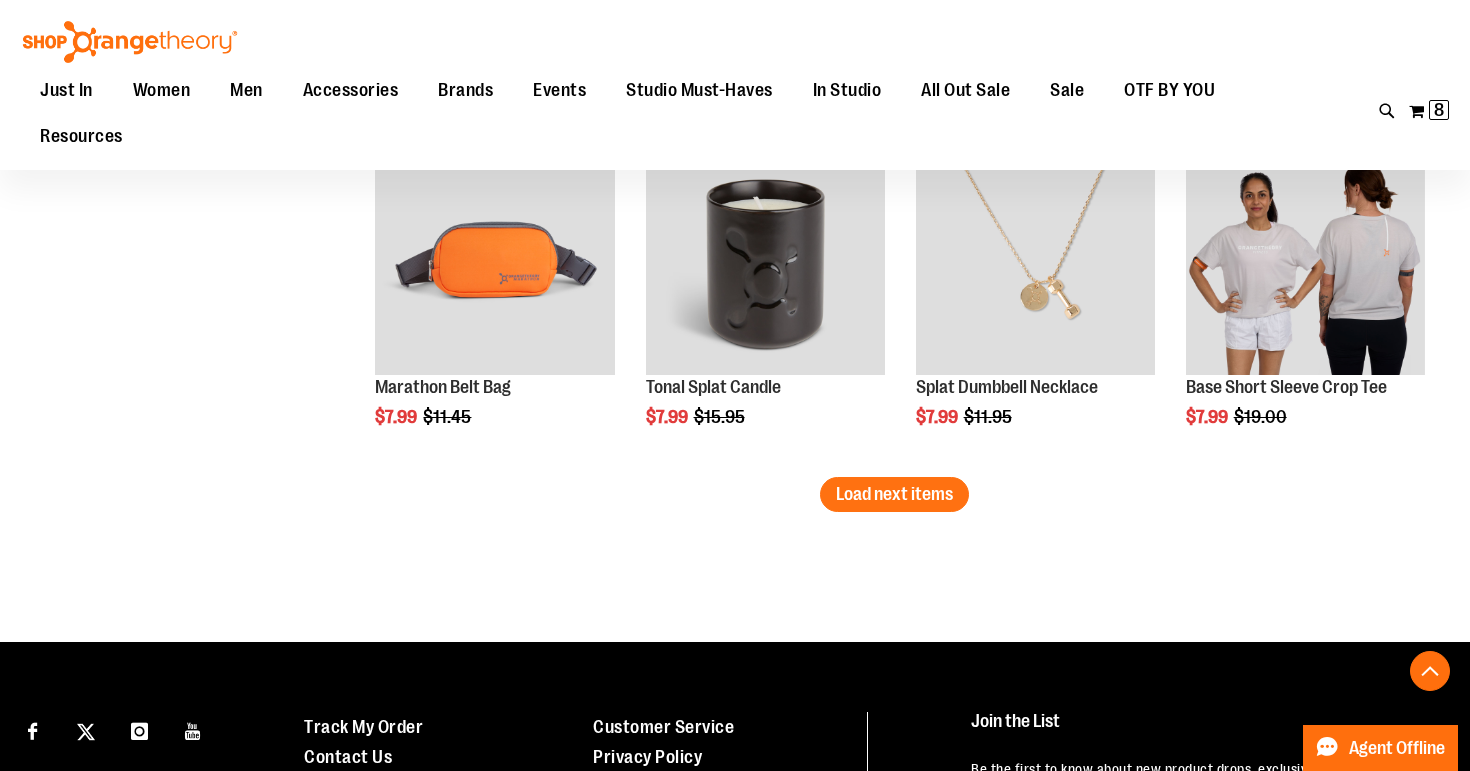 scroll, scrollTop: 5203, scrollLeft: 0, axis: vertical 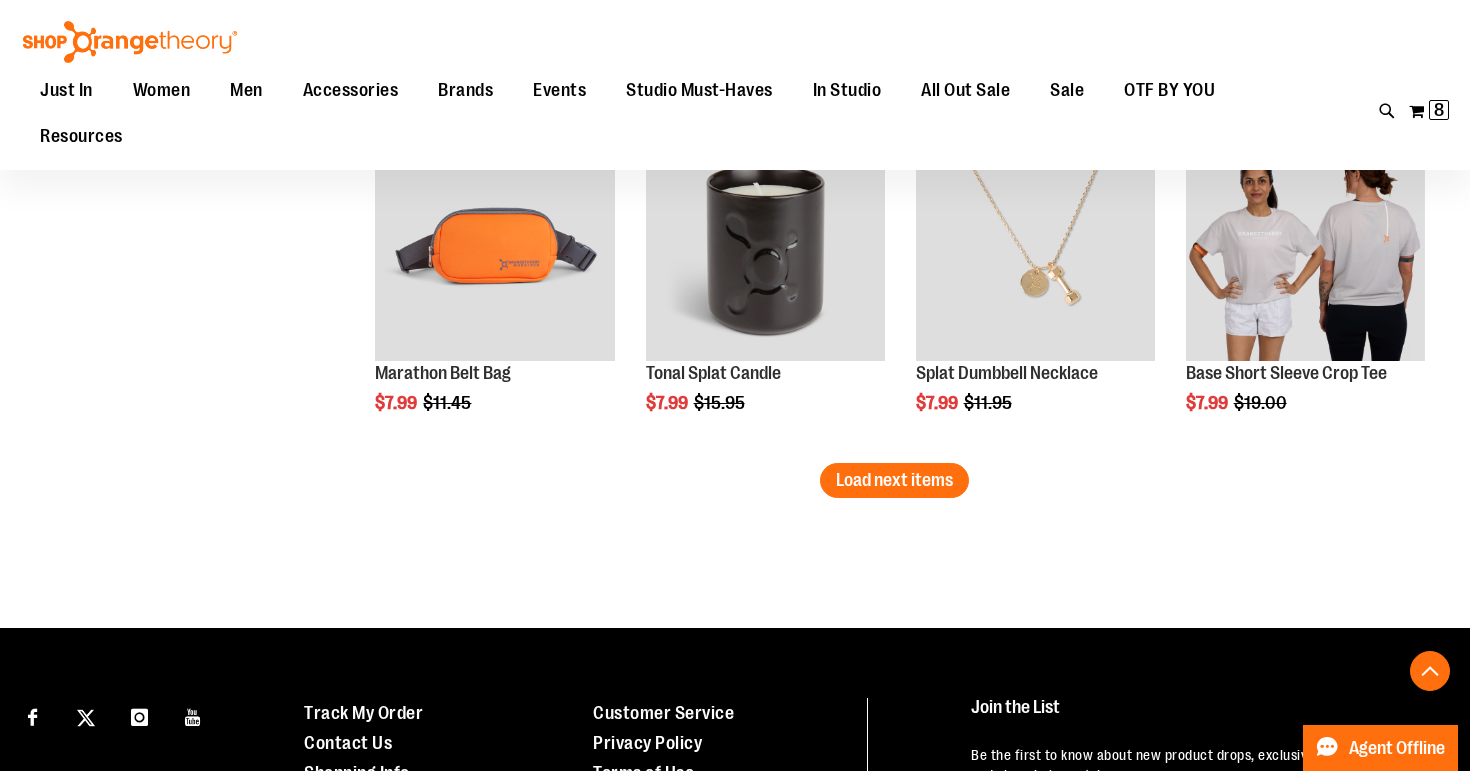 click on "Load next items" at bounding box center [894, 480] 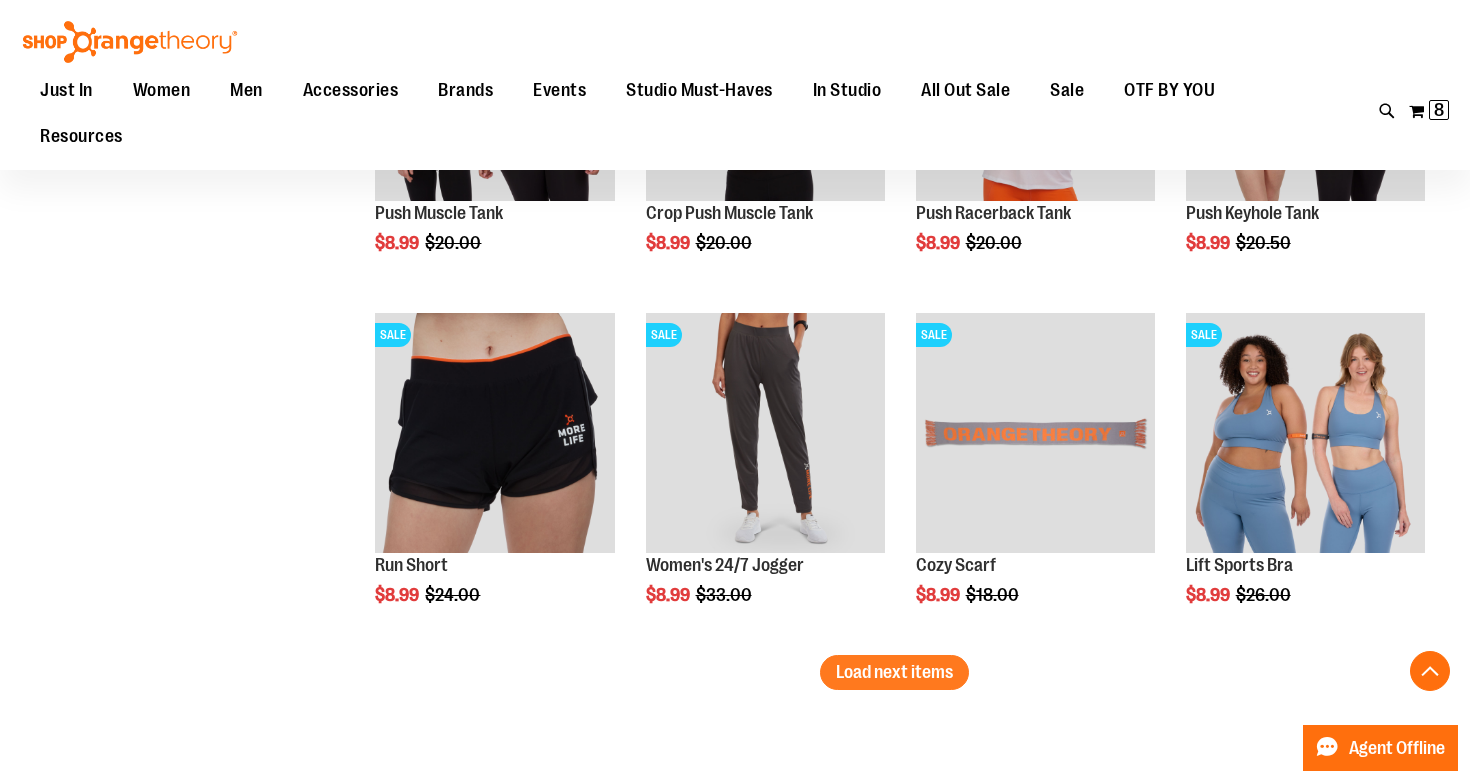 scroll, scrollTop: 6068, scrollLeft: 0, axis: vertical 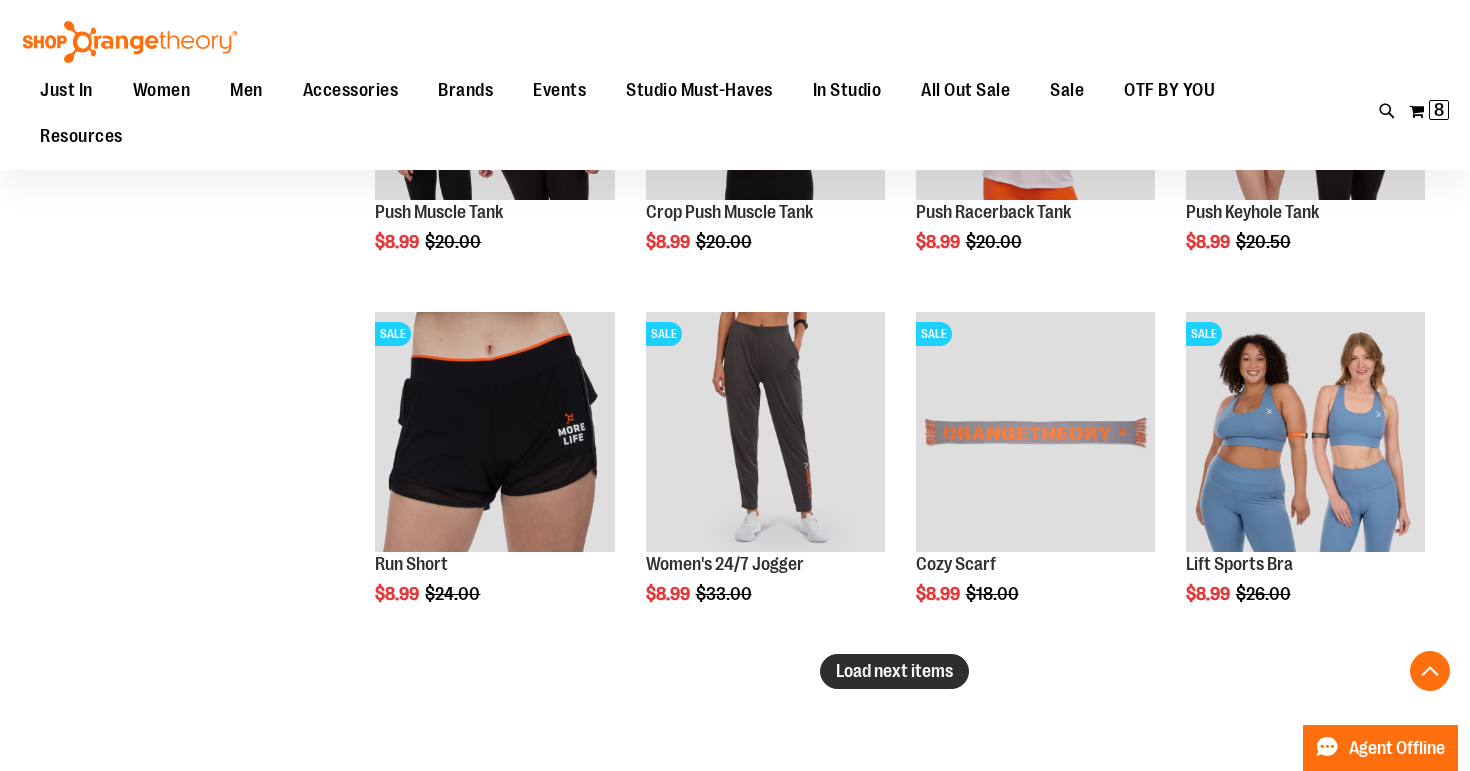 click on "Load next items" at bounding box center (894, 671) 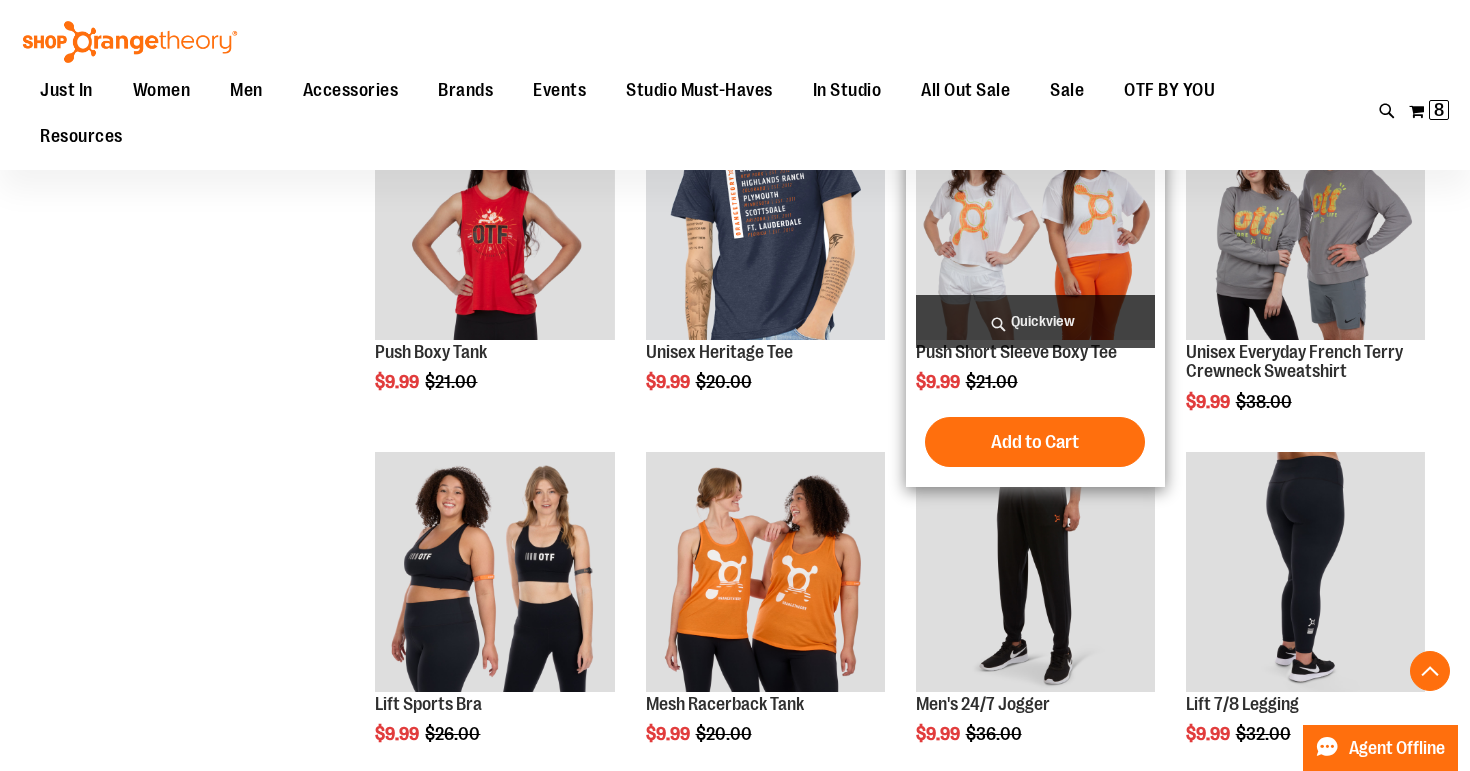 scroll, scrollTop: 6930, scrollLeft: 0, axis: vertical 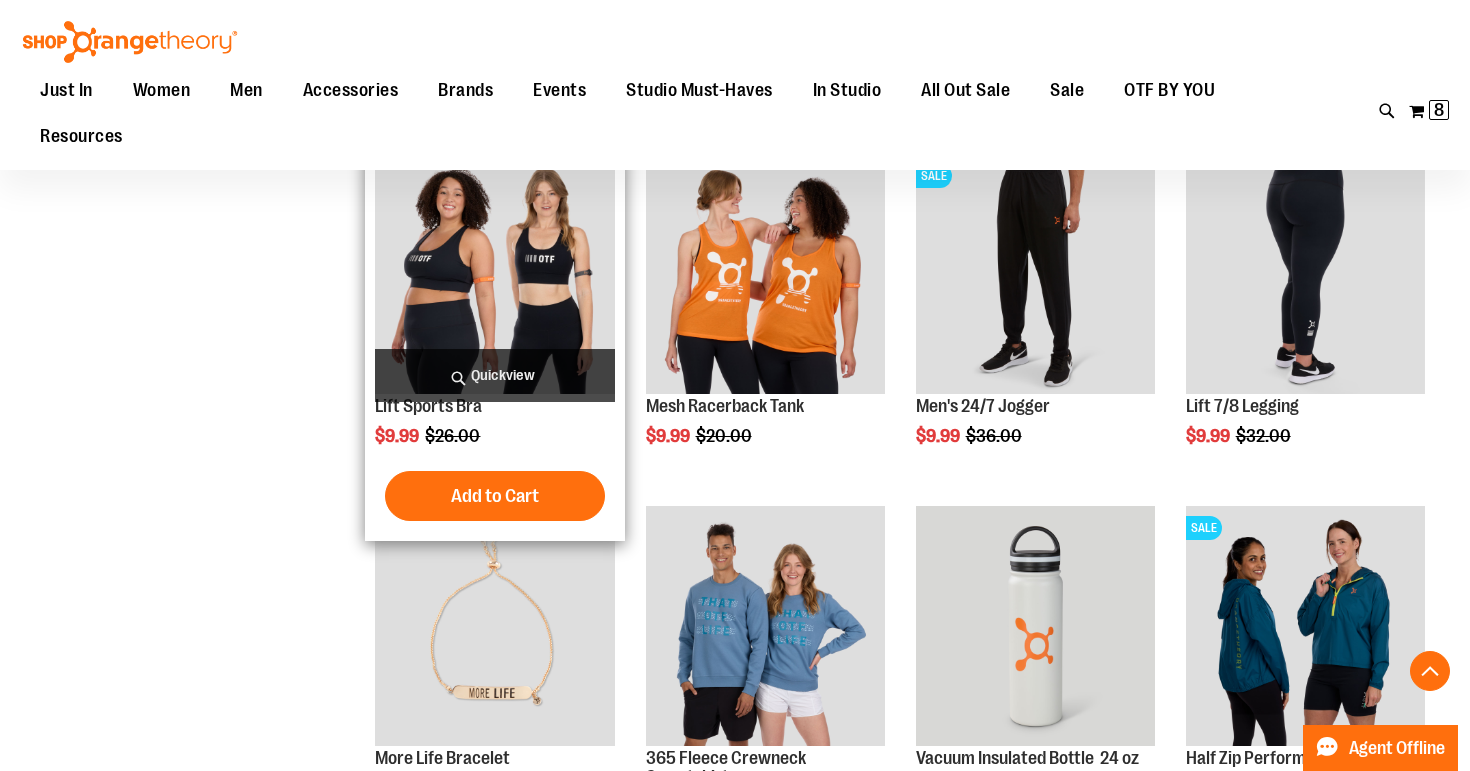 click at bounding box center [494, 273] 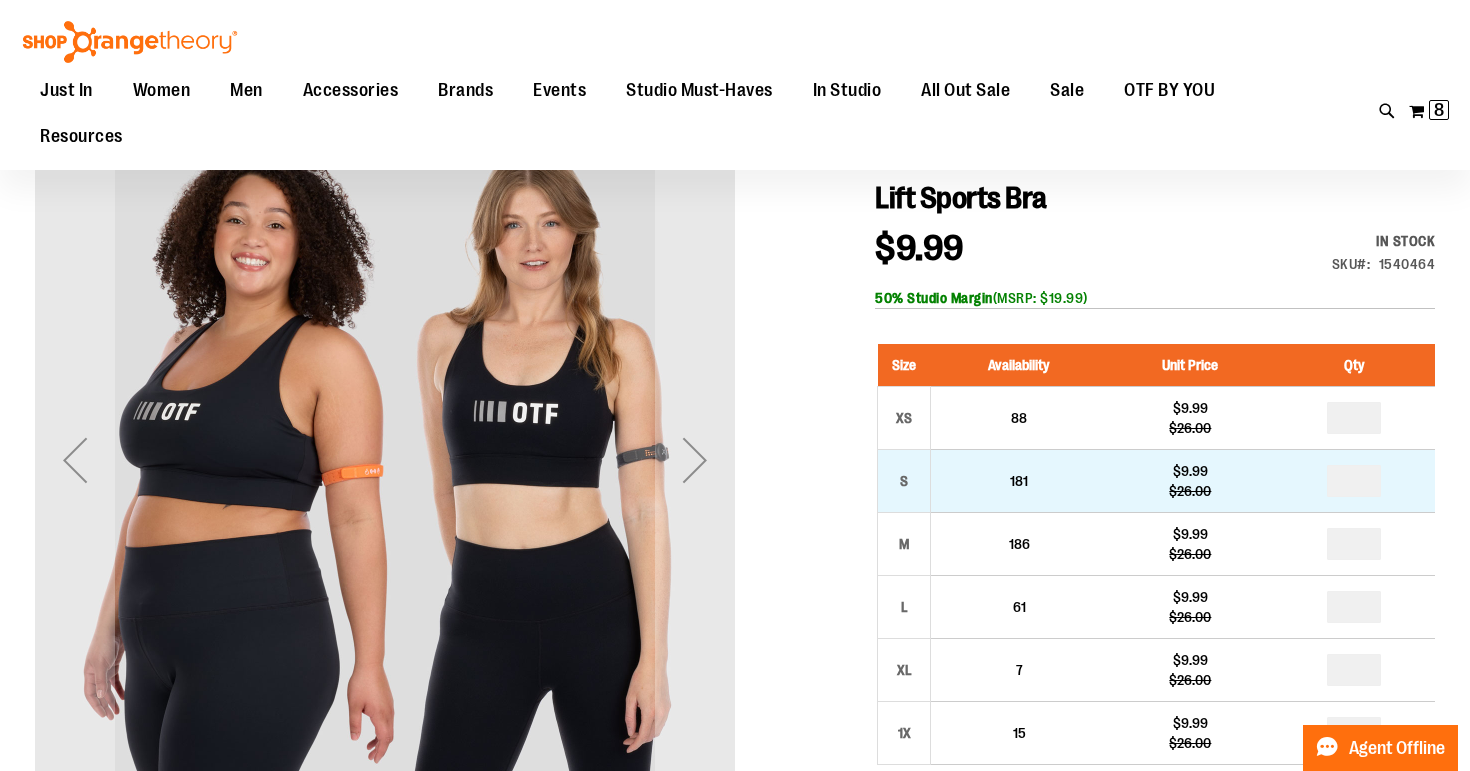 scroll, scrollTop: 228, scrollLeft: 0, axis: vertical 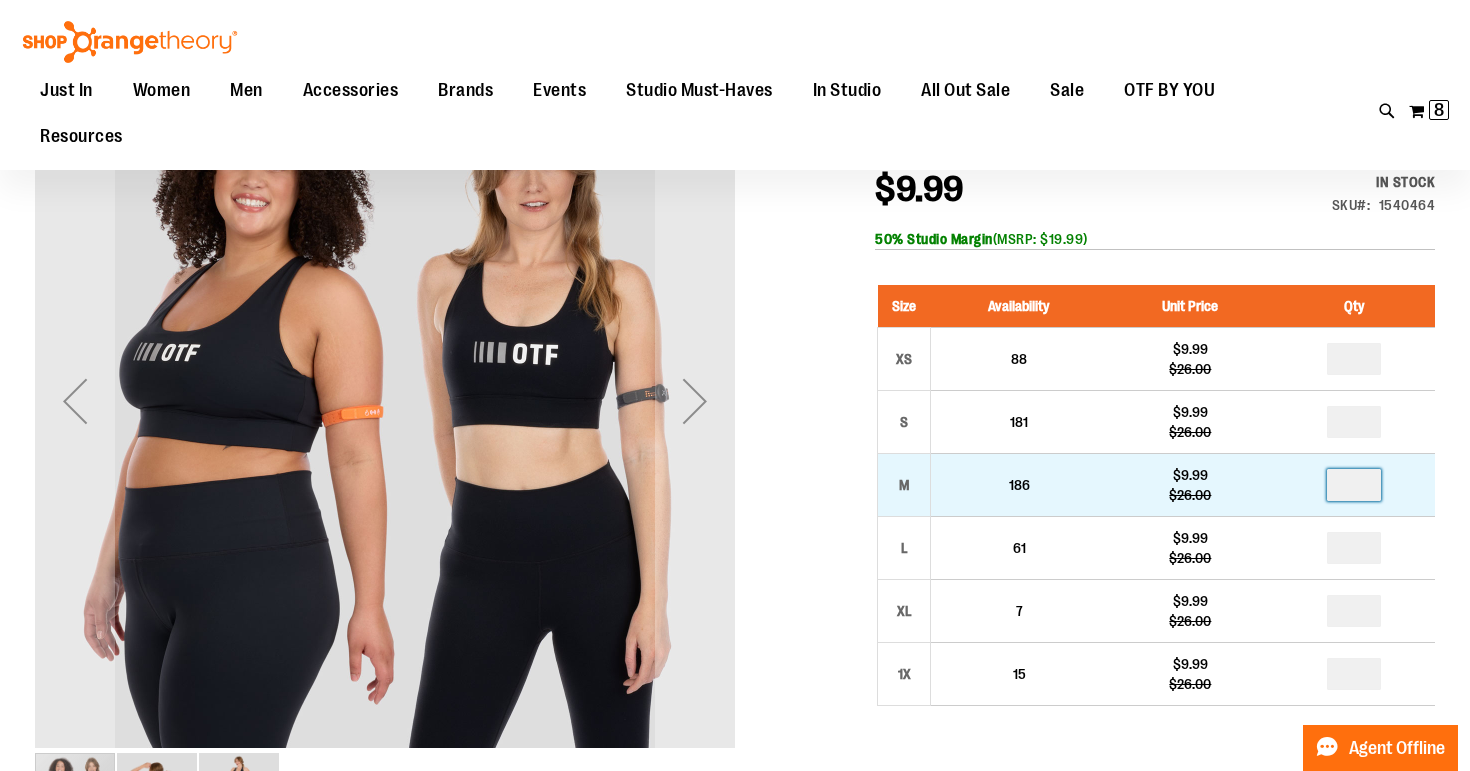 type 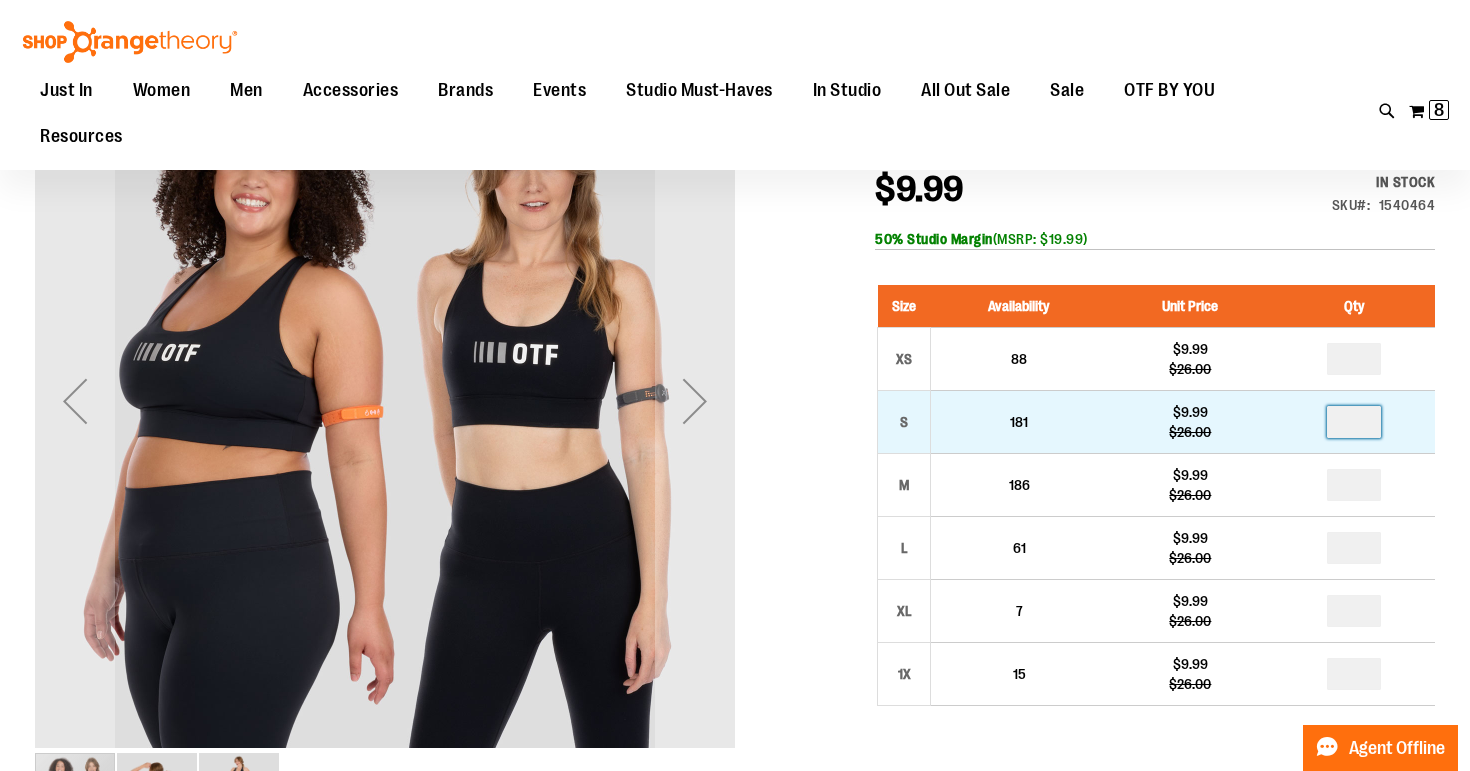 type 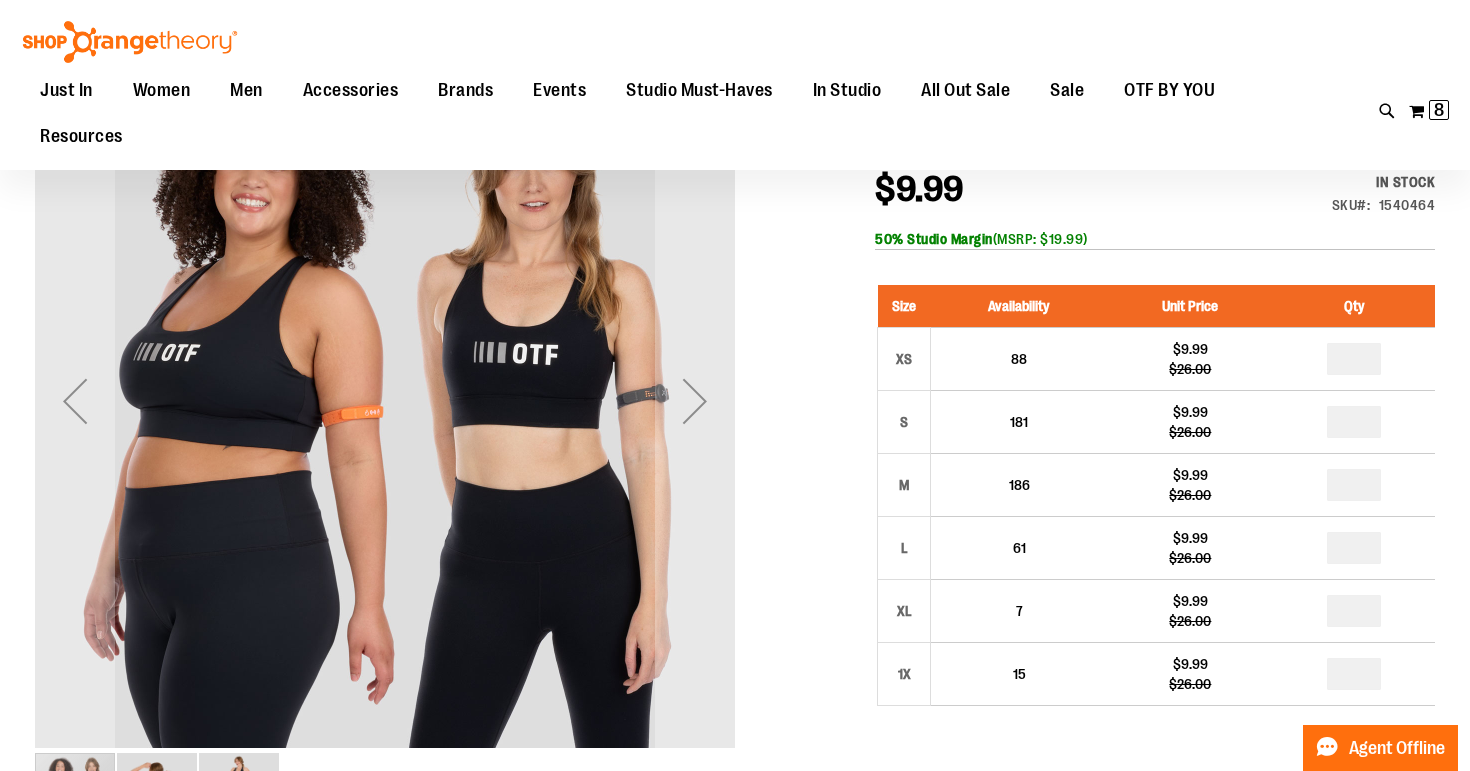 type on "*" 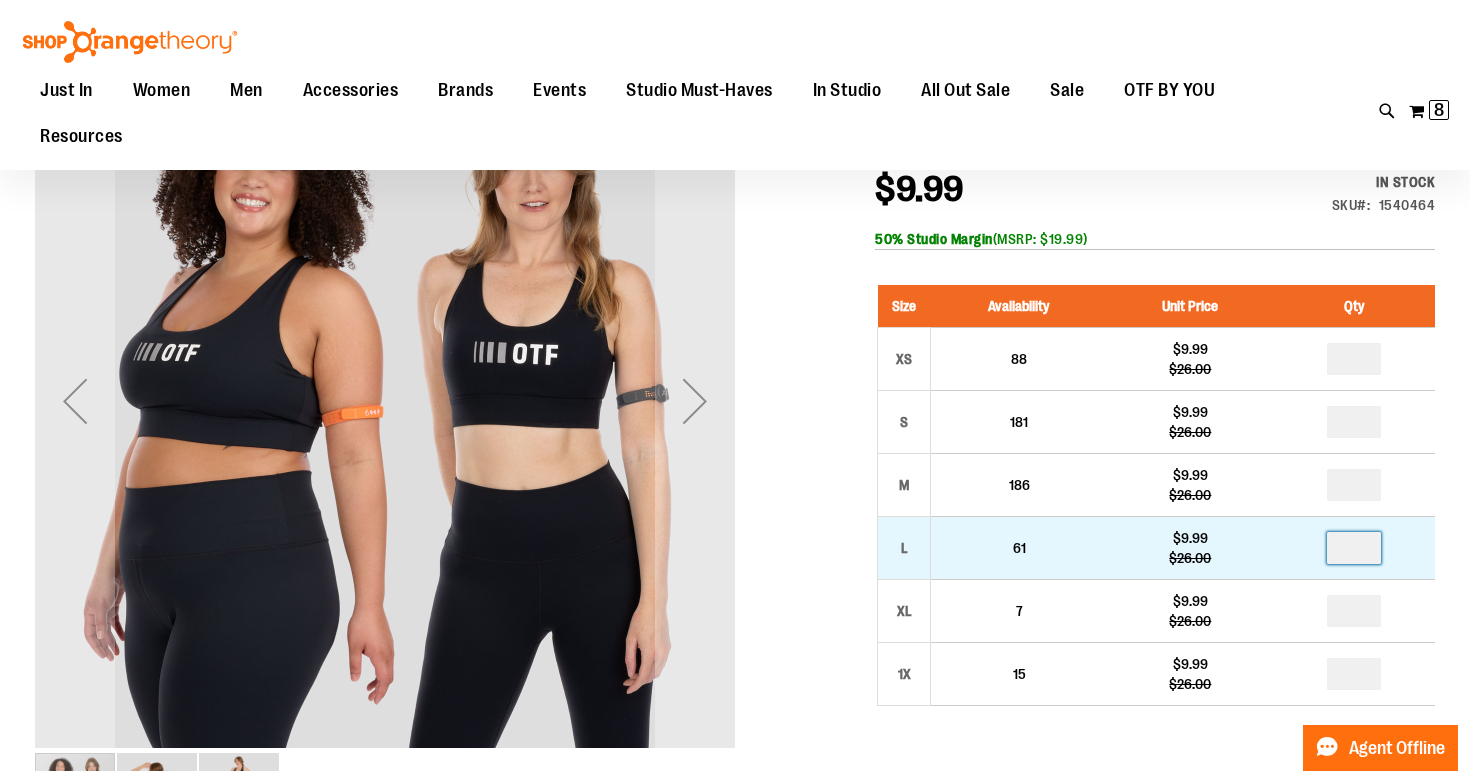 click at bounding box center (1354, 548) 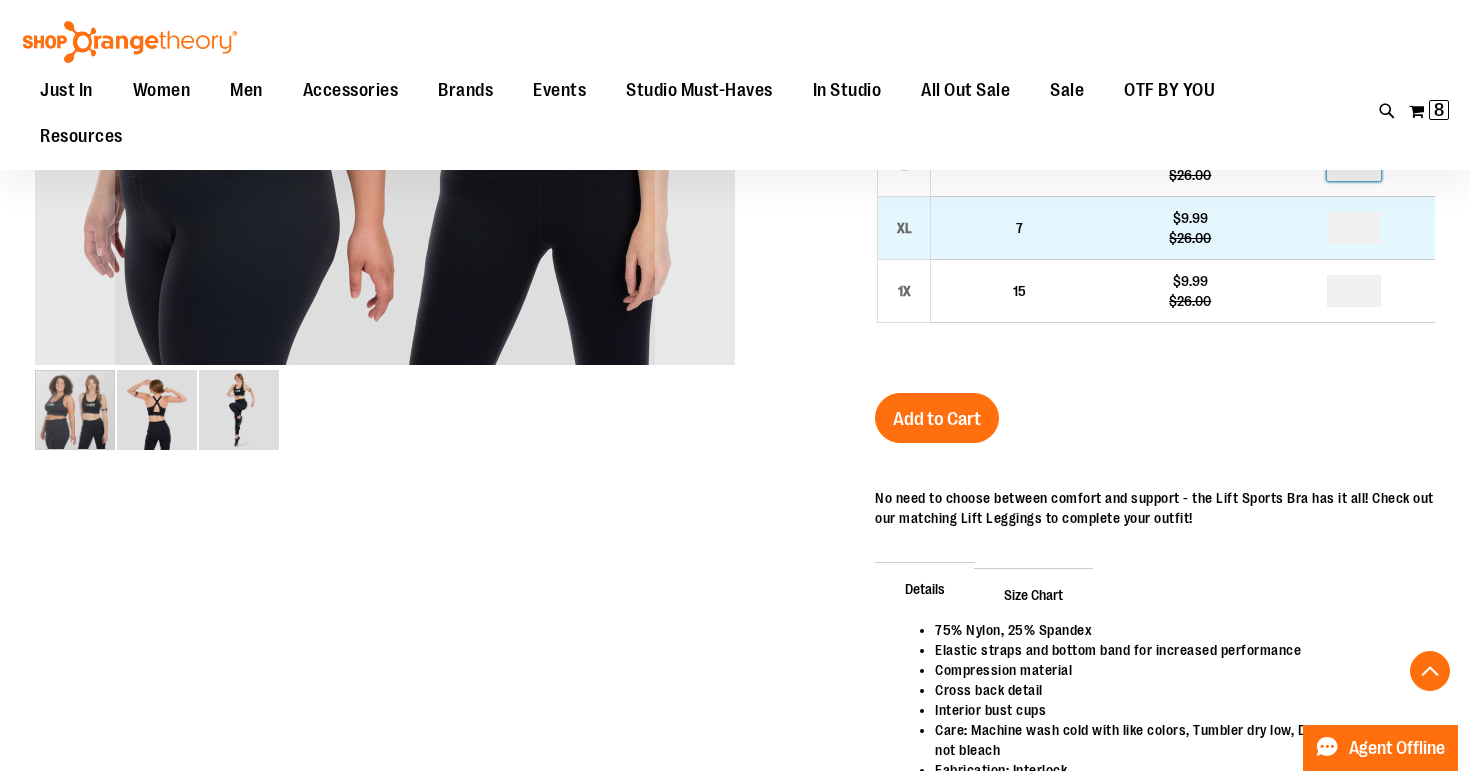 scroll, scrollTop: 669, scrollLeft: 0, axis: vertical 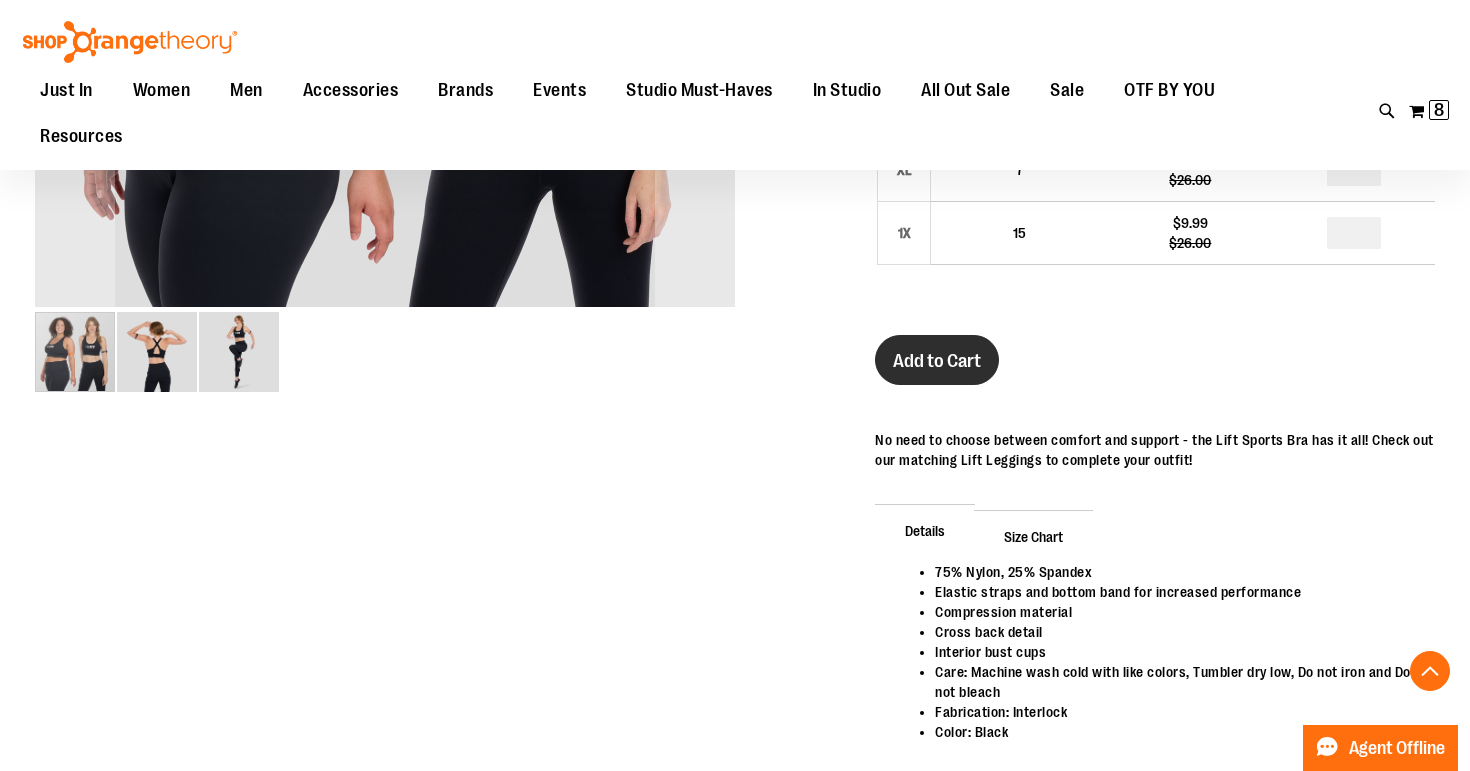 click on "Add to Cart" at bounding box center (937, 361) 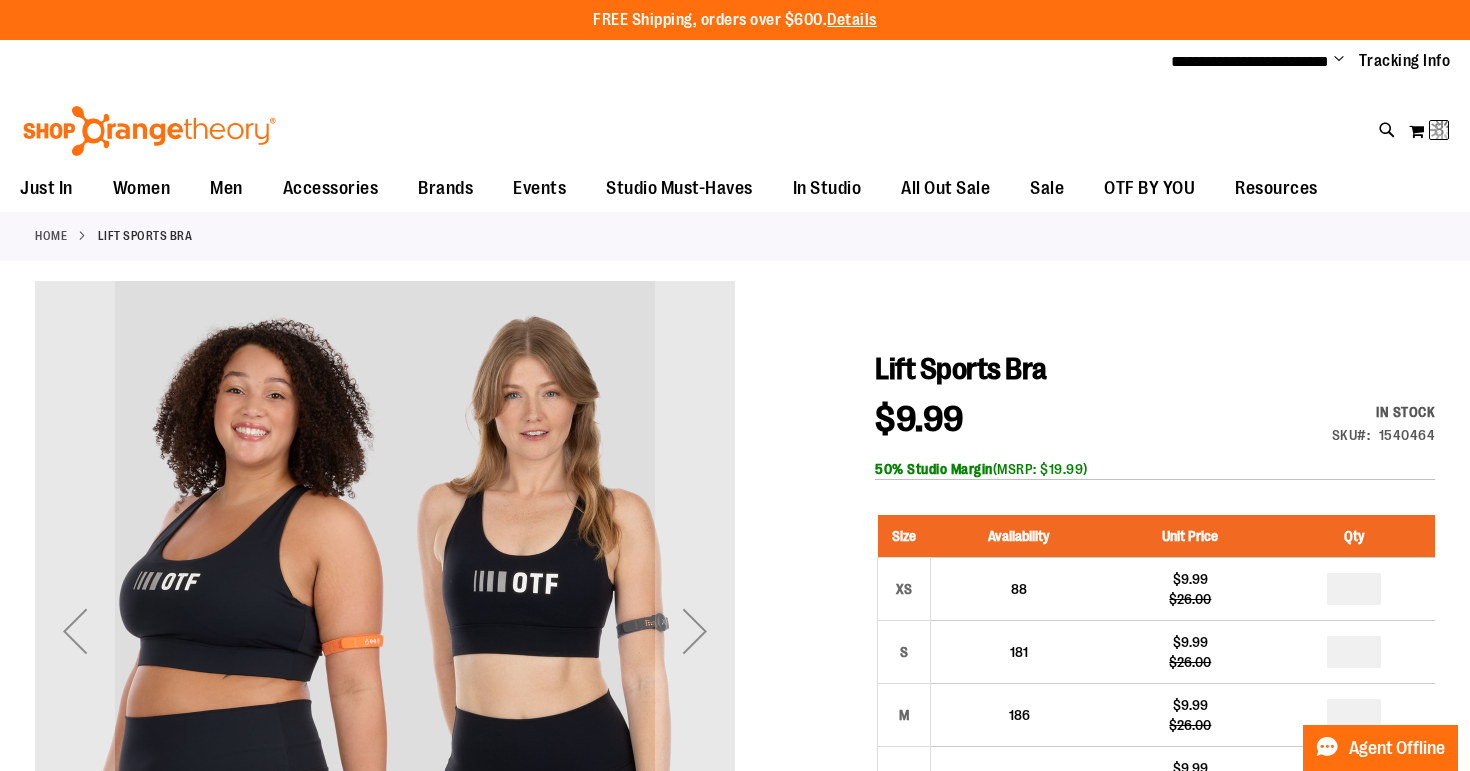 scroll, scrollTop: 7, scrollLeft: 0, axis: vertical 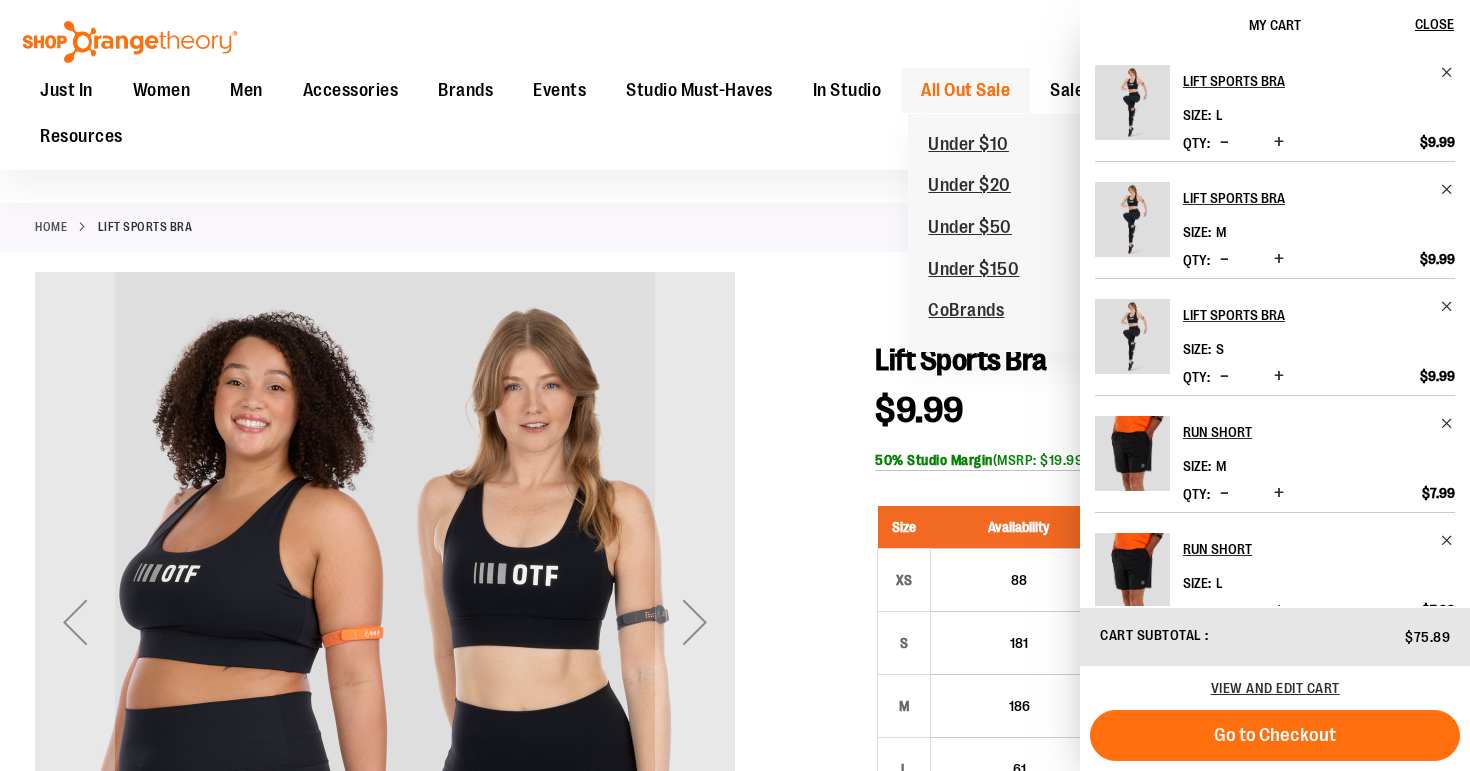 click on "All Out Sale" at bounding box center [965, 90] 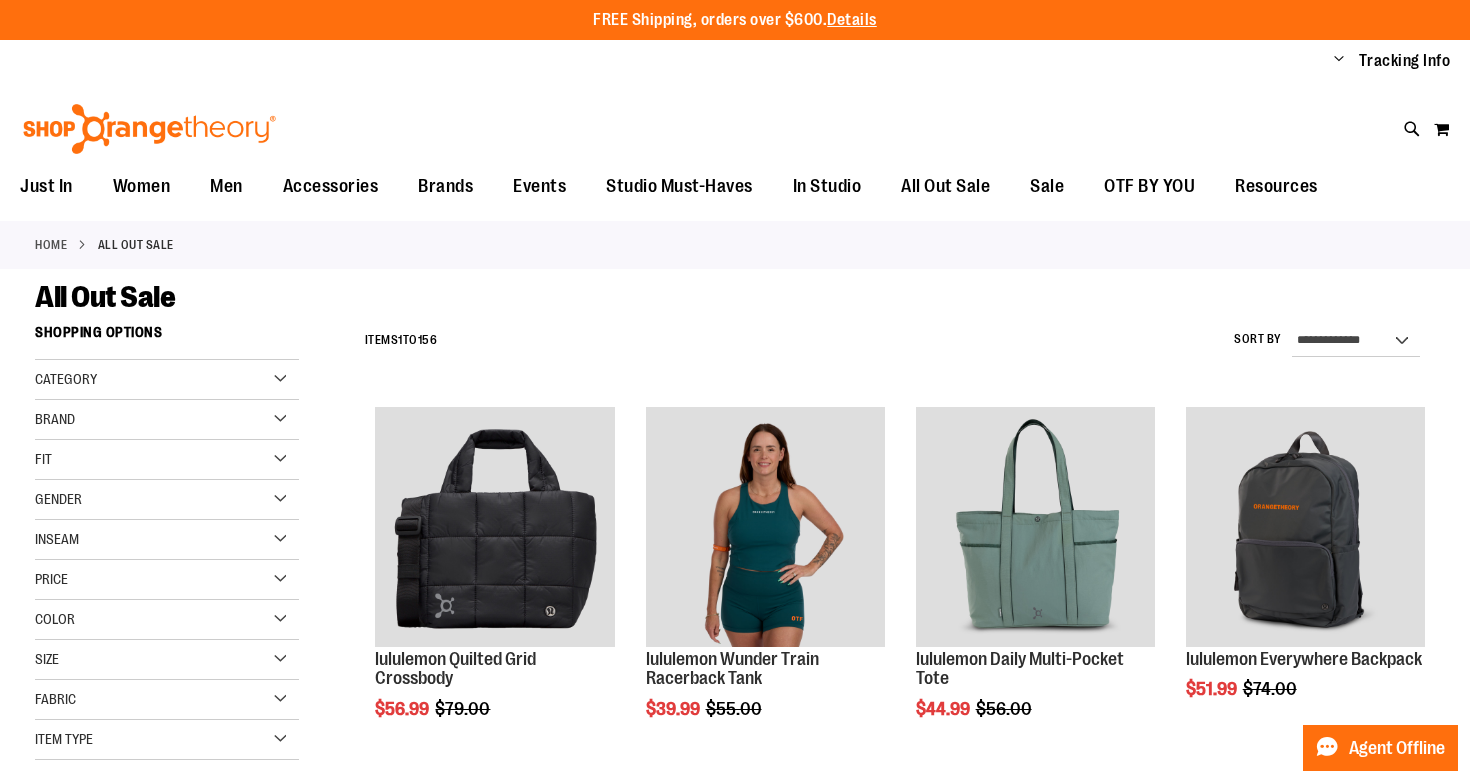 scroll, scrollTop: 0, scrollLeft: 0, axis: both 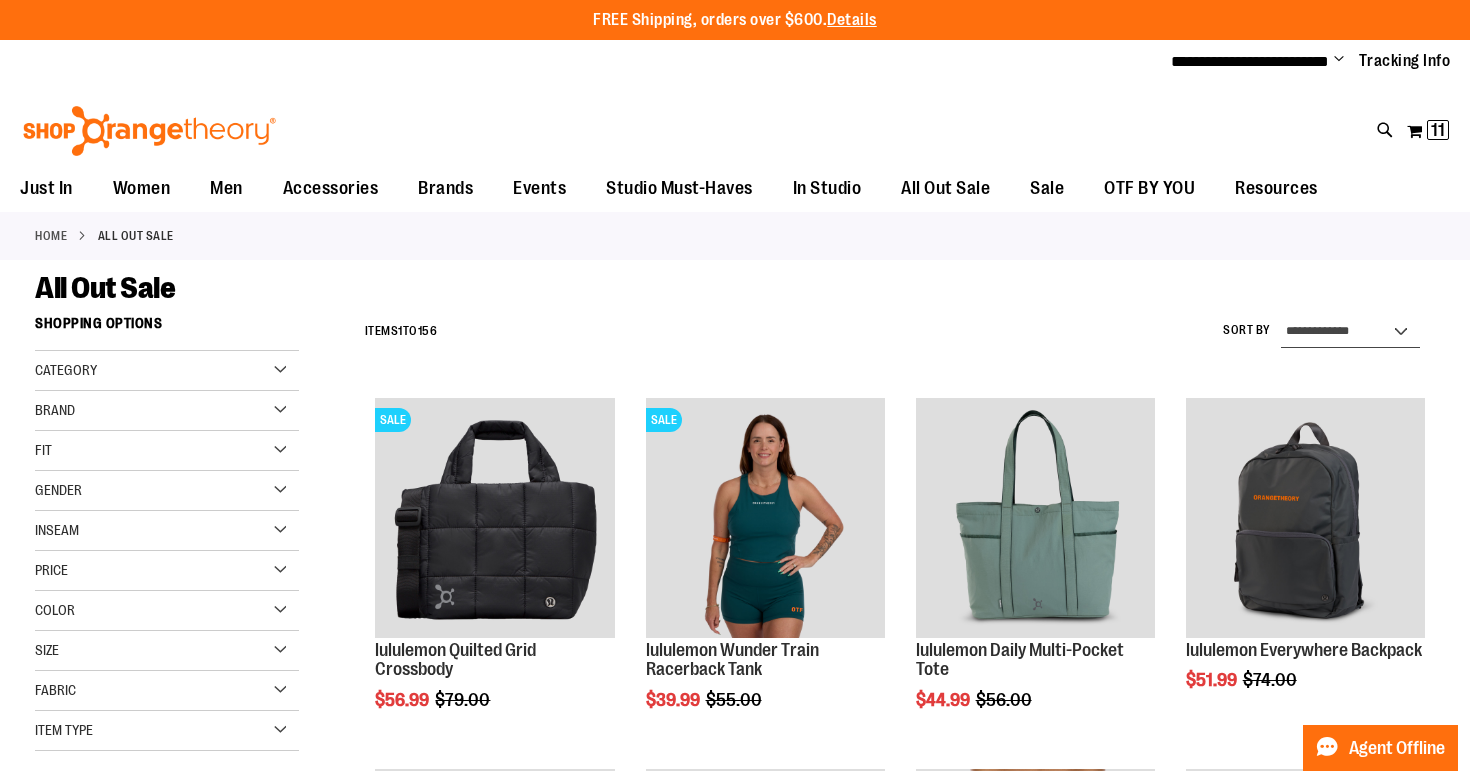 select on "*********" 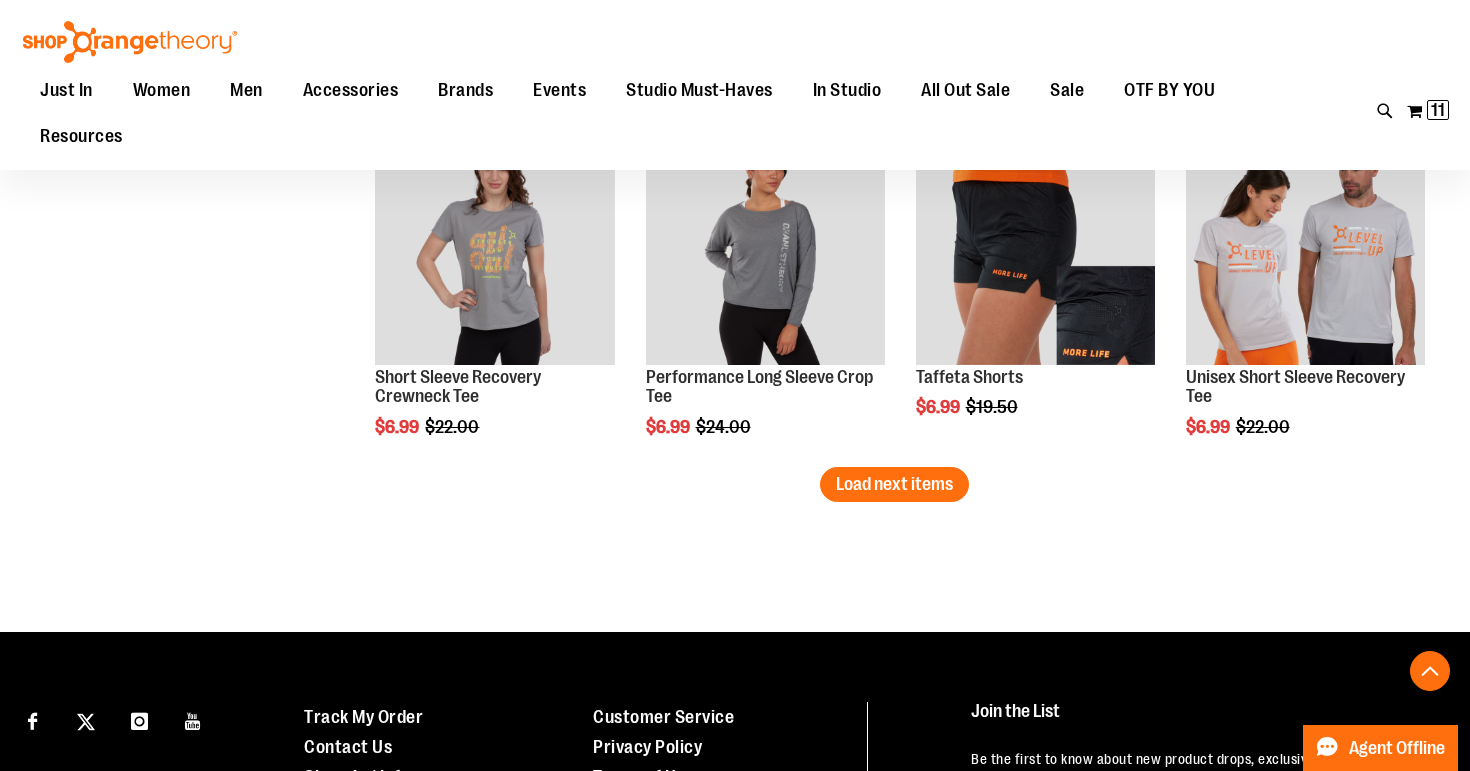 scroll, scrollTop: 3098, scrollLeft: 1, axis: both 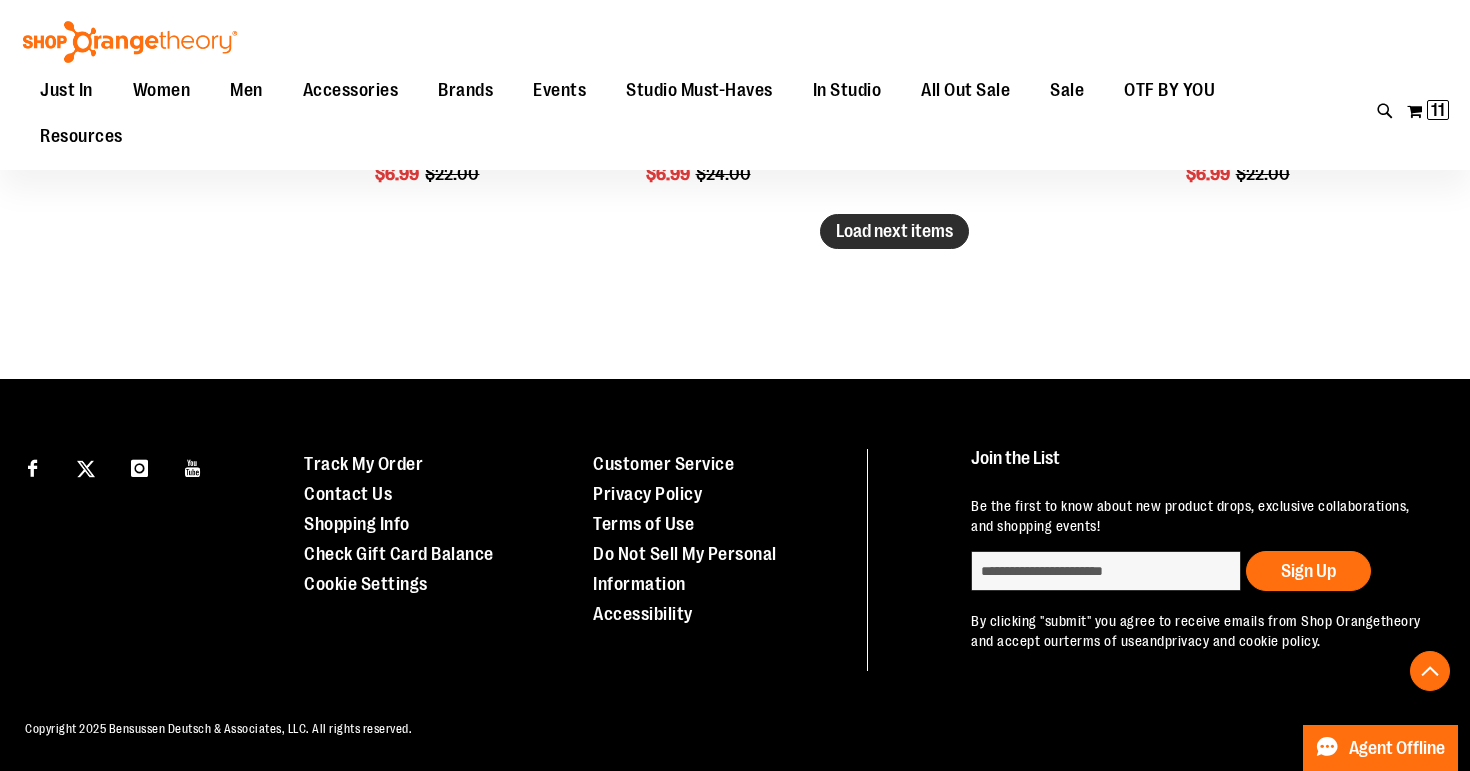 click on "Load next items" at bounding box center (894, 231) 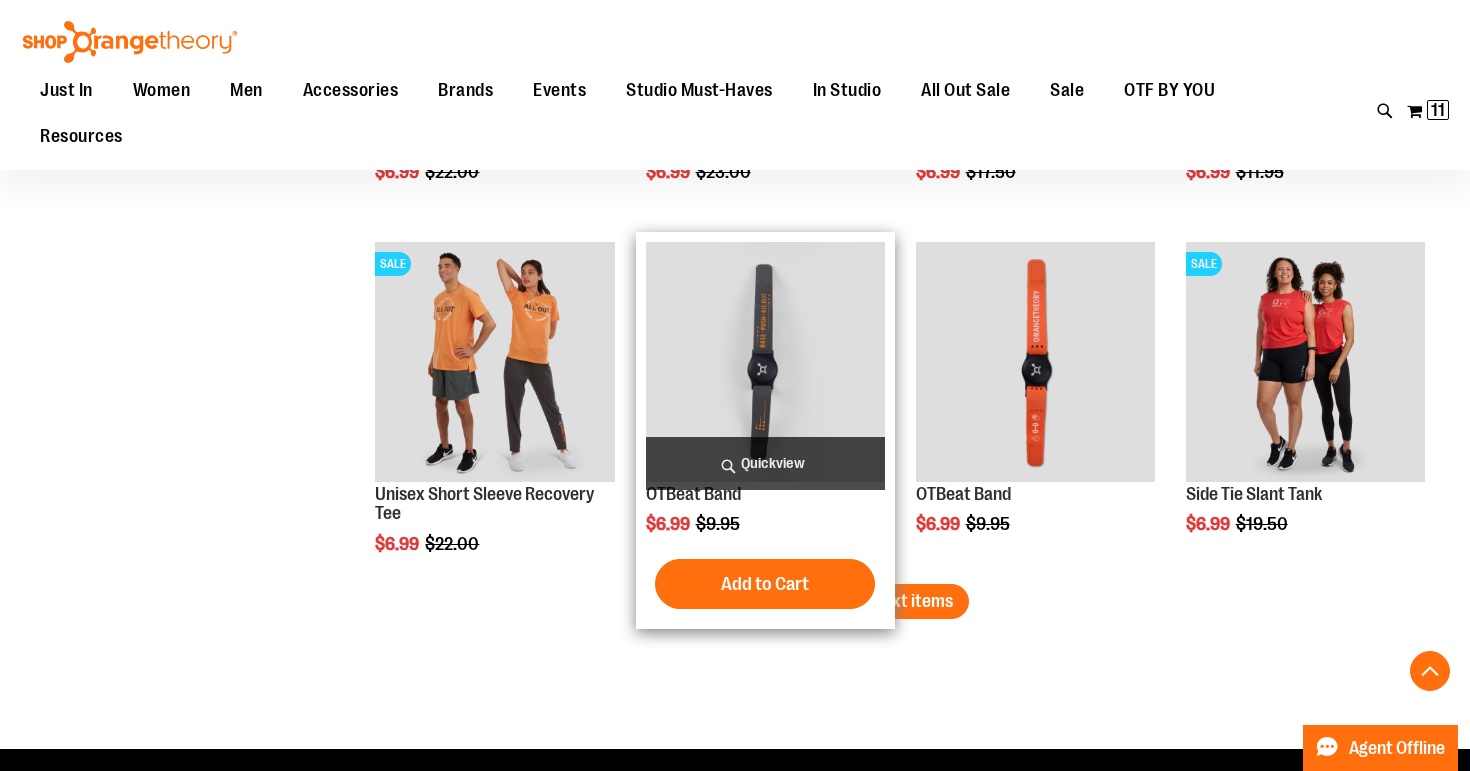 scroll, scrollTop: 4026, scrollLeft: 0, axis: vertical 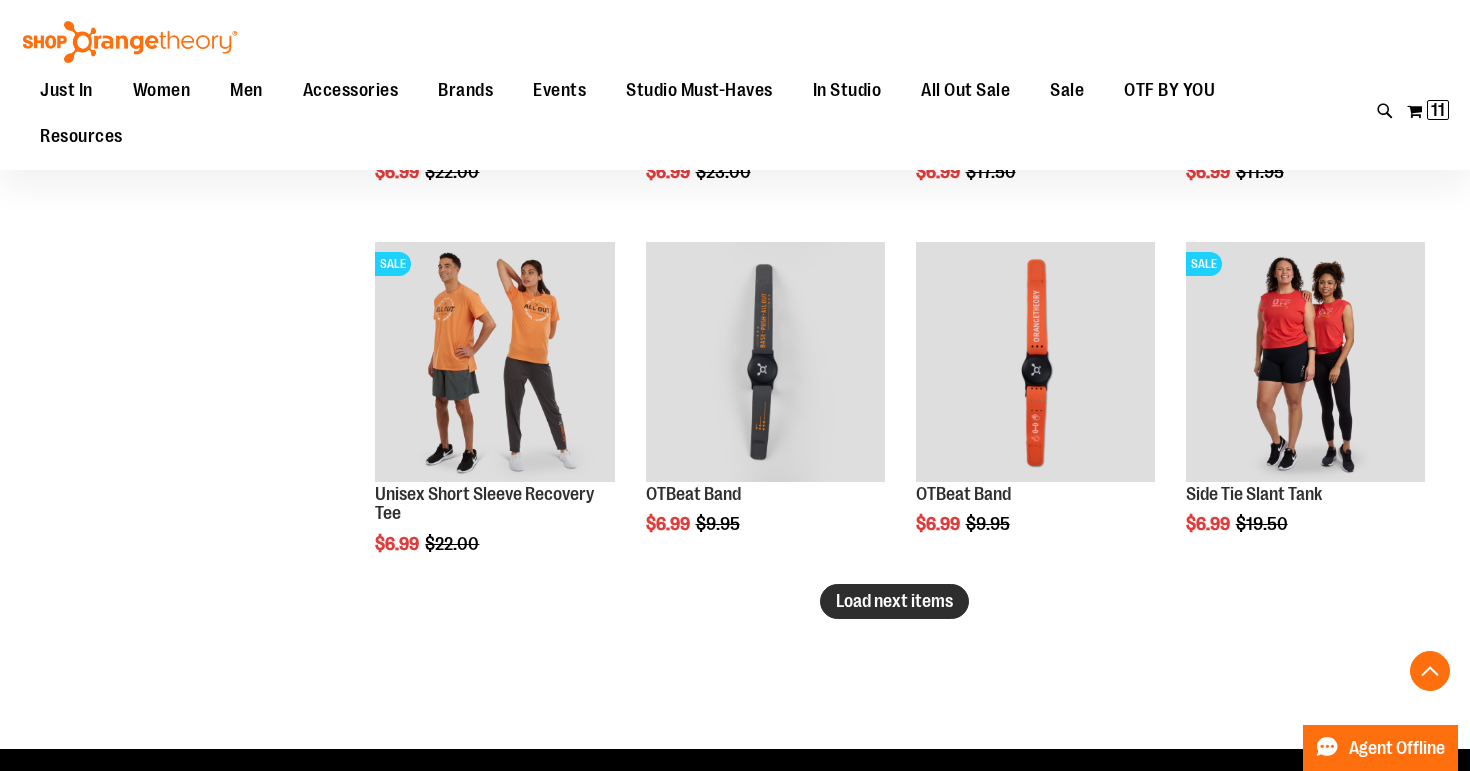 click on "Load next items" at bounding box center (894, 601) 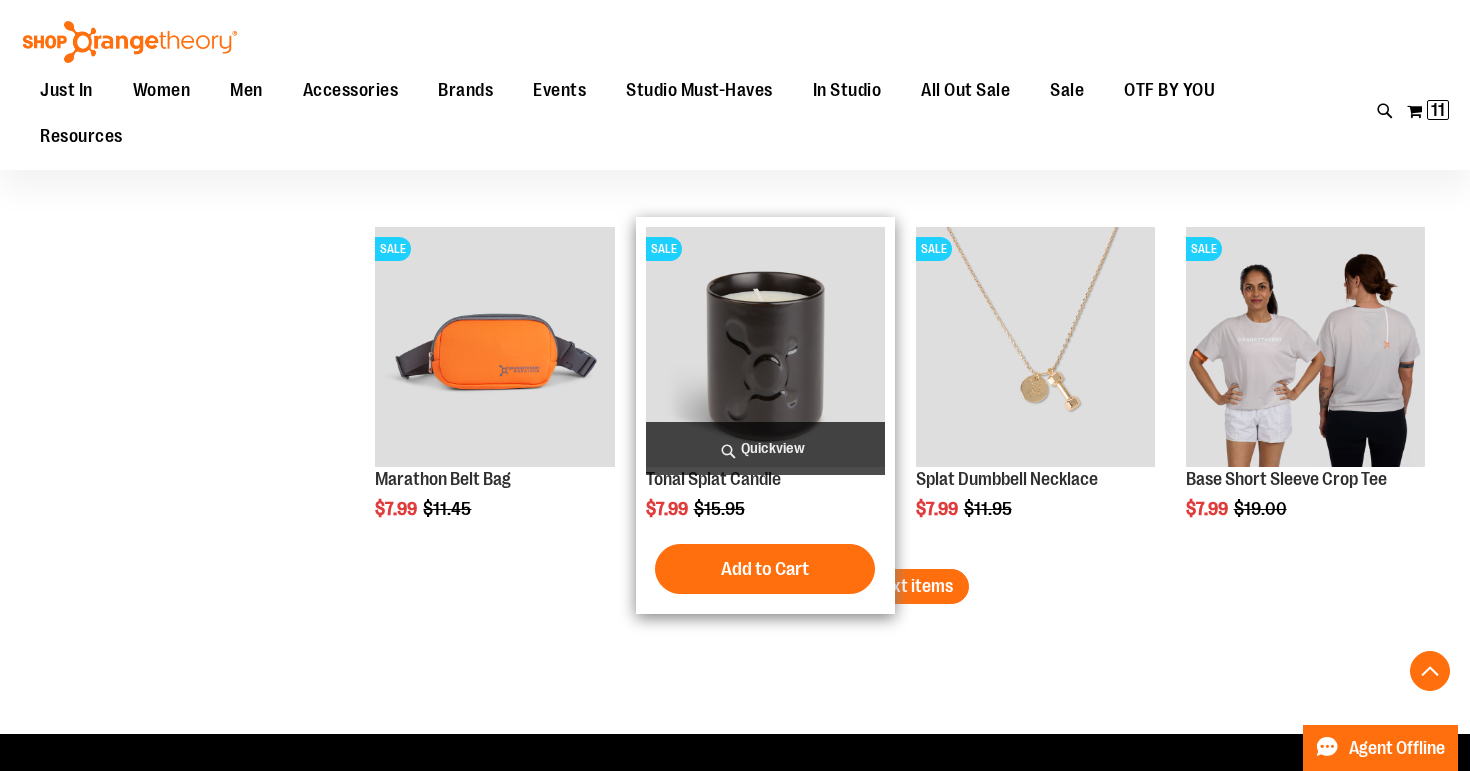 scroll, scrollTop: 5145, scrollLeft: 0, axis: vertical 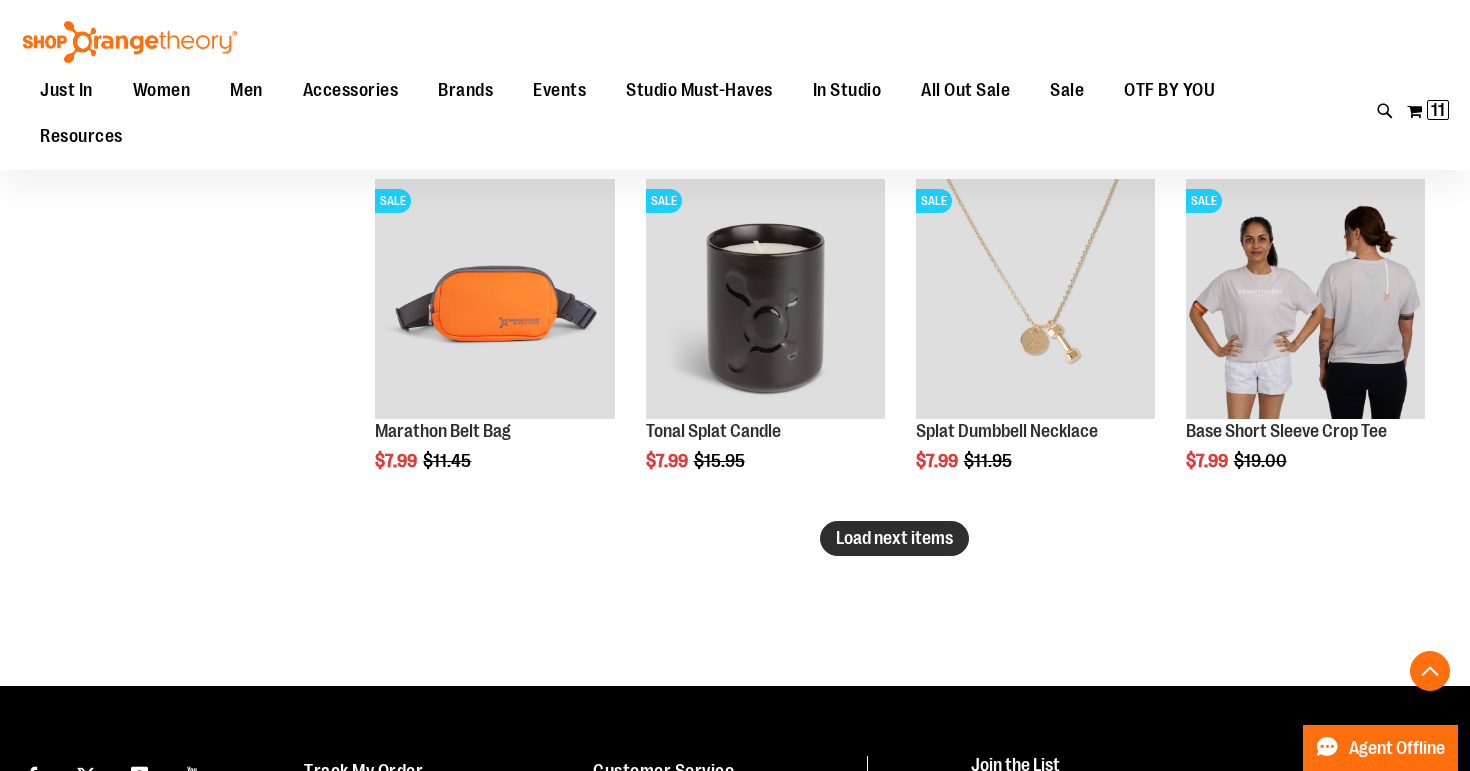 click on "Load next items" at bounding box center (894, 538) 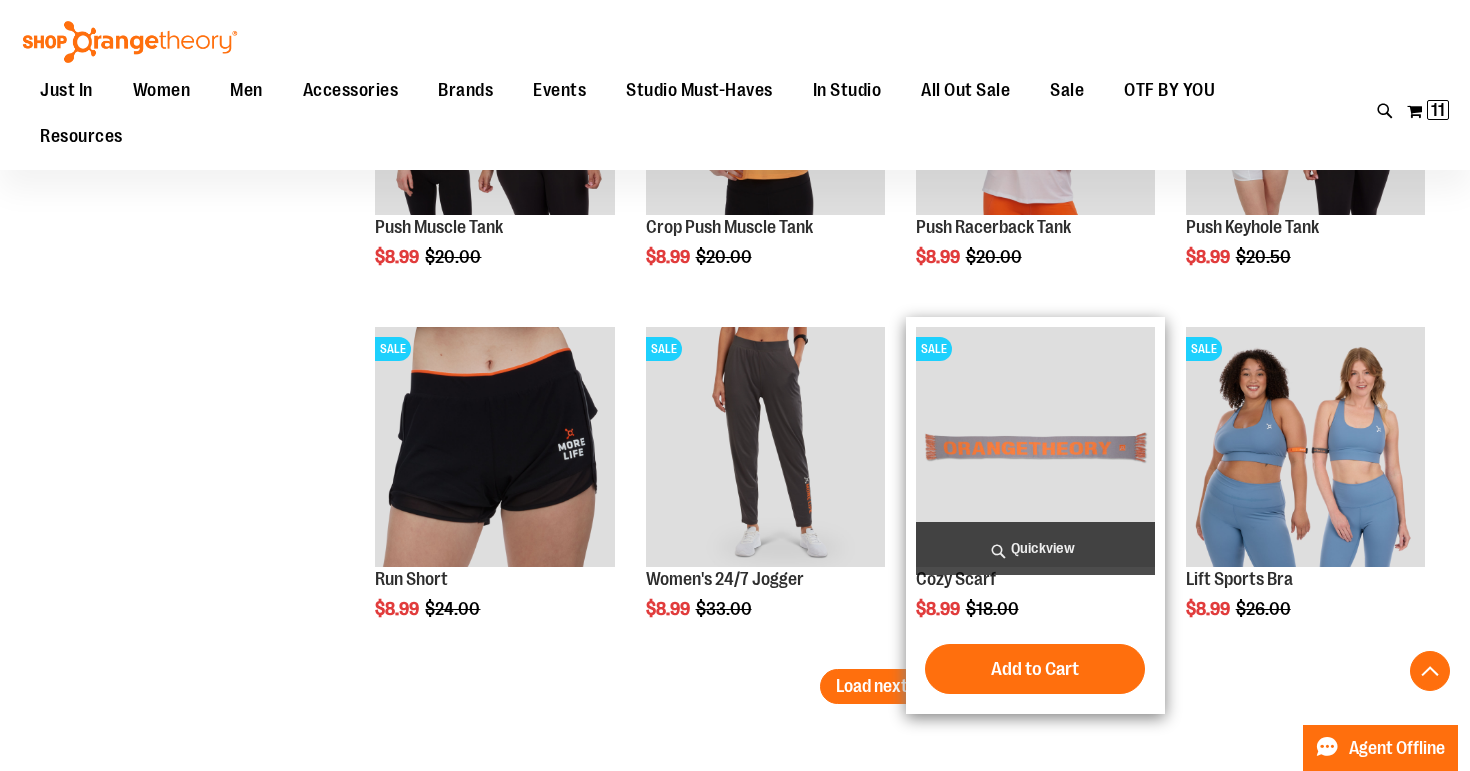 scroll, scrollTop: 6071, scrollLeft: 0, axis: vertical 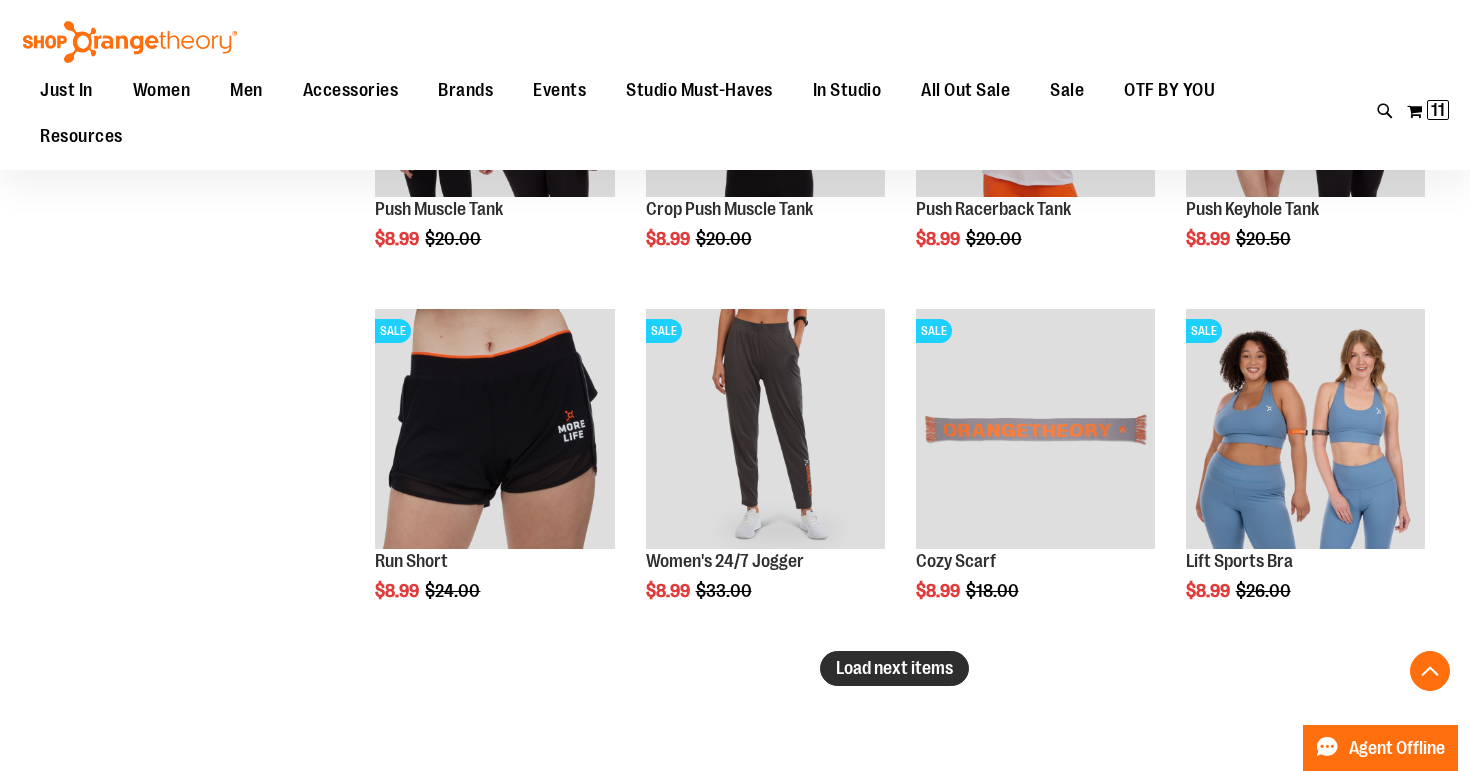 click on "Load next items" at bounding box center (894, 668) 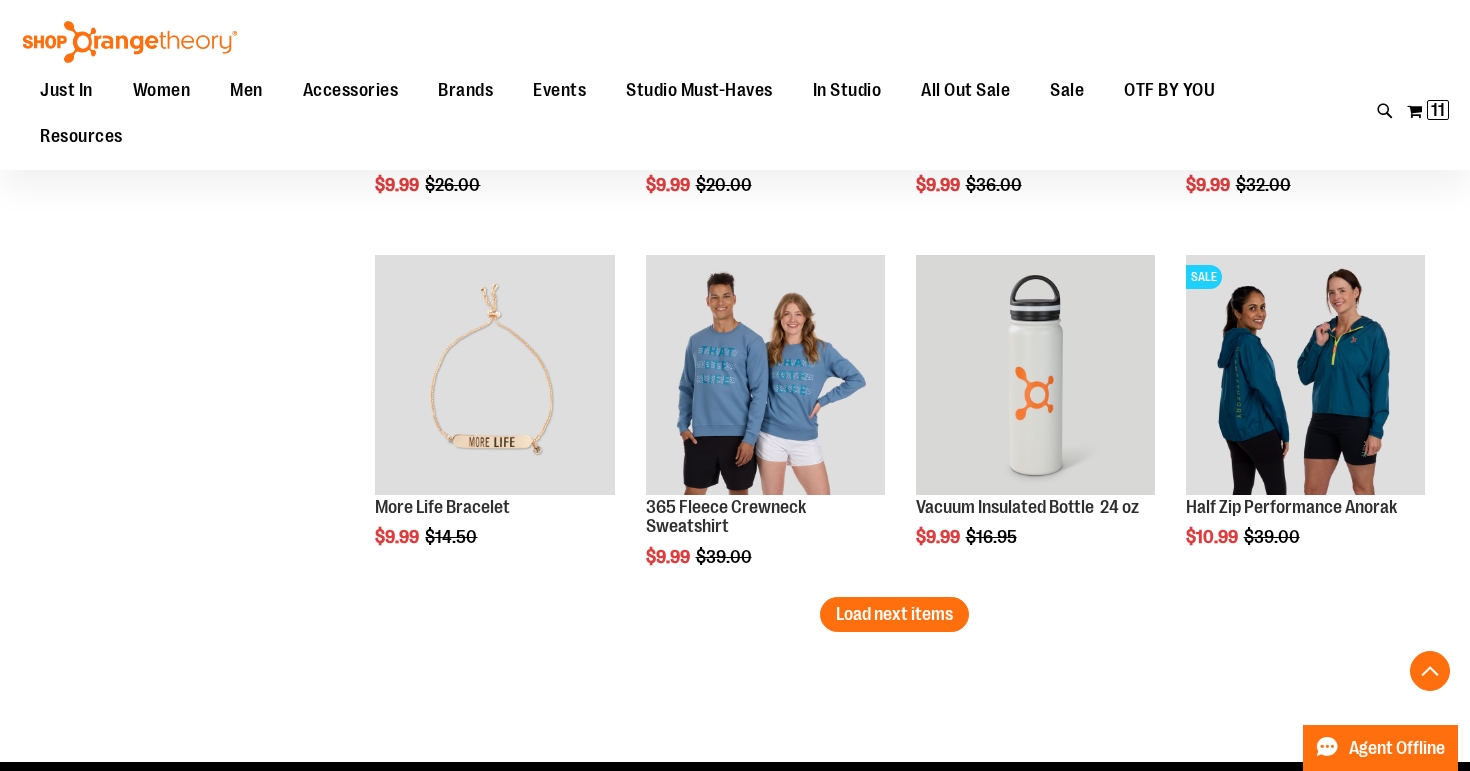 scroll, scrollTop: 7183, scrollLeft: 0, axis: vertical 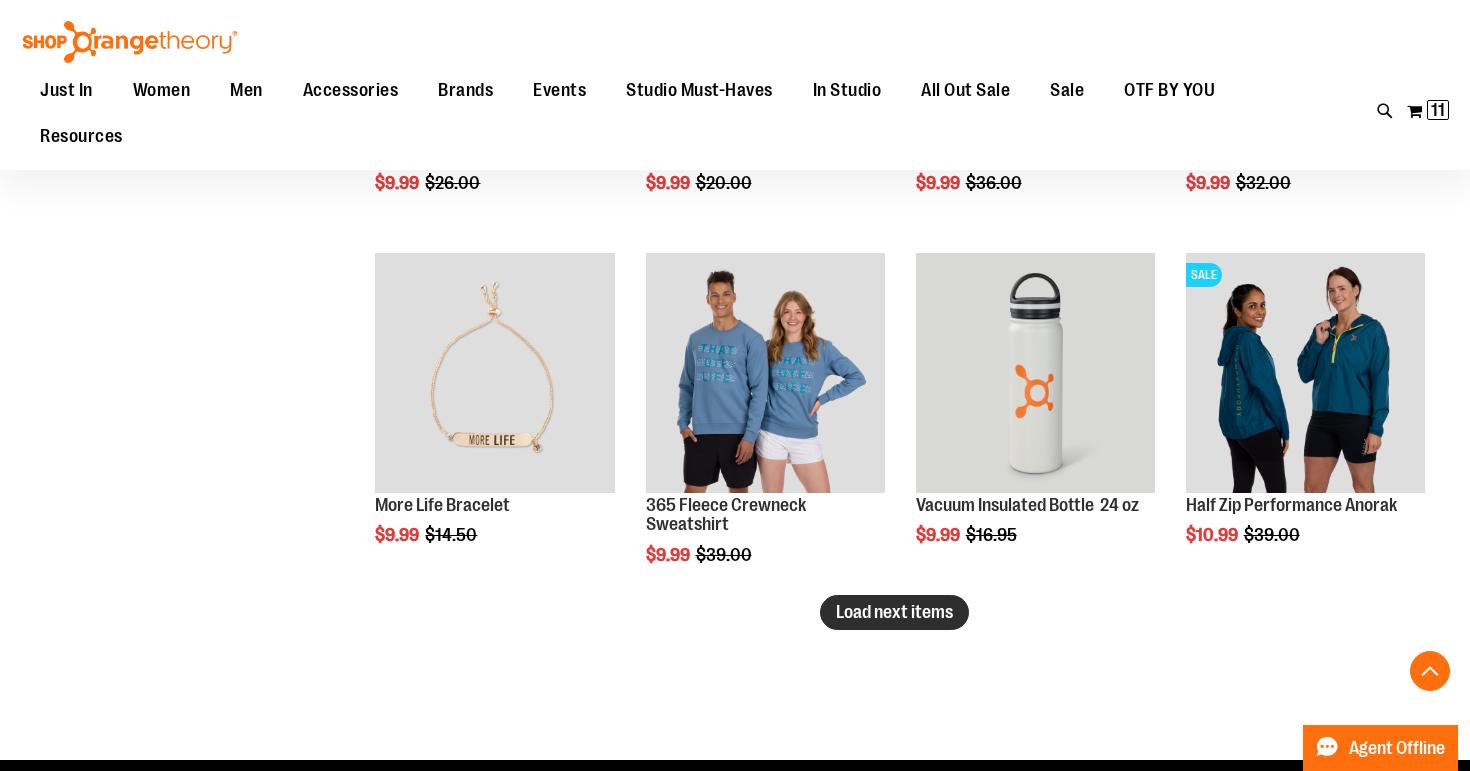 click on "Load next items" at bounding box center [894, 612] 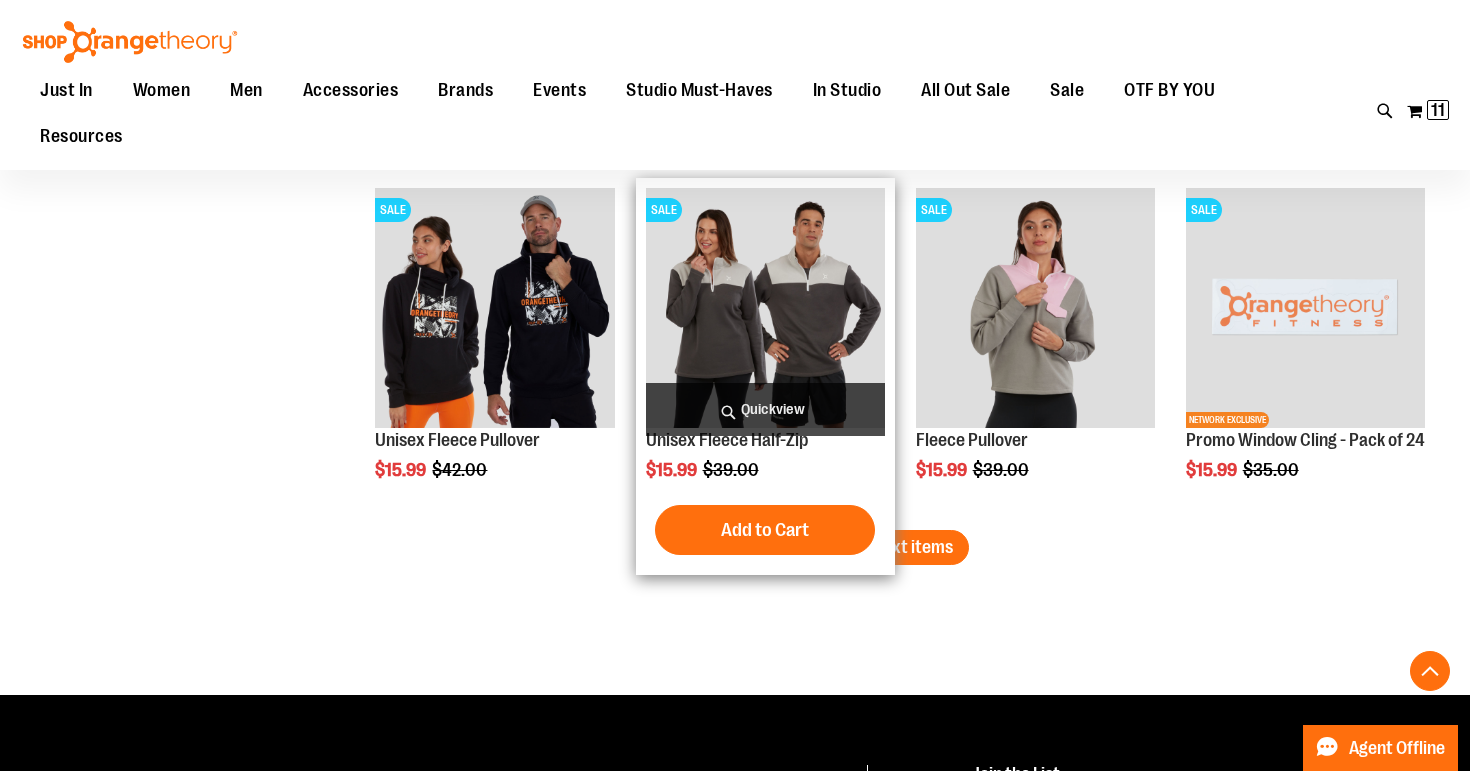 scroll, scrollTop: 8315, scrollLeft: 0, axis: vertical 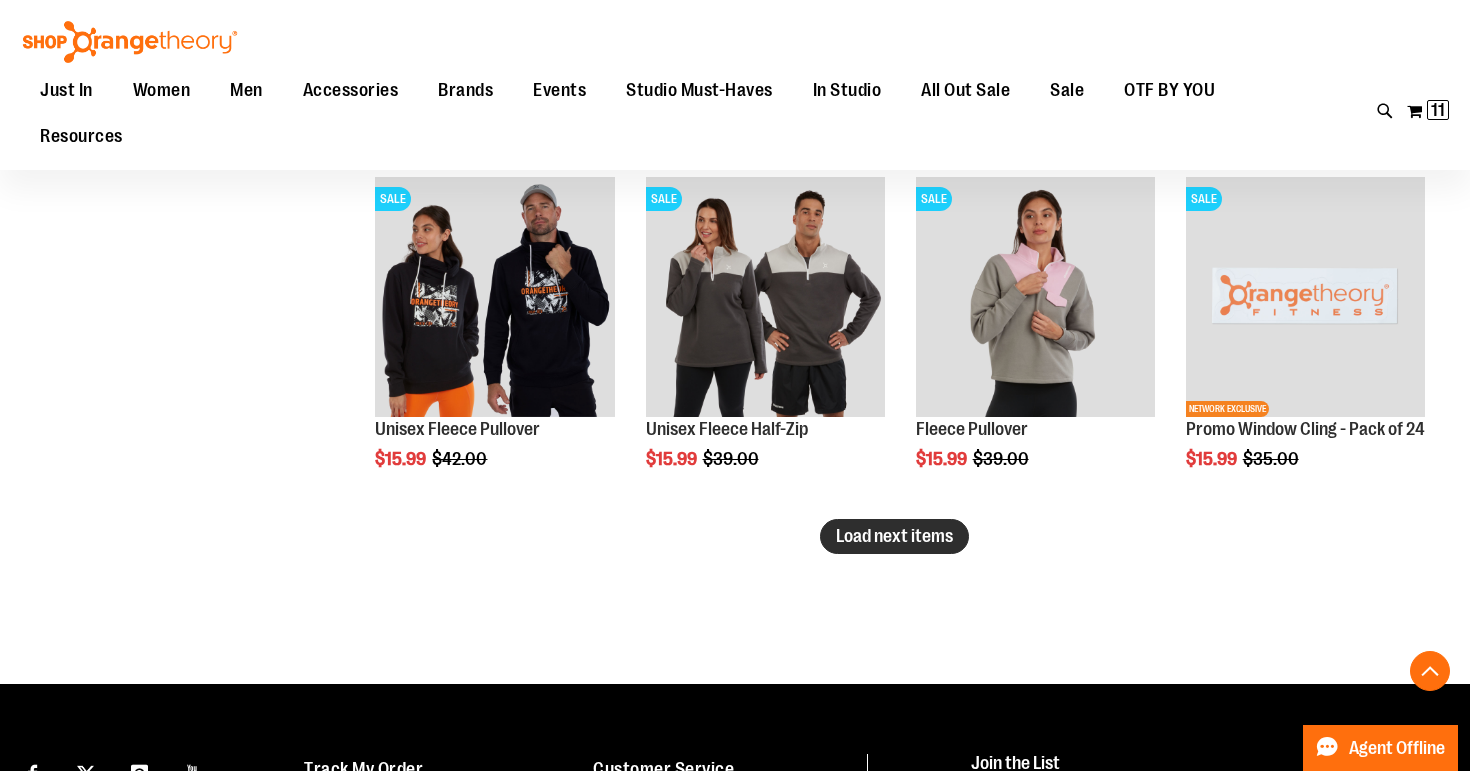 click on "Load next items" at bounding box center [894, 536] 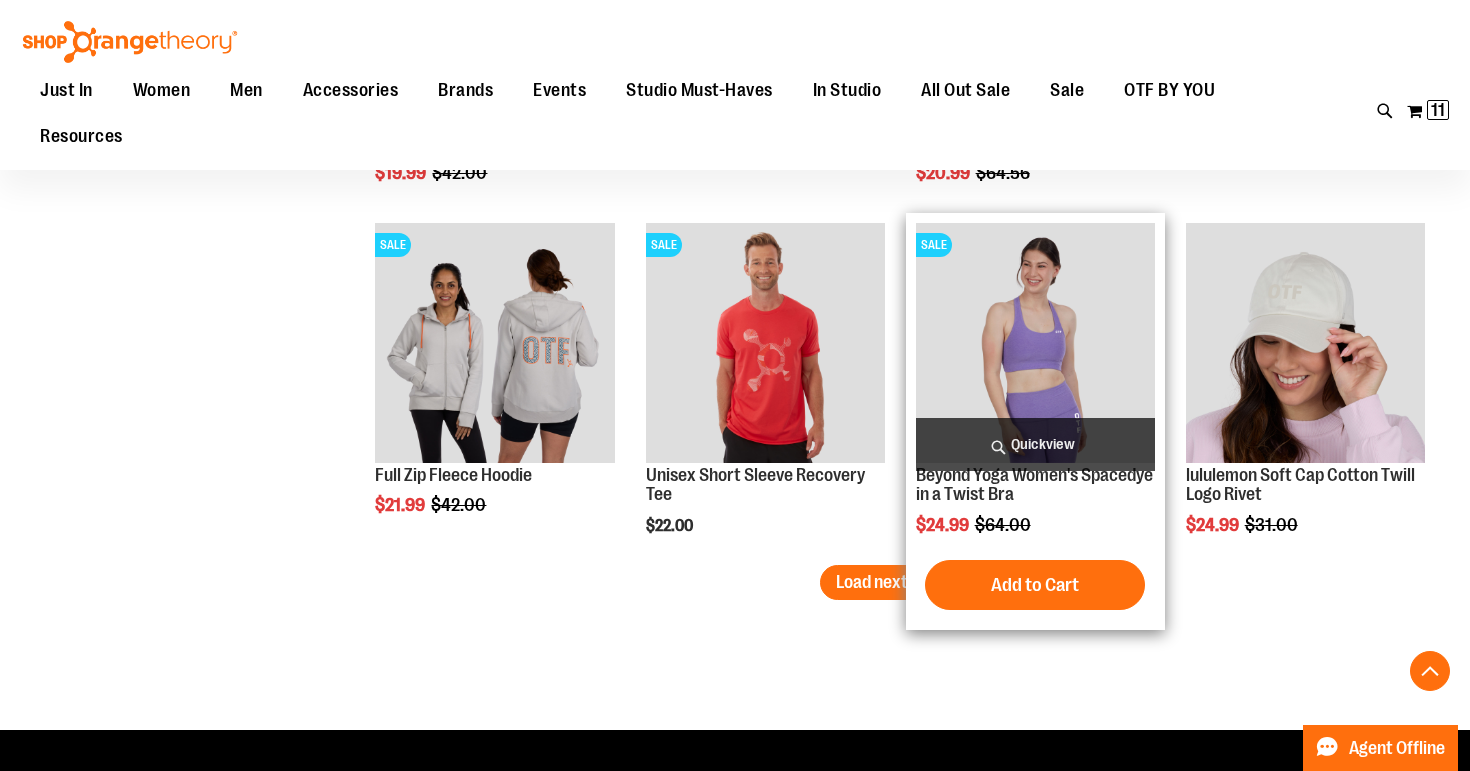 scroll, scrollTop: 9365, scrollLeft: 0, axis: vertical 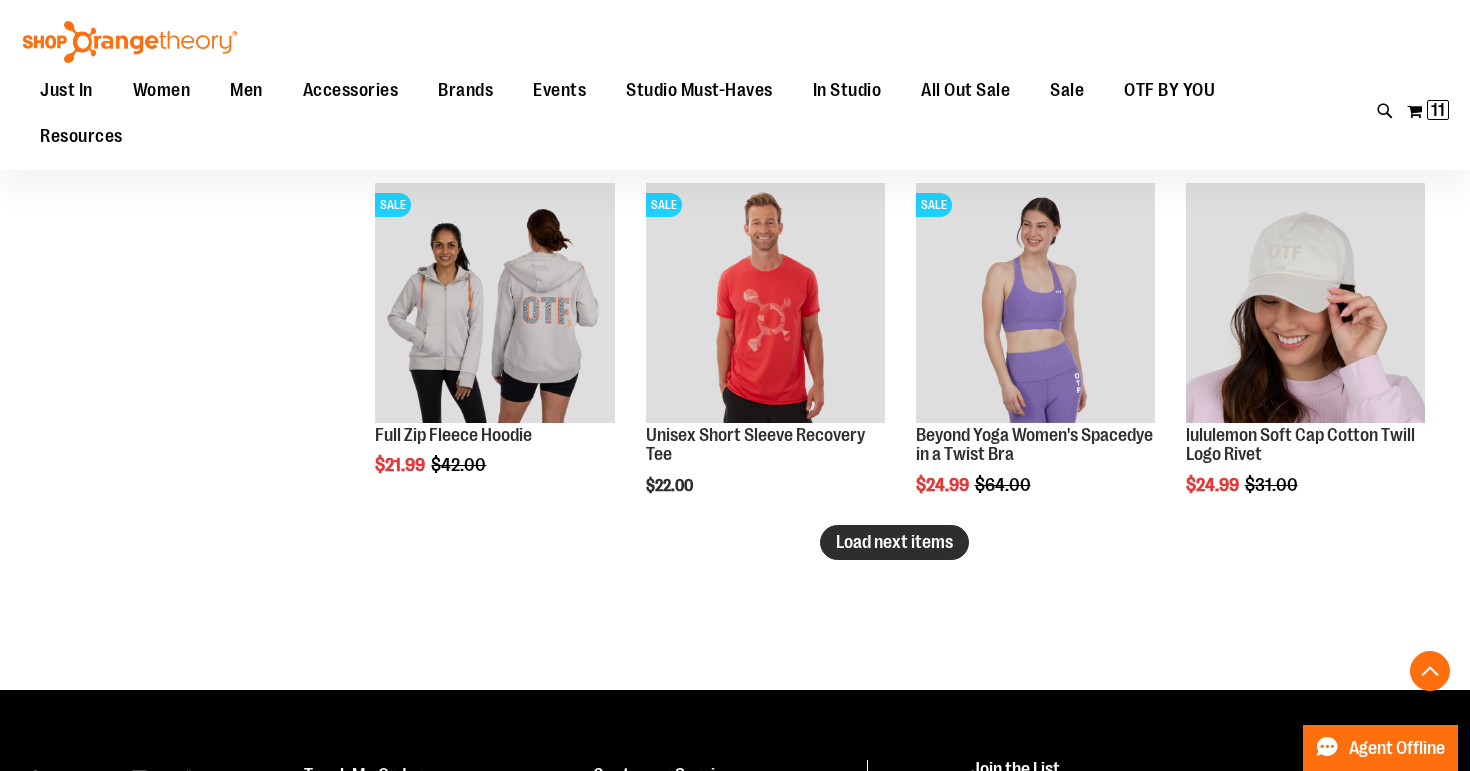 click on "Load next items" at bounding box center (894, 542) 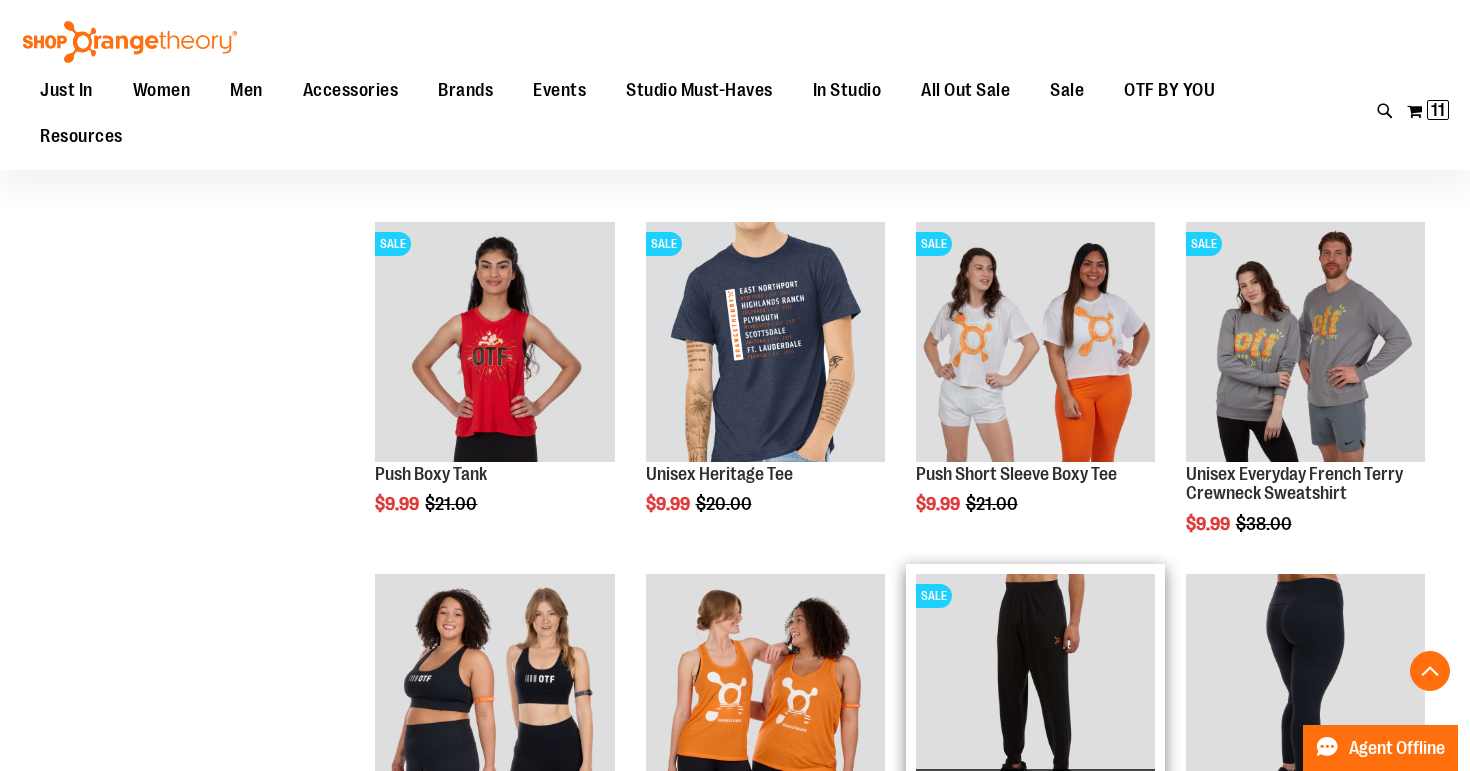 scroll, scrollTop: 6351, scrollLeft: 1, axis: both 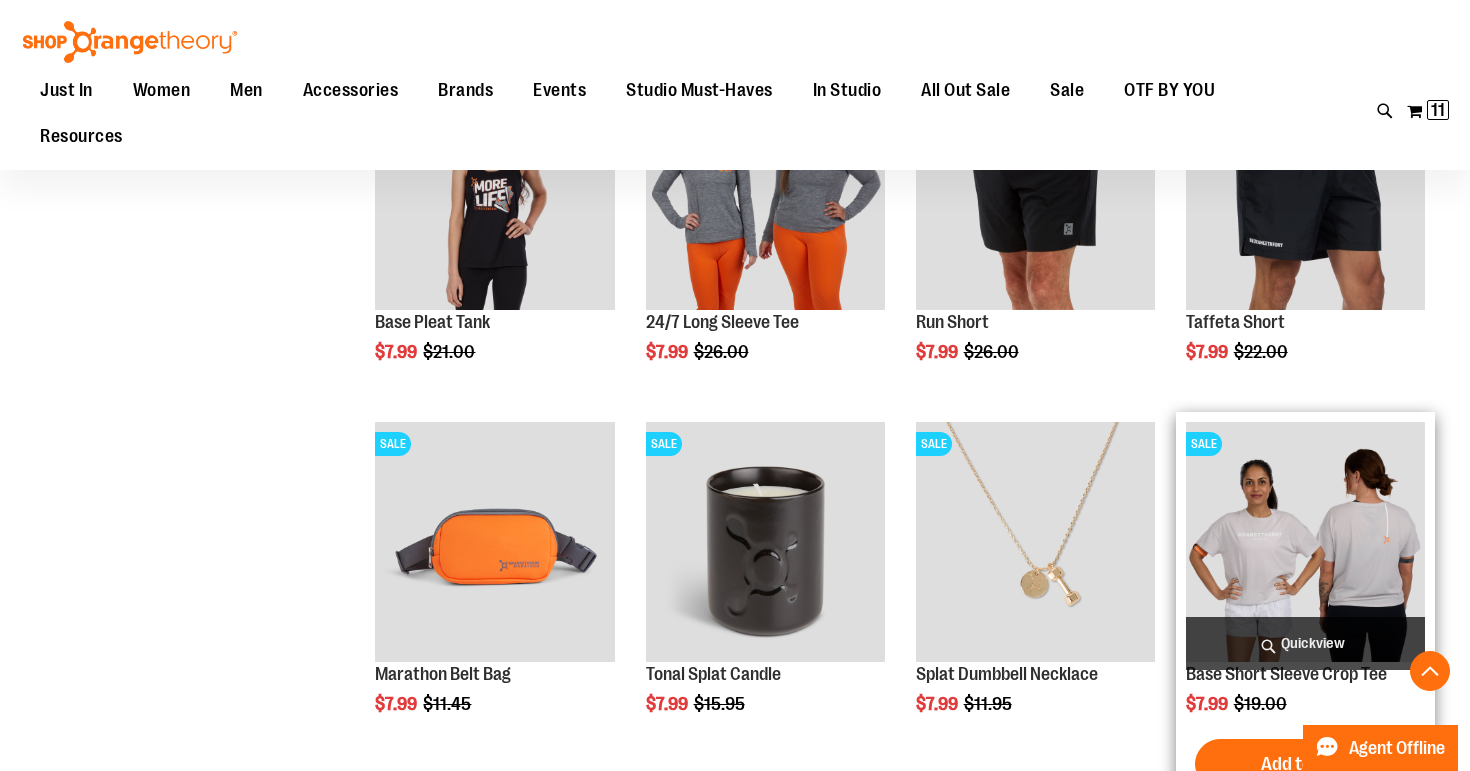 click at bounding box center [1305, 541] 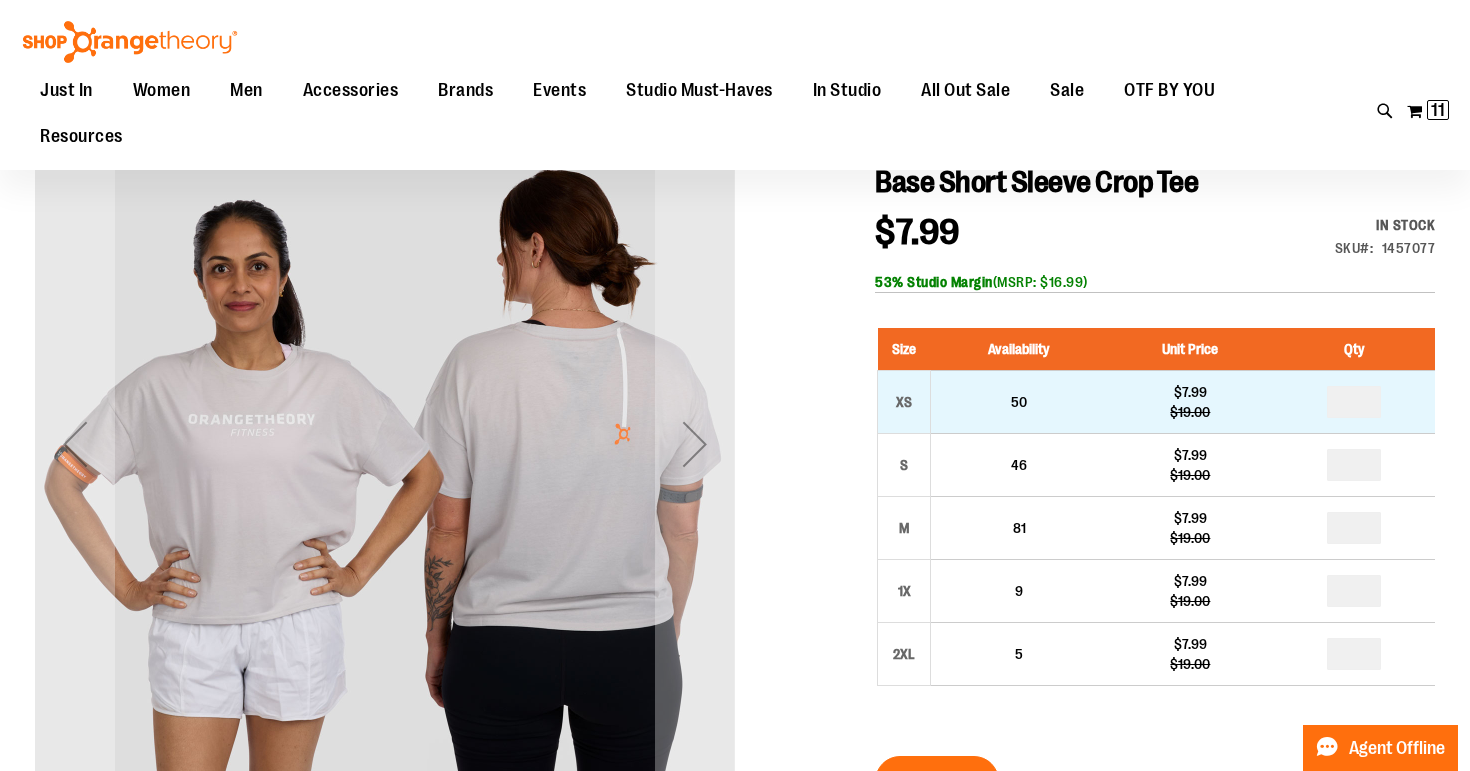 scroll, scrollTop: 184, scrollLeft: 0, axis: vertical 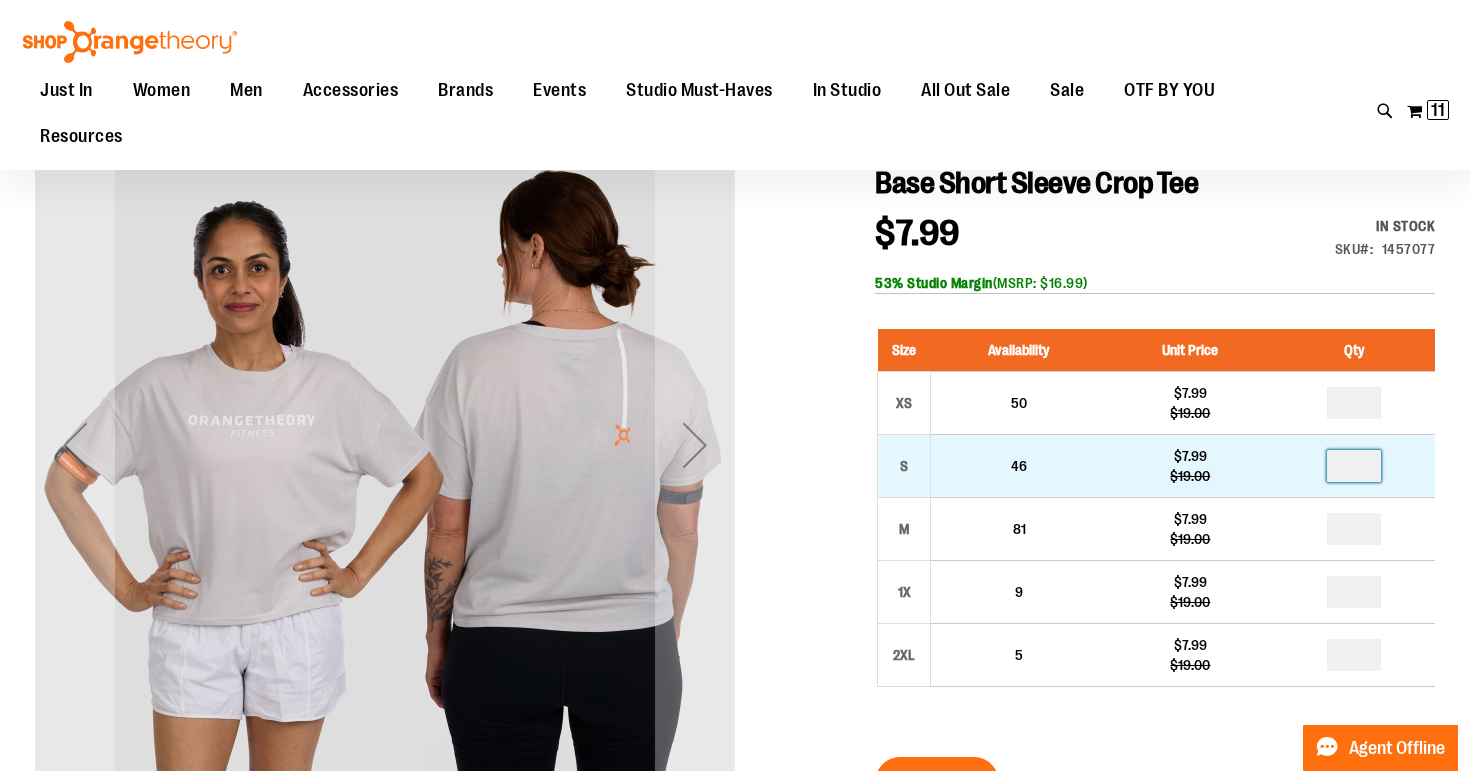 click at bounding box center [1354, 466] 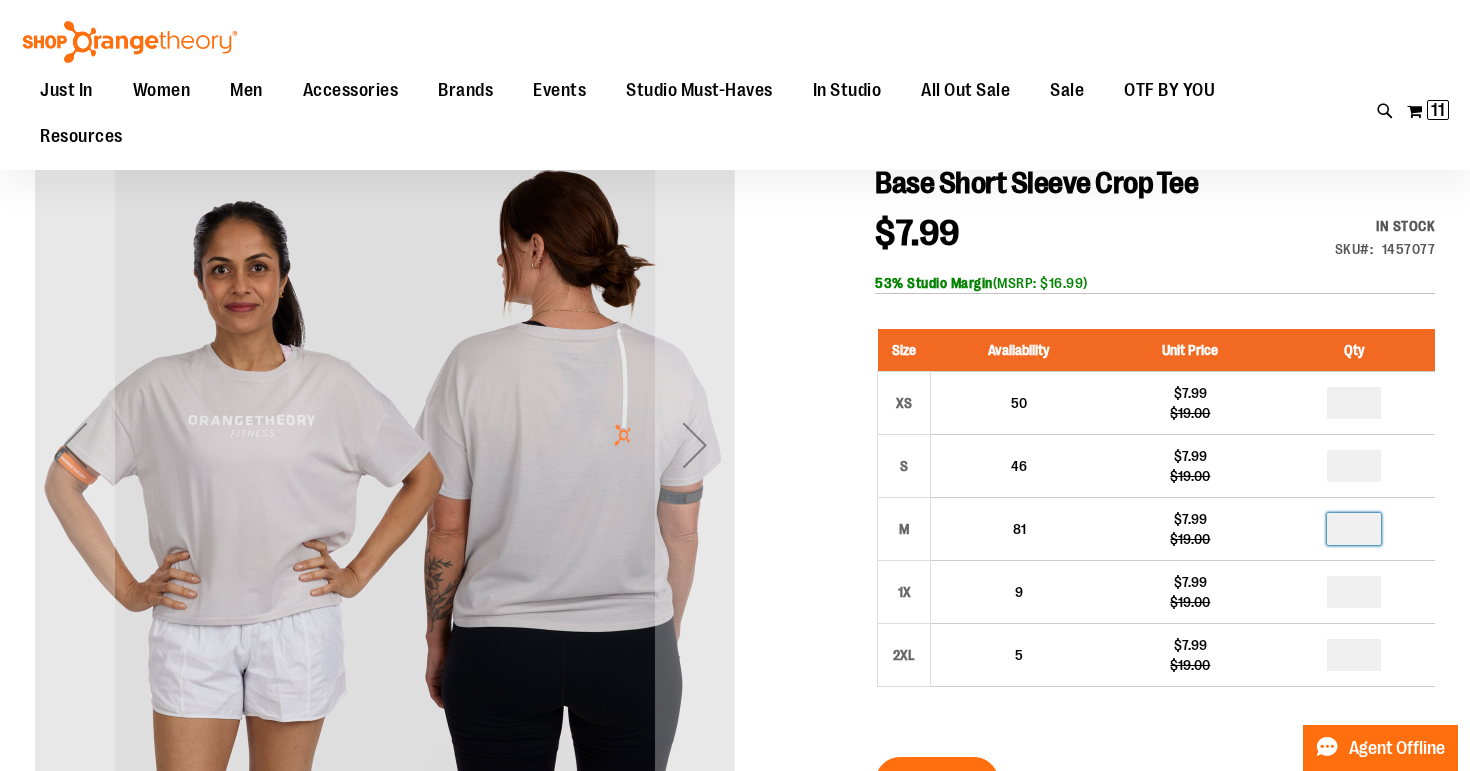 click at bounding box center (1354, 529) 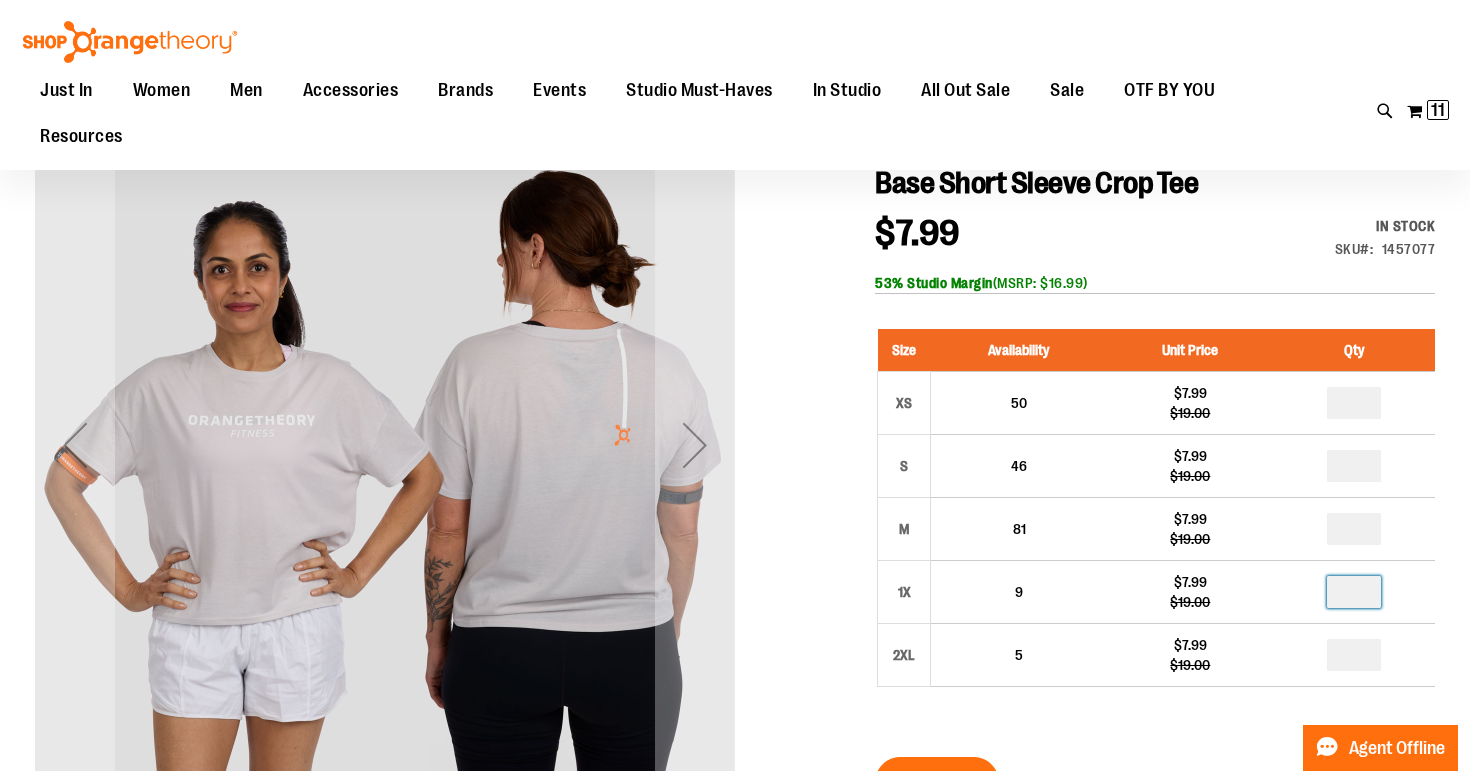 click at bounding box center [1354, 592] 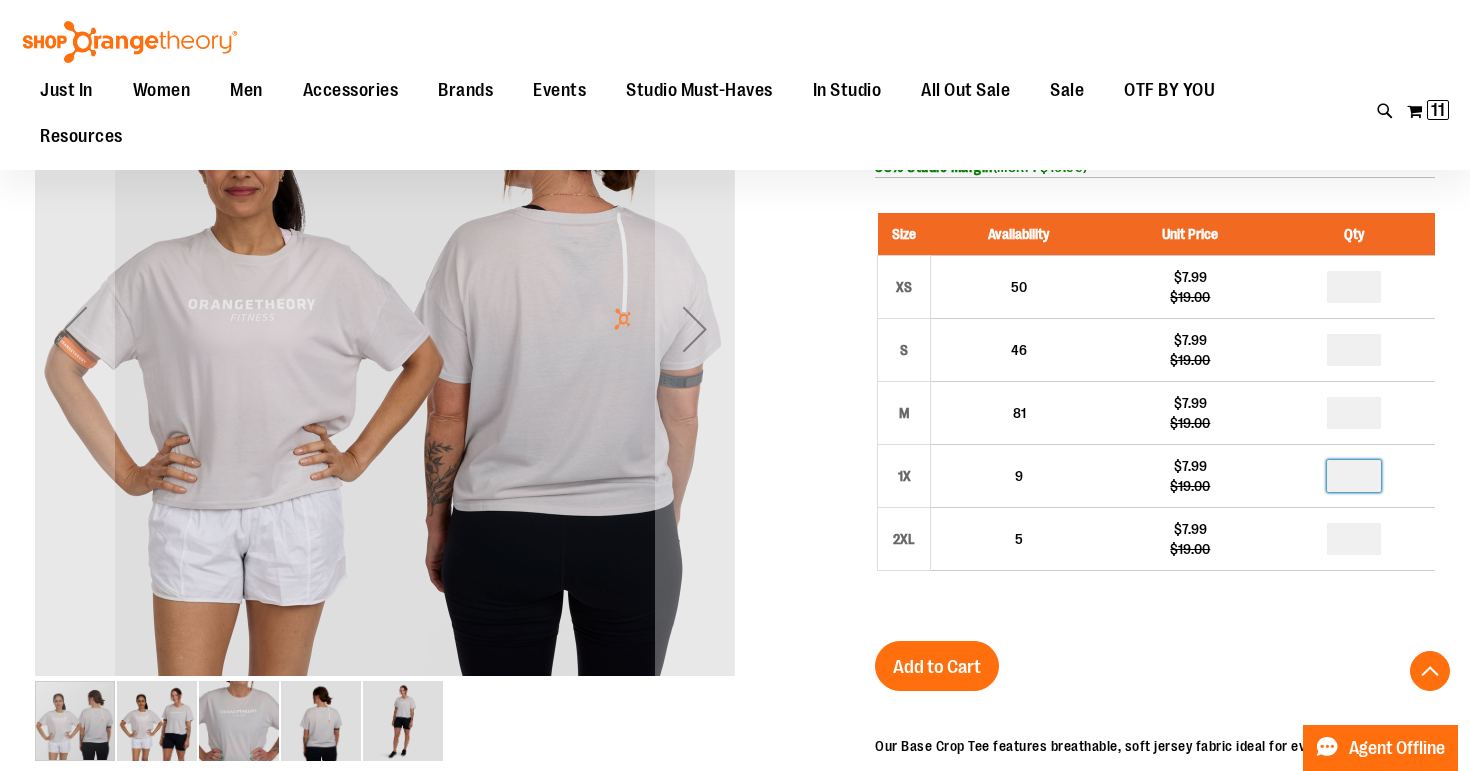 scroll, scrollTop: 347, scrollLeft: 0, axis: vertical 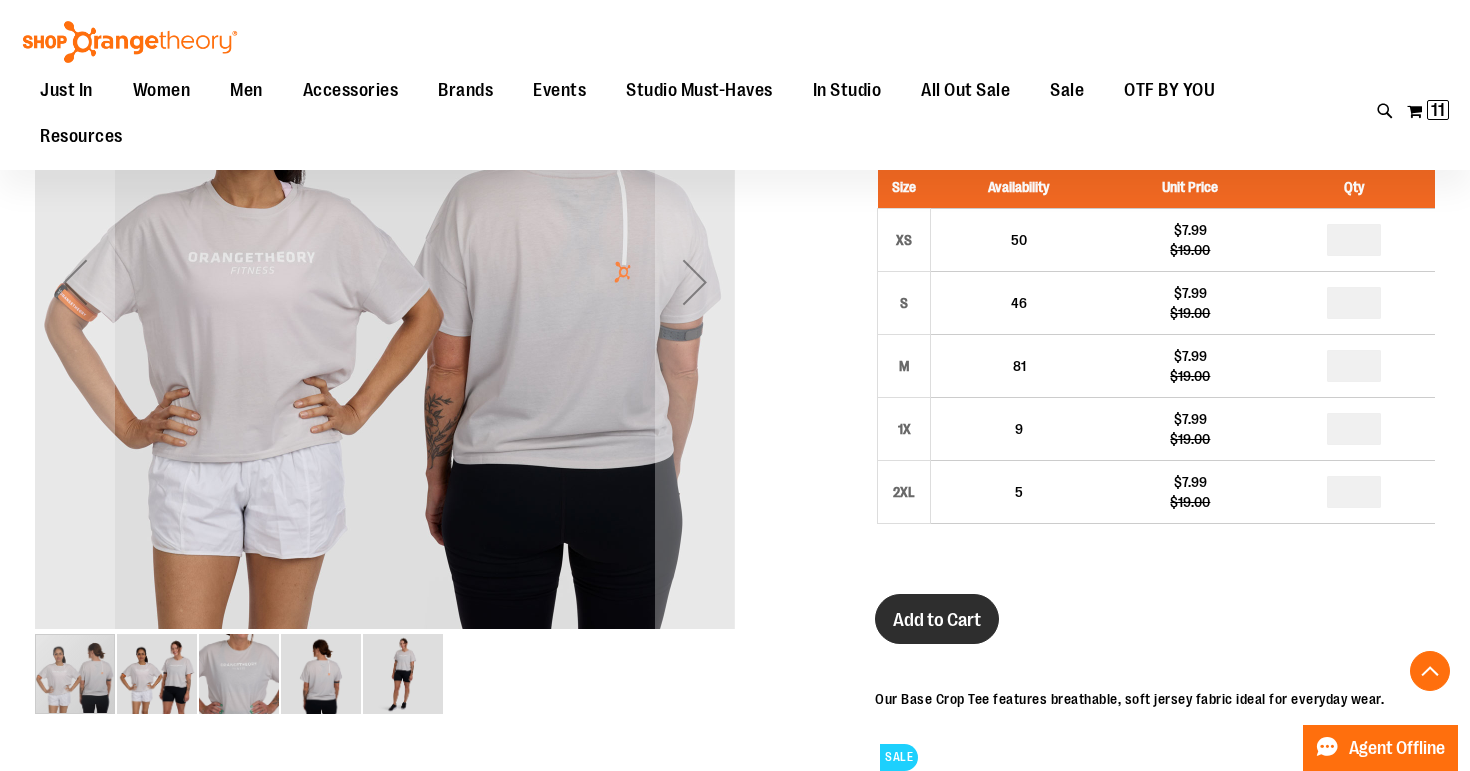 click on "Add to Cart" at bounding box center [937, 620] 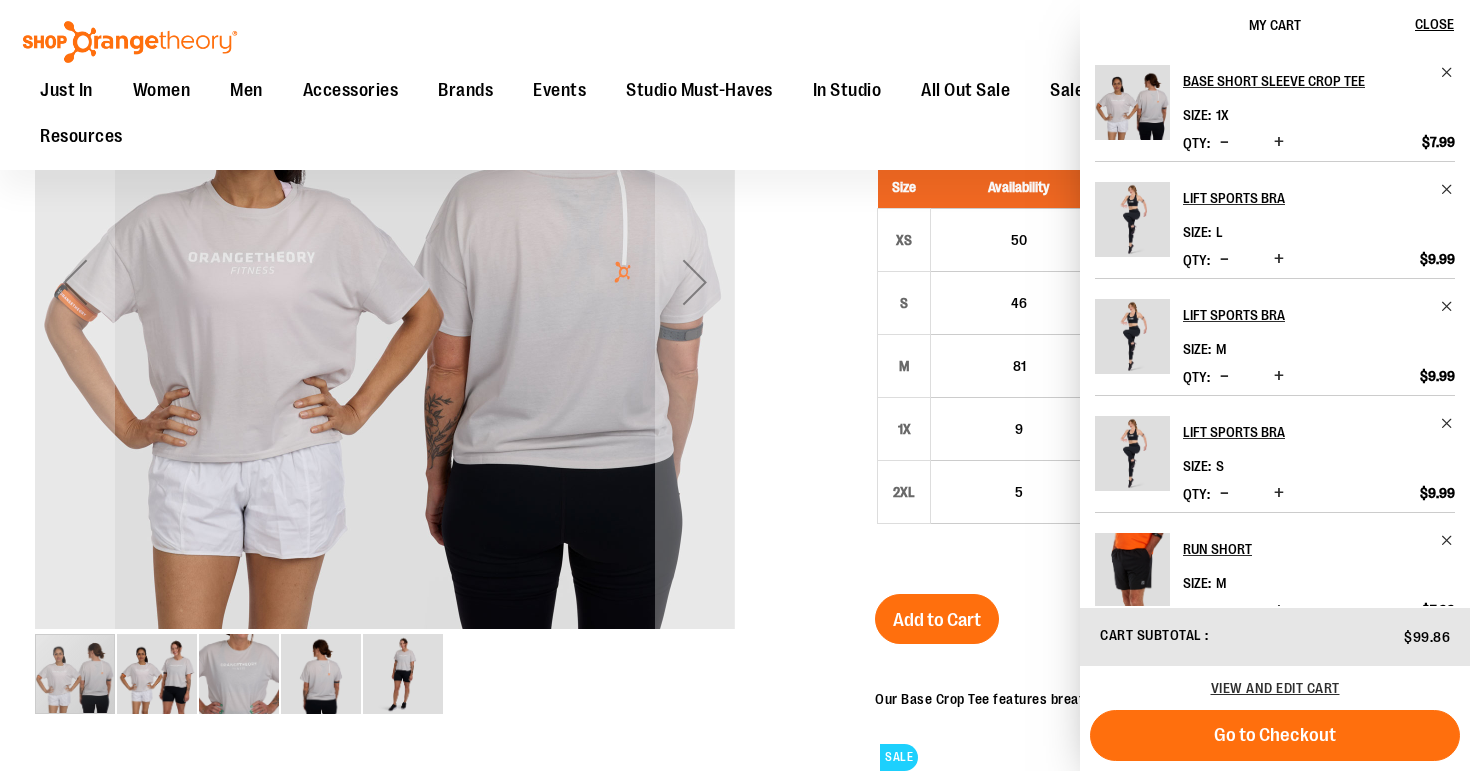 click on "Toggle Nav
Search
Popular Suggestions
Advanced Search" at bounding box center [735, 85] 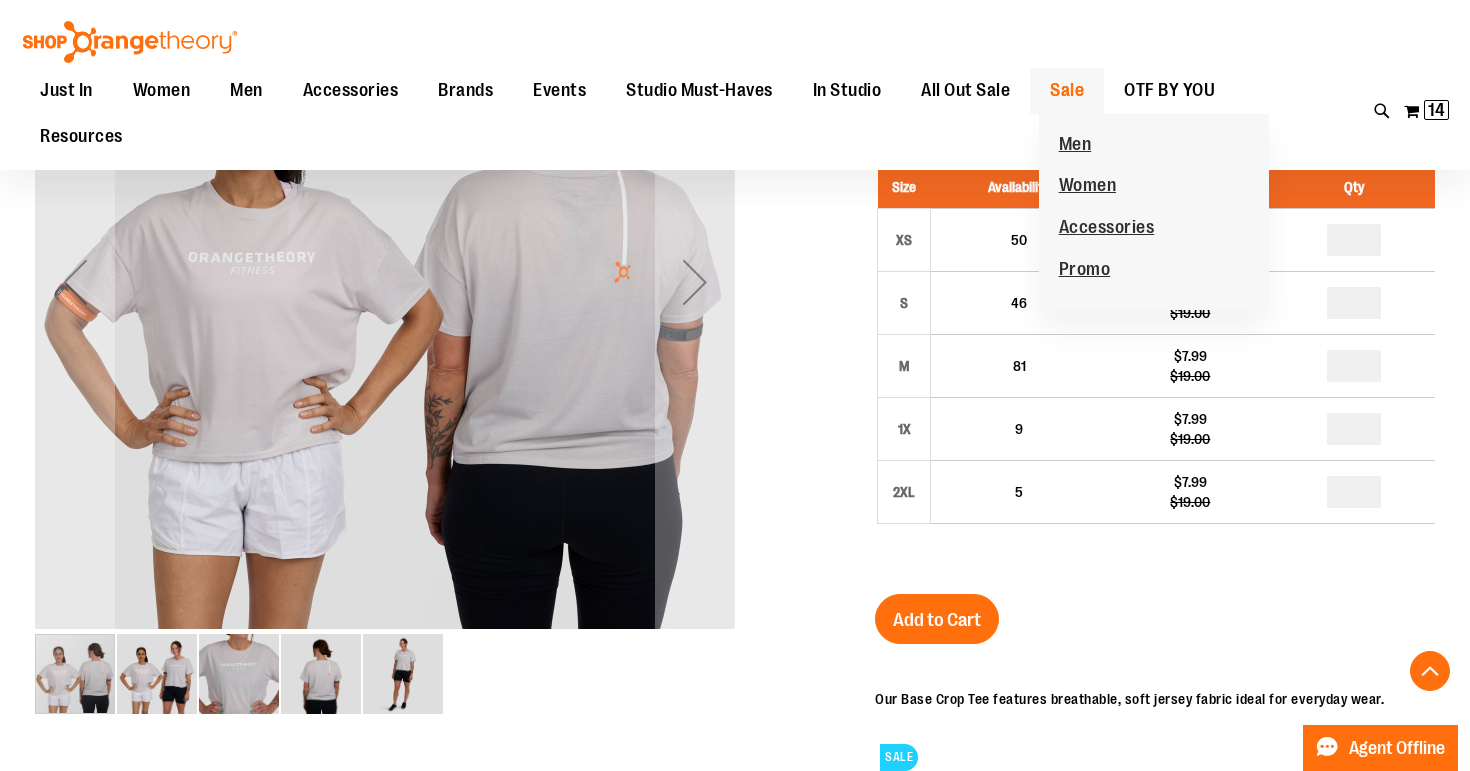 click on "Sale" at bounding box center (1067, 90) 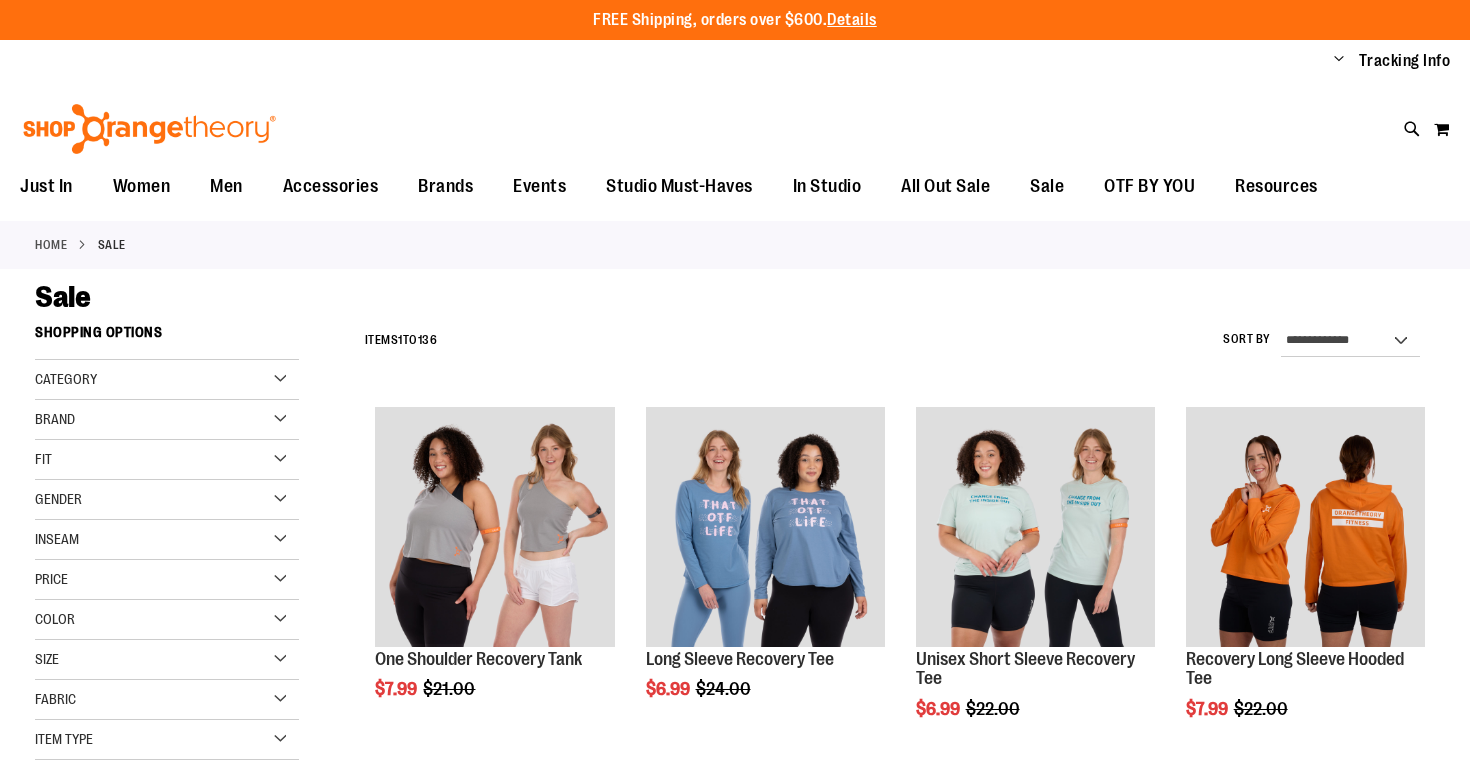 scroll, scrollTop: 0, scrollLeft: 0, axis: both 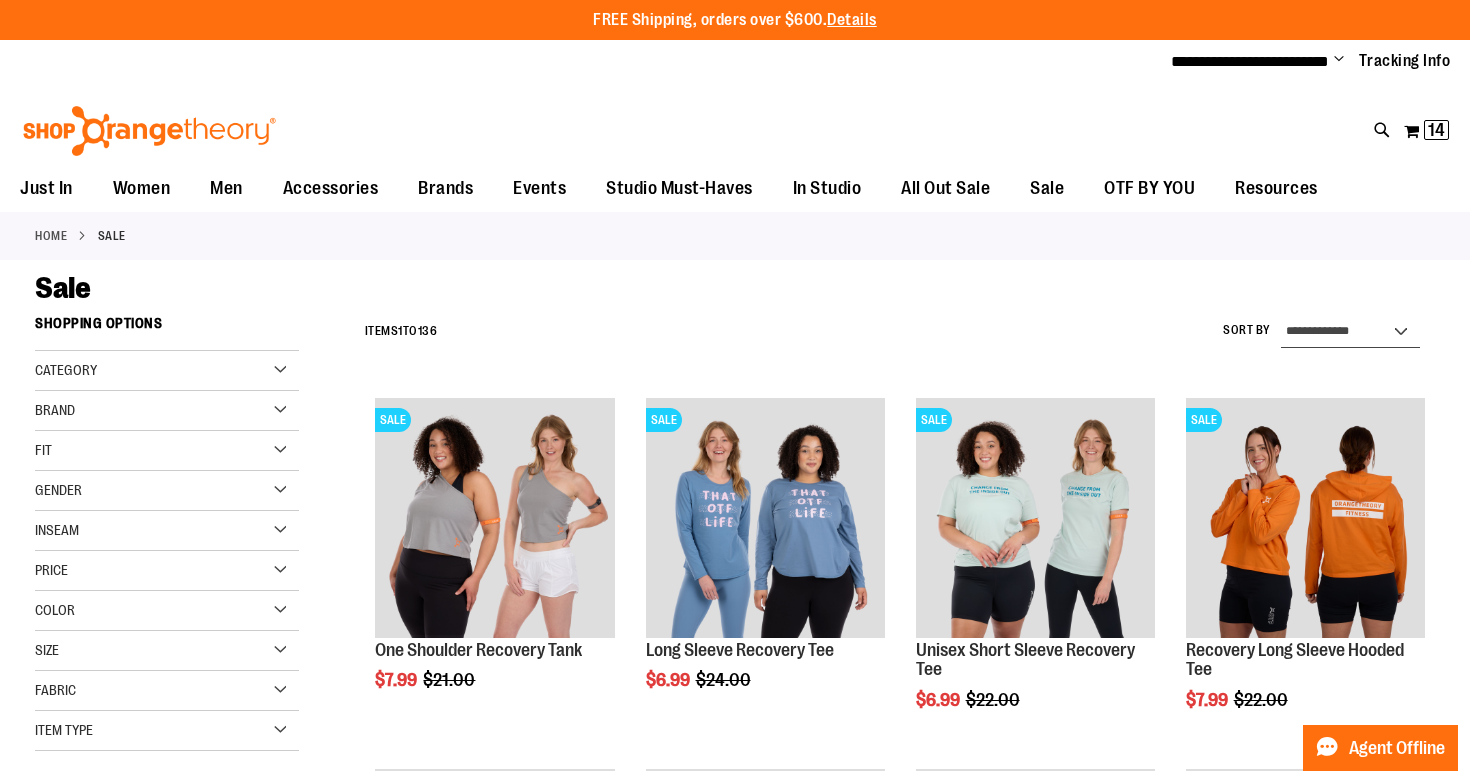 select on "*********" 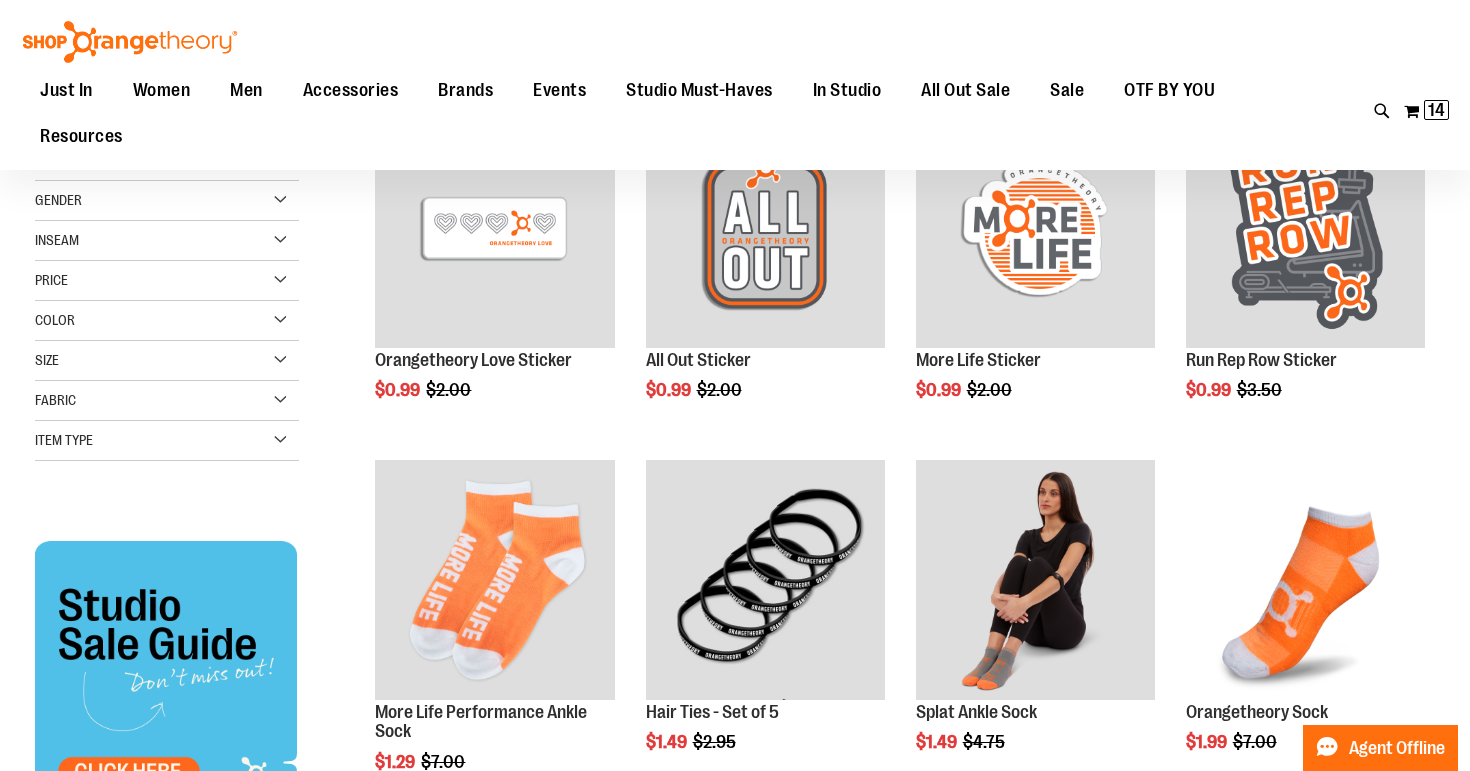 scroll, scrollTop: 304, scrollLeft: 0, axis: vertical 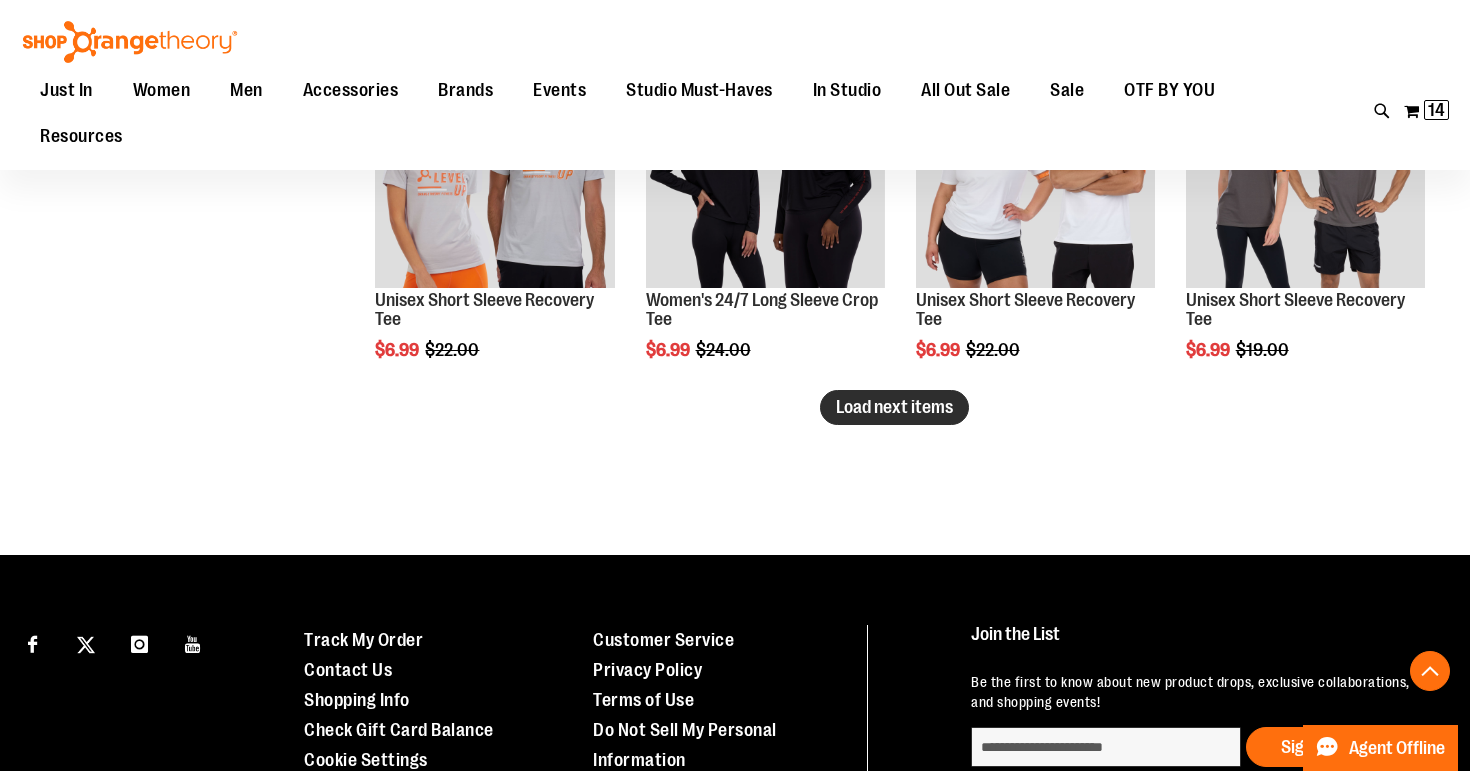 click on "Load next items" at bounding box center (894, 407) 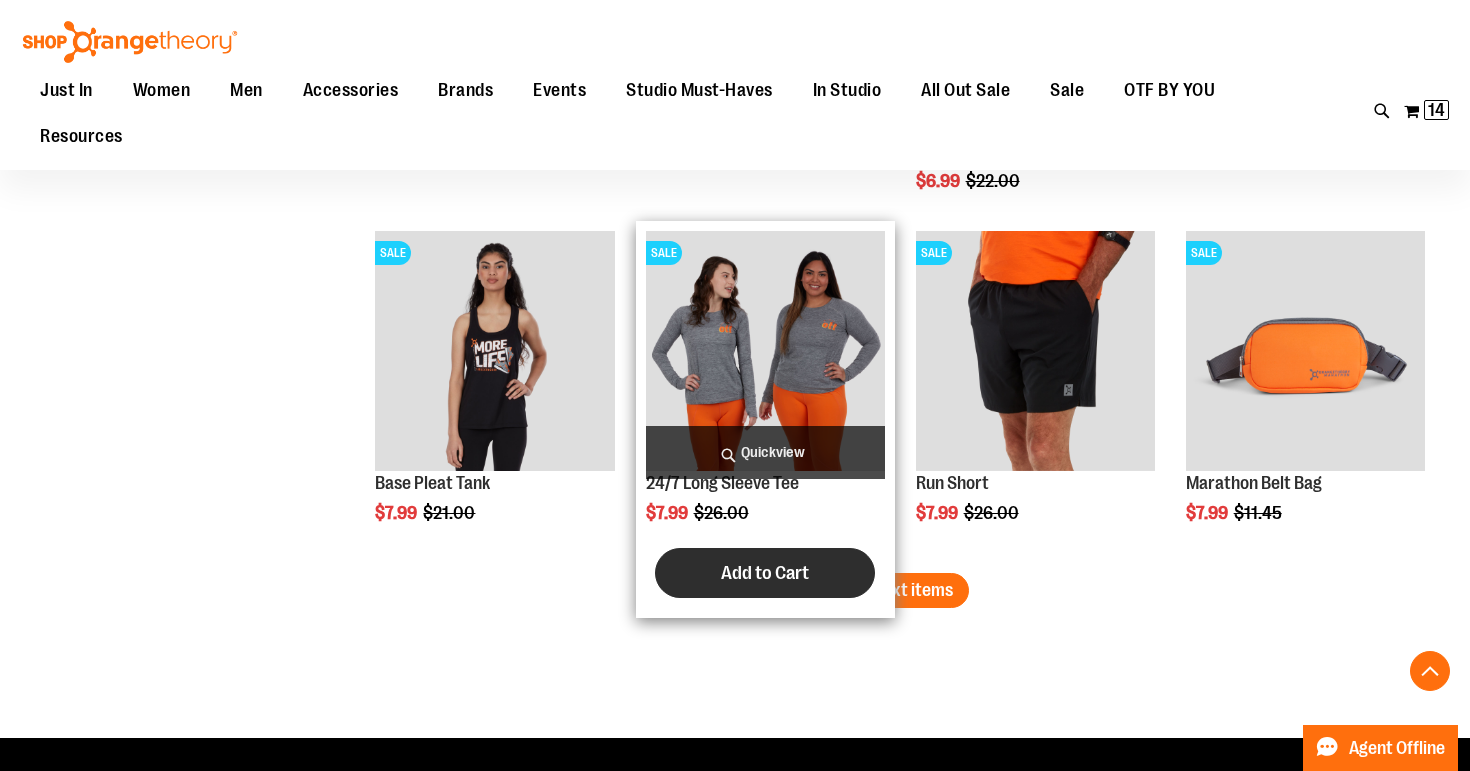 scroll, scrollTop: 4034, scrollLeft: 0, axis: vertical 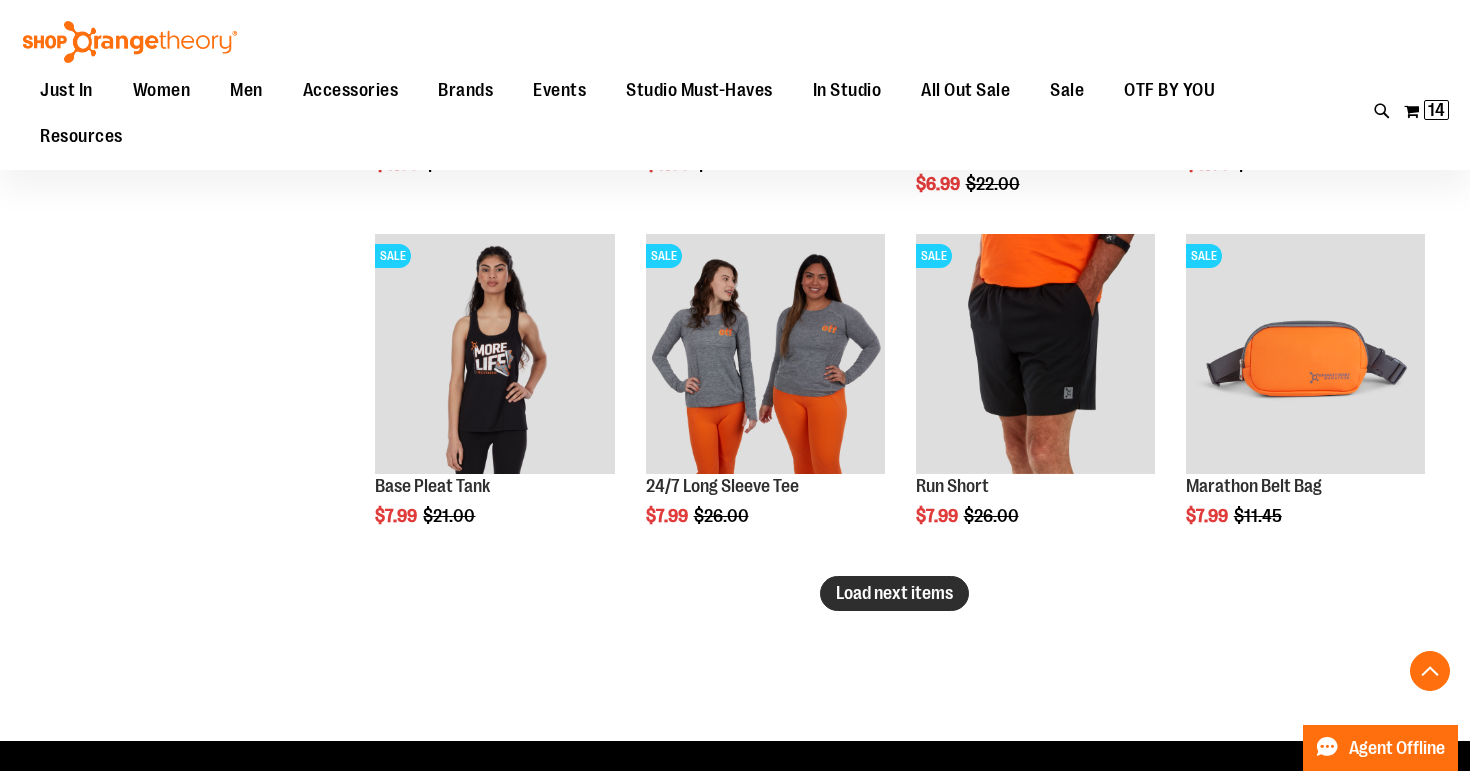 click on "Load next items" at bounding box center (894, 593) 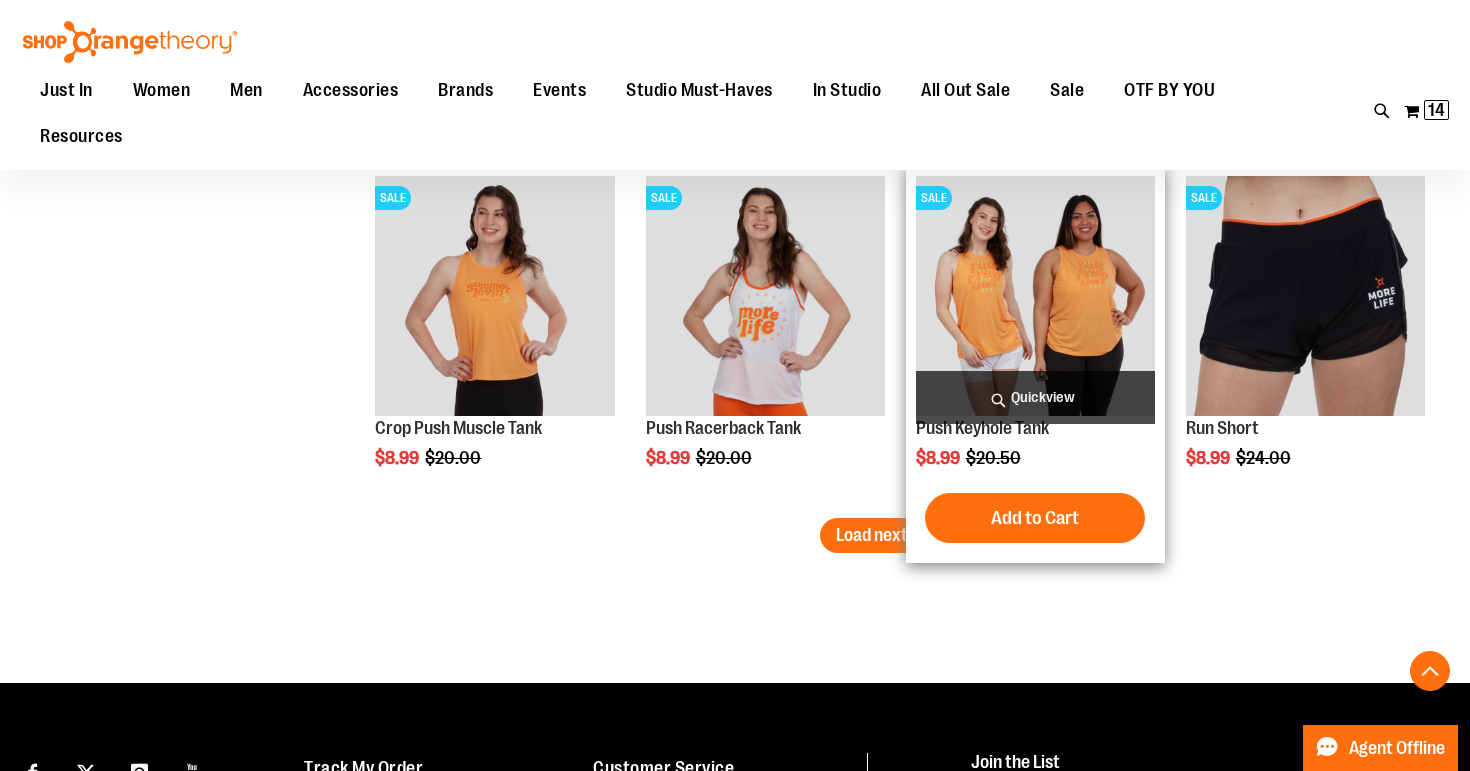 scroll, scrollTop: 5152, scrollLeft: 0, axis: vertical 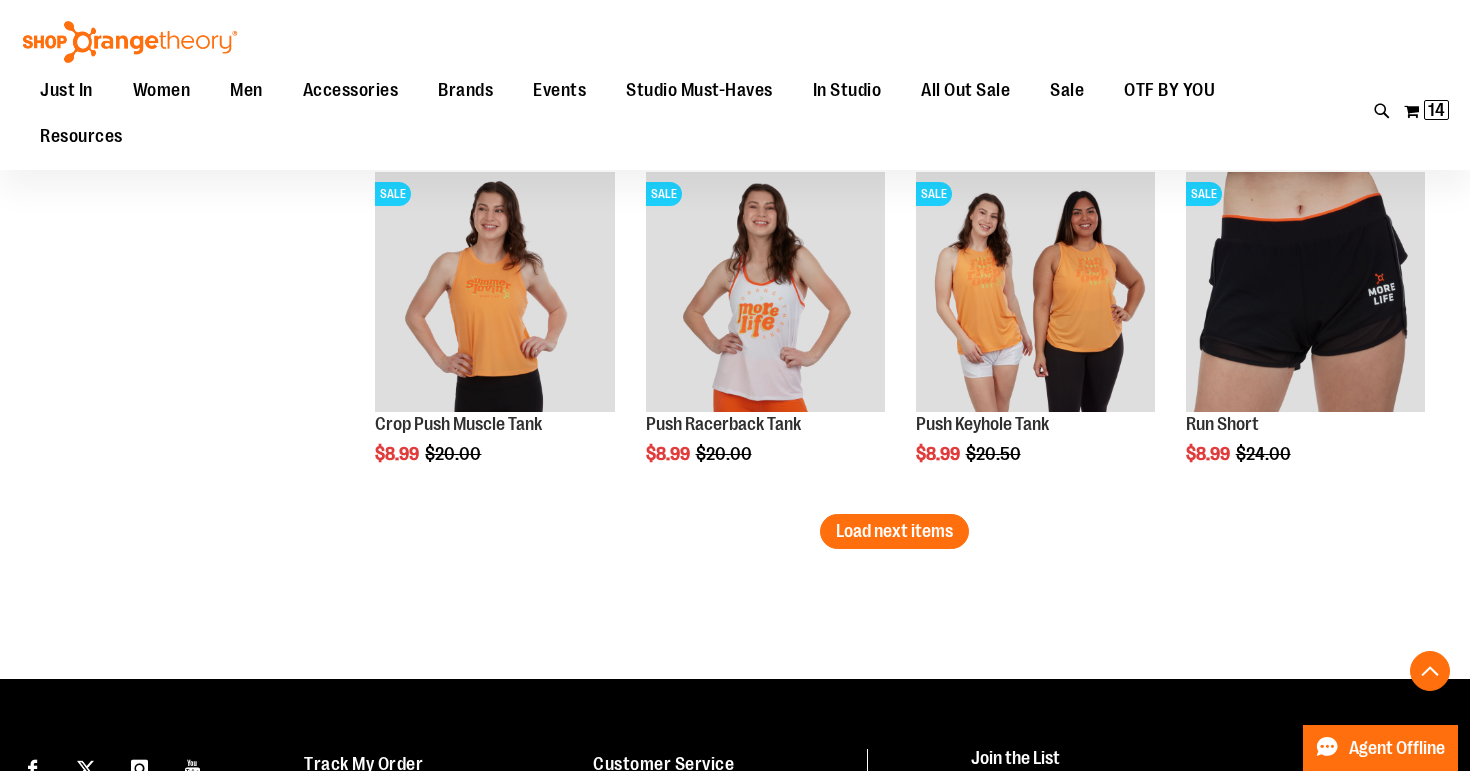 click on "Load next items" at bounding box center [894, 531] 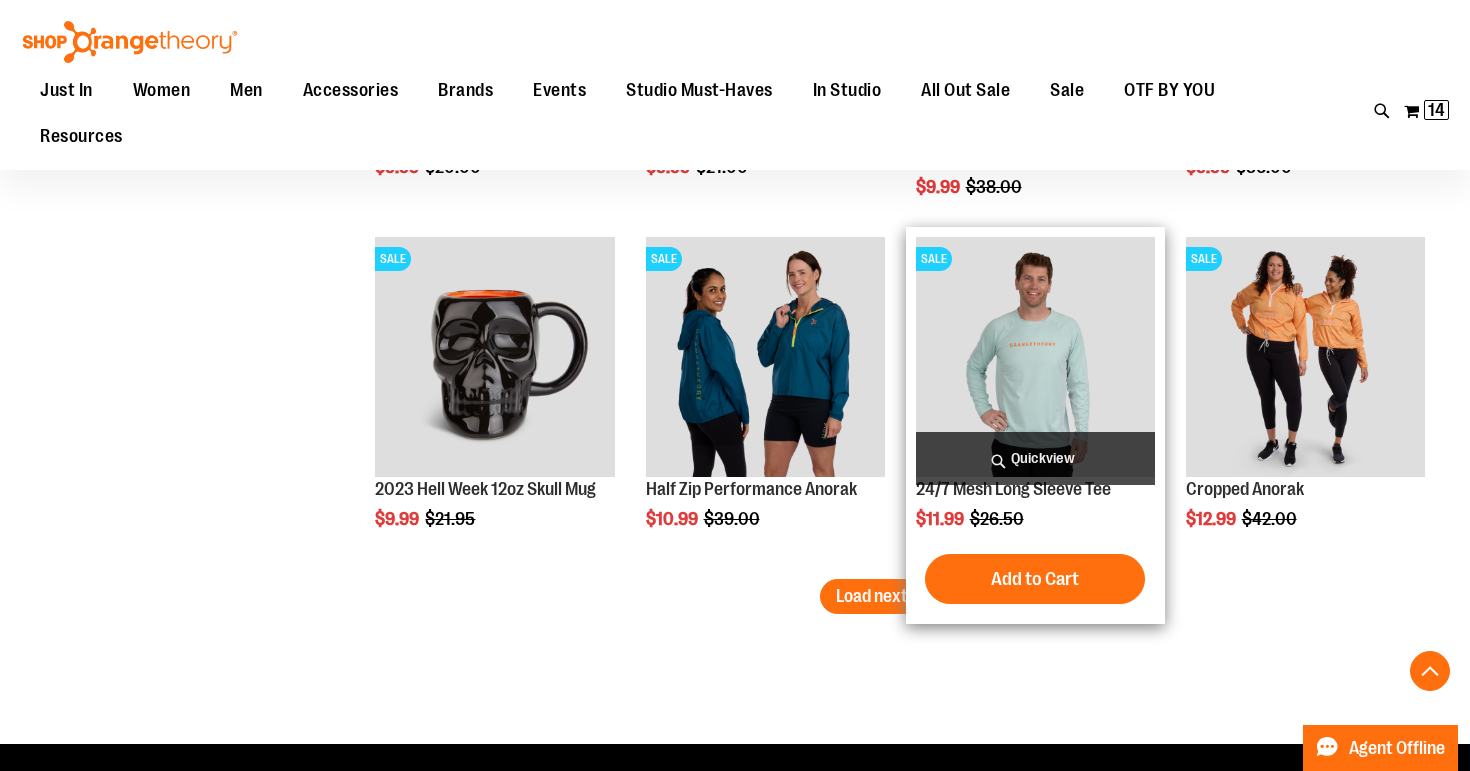 scroll, scrollTop: 6145, scrollLeft: 0, axis: vertical 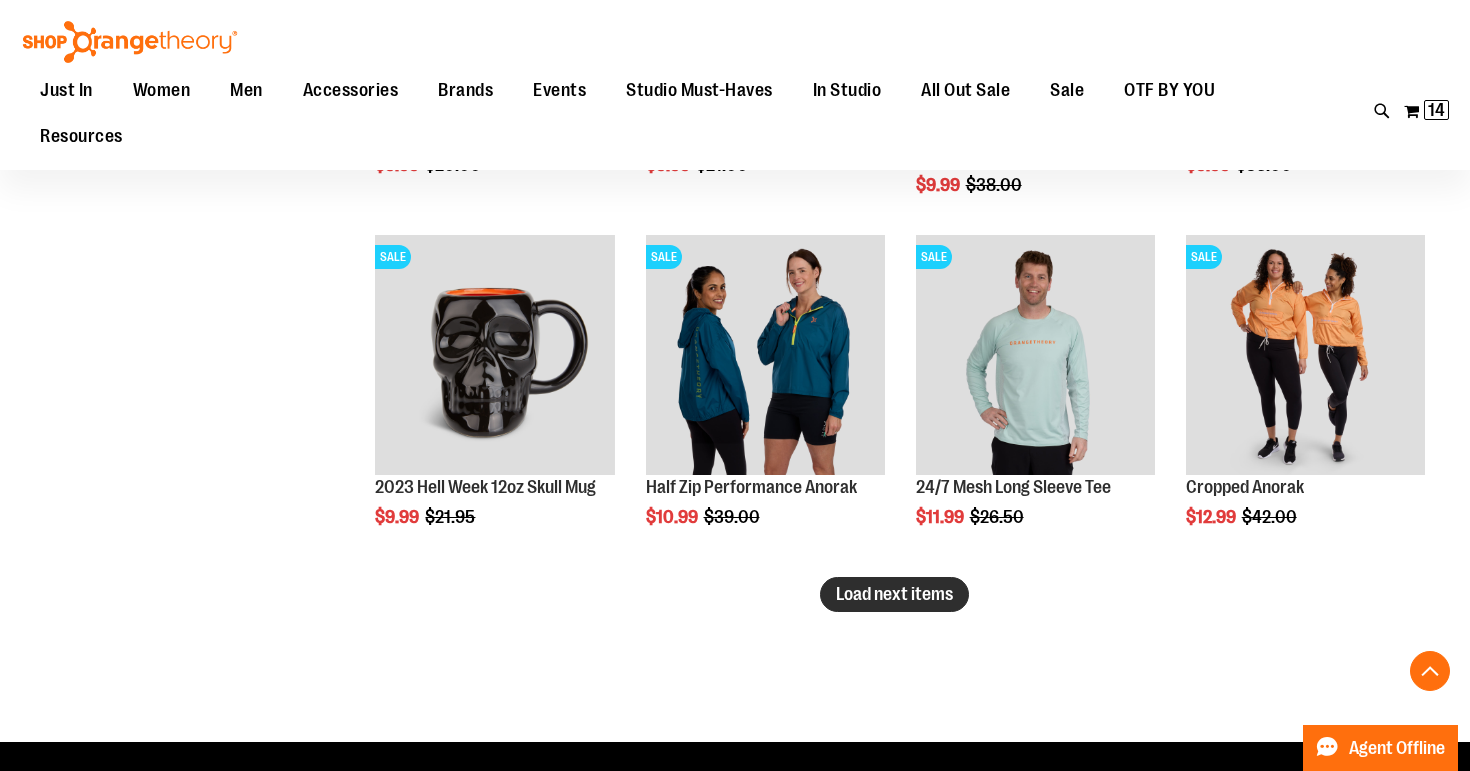 click on "Load next items" at bounding box center [894, 594] 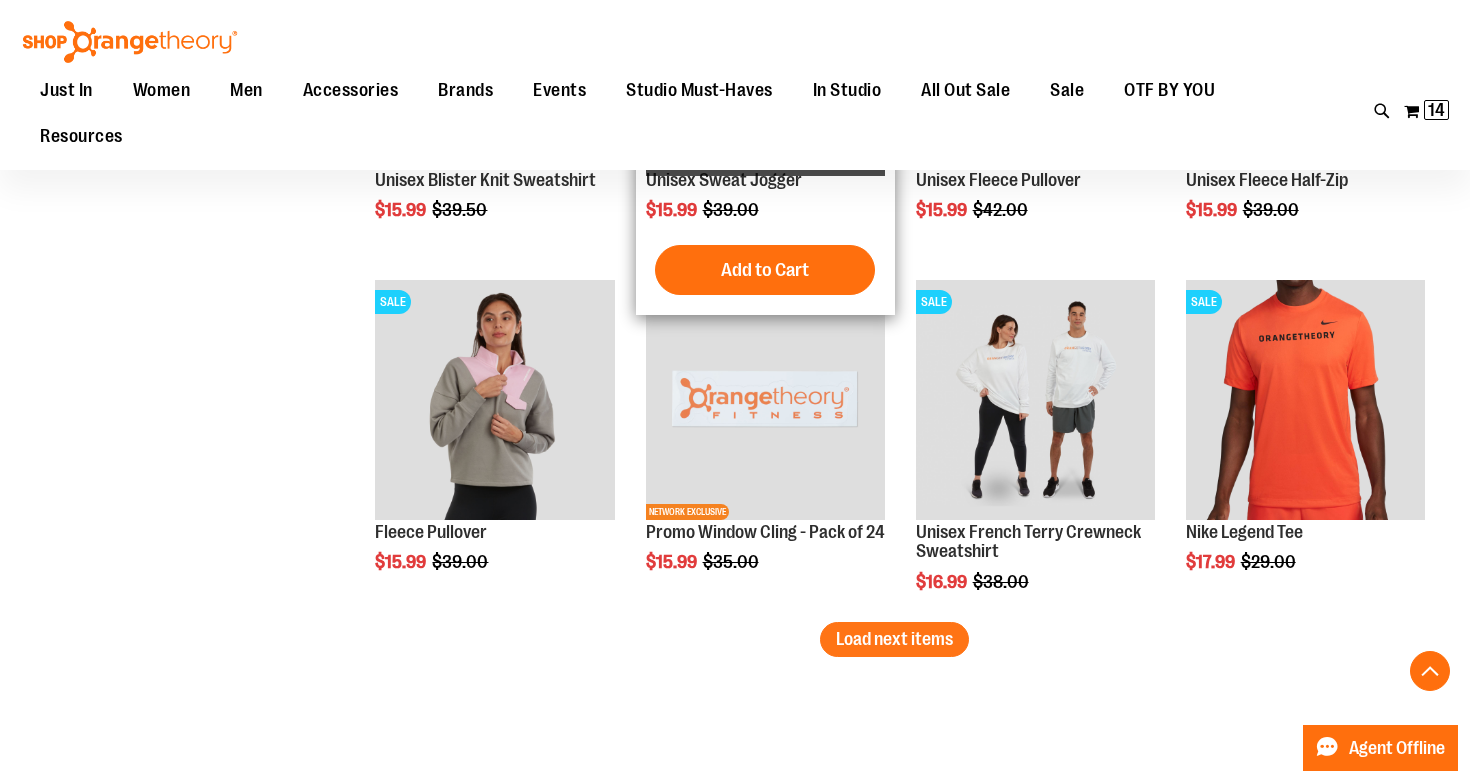 scroll, scrollTop: 7219, scrollLeft: 0, axis: vertical 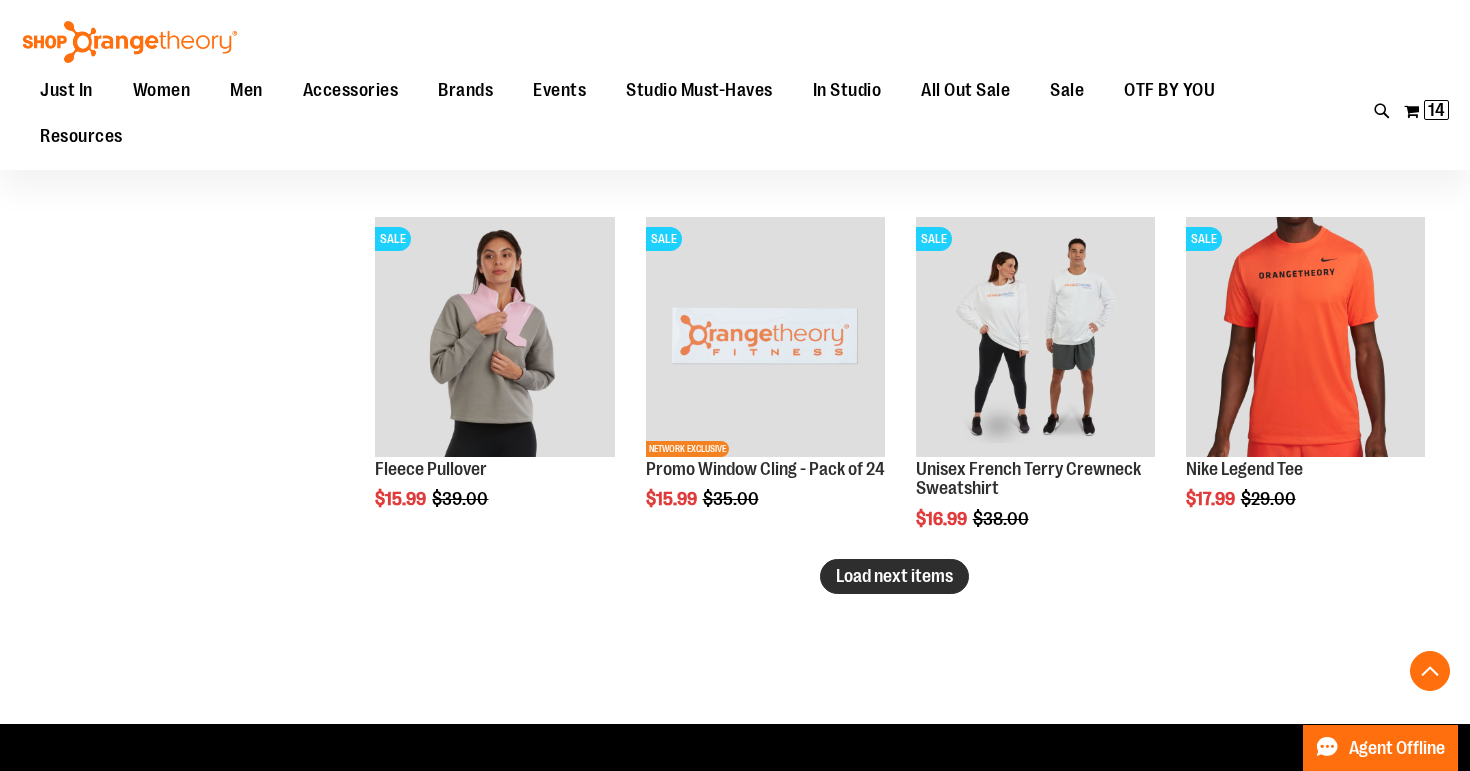 click on "Load next items" at bounding box center (894, 576) 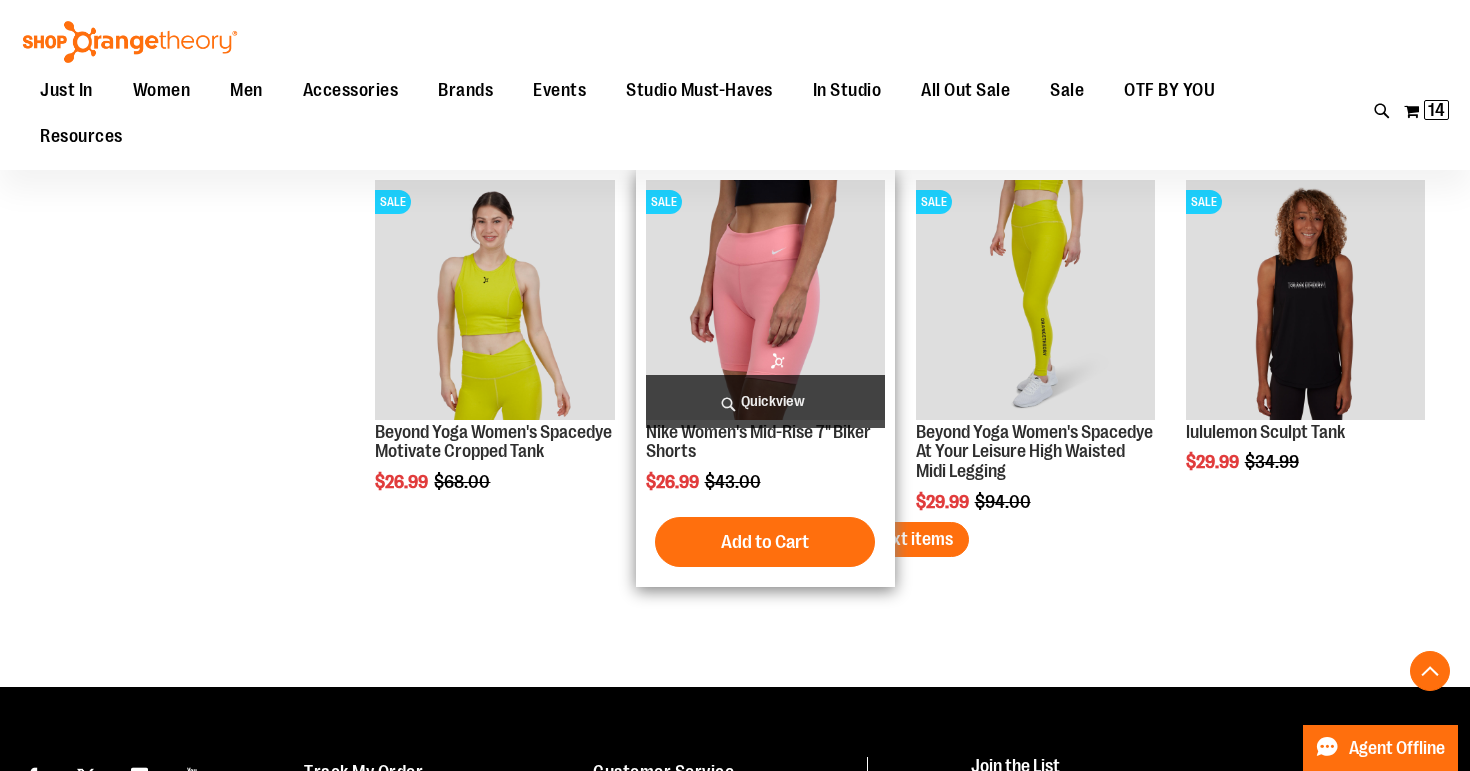 scroll, scrollTop: 8327, scrollLeft: 0, axis: vertical 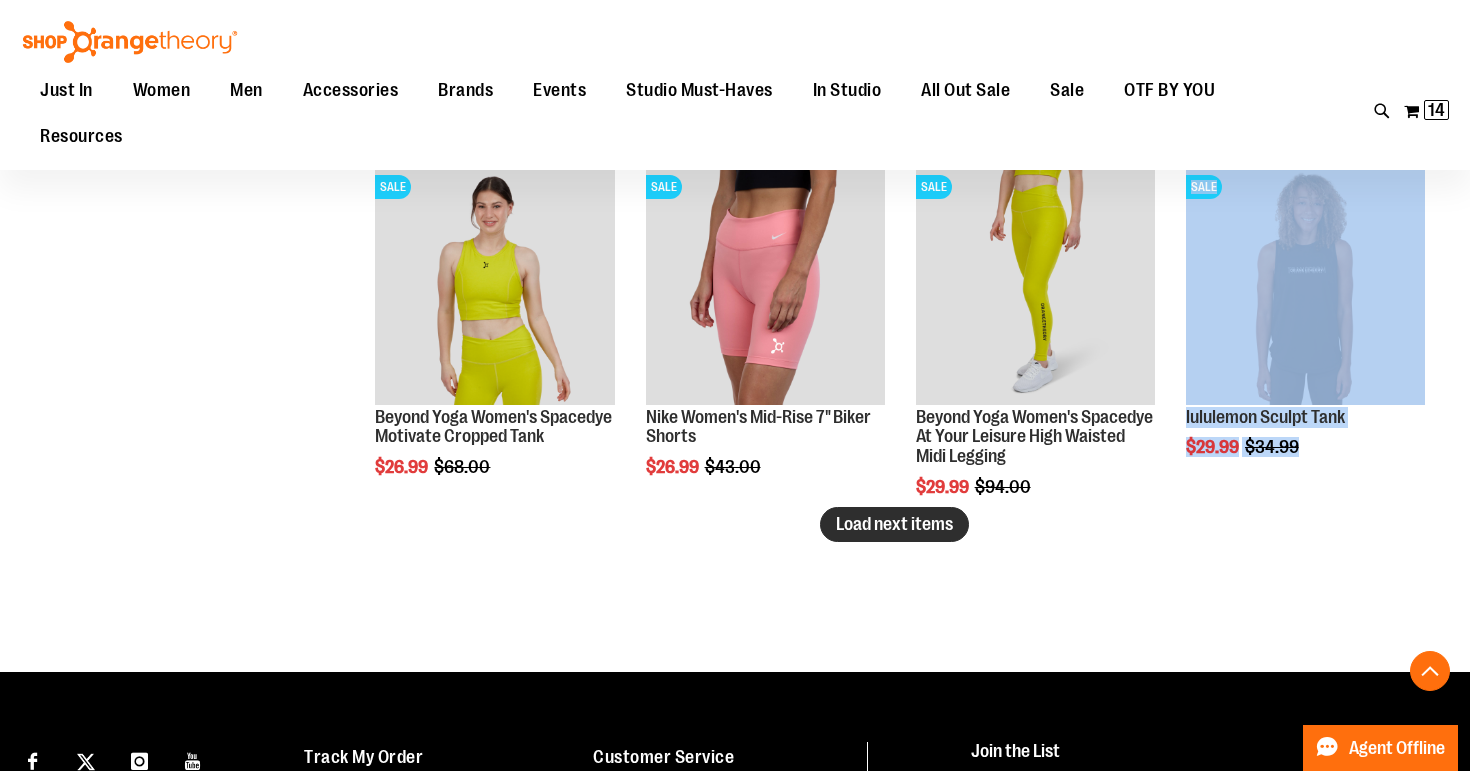 drag, startPoint x: 912, startPoint y: 541, endPoint x: 833, endPoint y: 536, distance: 79.15807 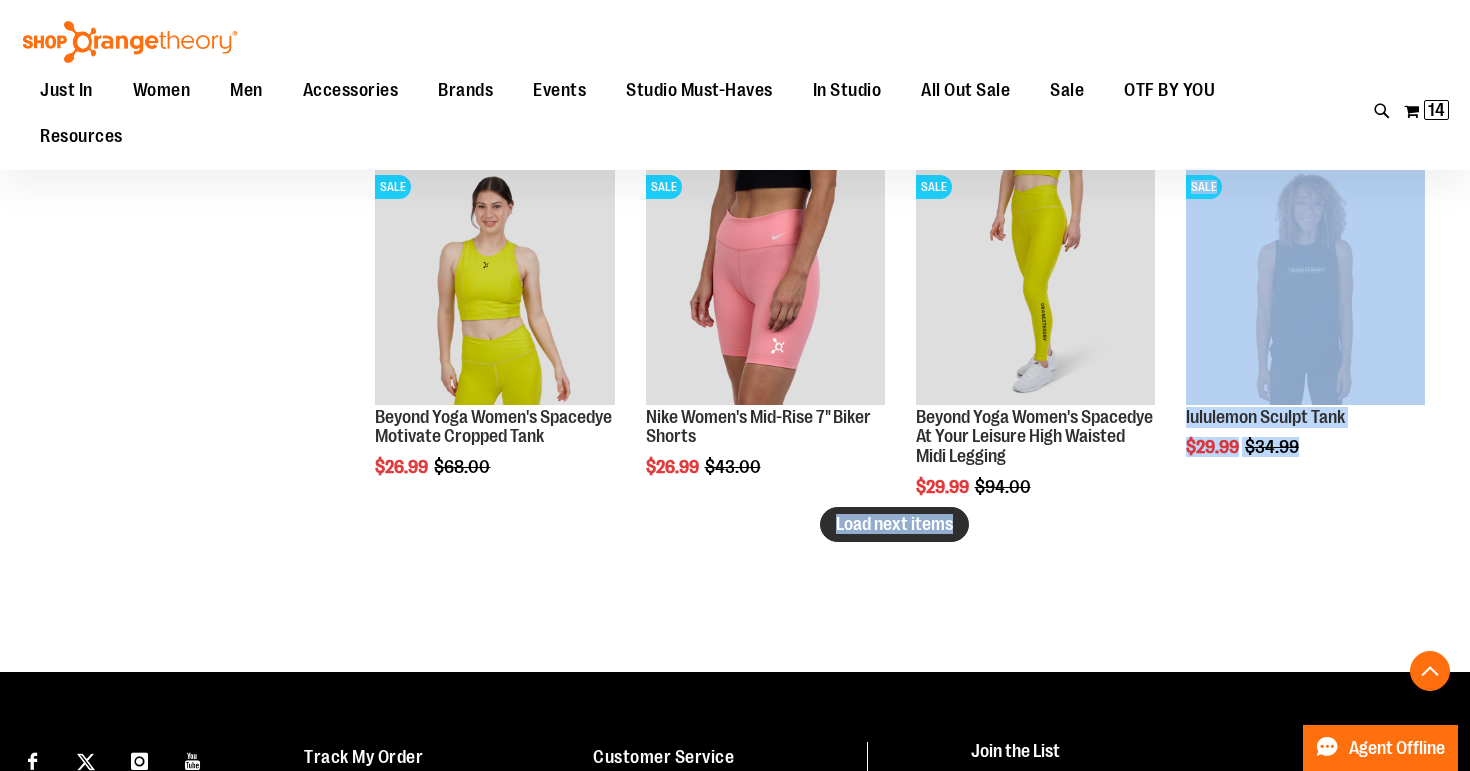 click on "Load next items" at bounding box center (894, 524) 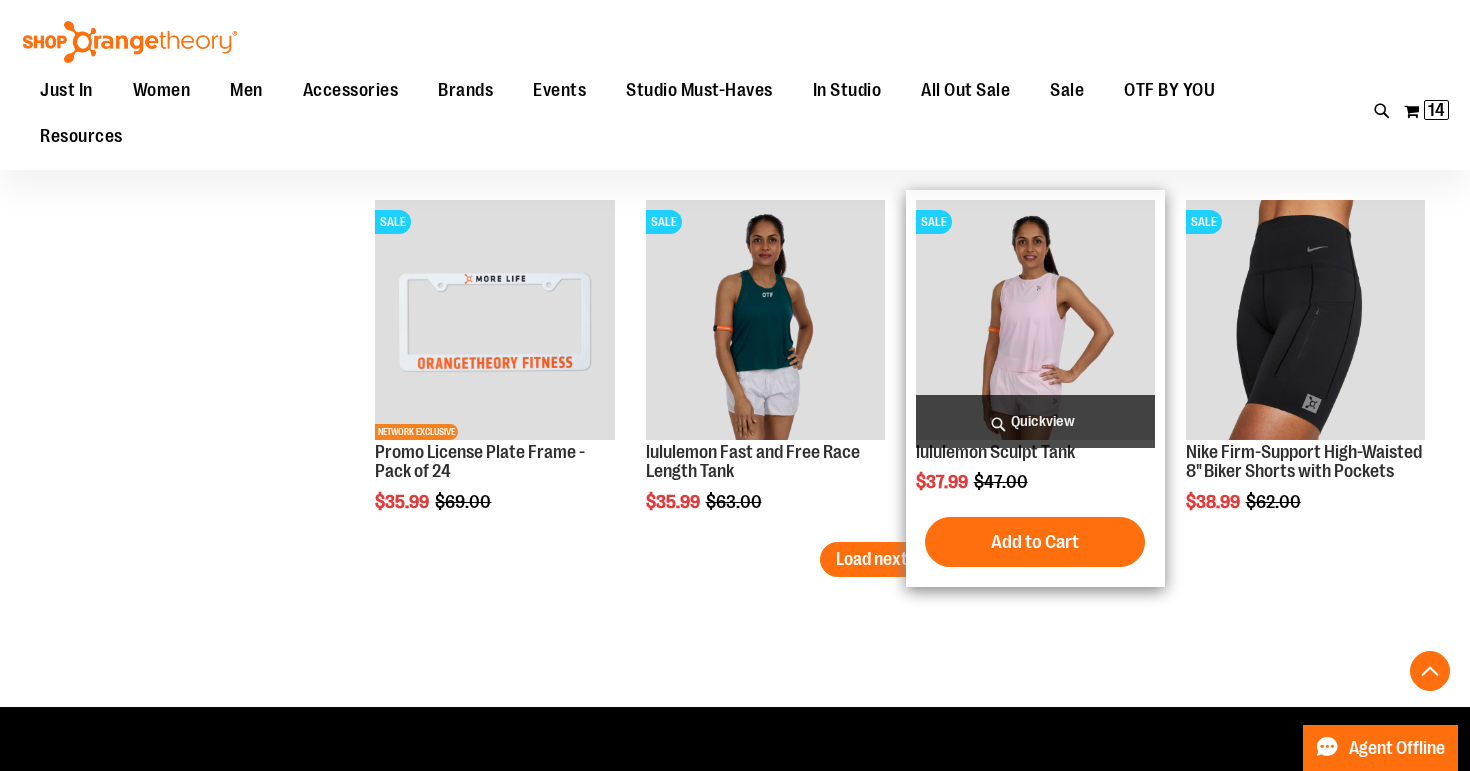 scroll, scrollTop: 9346, scrollLeft: 0, axis: vertical 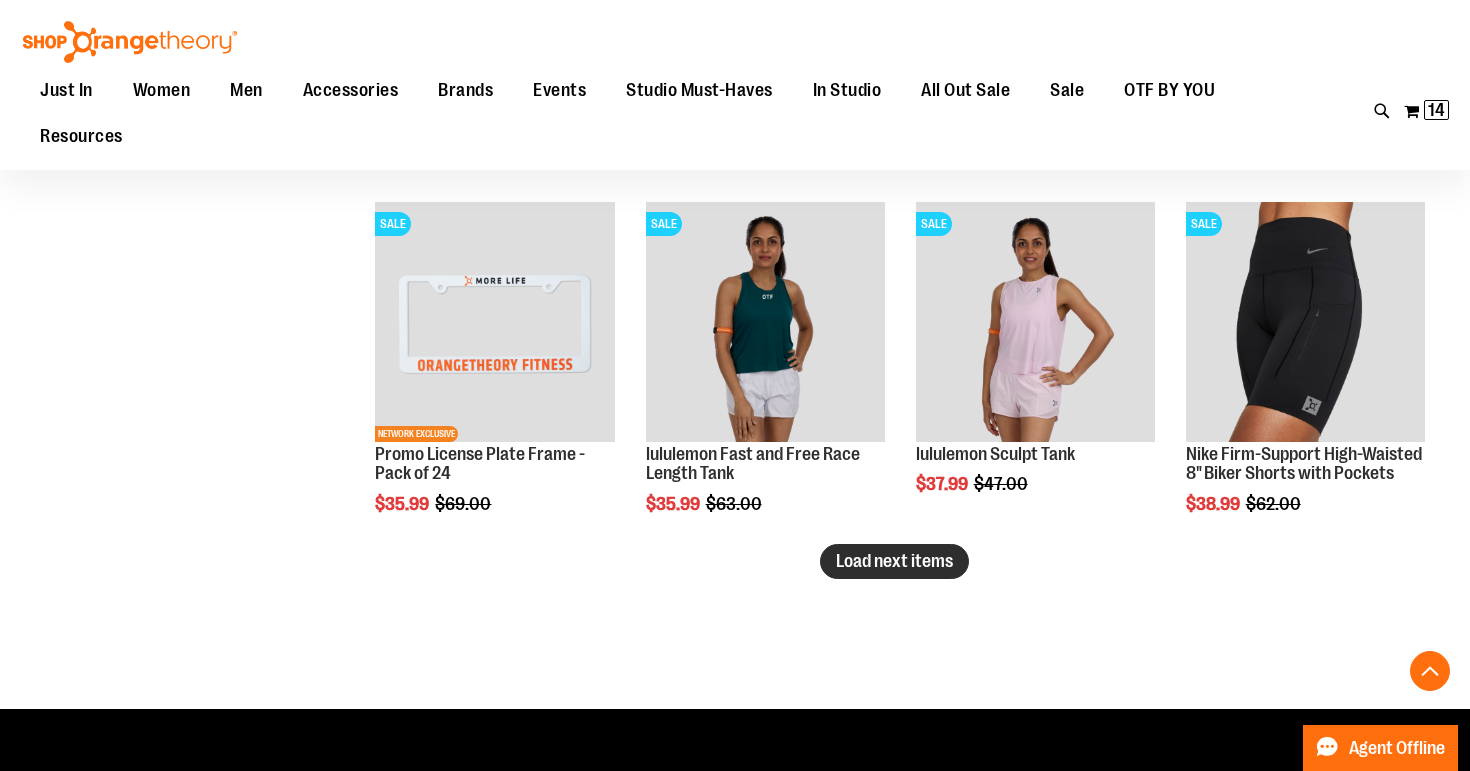 click on "Load next items" at bounding box center (894, 561) 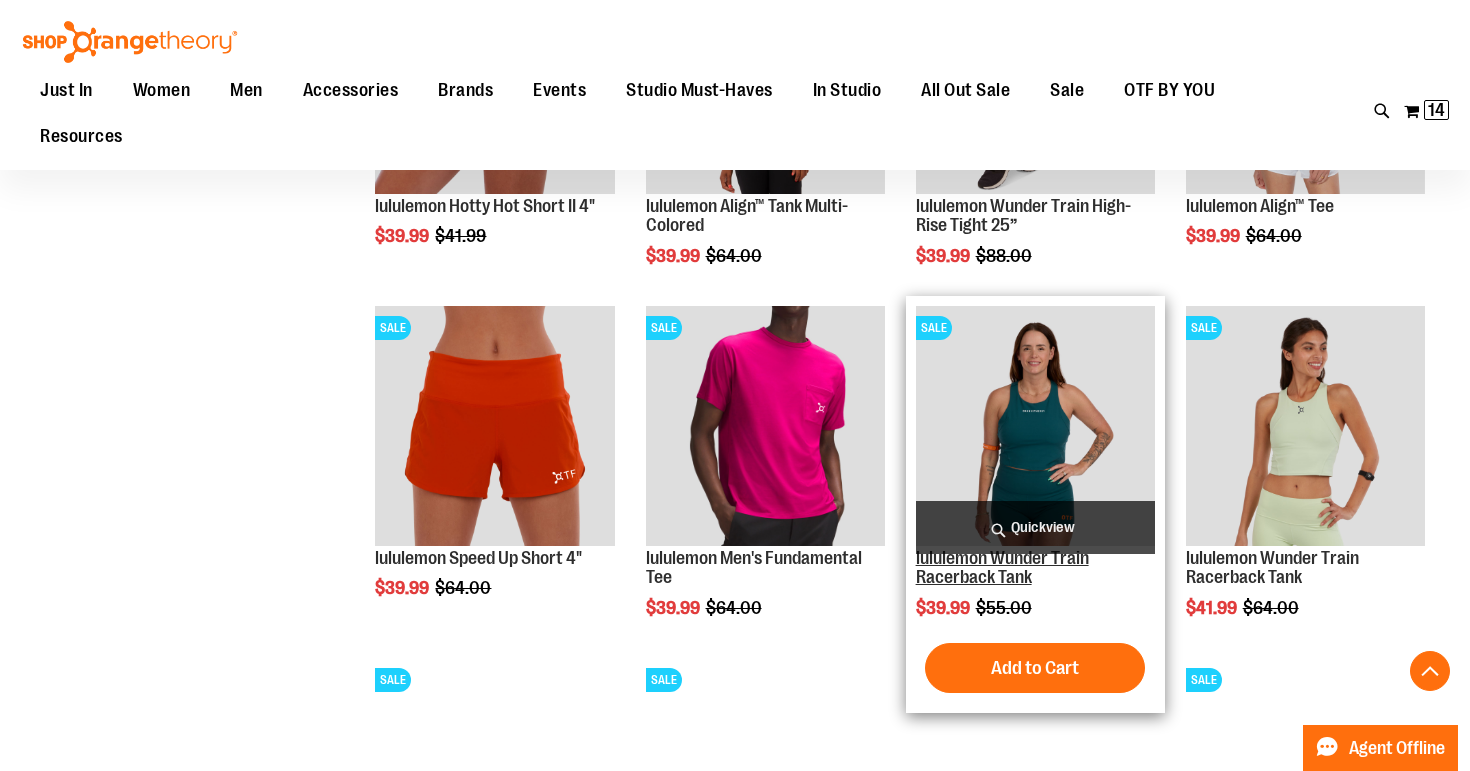 scroll, scrollTop: 9947, scrollLeft: 0, axis: vertical 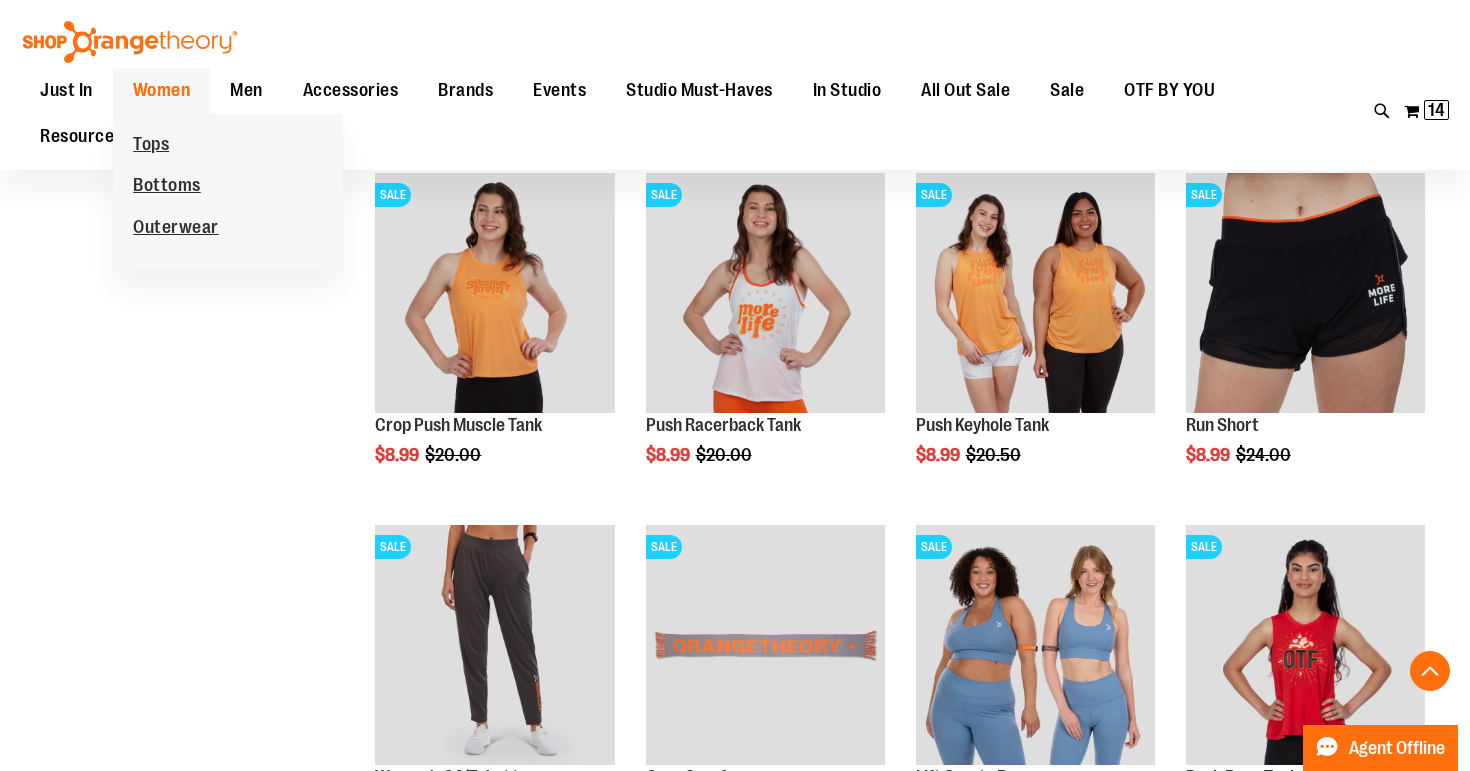 click on "Women" at bounding box center [162, 90] 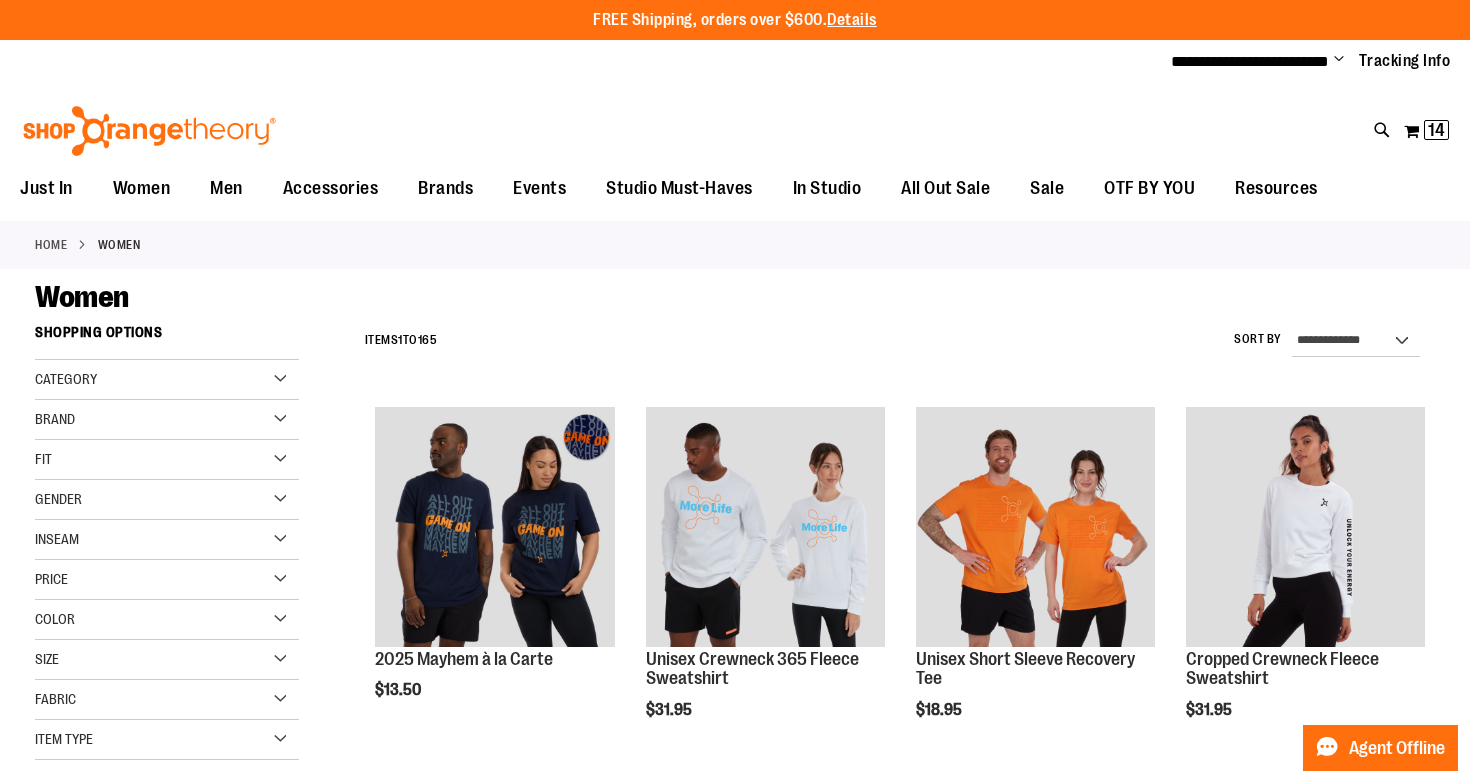 scroll, scrollTop: 0, scrollLeft: 0, axis: both 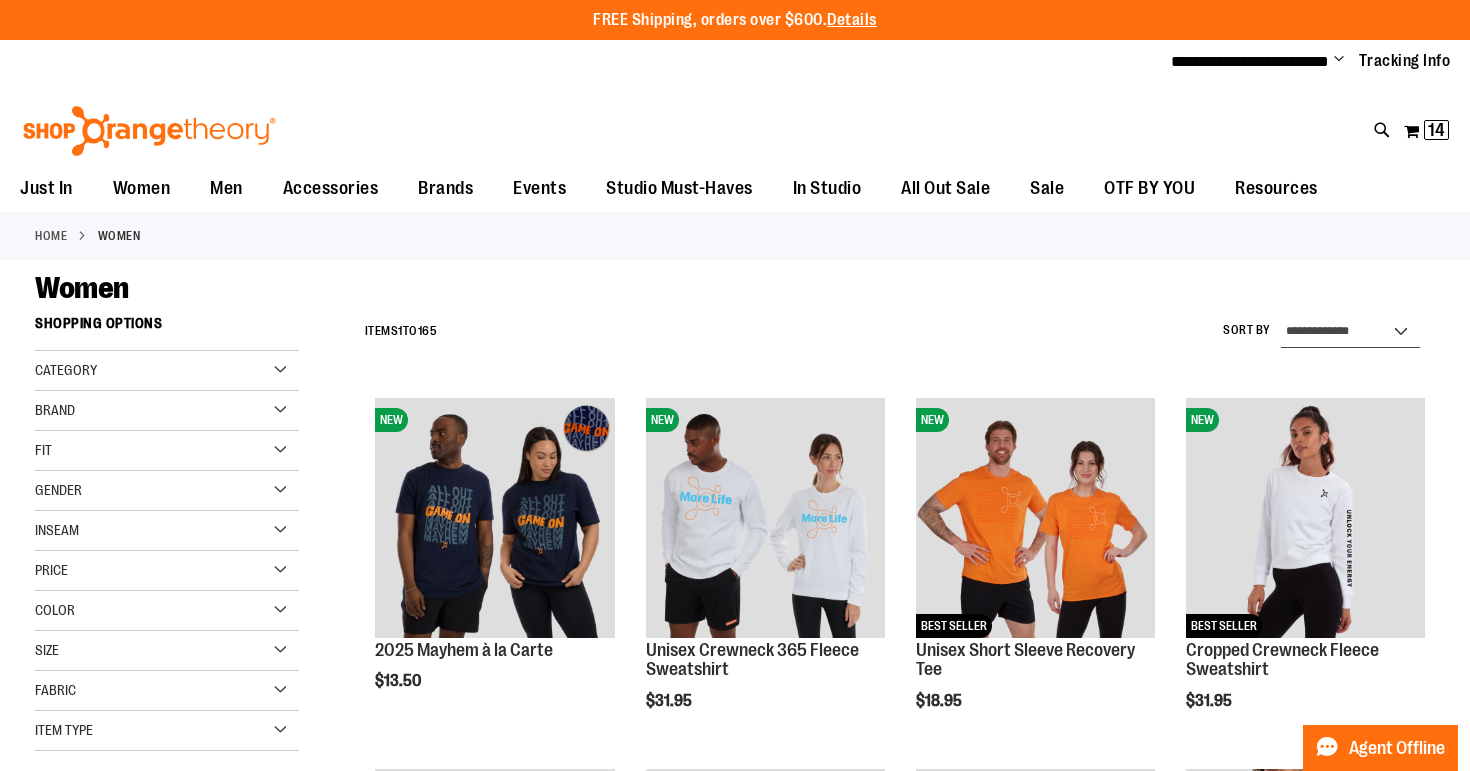 select on "*********" 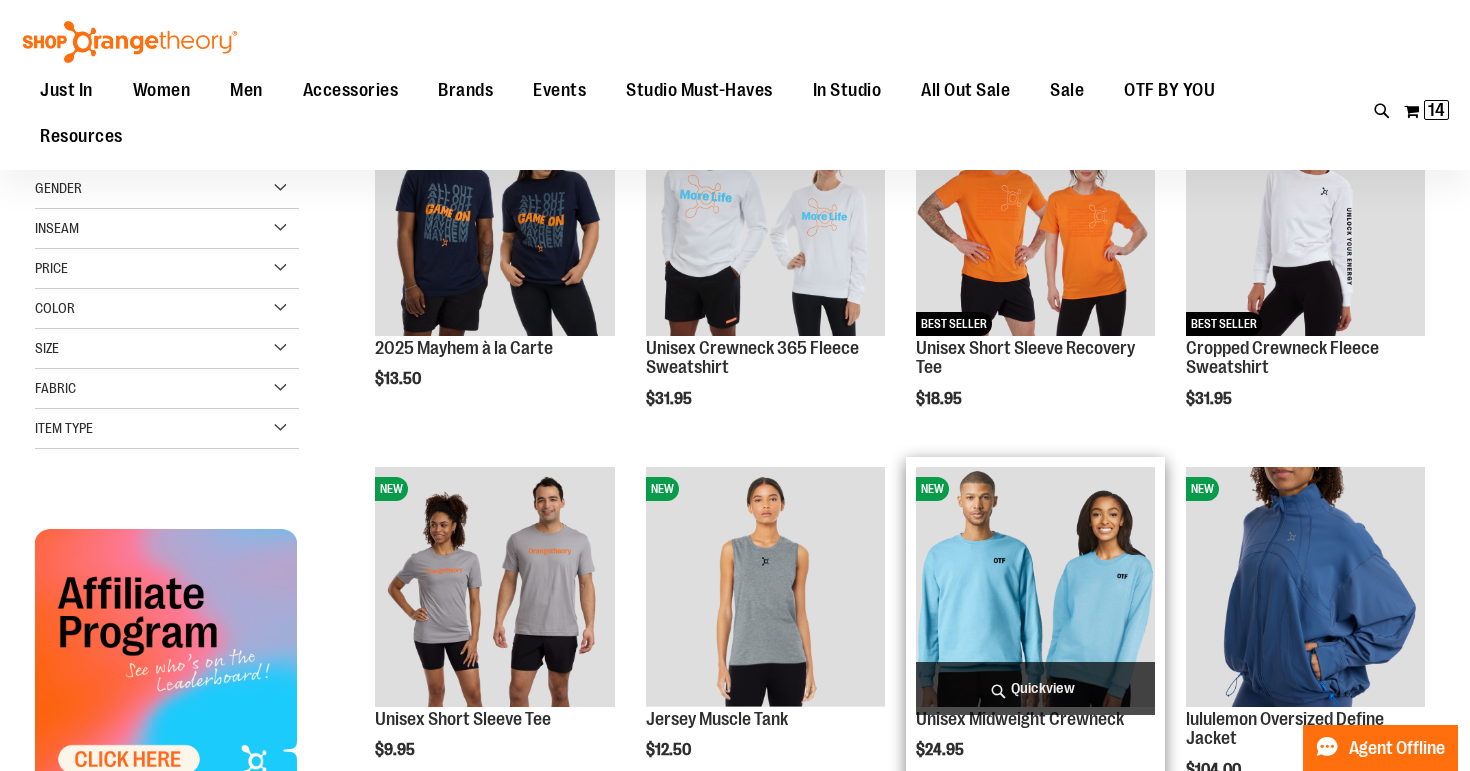 scroll, scrollTop: 304, scrollLeft: 0, axis: vertical 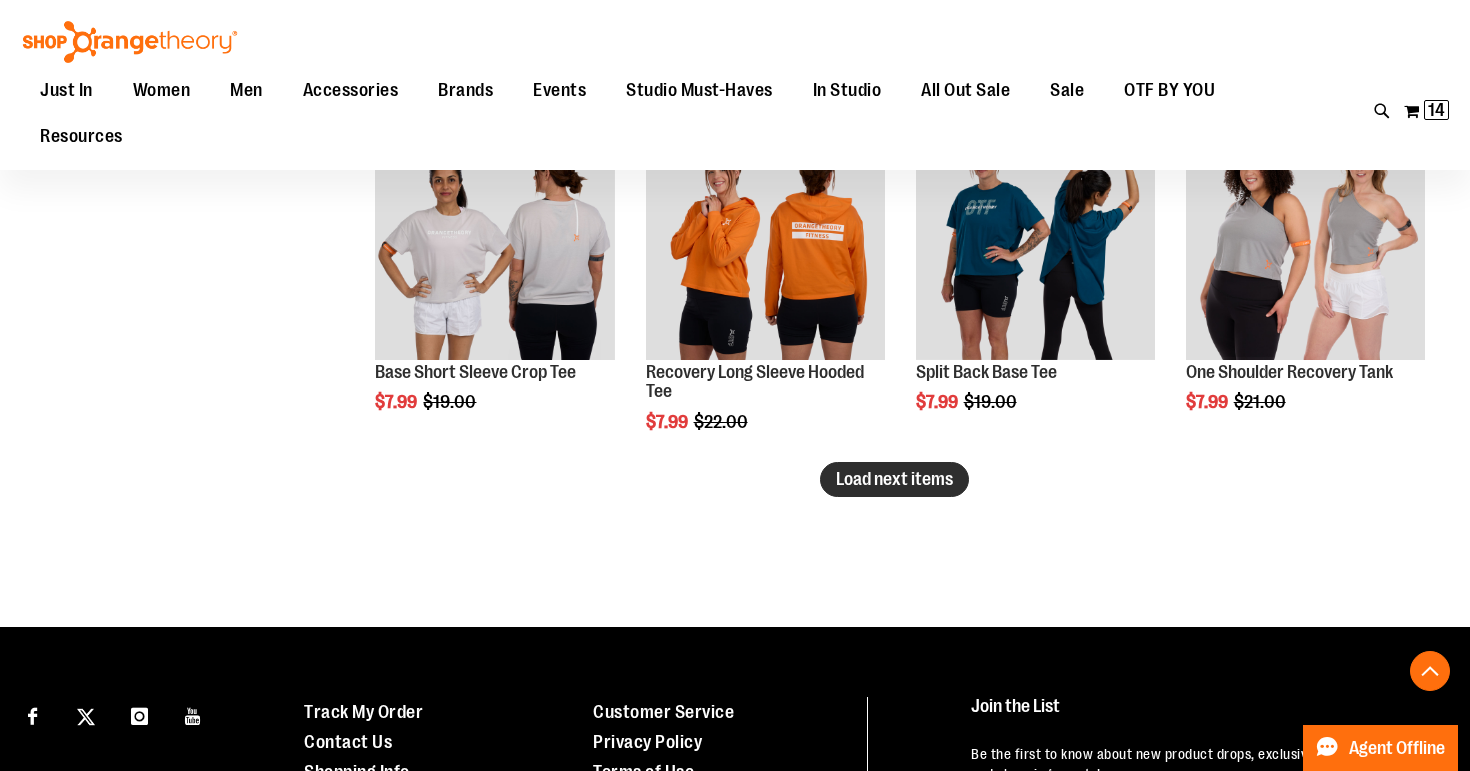 click on "Load next items" at bounding box center (894, 479) 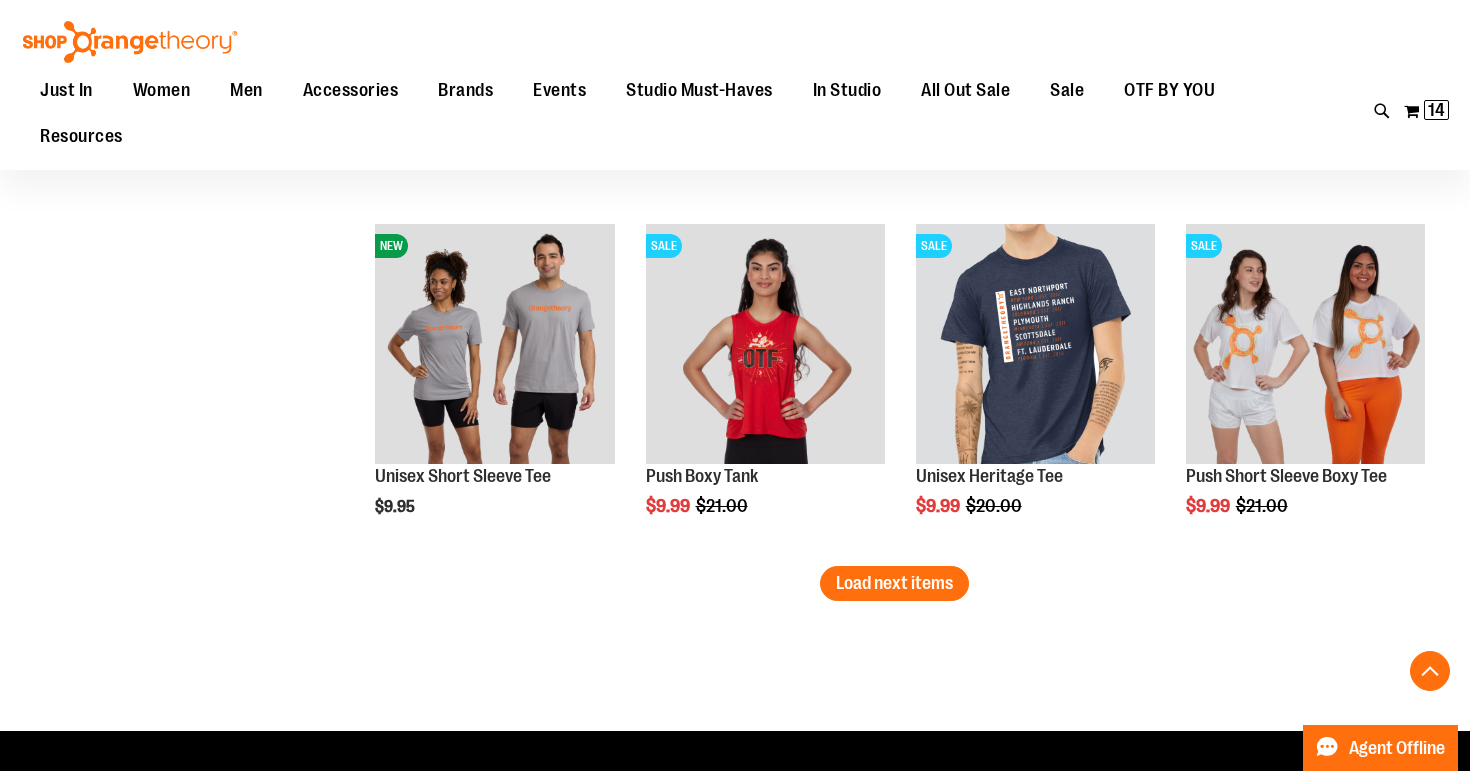 scroll, scrollTop: 4060, scrollLeft: 0, axis: vertical 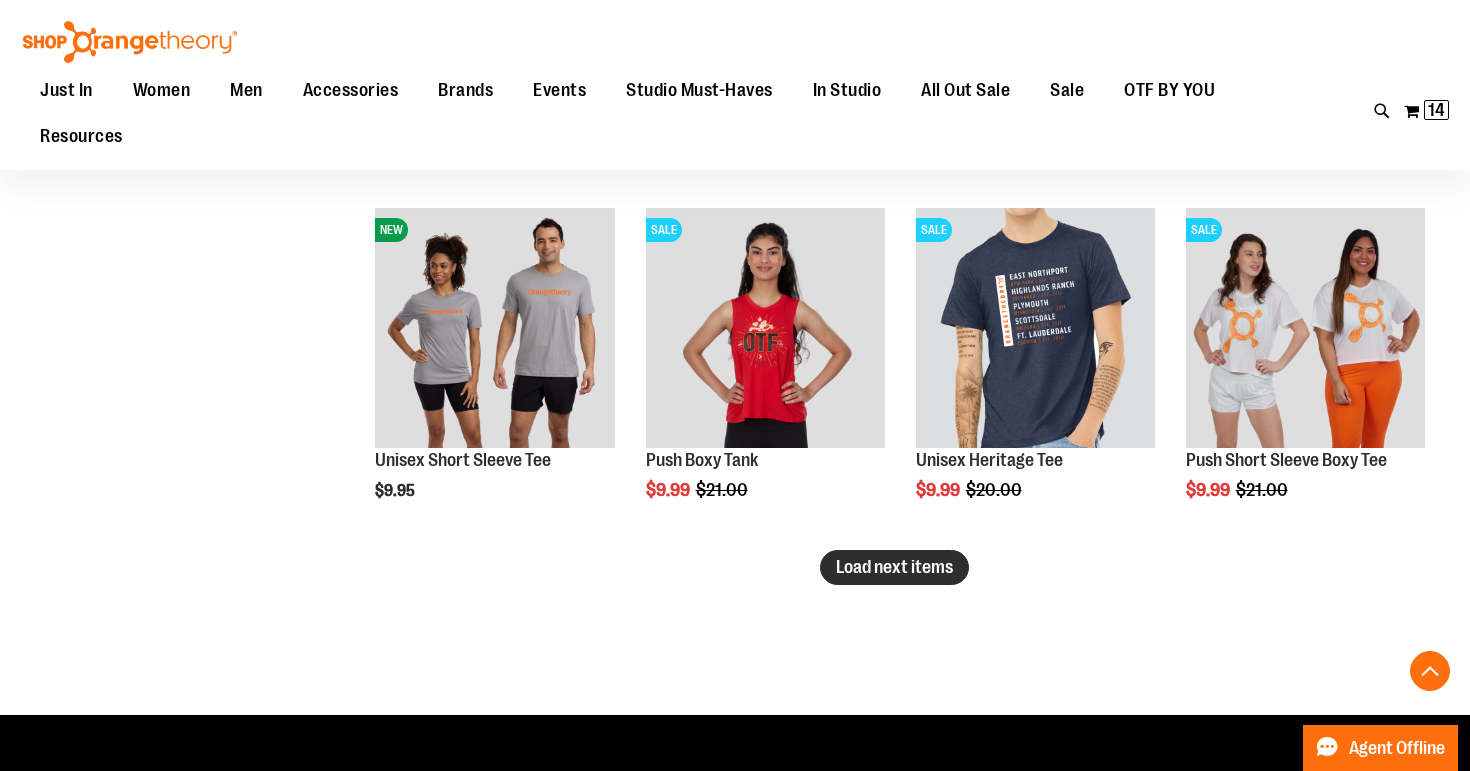 click on "Load next items" at bounding box center (894, 567) 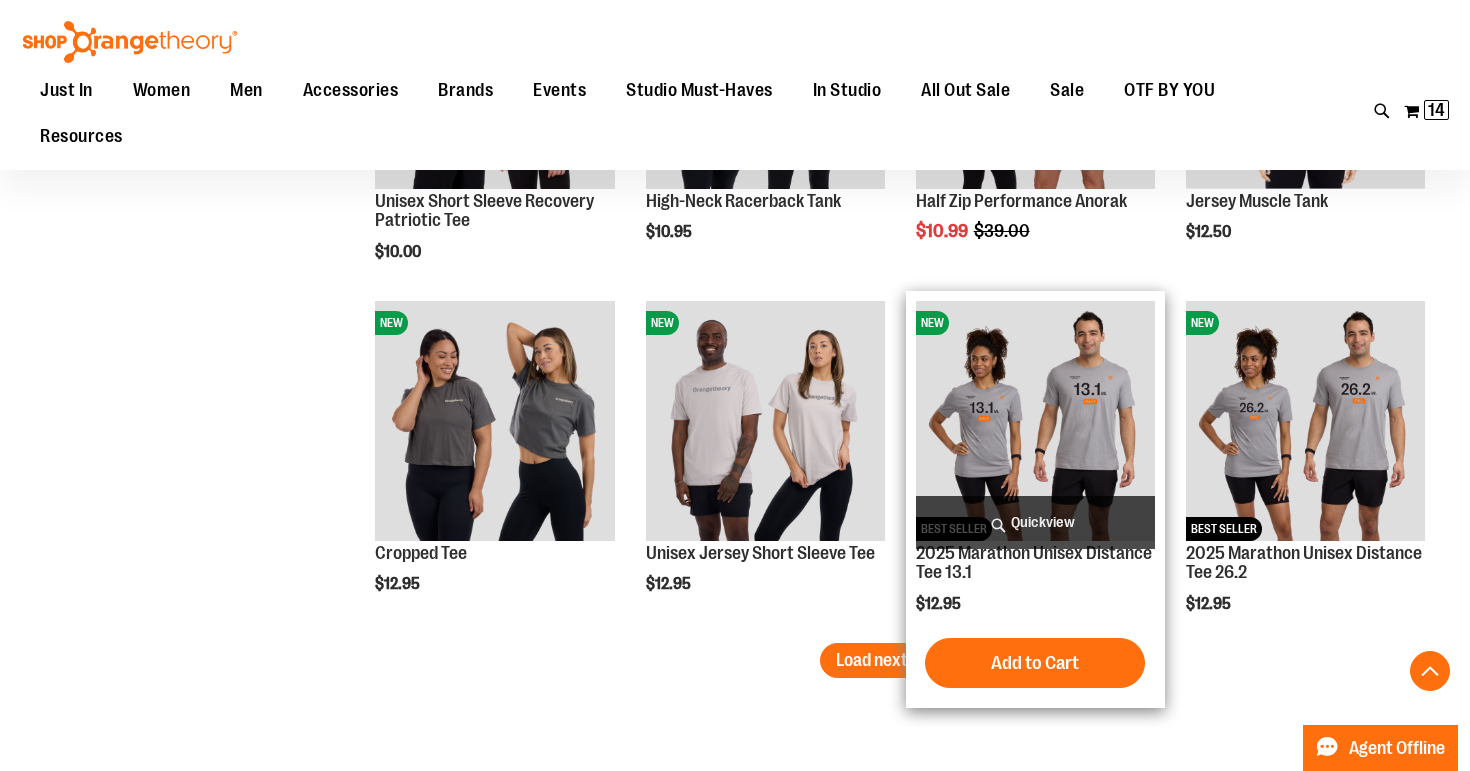 scroll, scrollTop: 5025, scrollLeft: 0, axis: vertical 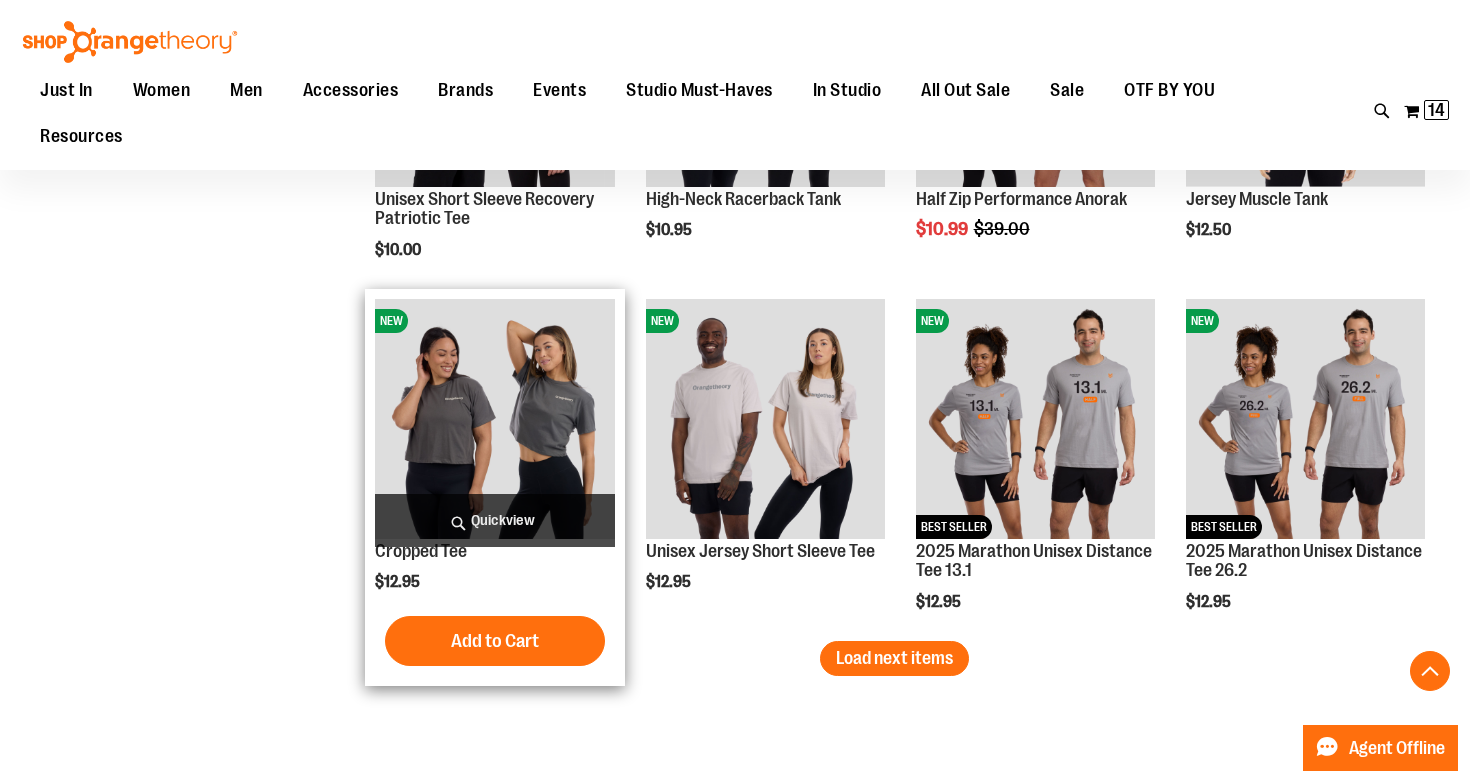 click at bounding box center [494, 418] 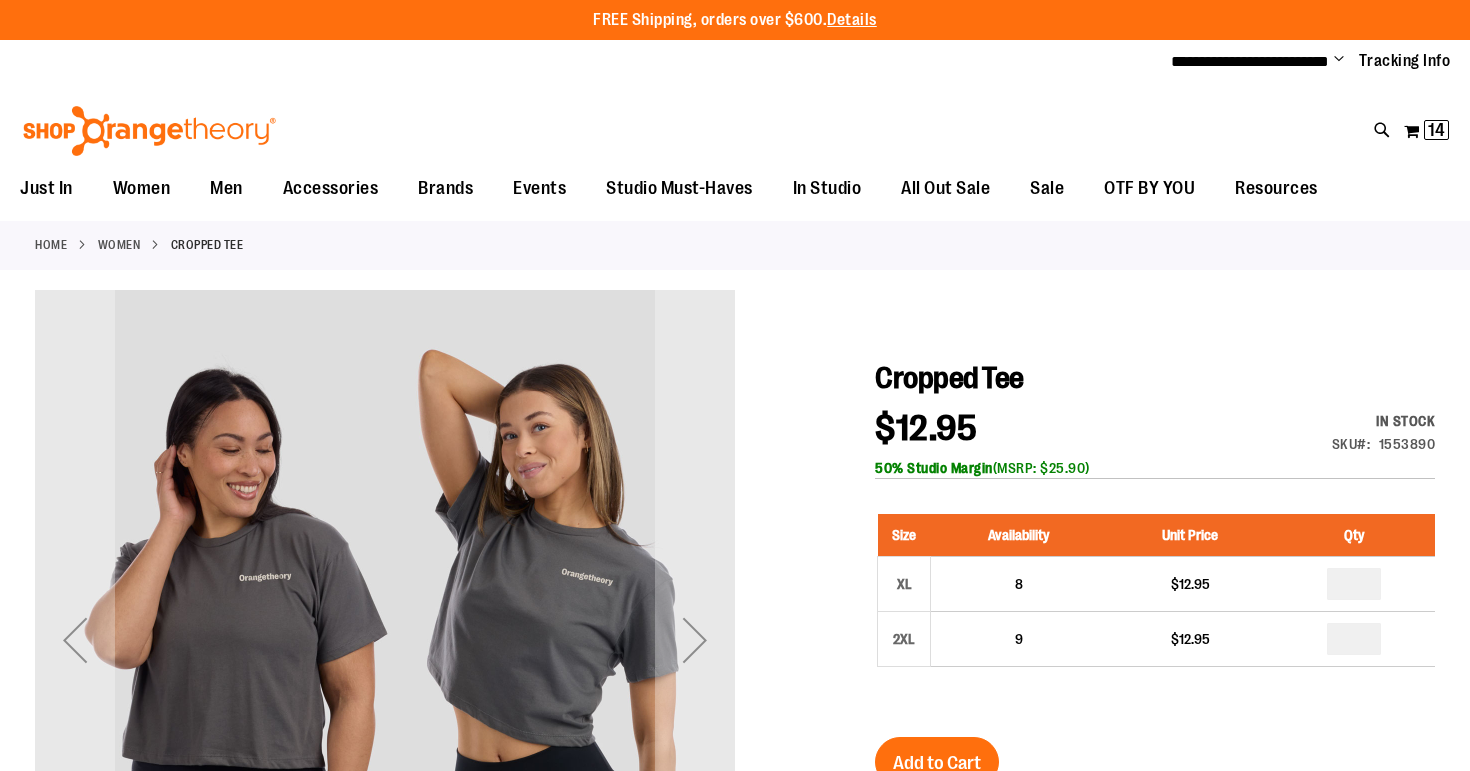 scroll, scrollTop: 0, scrollLeft: 0, axis: both 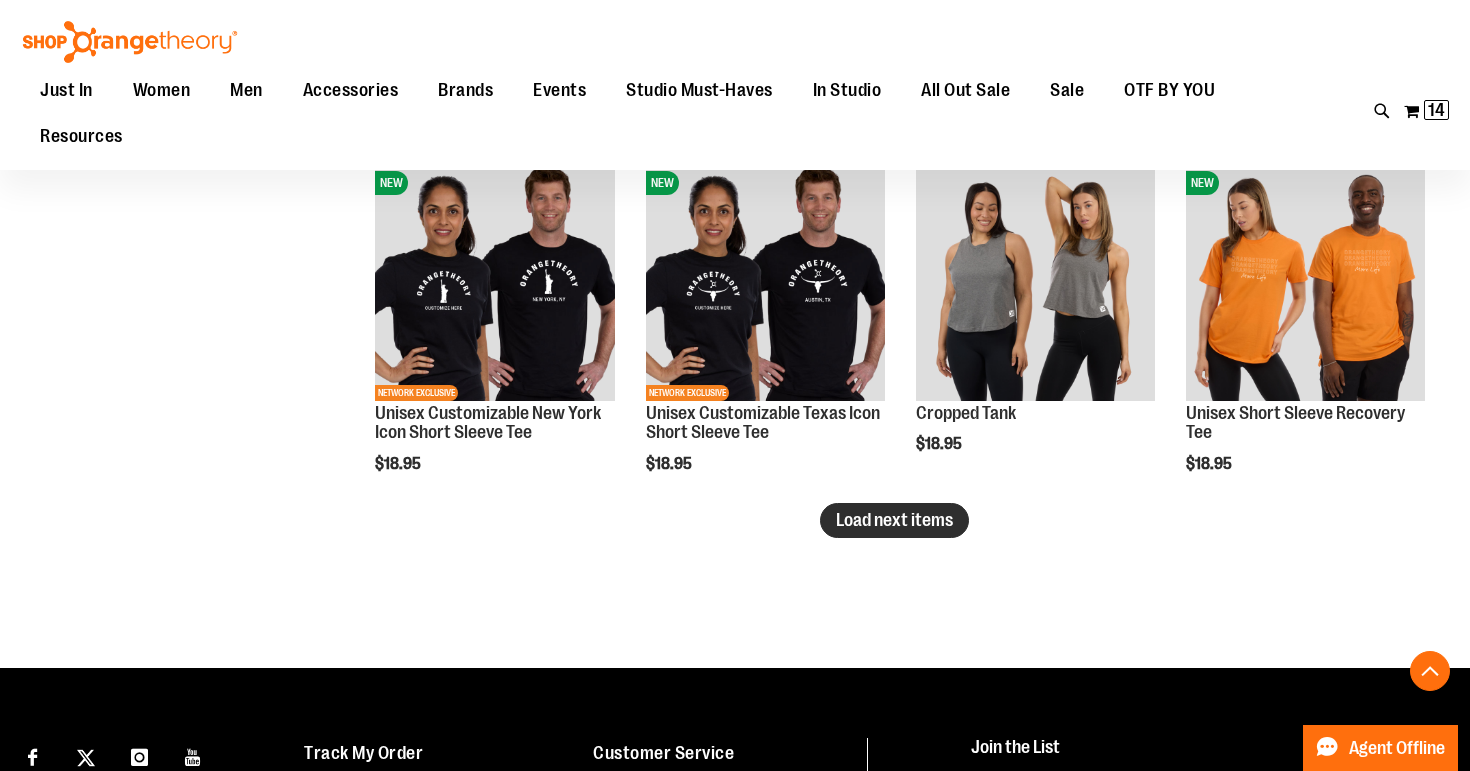 click on "Load next items" at bounding box center [894, 520] 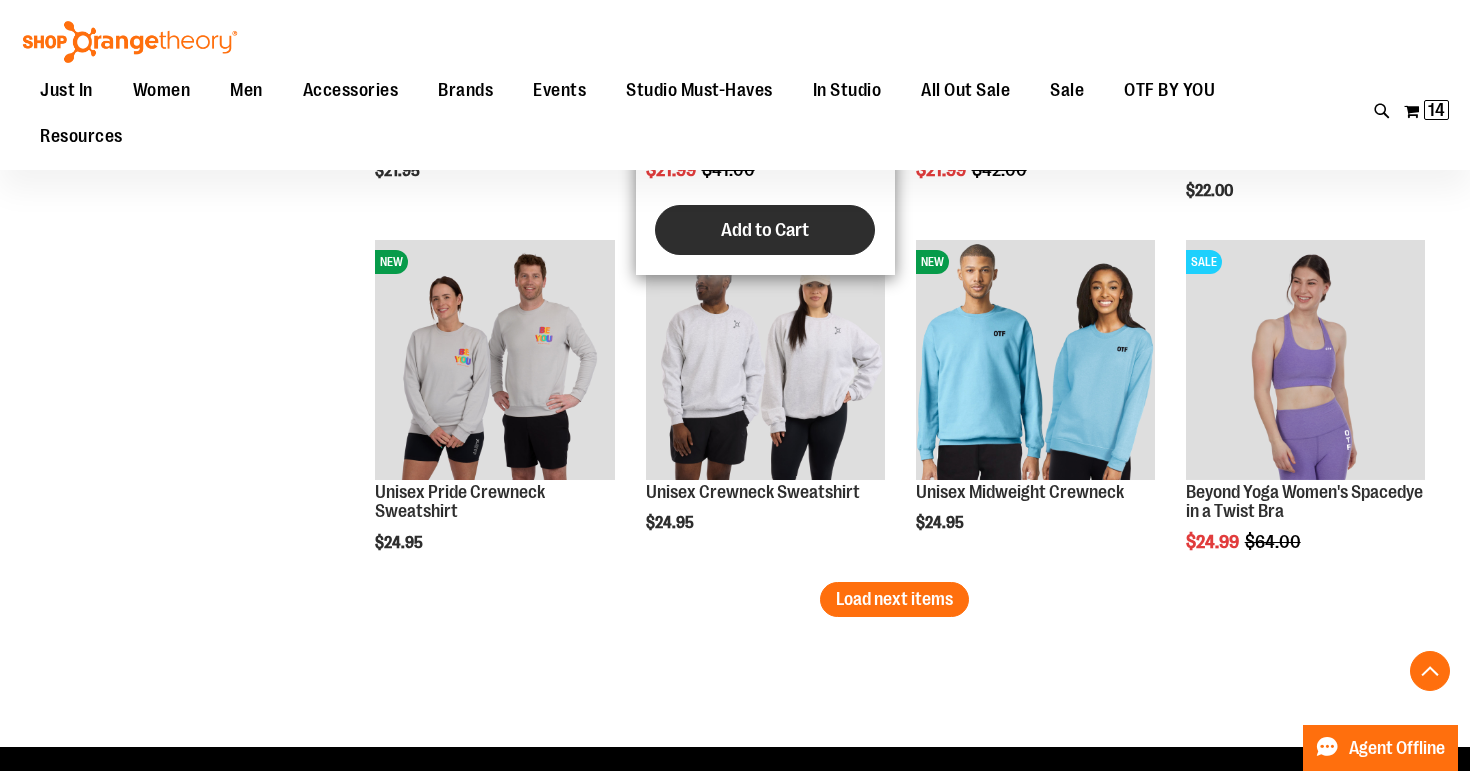 scroll, scrollTop: 3882, scrollLeft: 0, axis: vertical 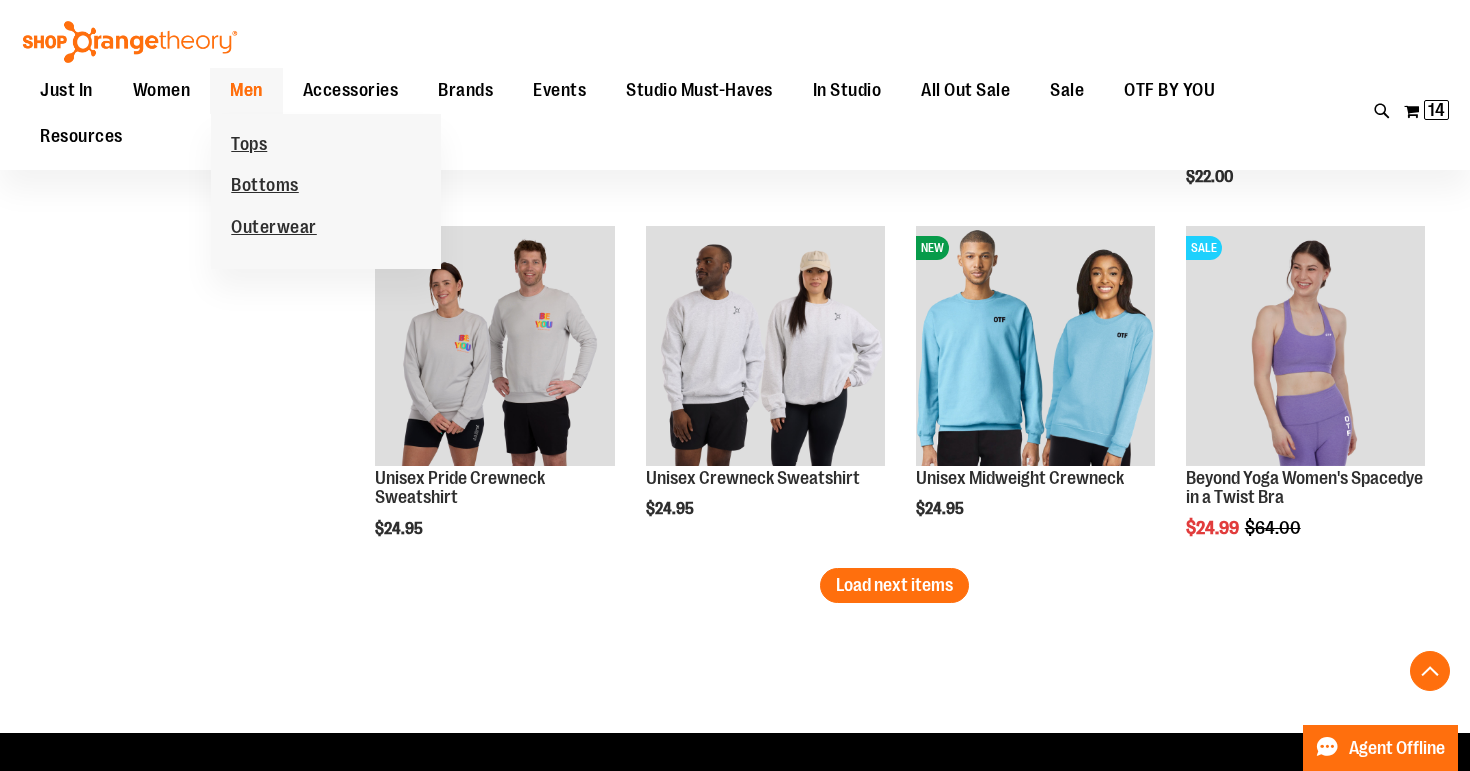 click on "Men" at bounding box center [246, 91] 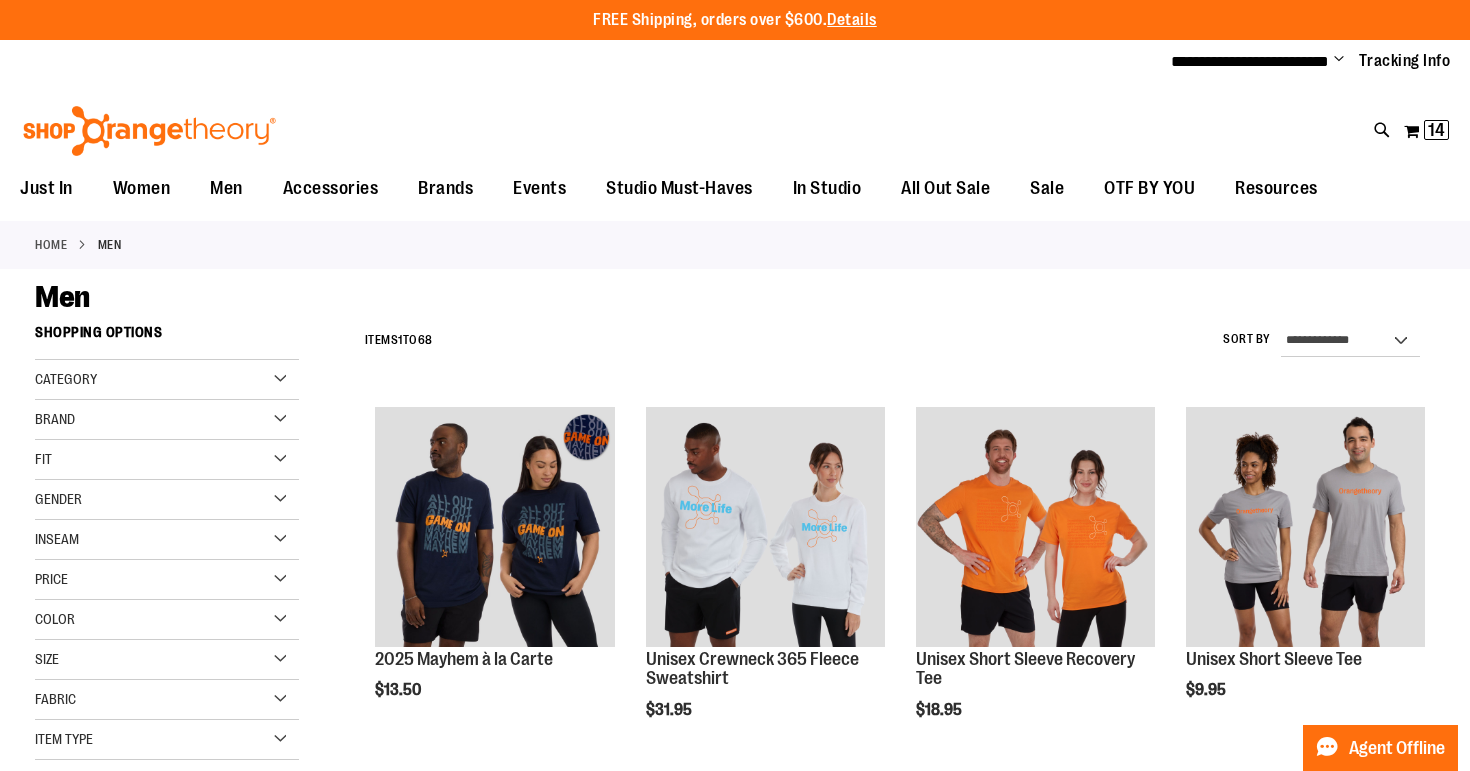scroll, scrollTop: 0, scrollLeft: 0, axis: both 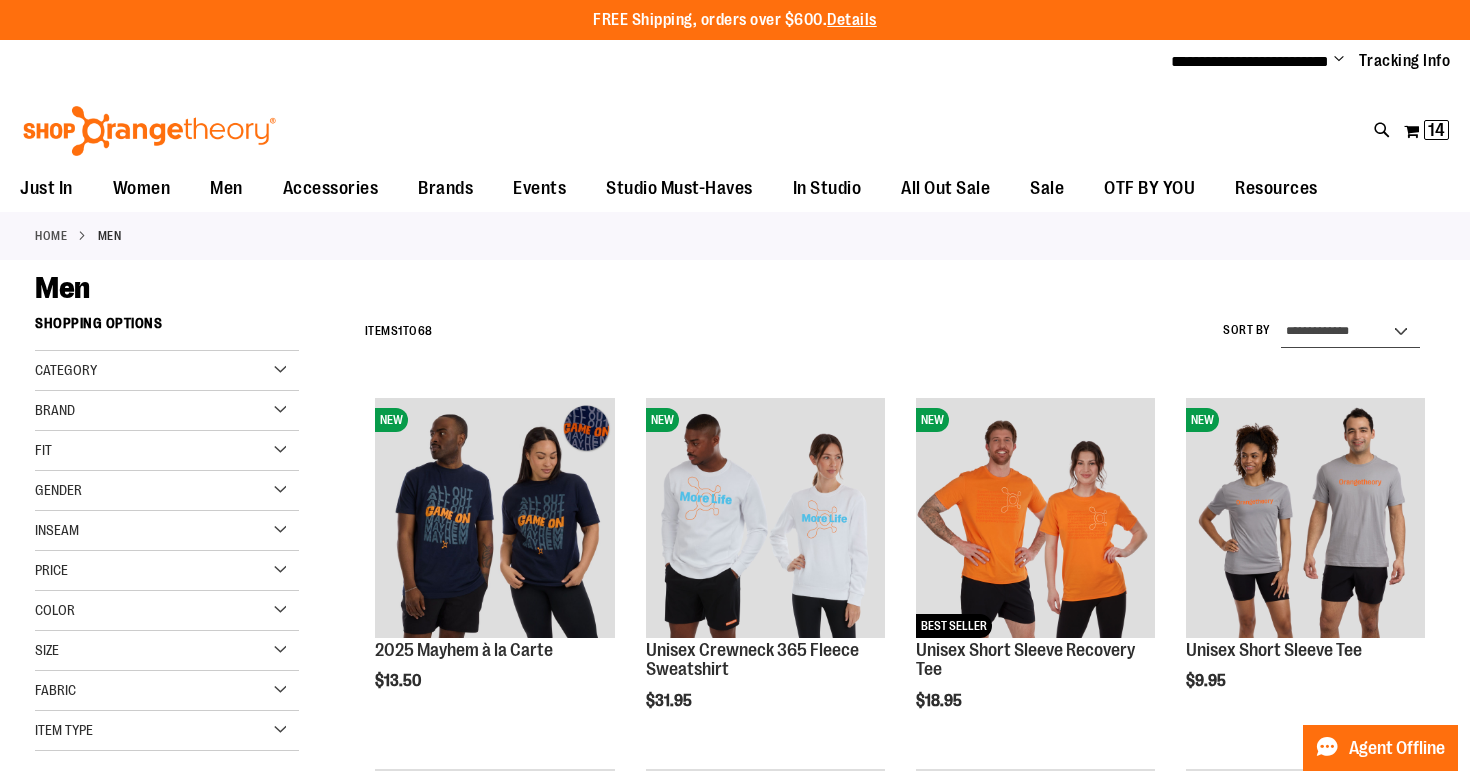 select on "*********" 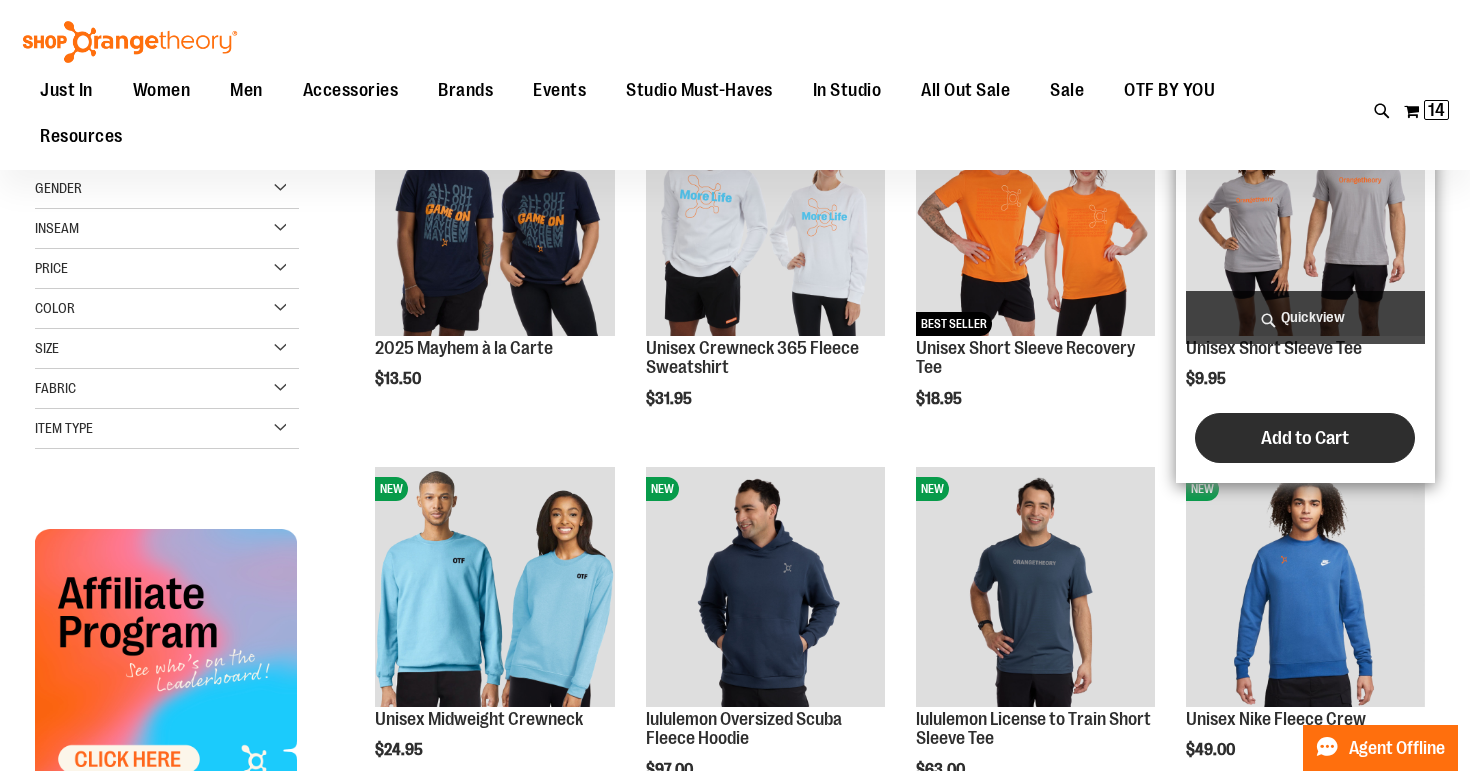 scroll, scrollTop: 304, scrollLeft: 0, axis: vertical 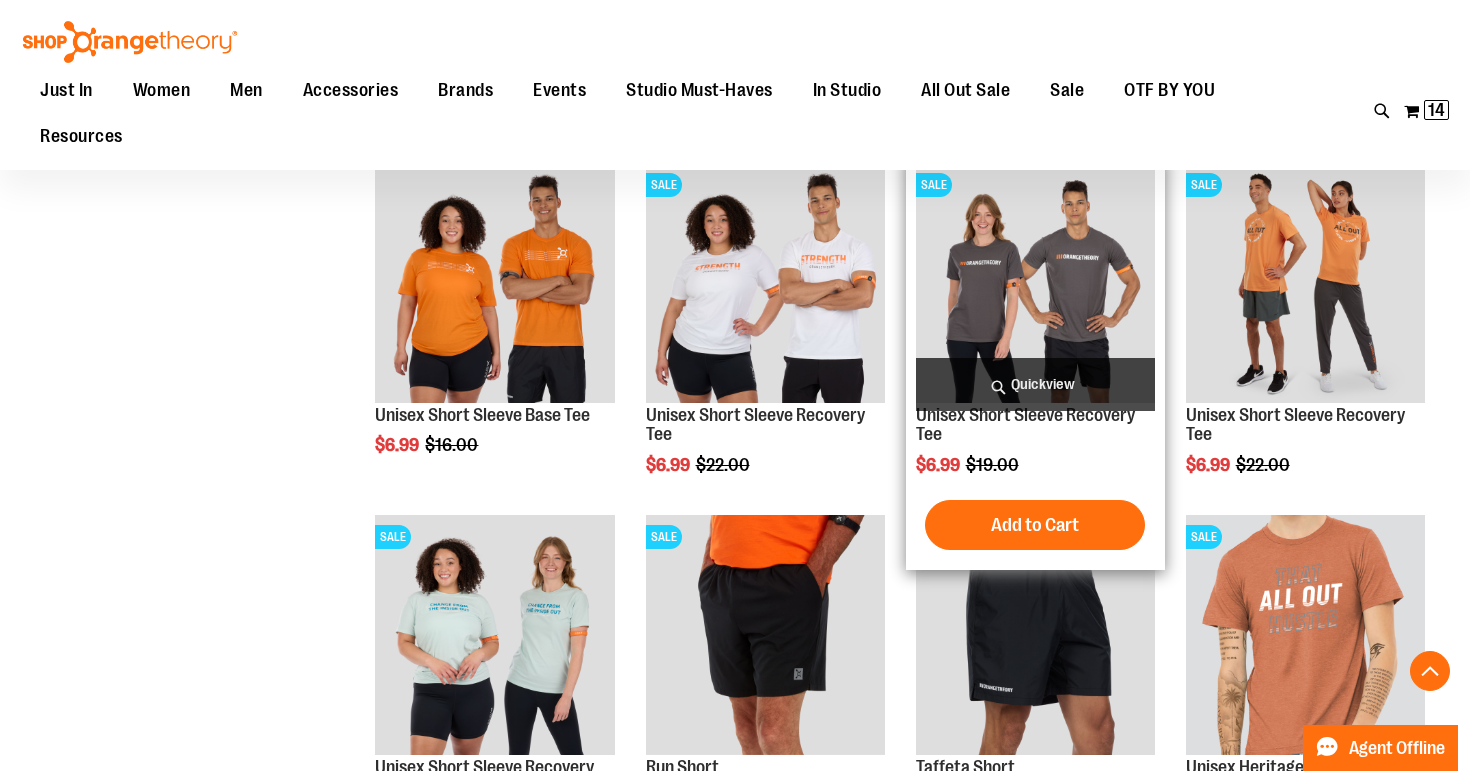 click at bounding box center [1035, 282] 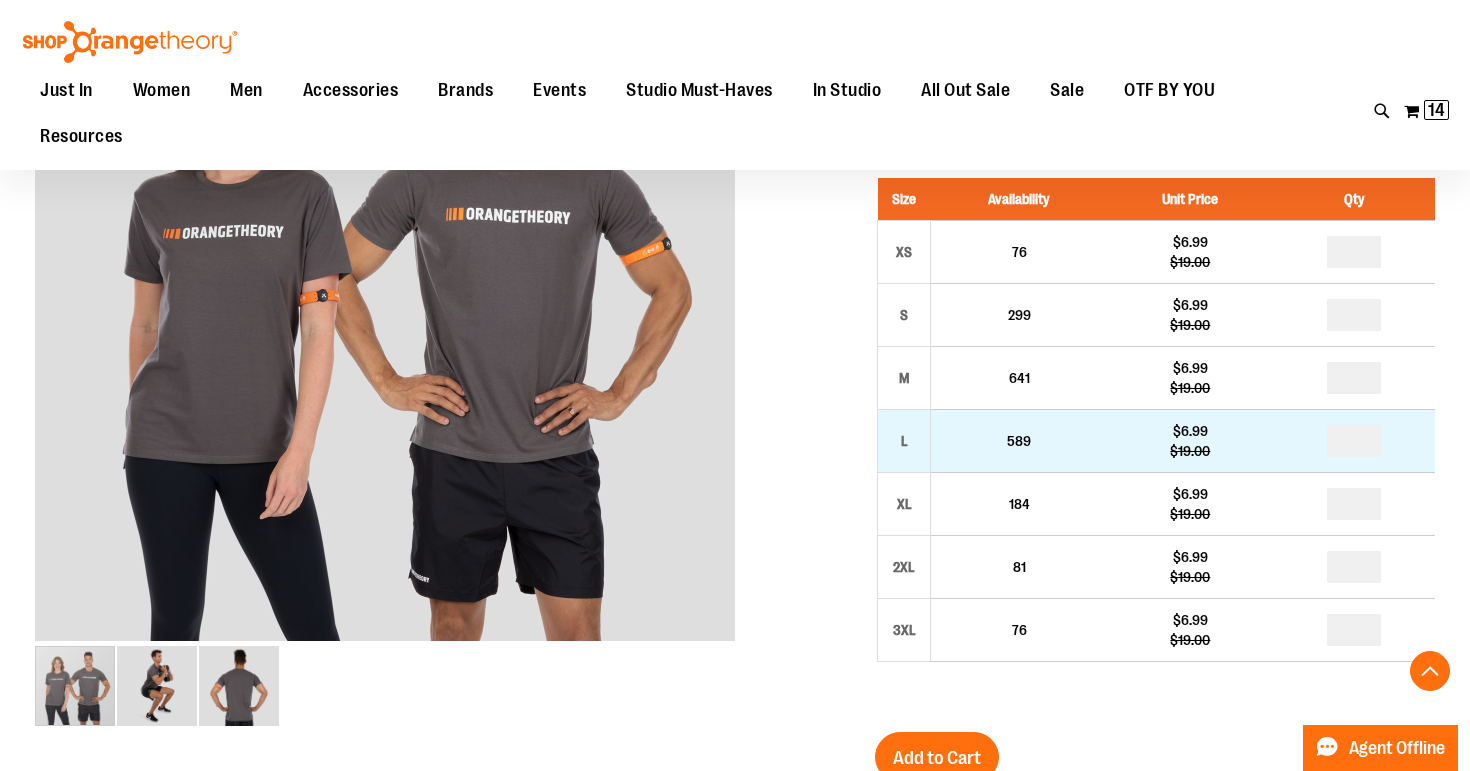 scroll, scrollTop: 389, scrollLeft: 0, axis: vertical 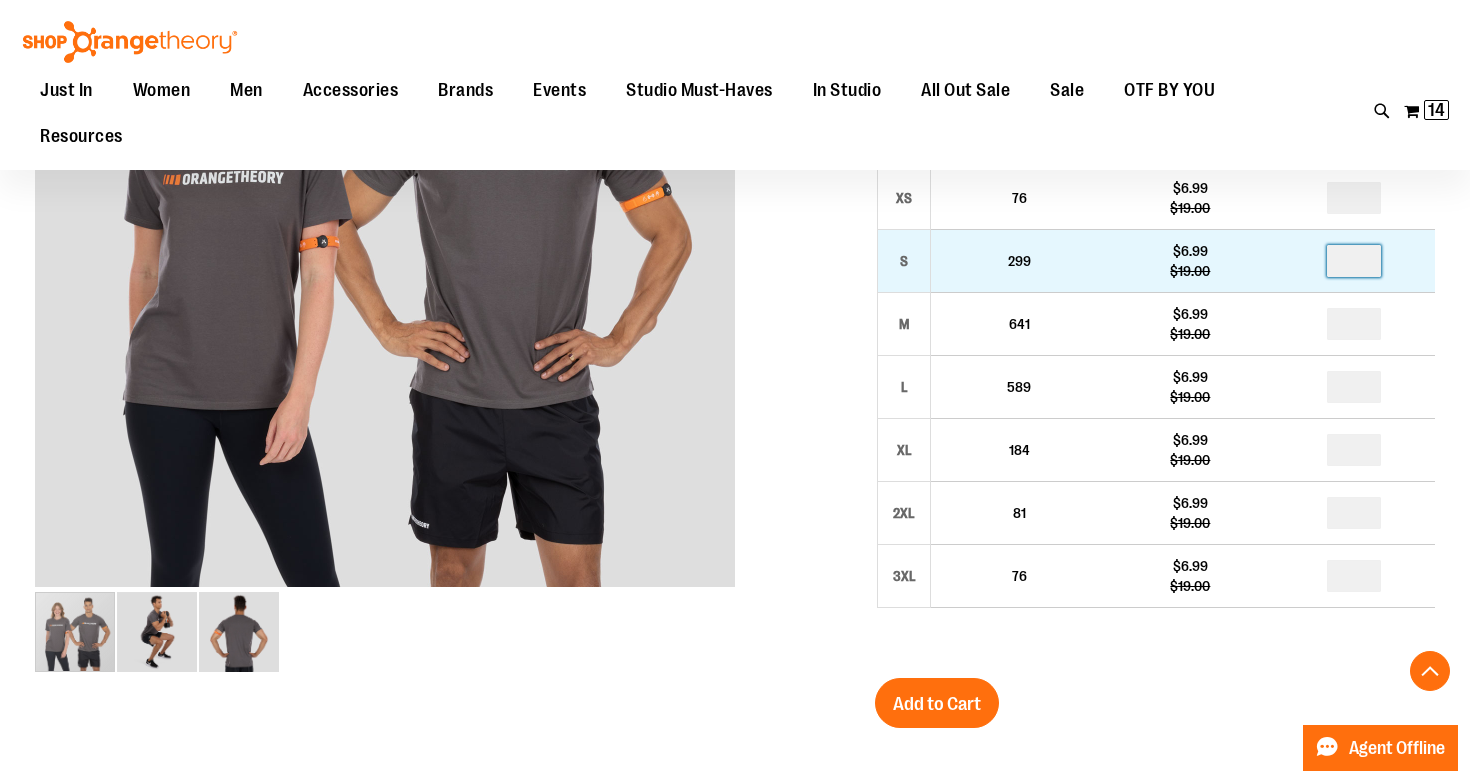 click at bounding box center (1354, 261) 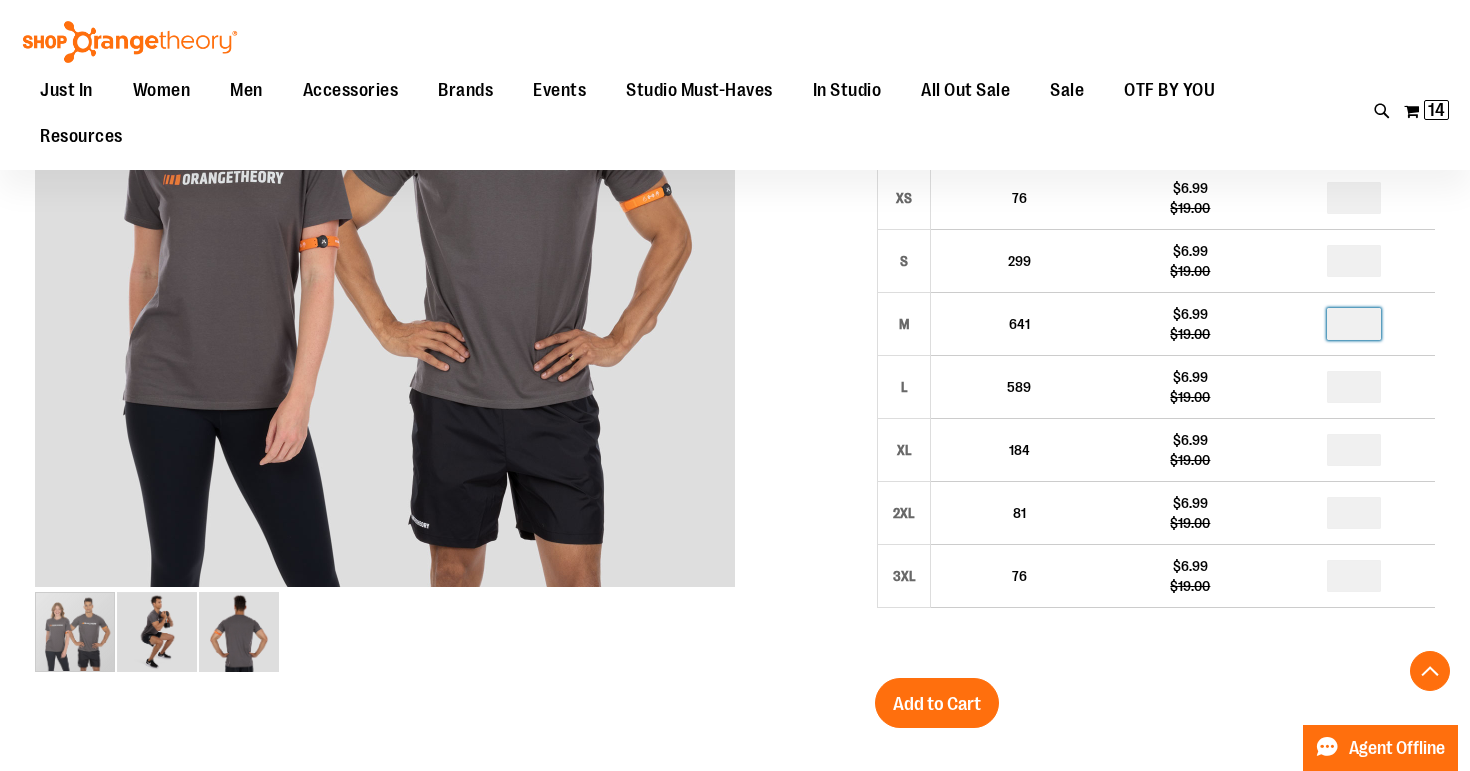 click at bounding box center (1354, 324) 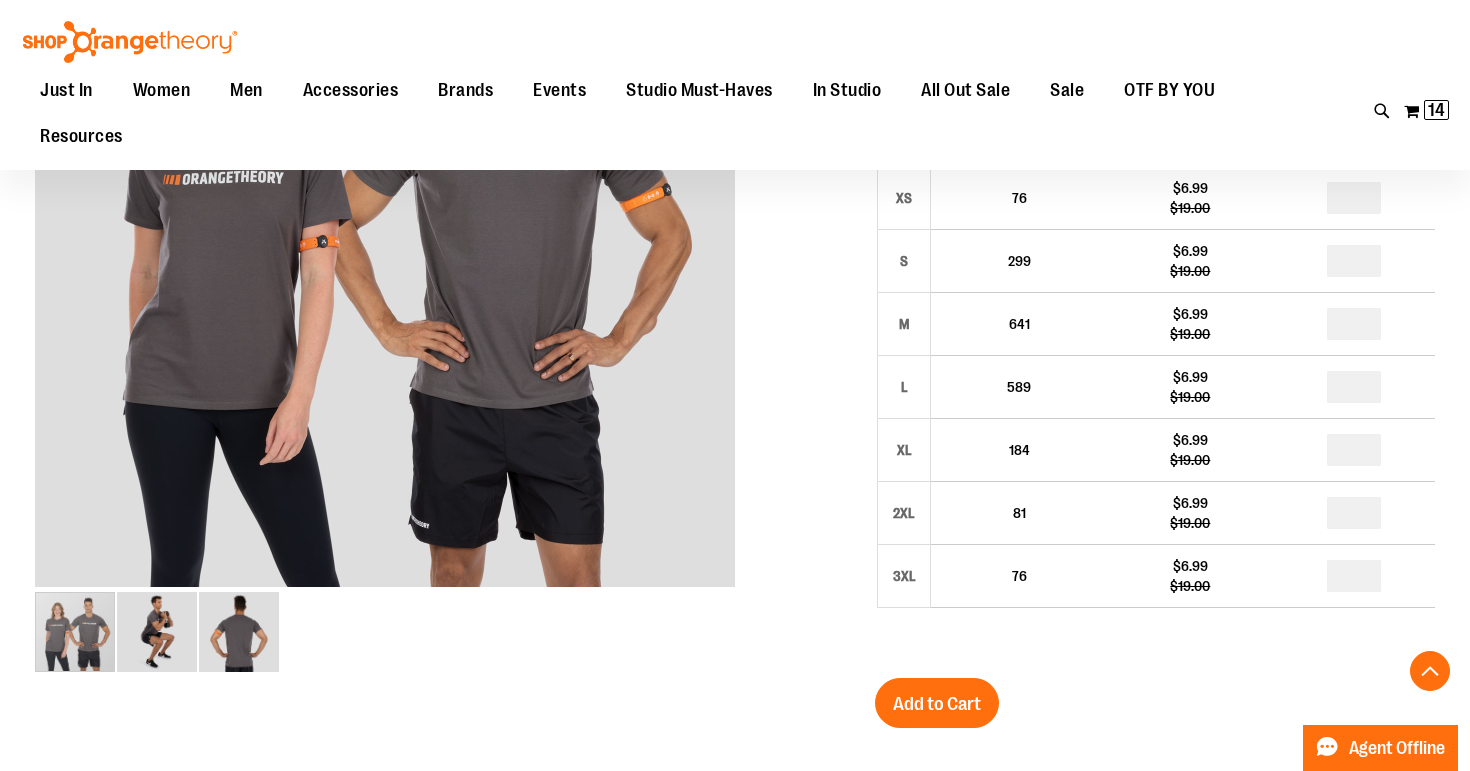 type on "*" 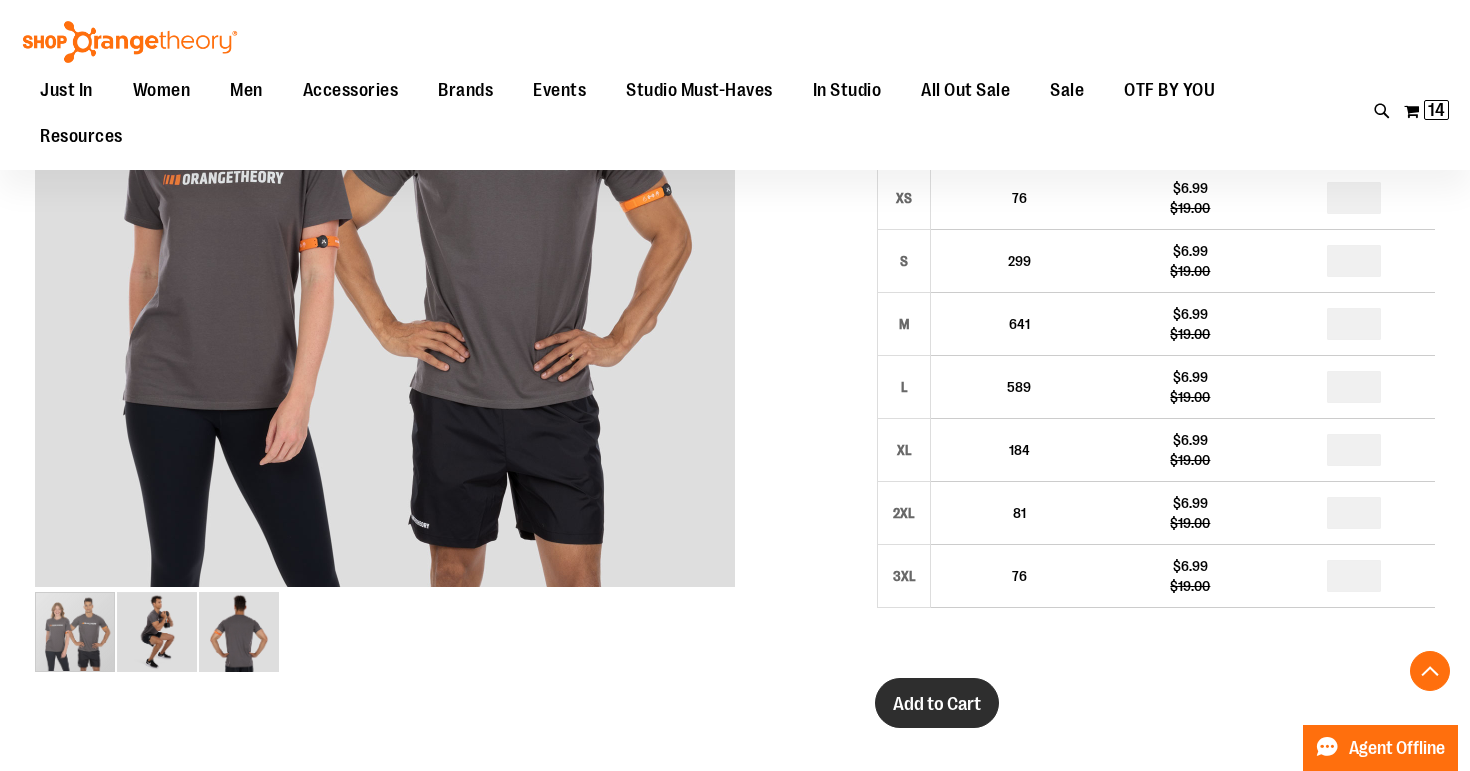 click on "Add to Cart" at bounding box center (937, 704) 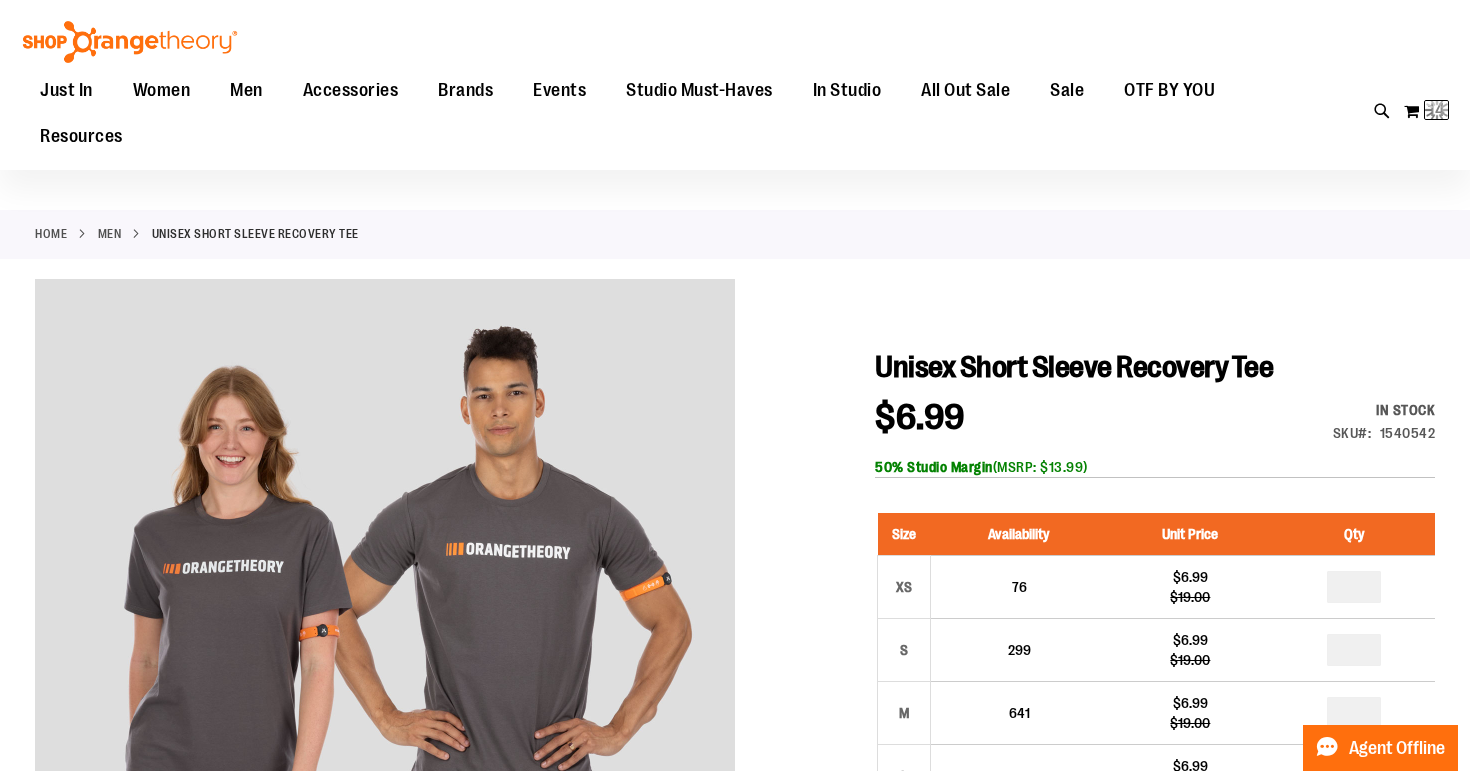scroll, scrollTop: 0, scrollLeft: 0, axis: both 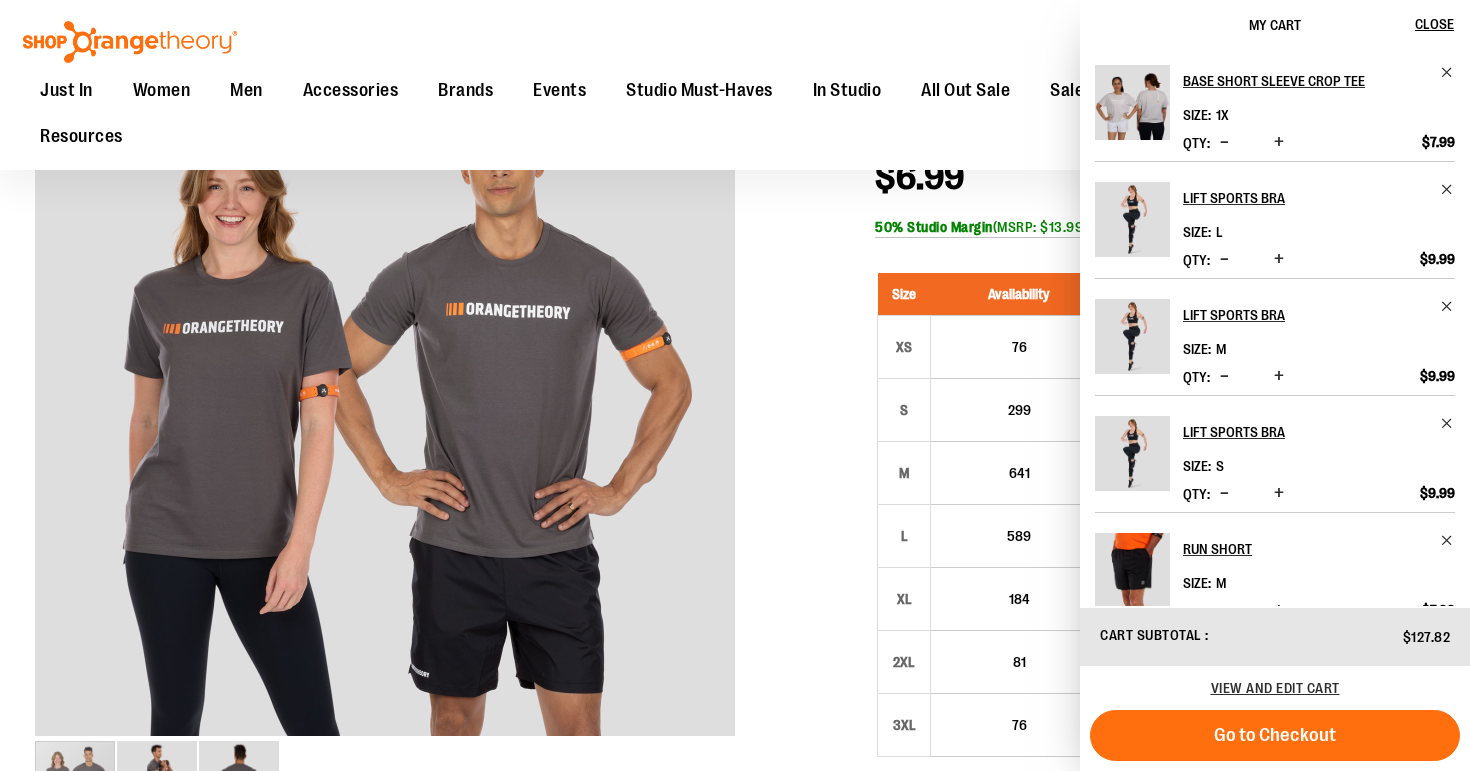 click on "Toggle Nav
Search
Popular Suggestions
Advanced Search" at bounding box center (735, 85) 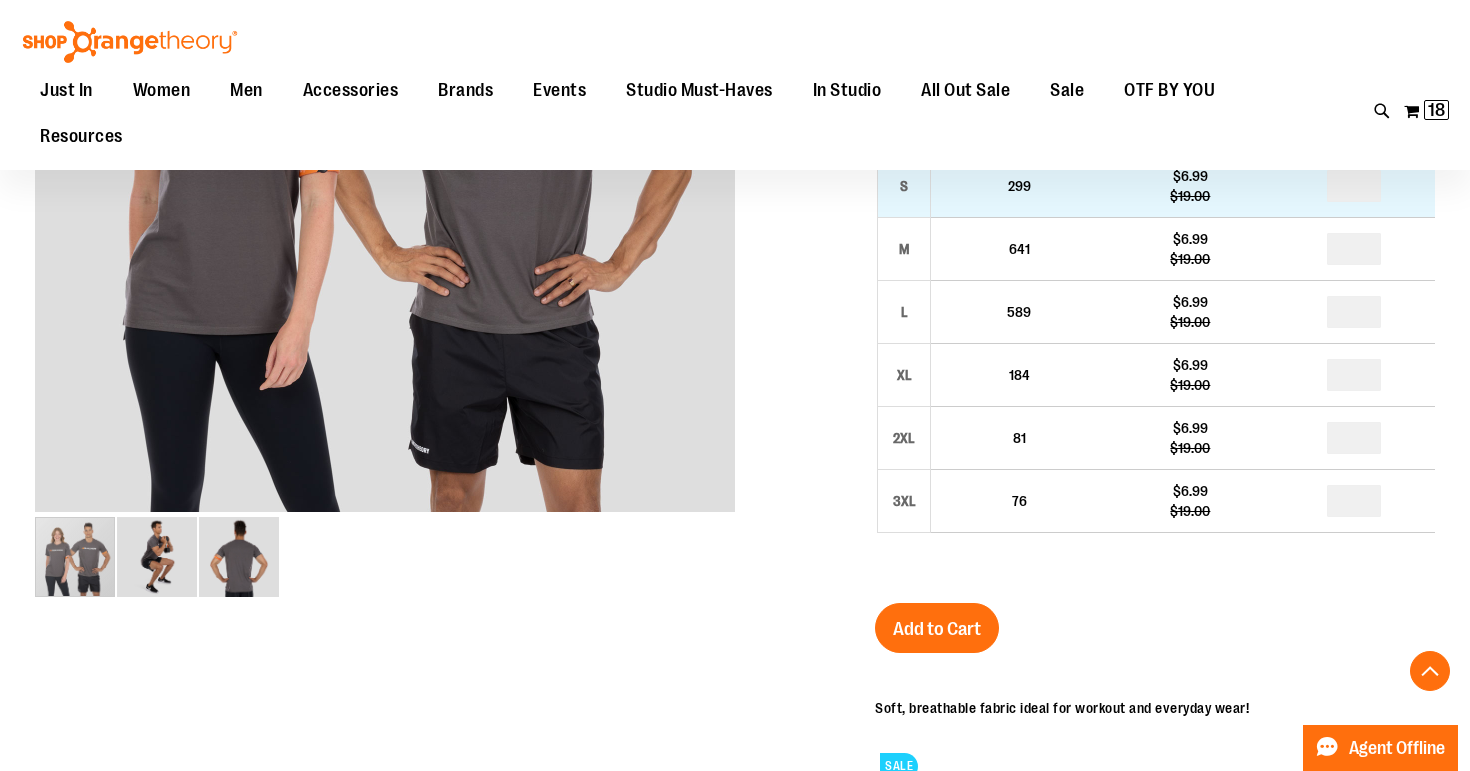 scroll, scrollTop: 508, scrollLeft: 0, axis: vertical 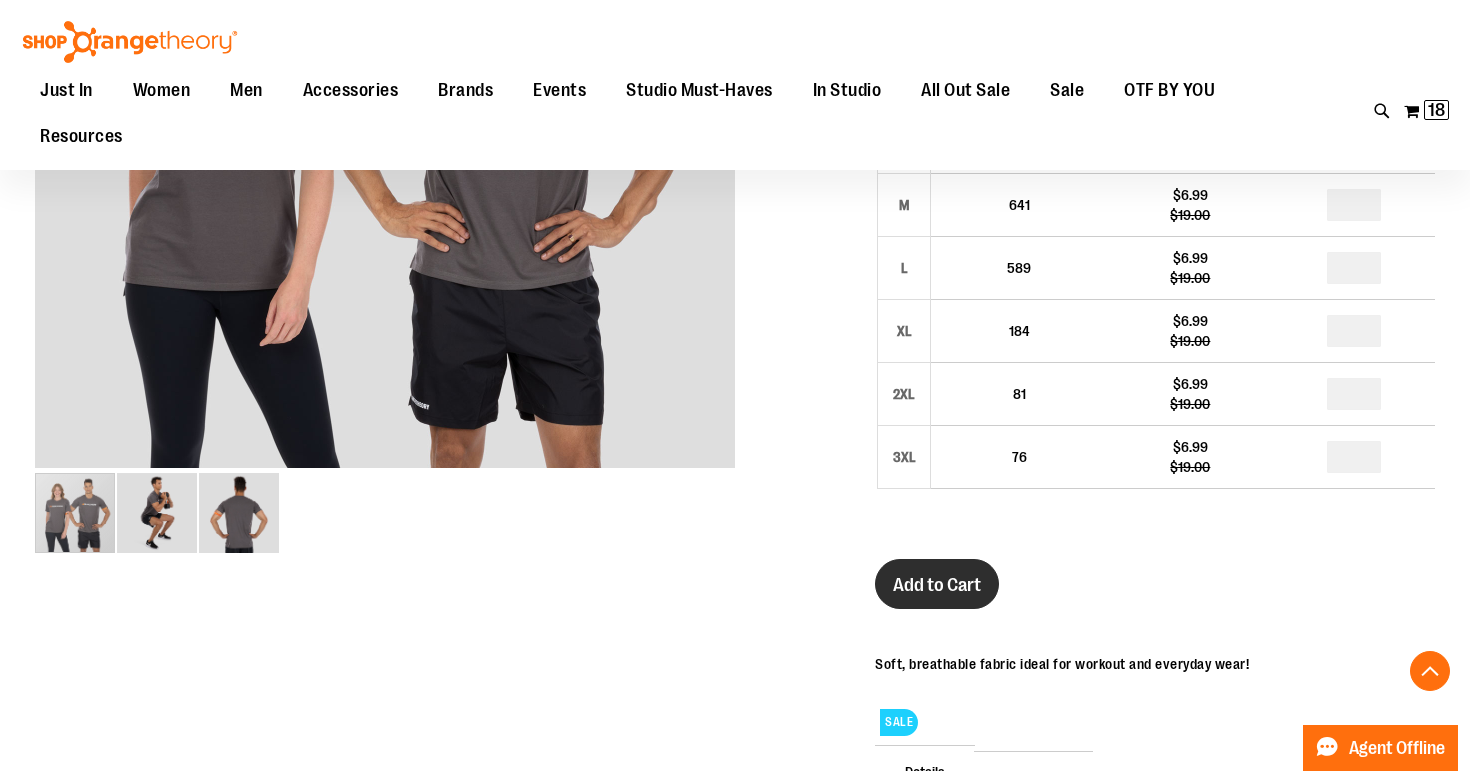 click on "Add to Cart" at bounding box center [937, 585] 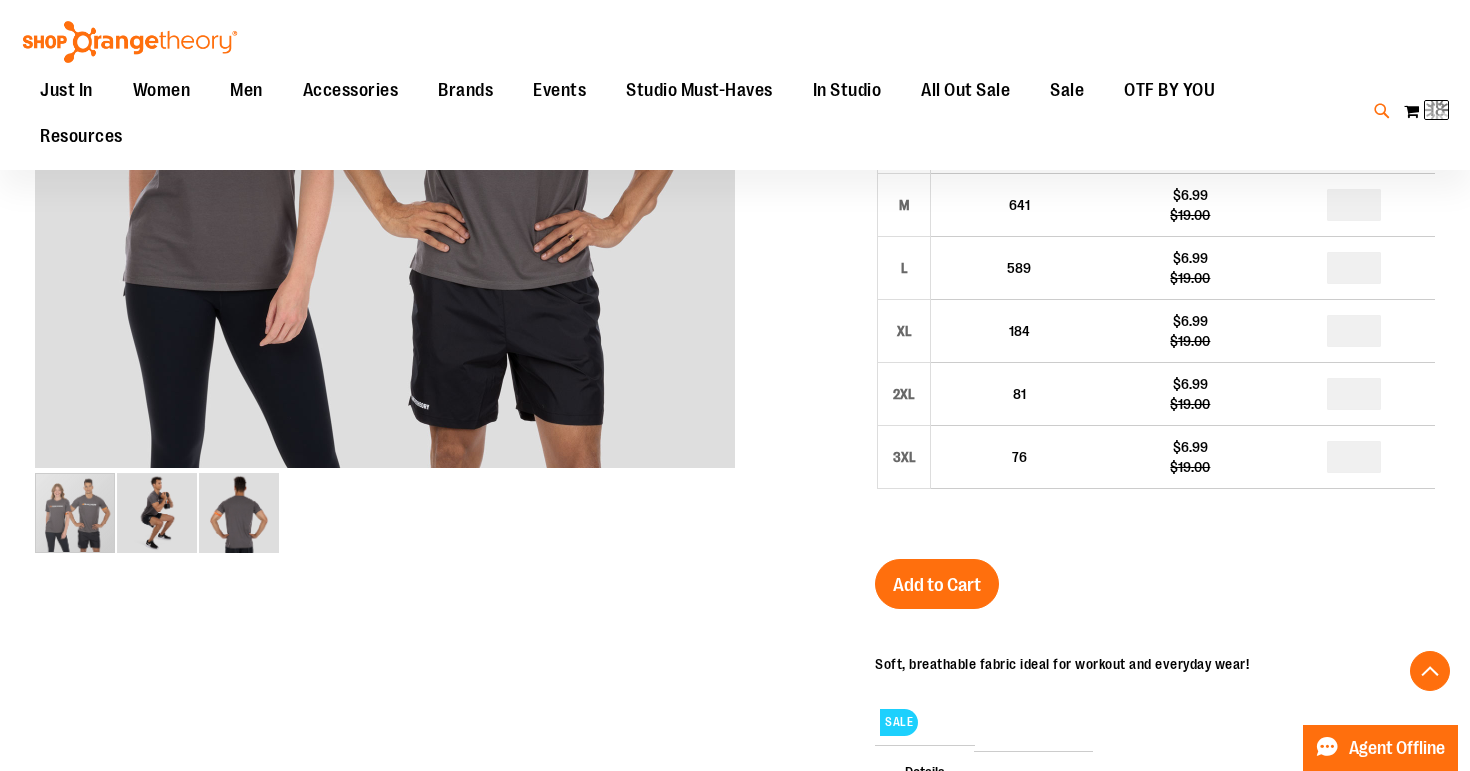 click at bounding box center [1382, 111] 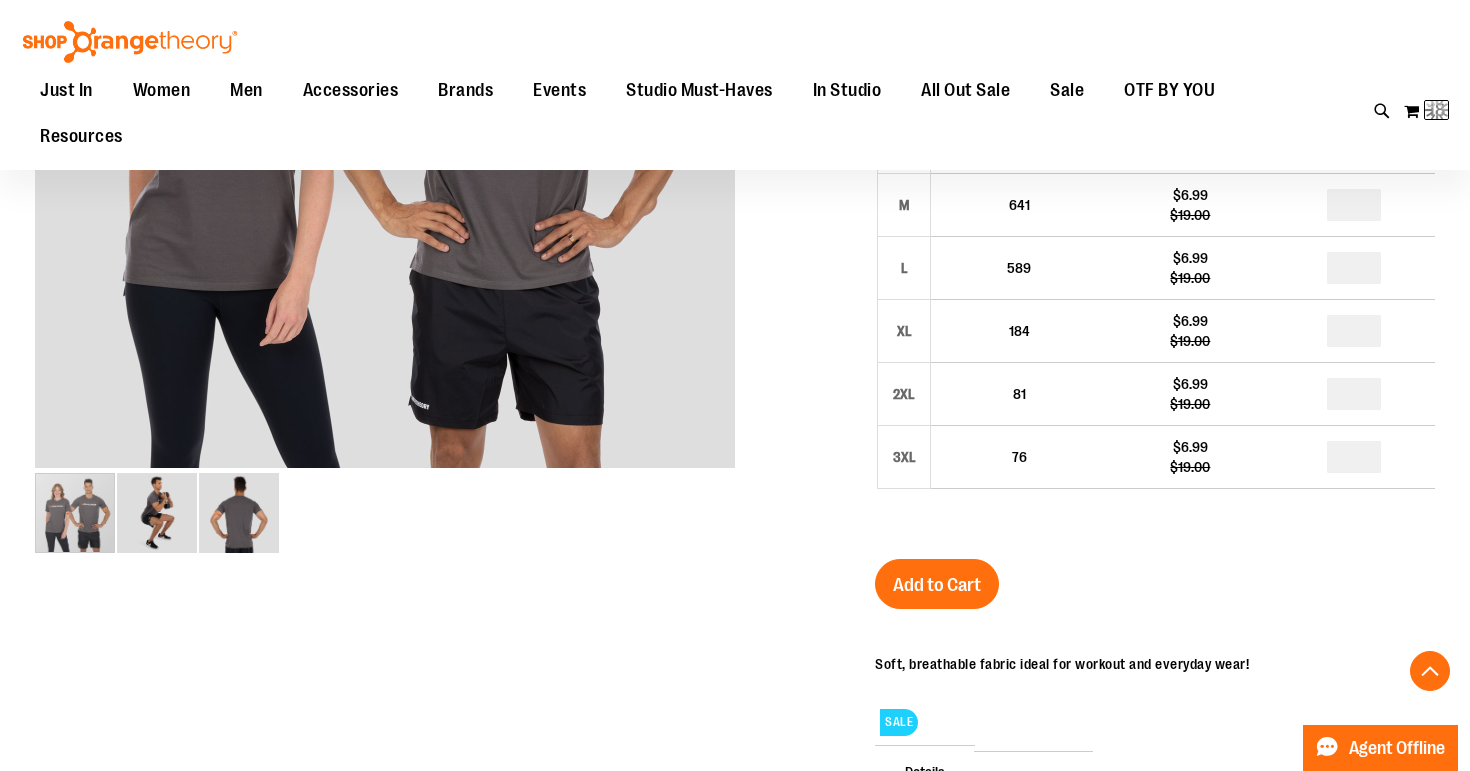 click at bounding box center [1283, 115] 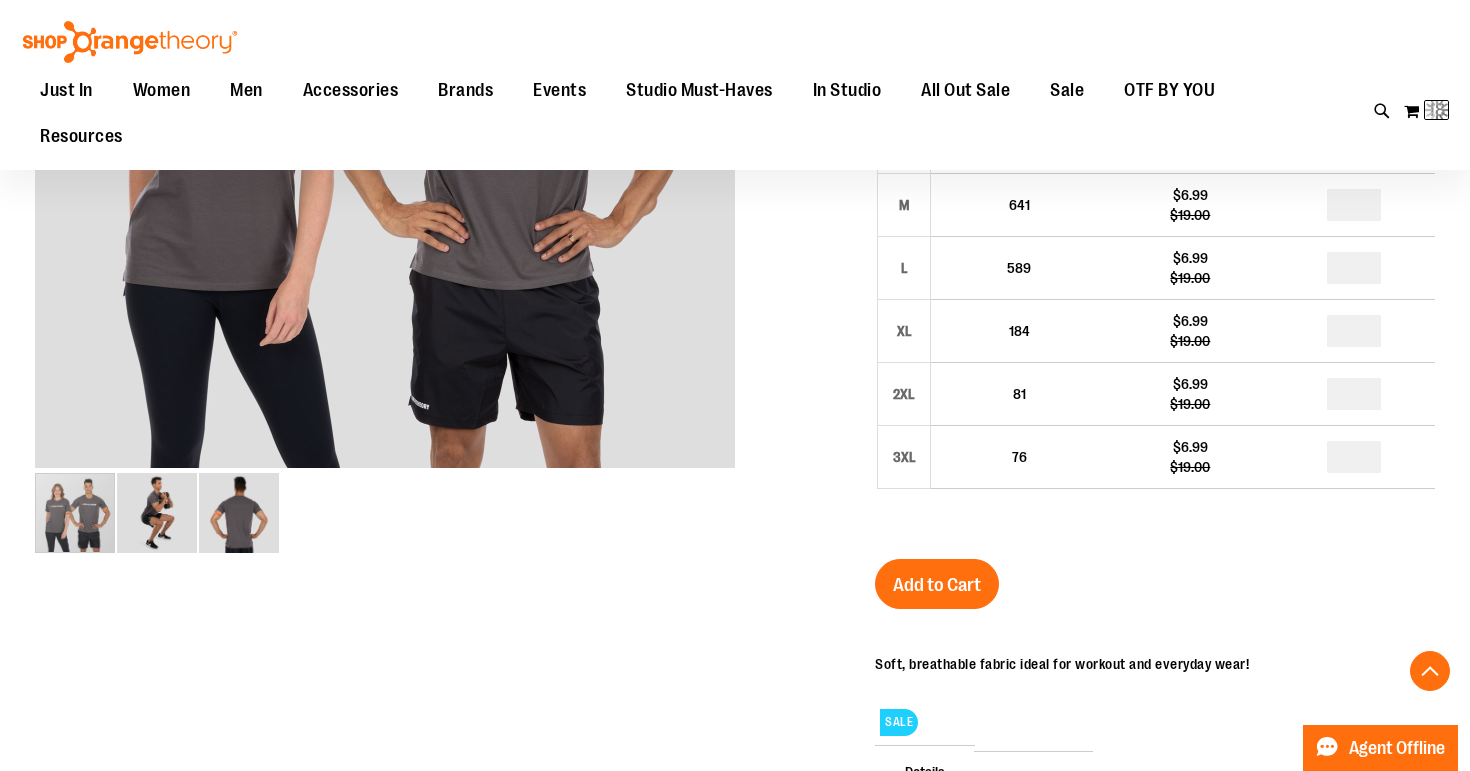type on "****" 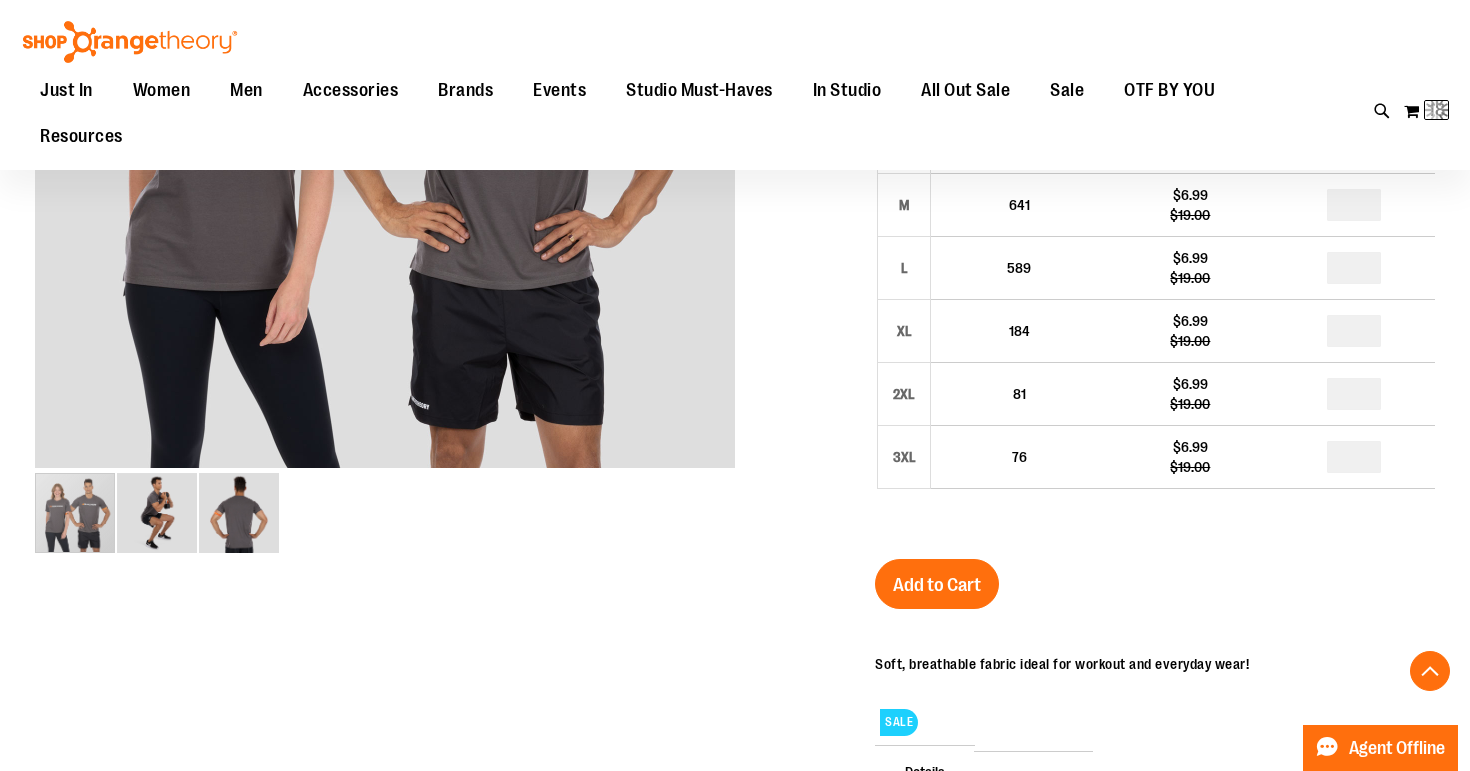 click at bounding box center (1283, 115) 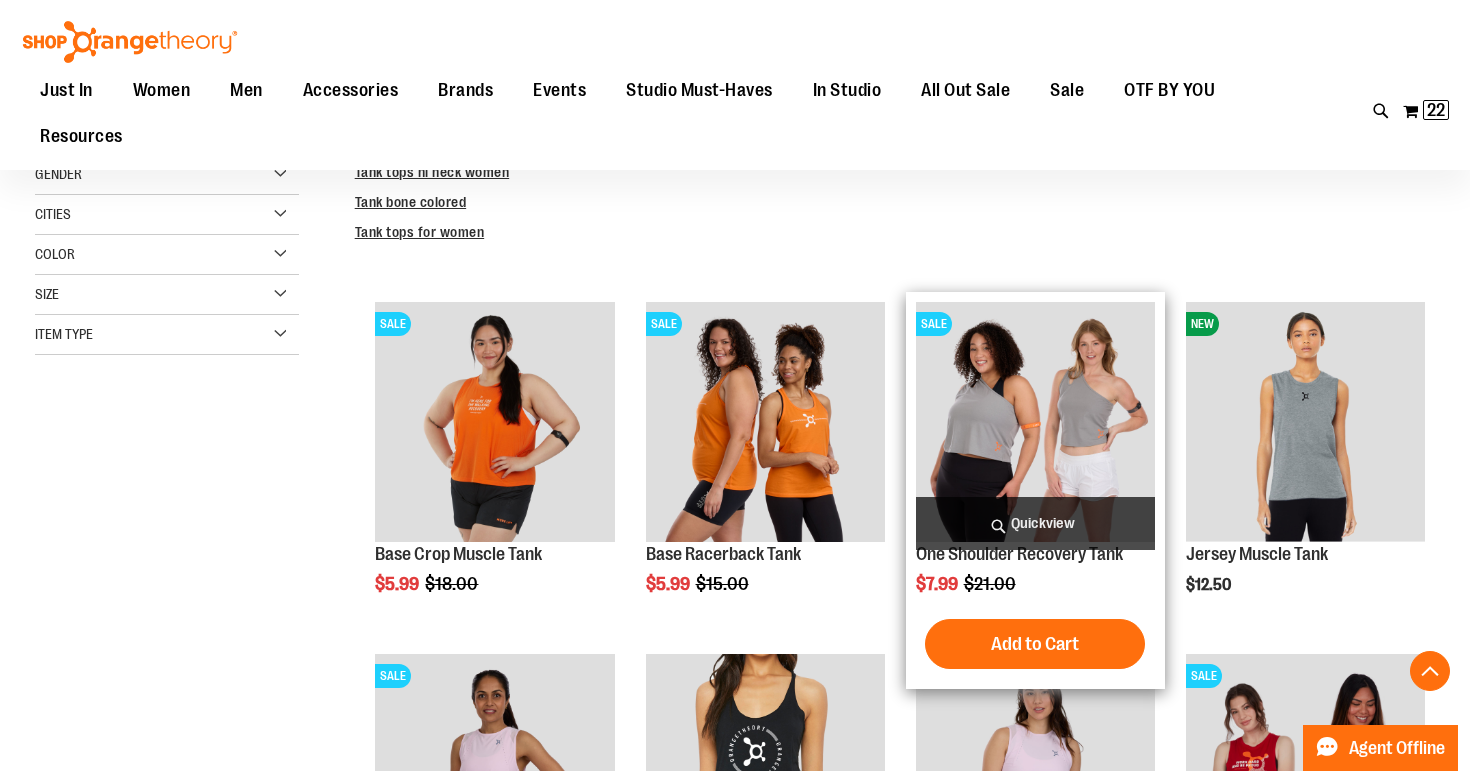 scroll, scrollTop: 368, scrollLeft: 0, axis: vertical 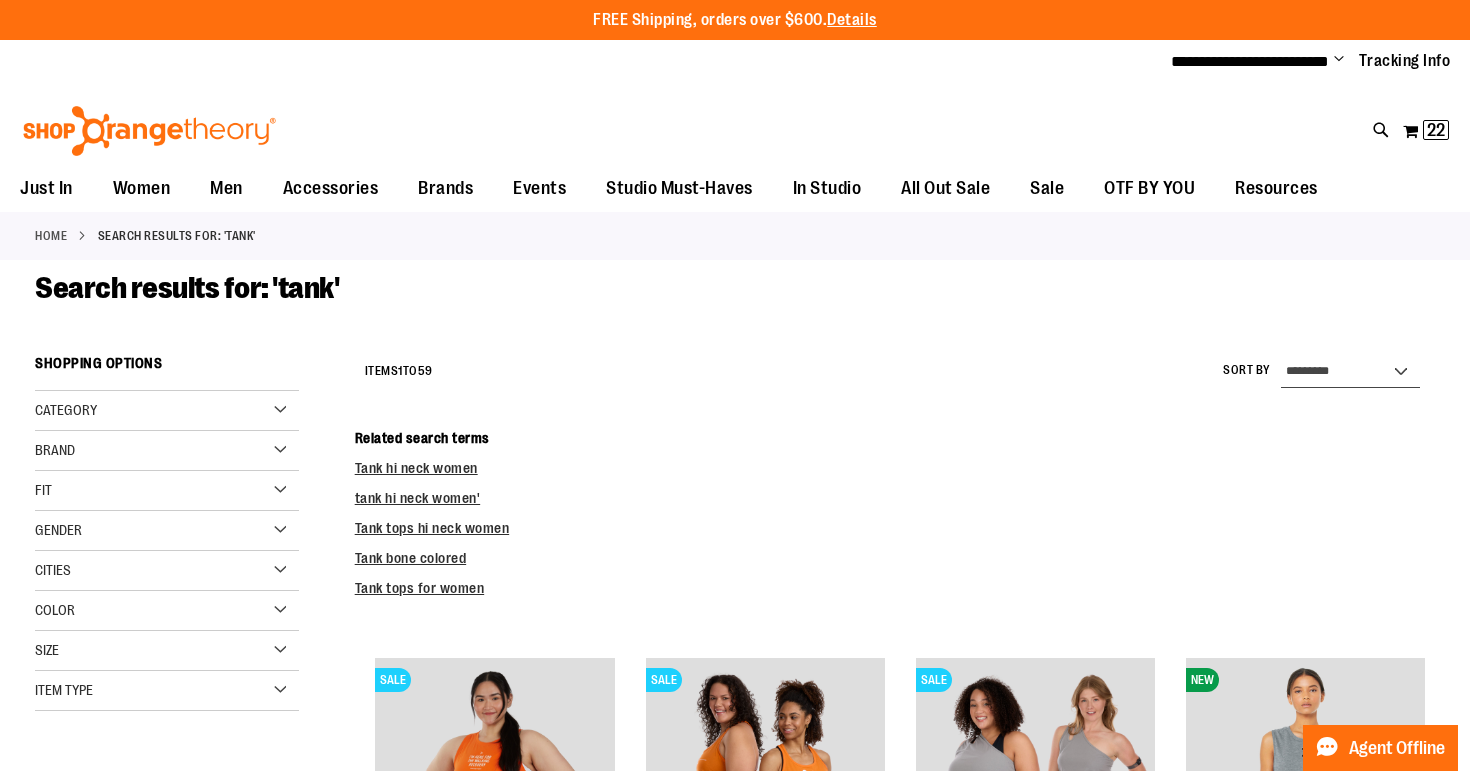 select on "*********" 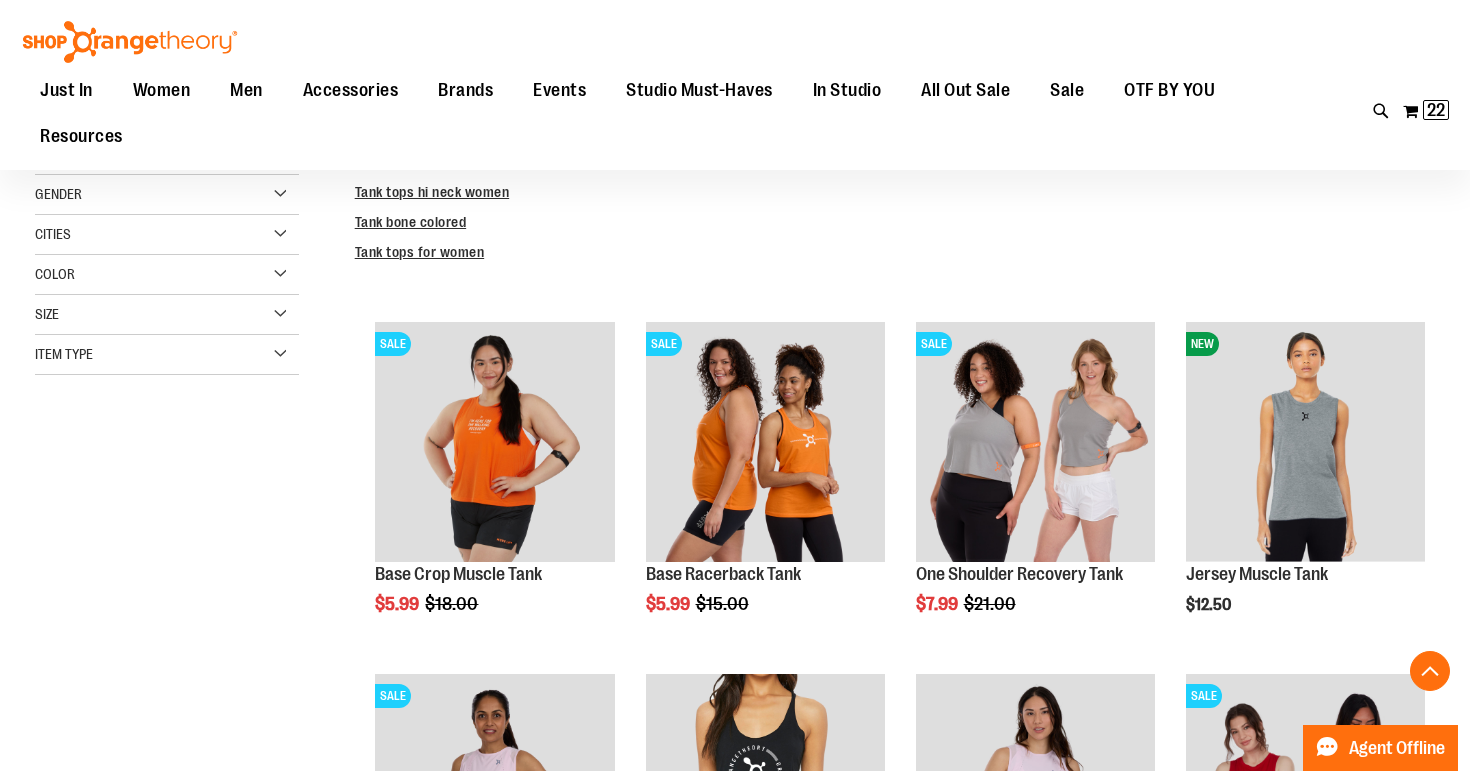 scroll, scrollTop: 344, scrollLeft: 0, axis: vertical 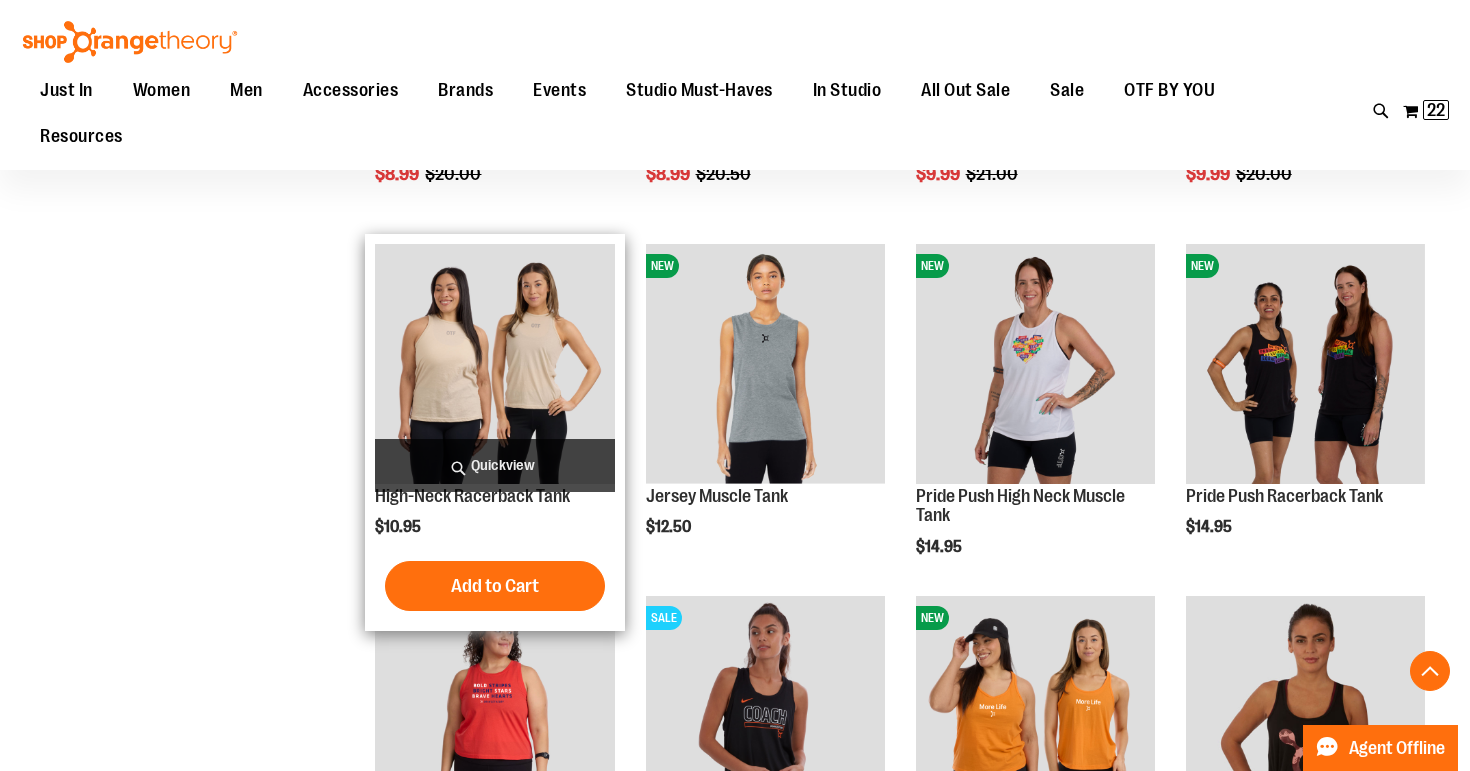 click on "Quickview" at bounding box center [494, 465] 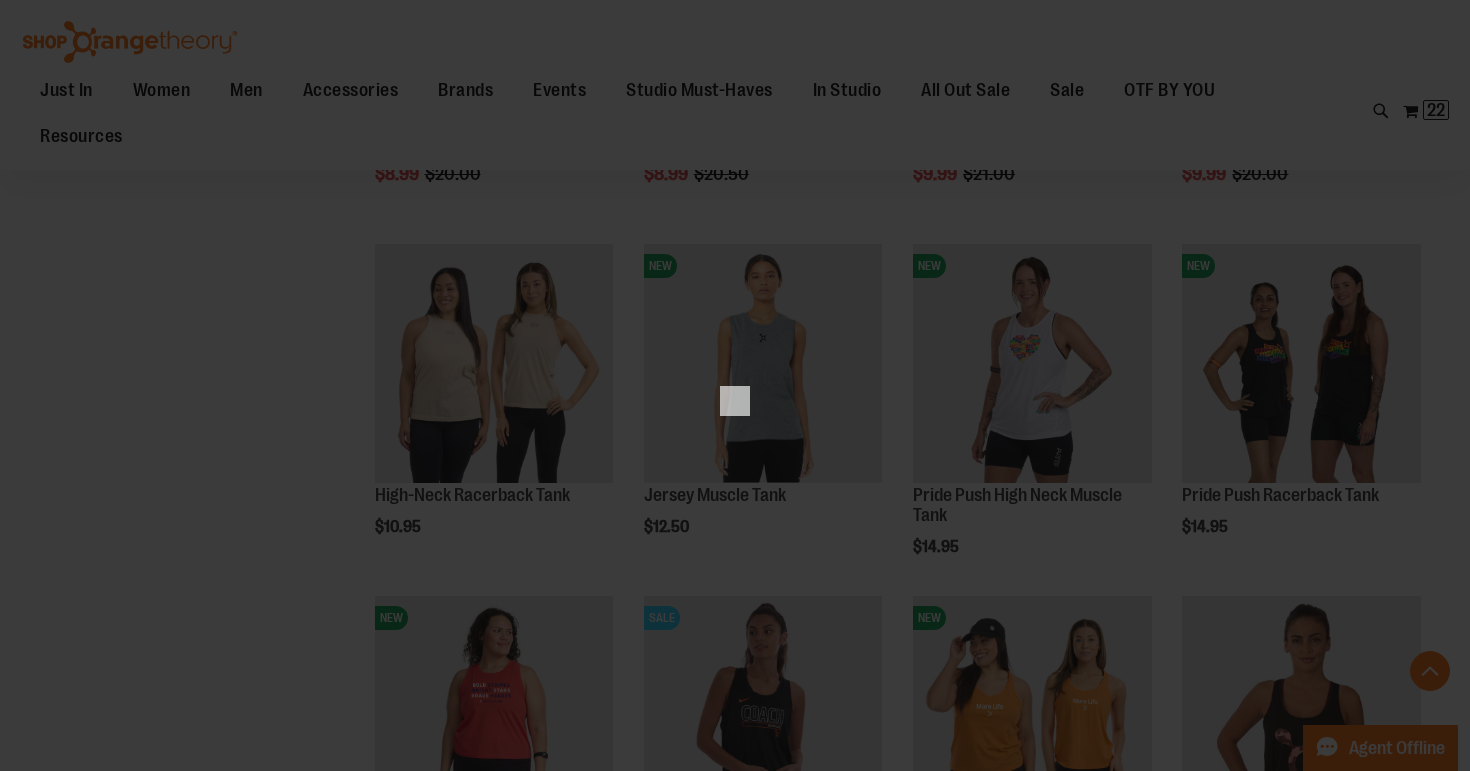 scroll, scrollTop: 0, scrollLeft: 0, axis: both 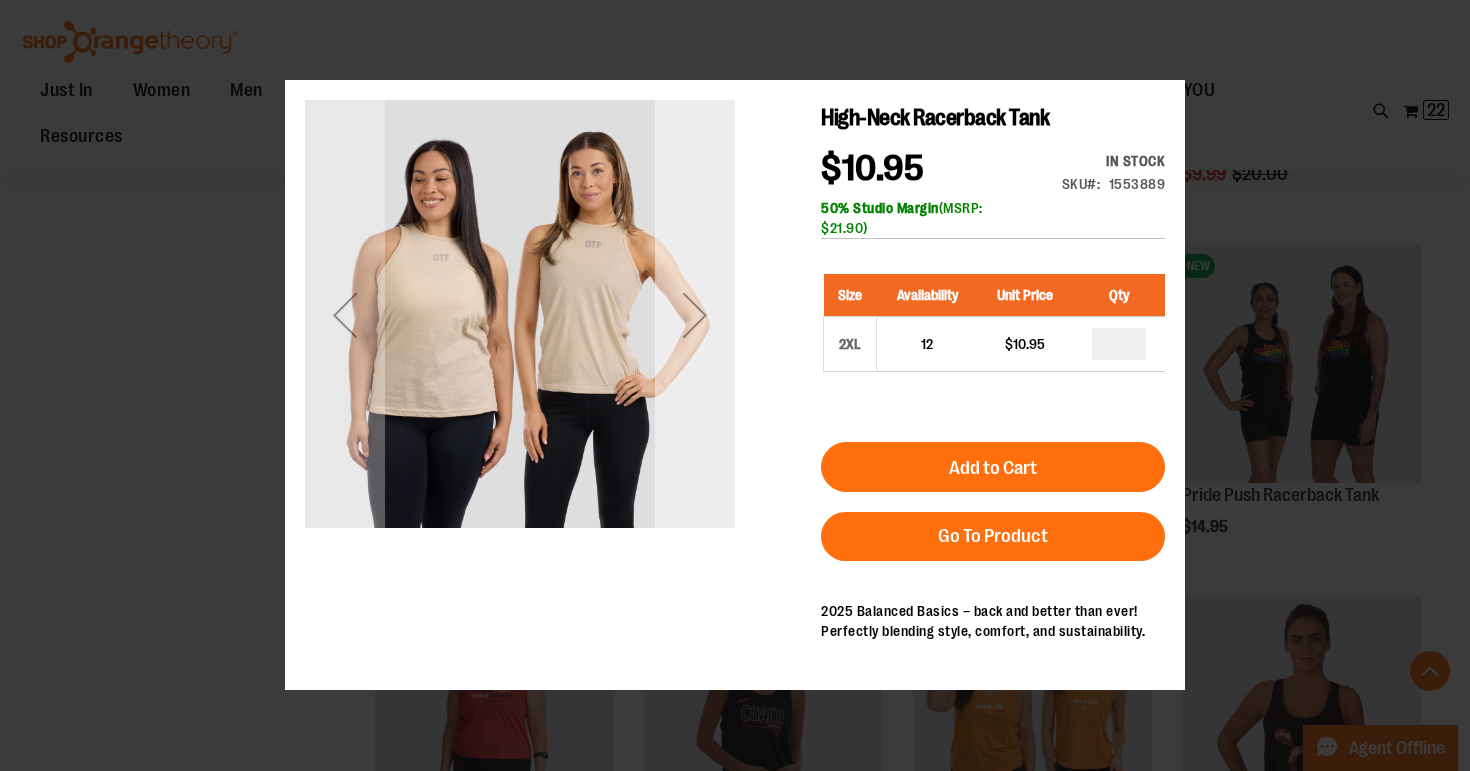 click at bounding box center (695, 315) 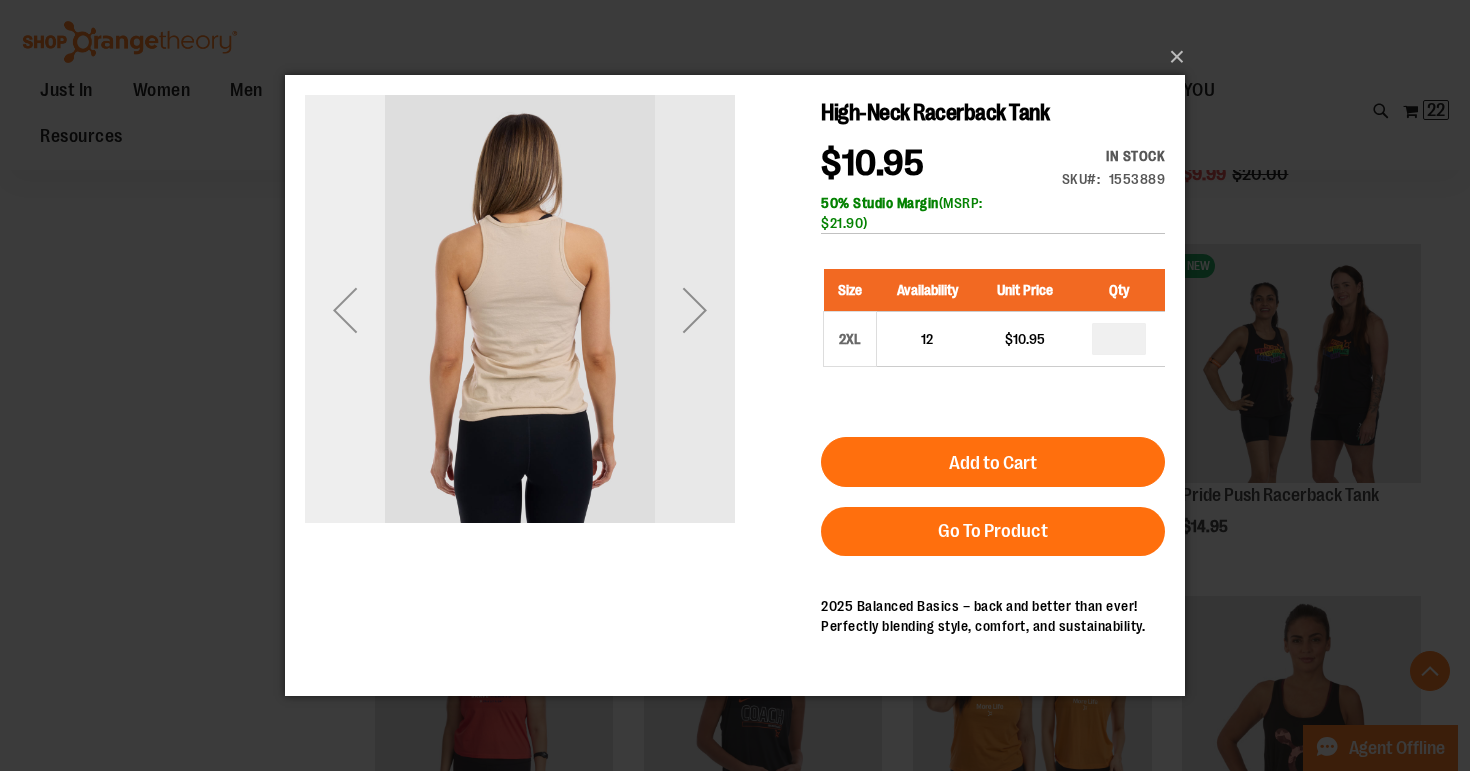 click at bounding box center [345, 310] 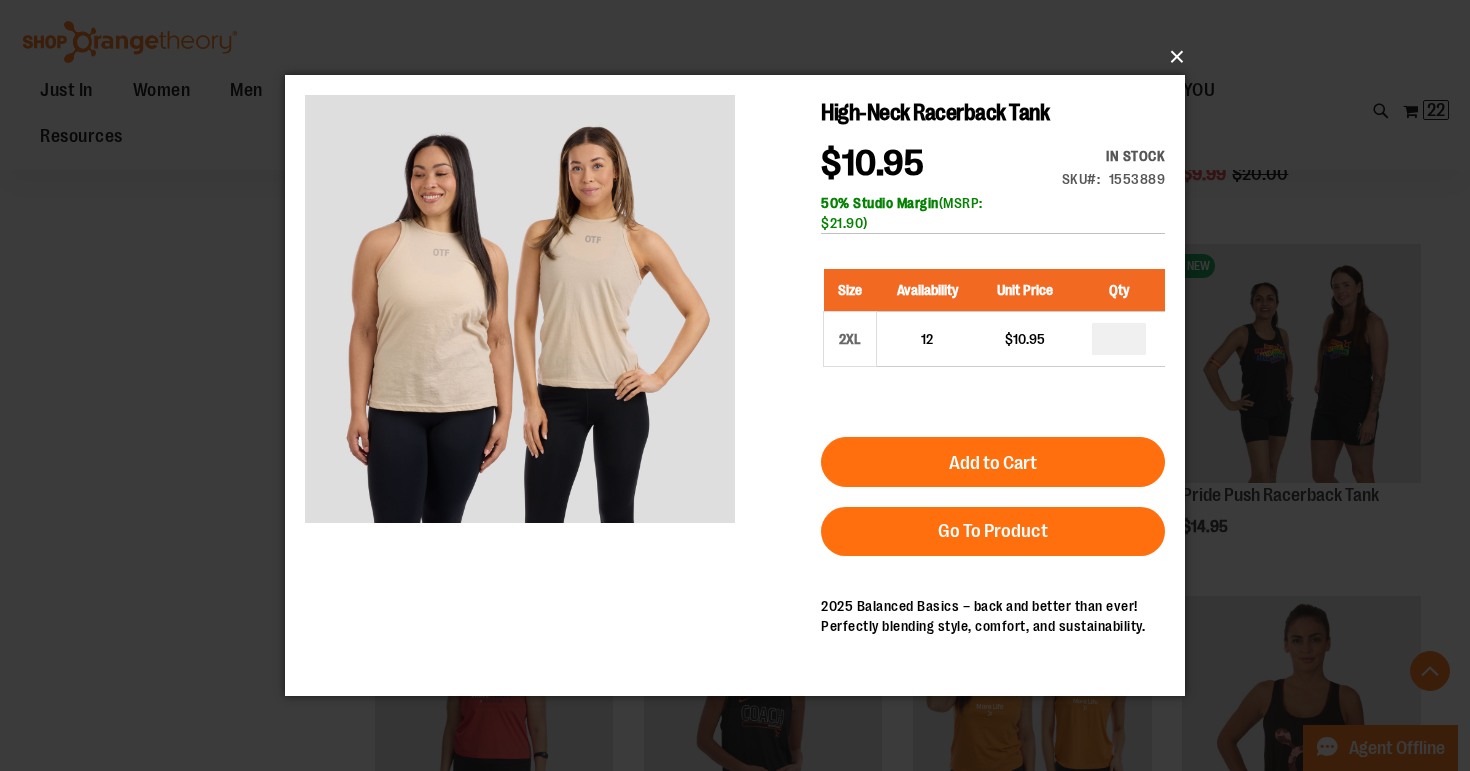 click on "×" at bounding box center [741, 57] 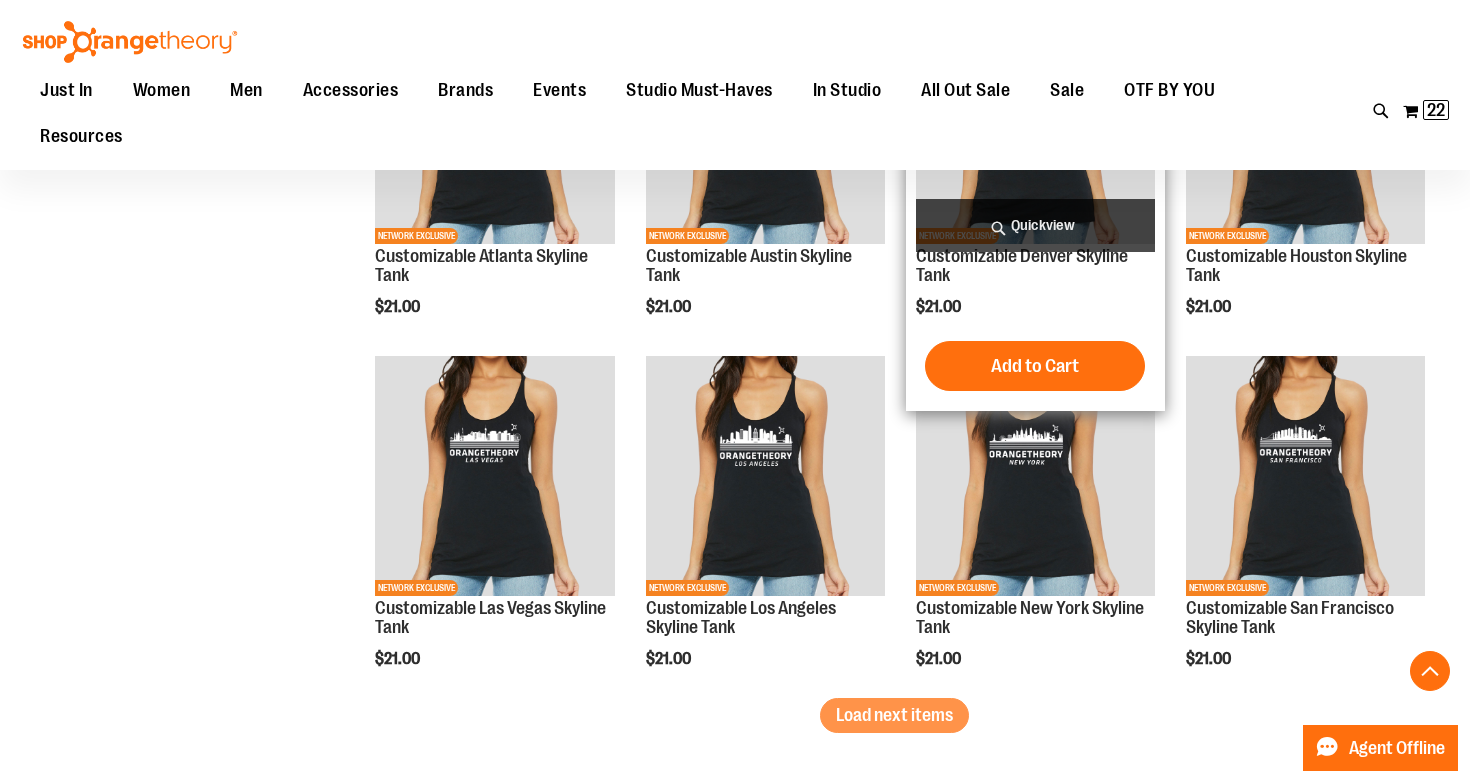 scroll, scrollTop: 3131, scrollLeft: 0, axis: vertical 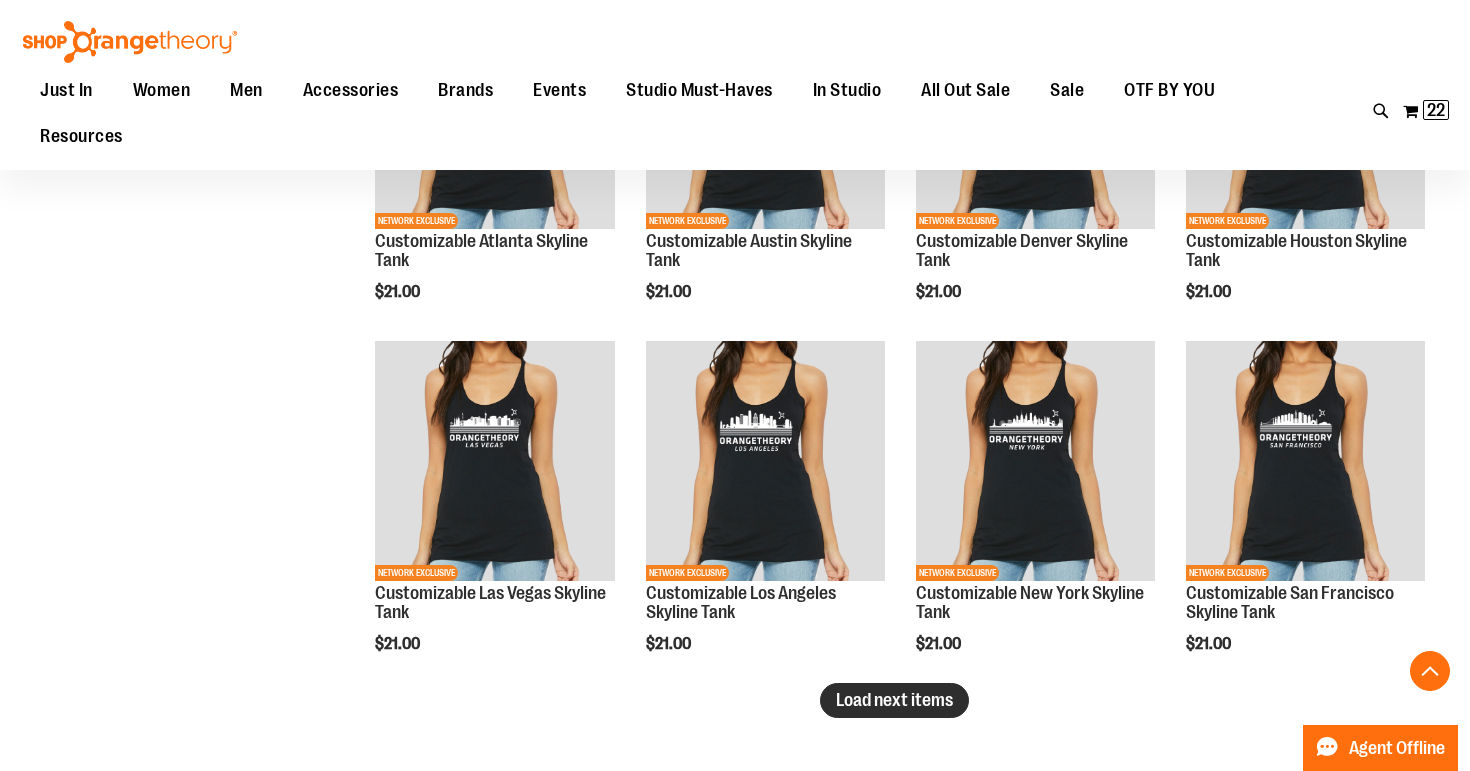 click on "Load next items" at bounding box center [894, 700] 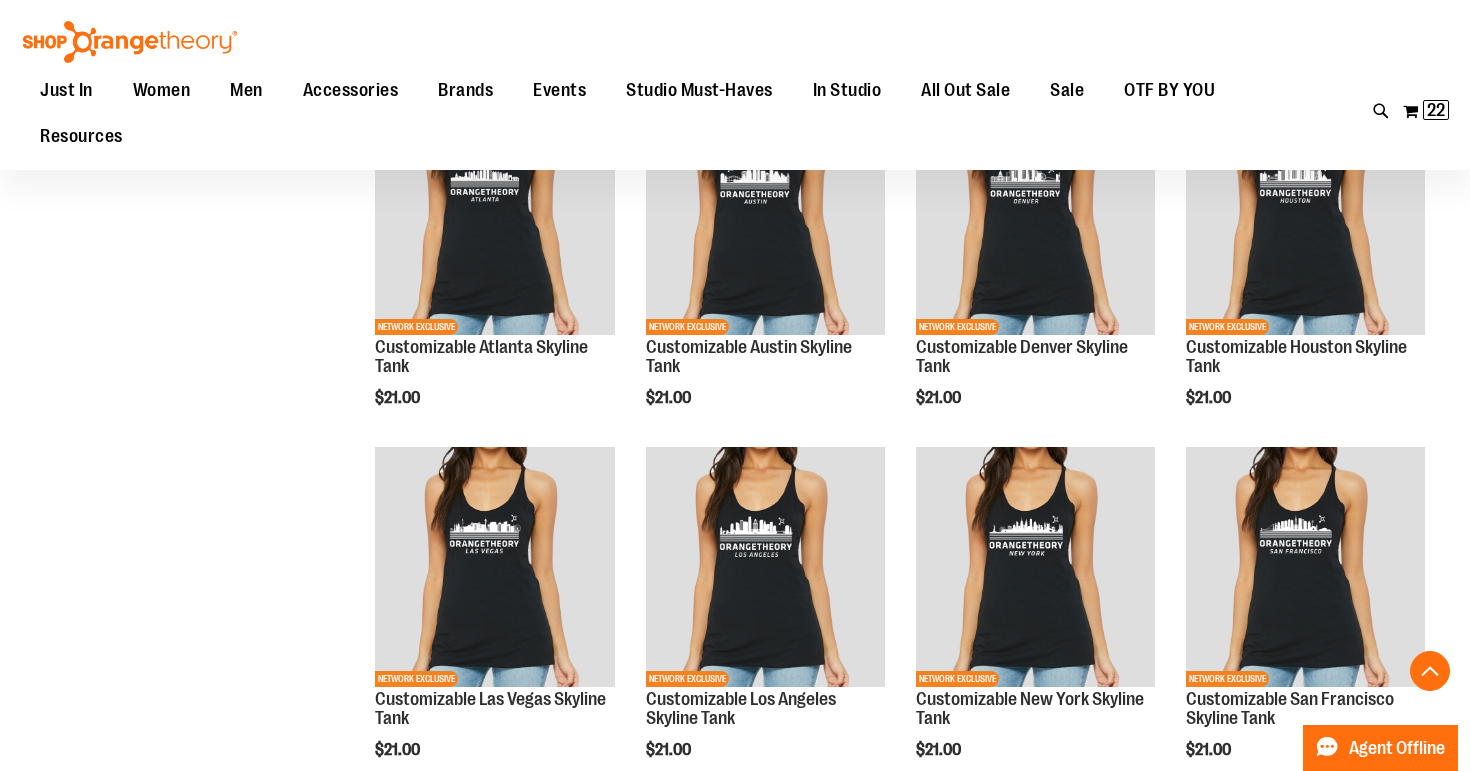 scroll, scrollTop: 3025, scrollLeft: 1, axis: both 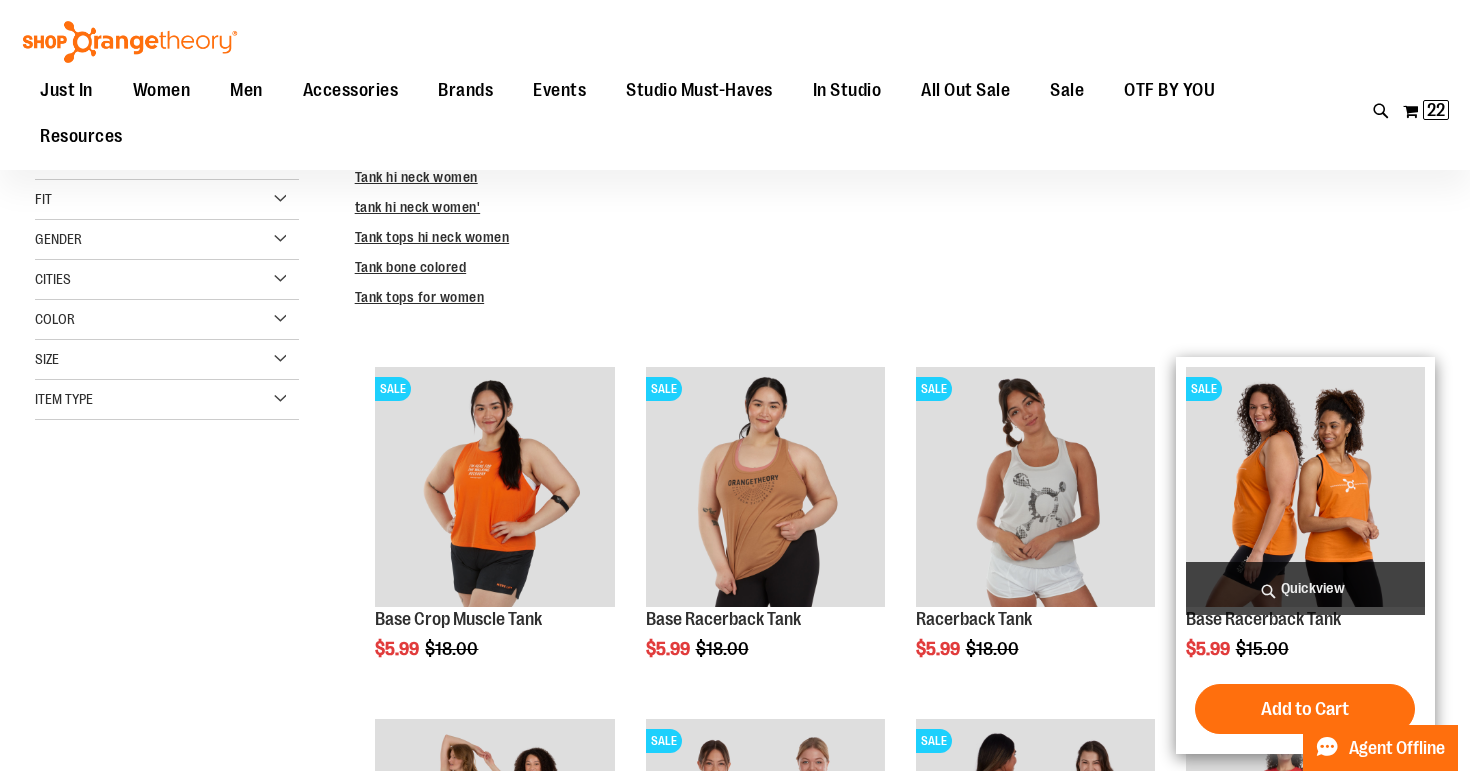 click at bounding box center [1305, 486] 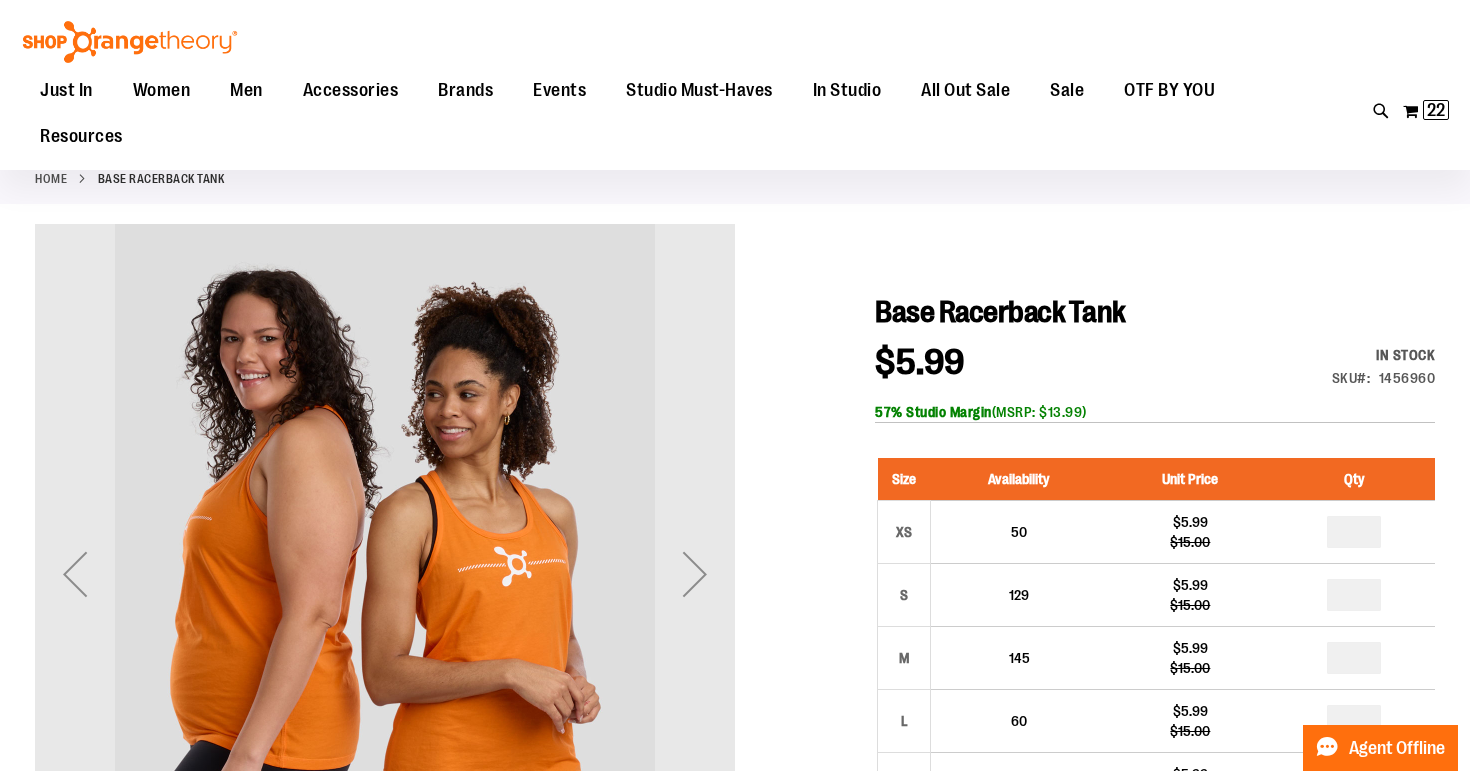 scroll, scrollTop: 58, scrollLeft: 0, axis: vertical 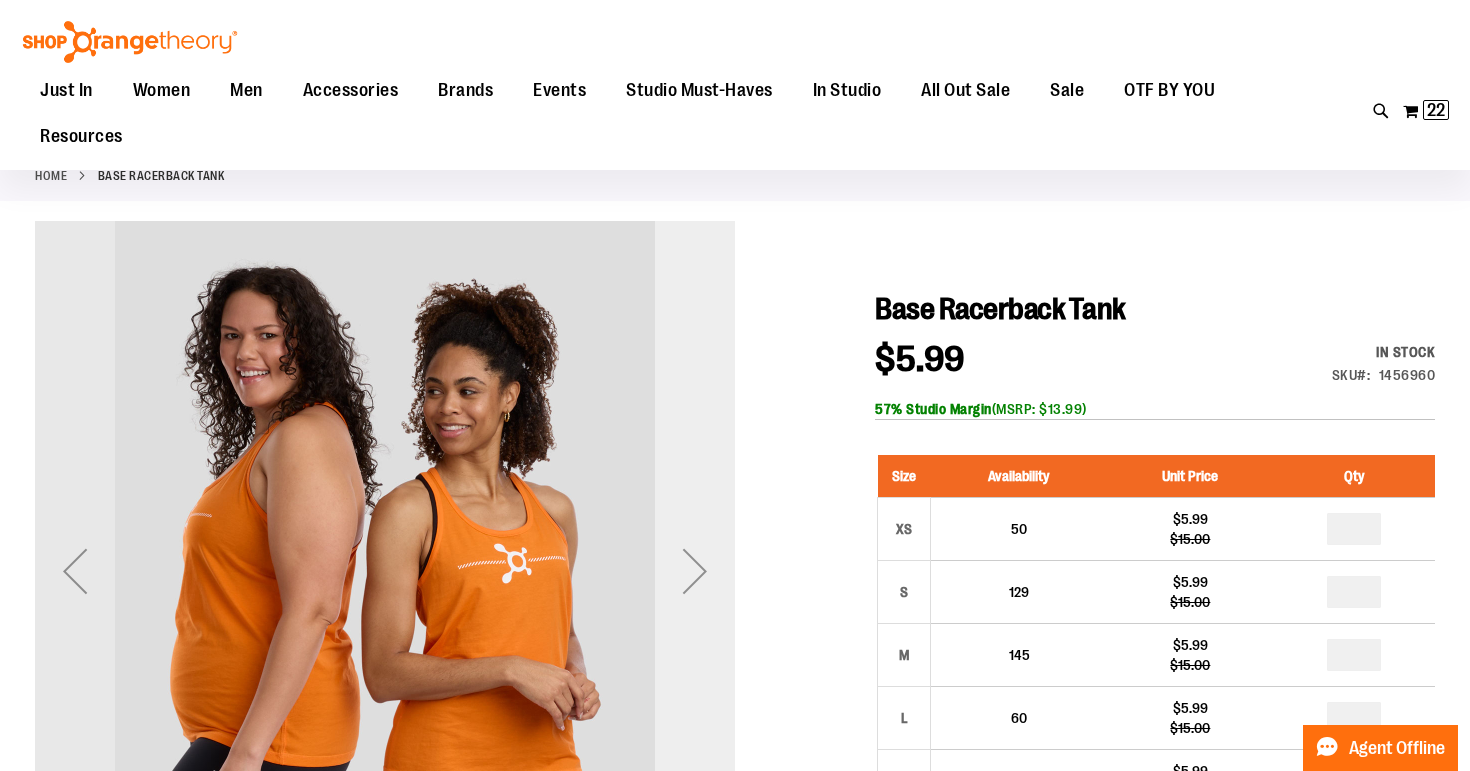 click at bounding box center [695, 571] 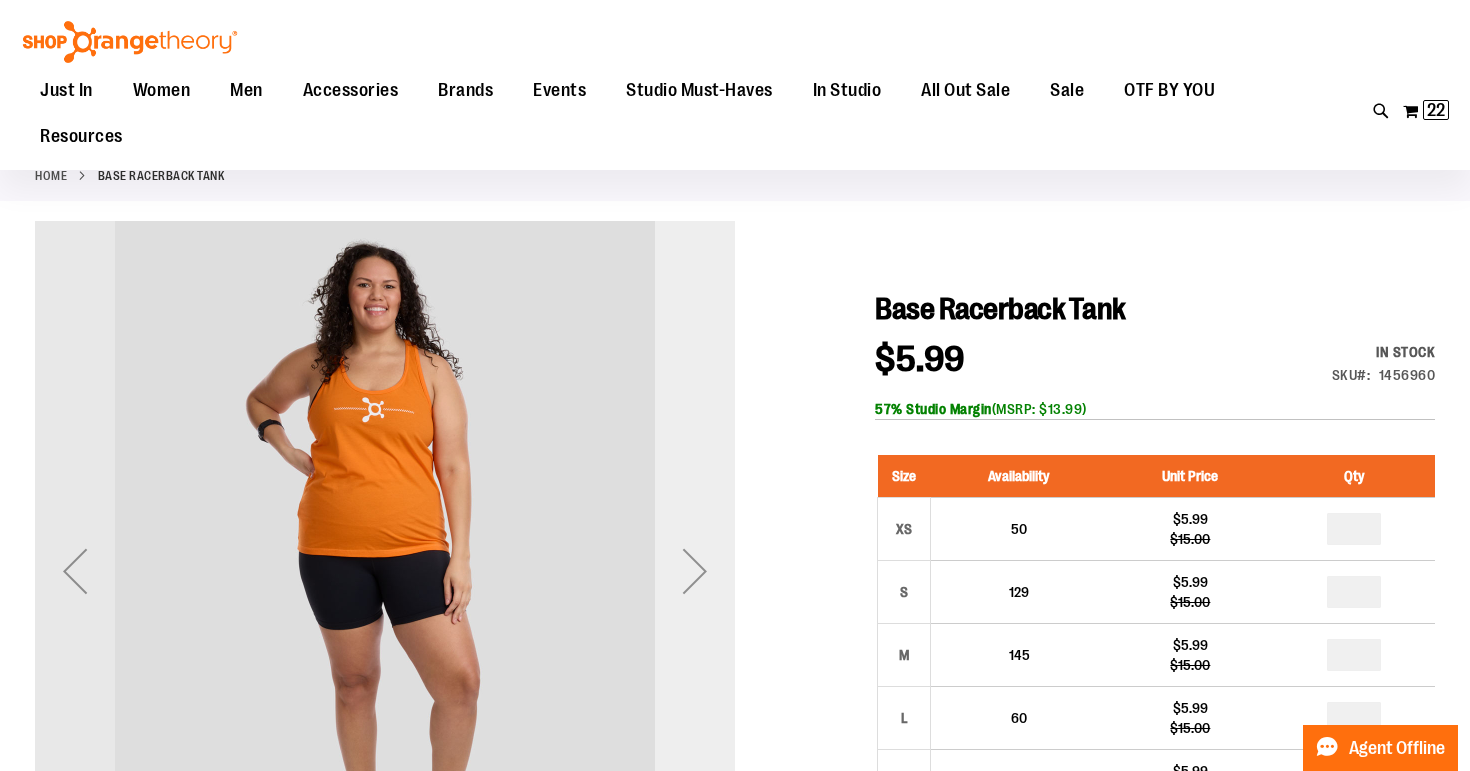 click at bounding box center [695, 571] 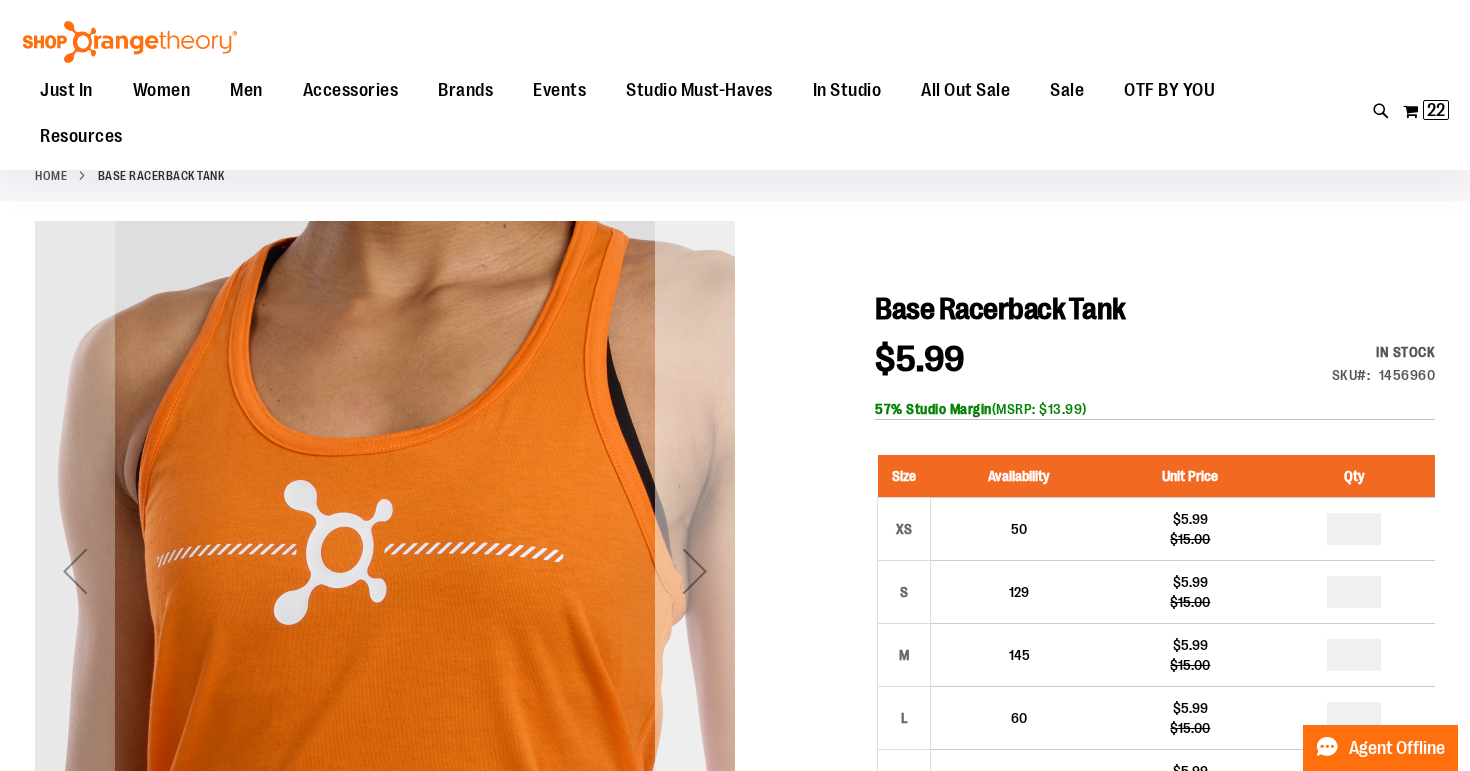 click at bounding box center (695, 571) 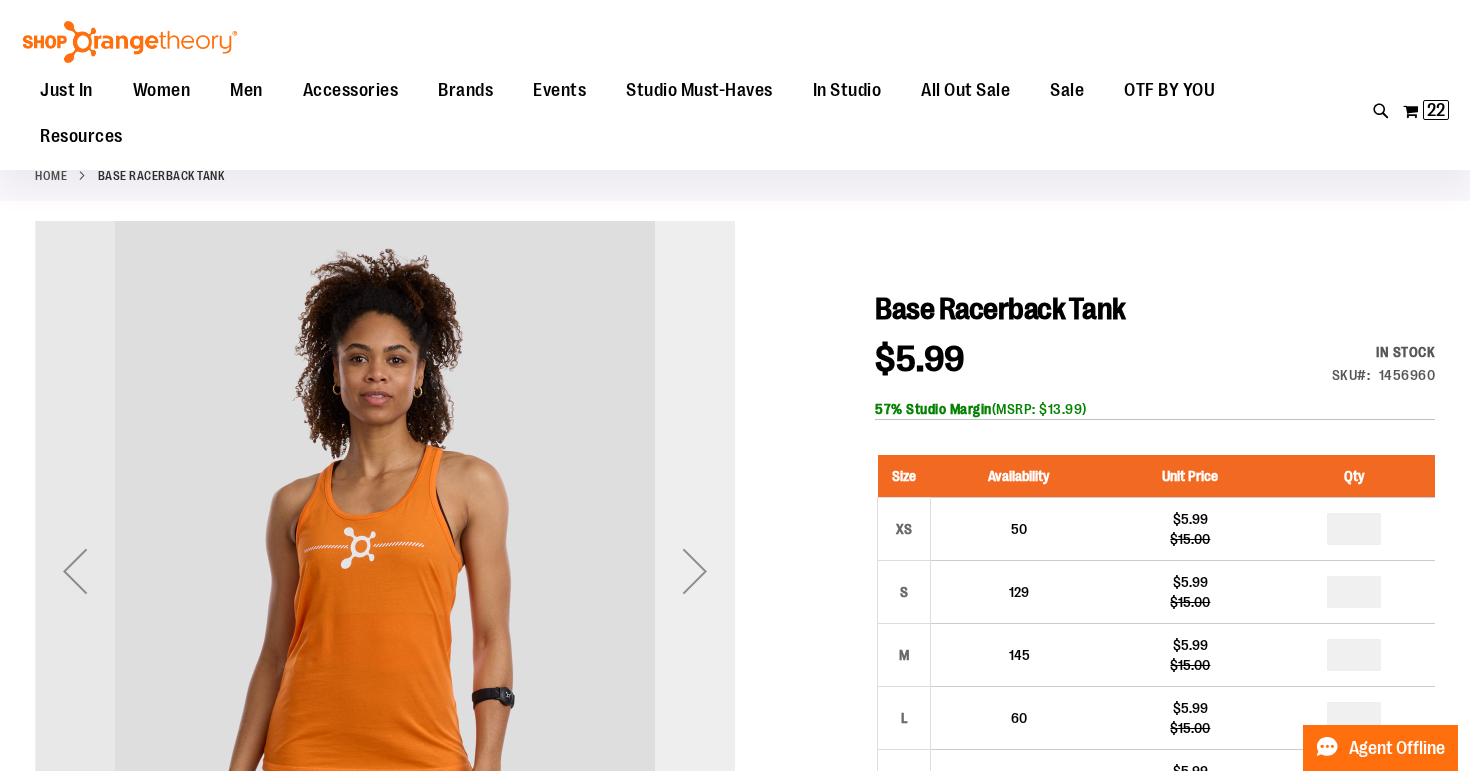 click at bounding box center (695, 571) 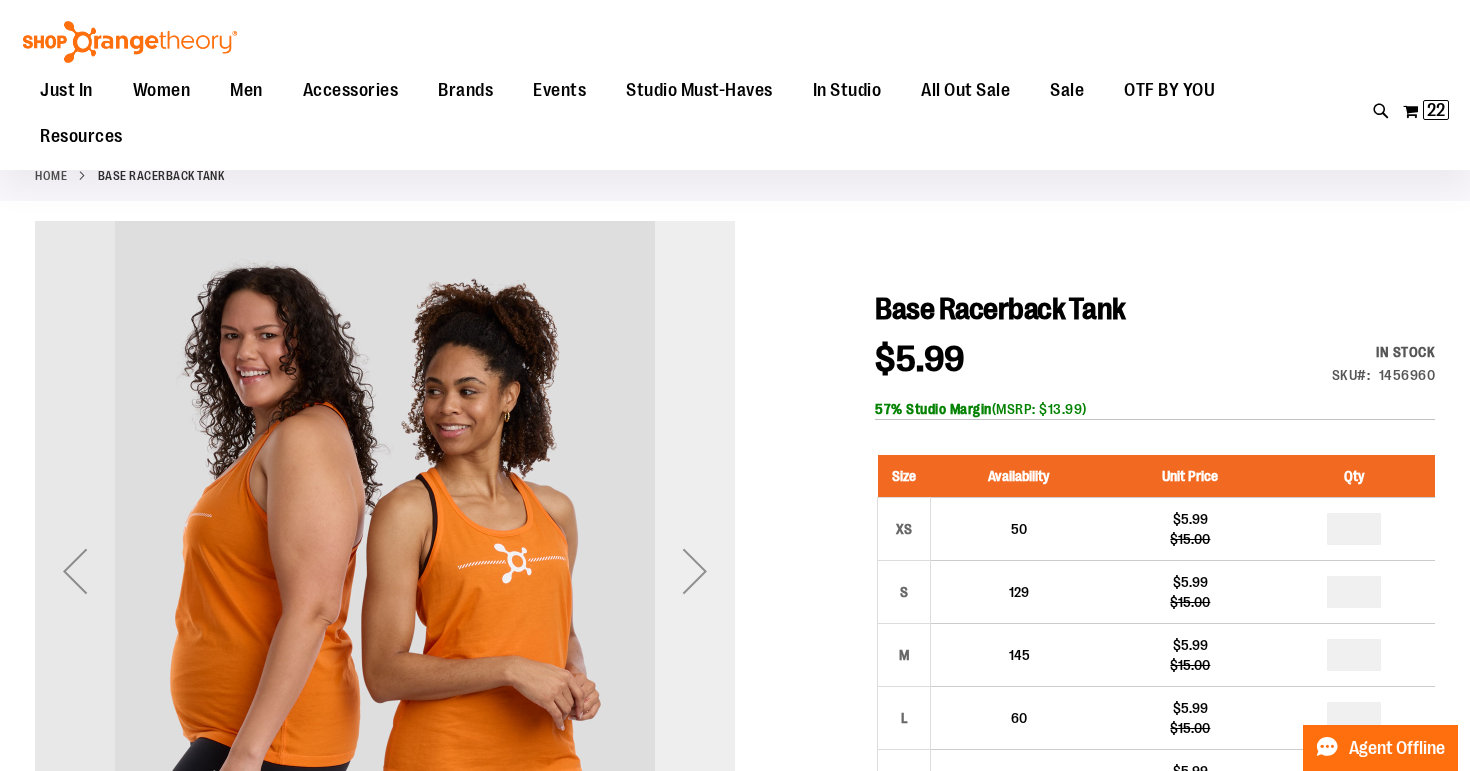 click at bounding box center (695, 571) 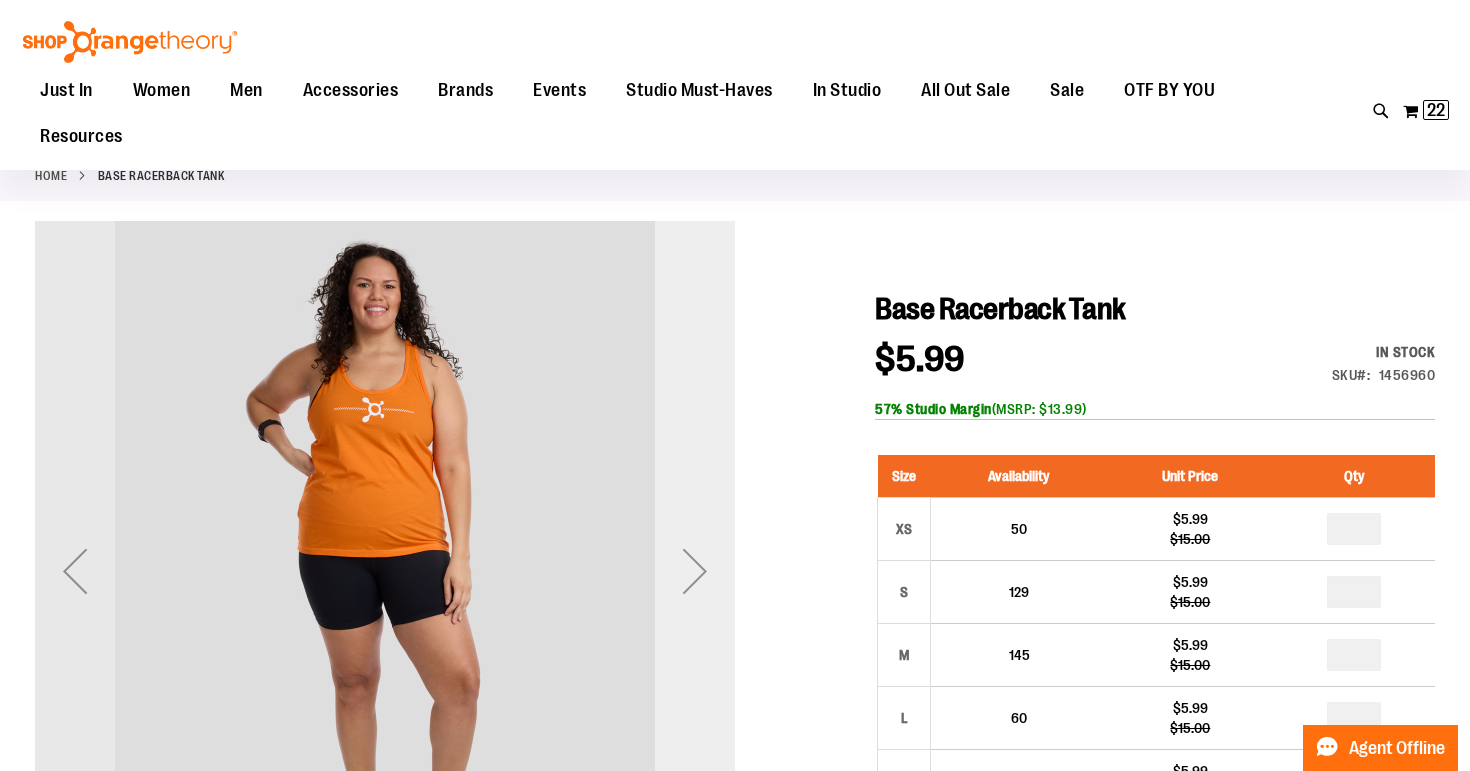 click at bounding box center (695, 571) 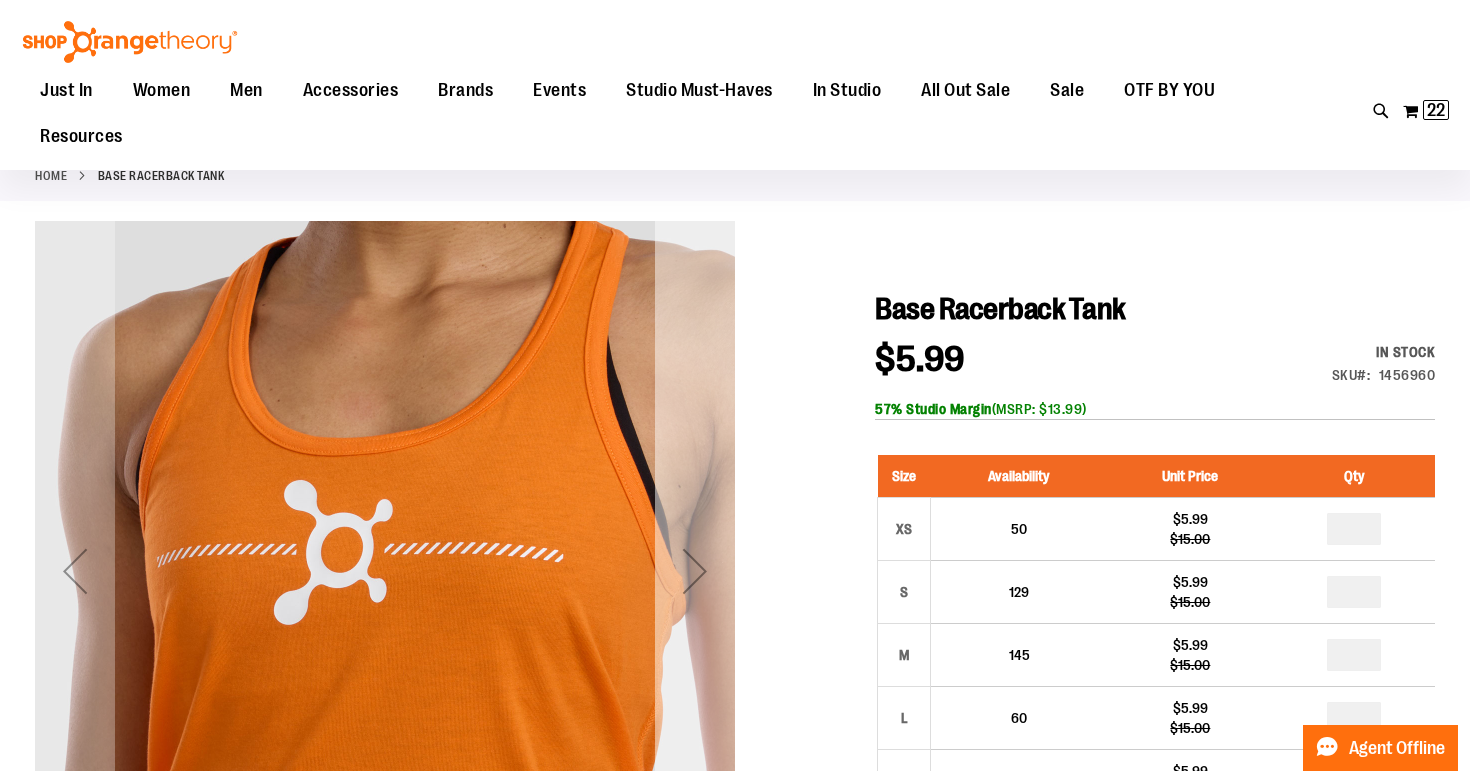 click at bounding box center [695, 571] 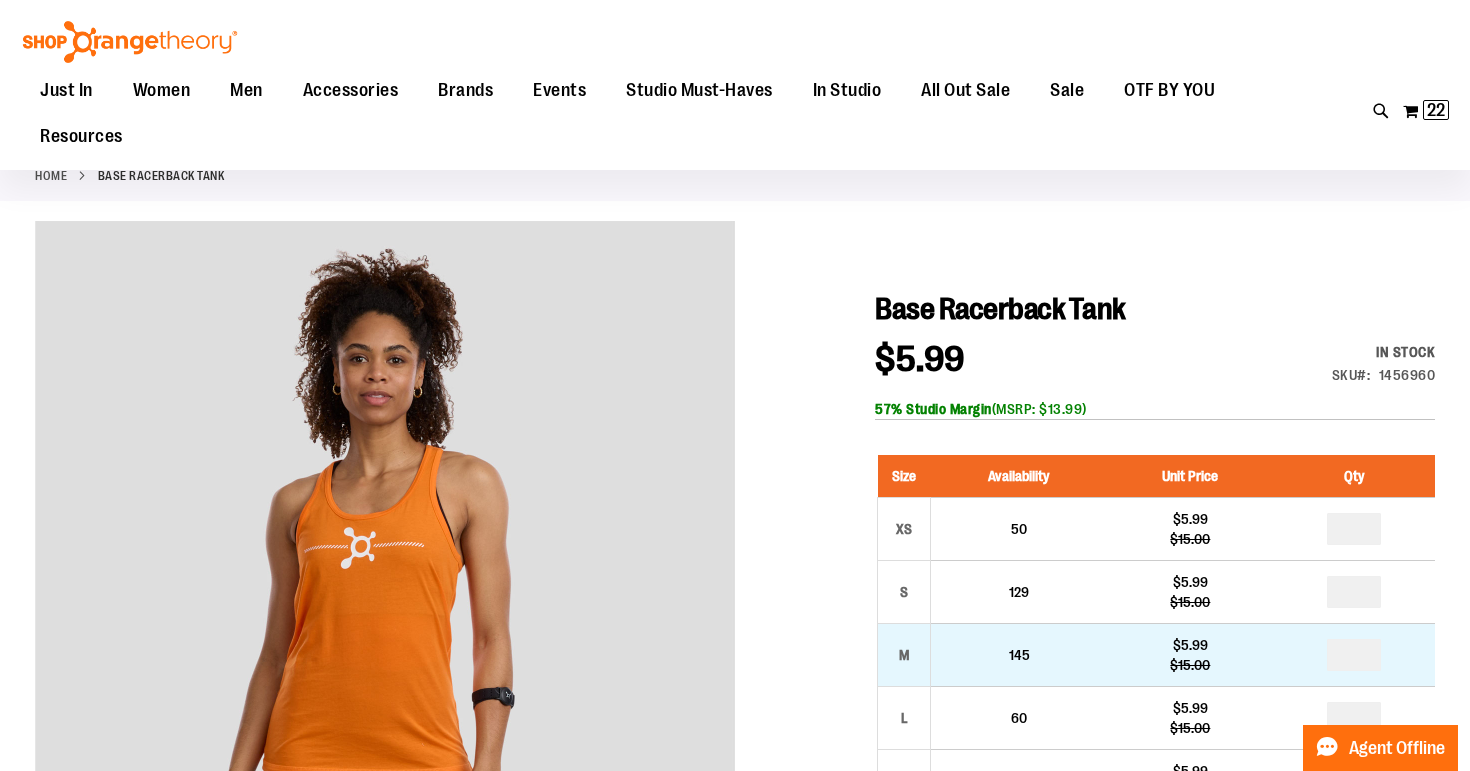 scroll, scrollTop: 257, scrollLeft: 0, axis: vertical 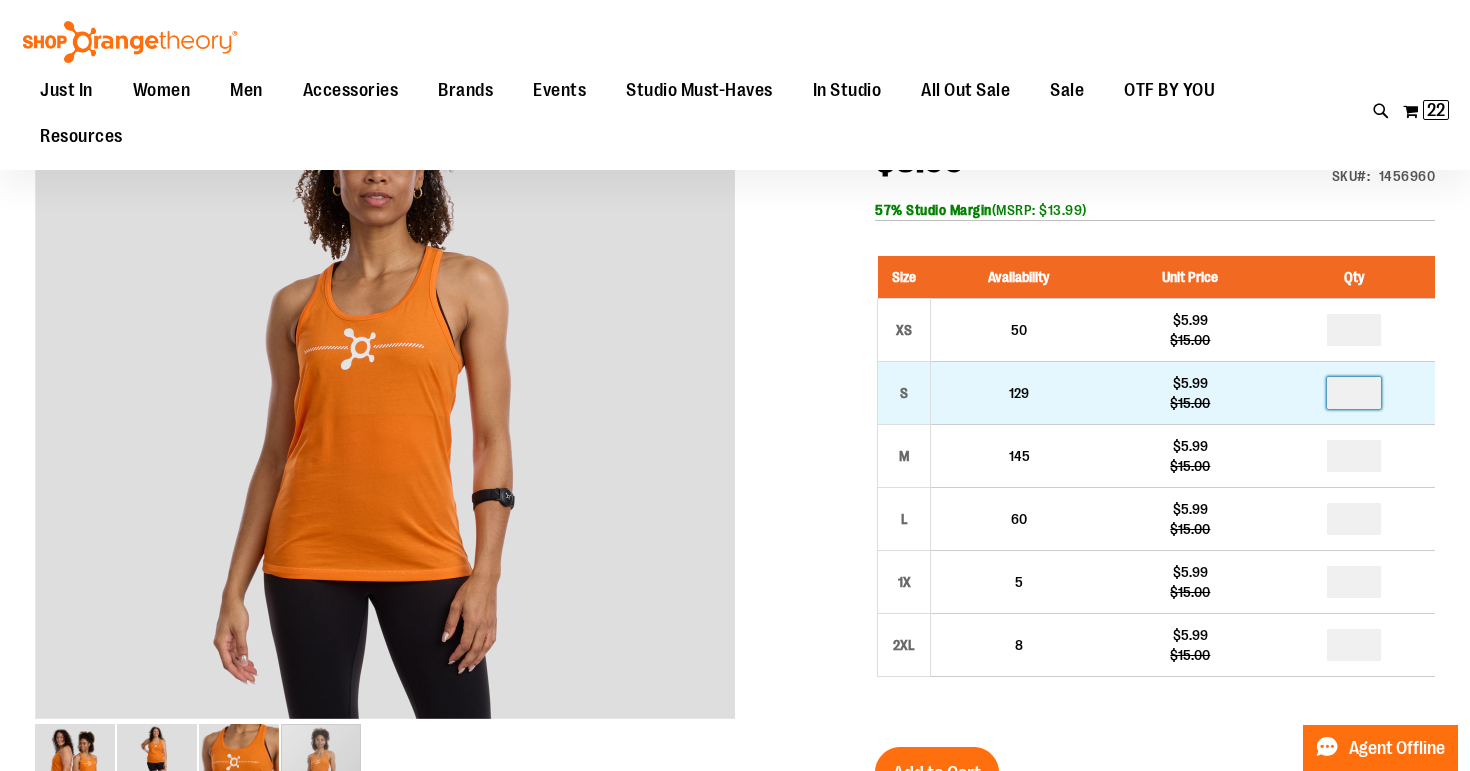 click at bounding box center [1354, 393] 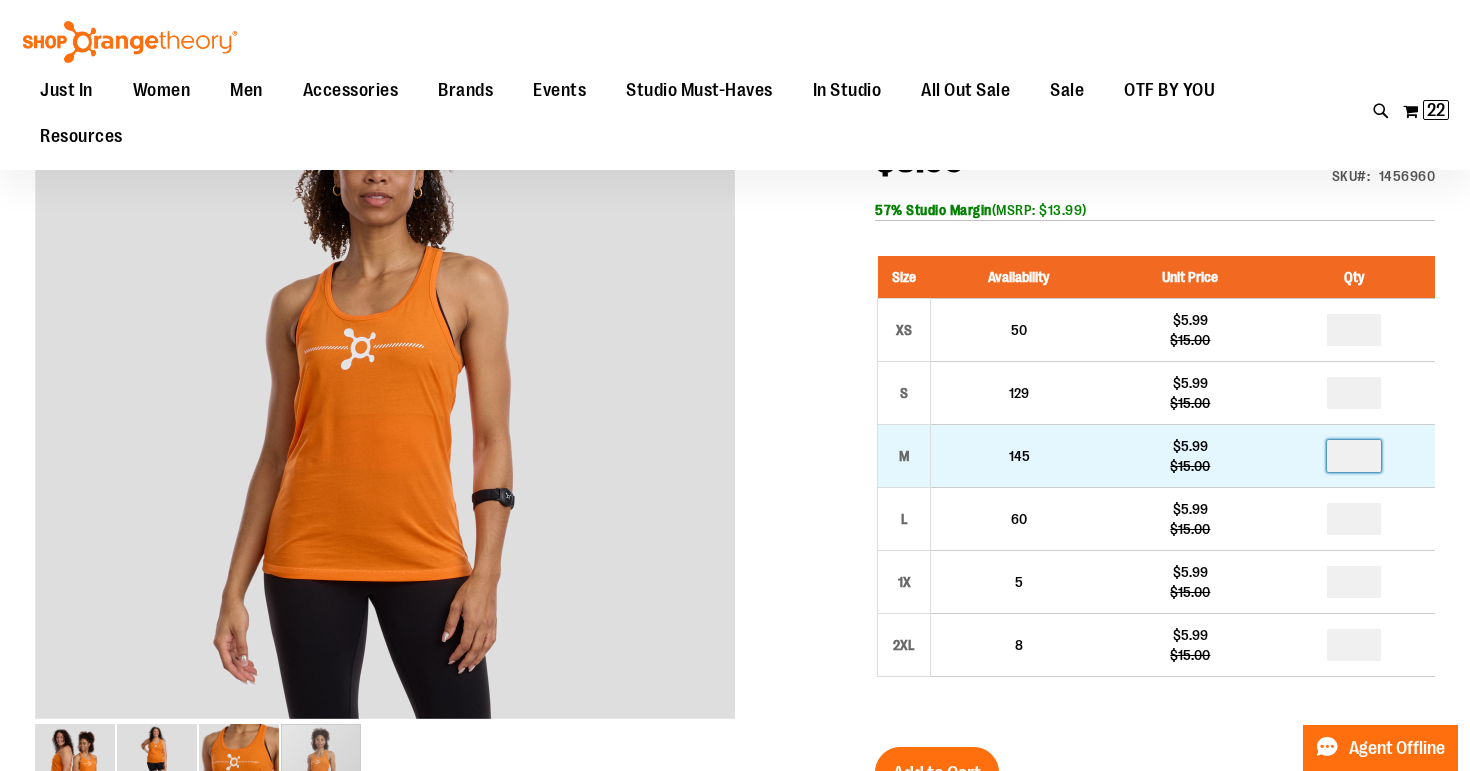 click at bounding box center [1354, 456] 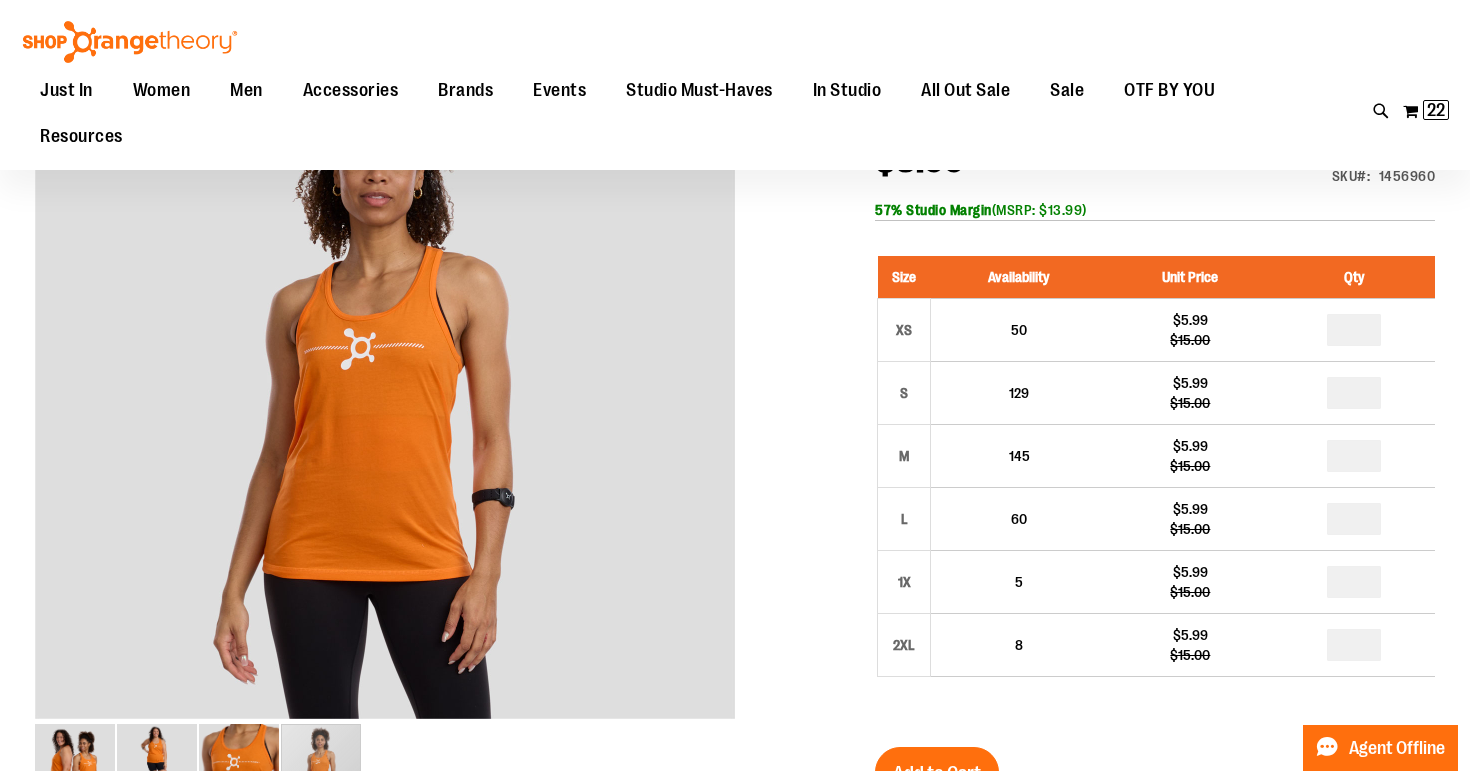 type on "*" 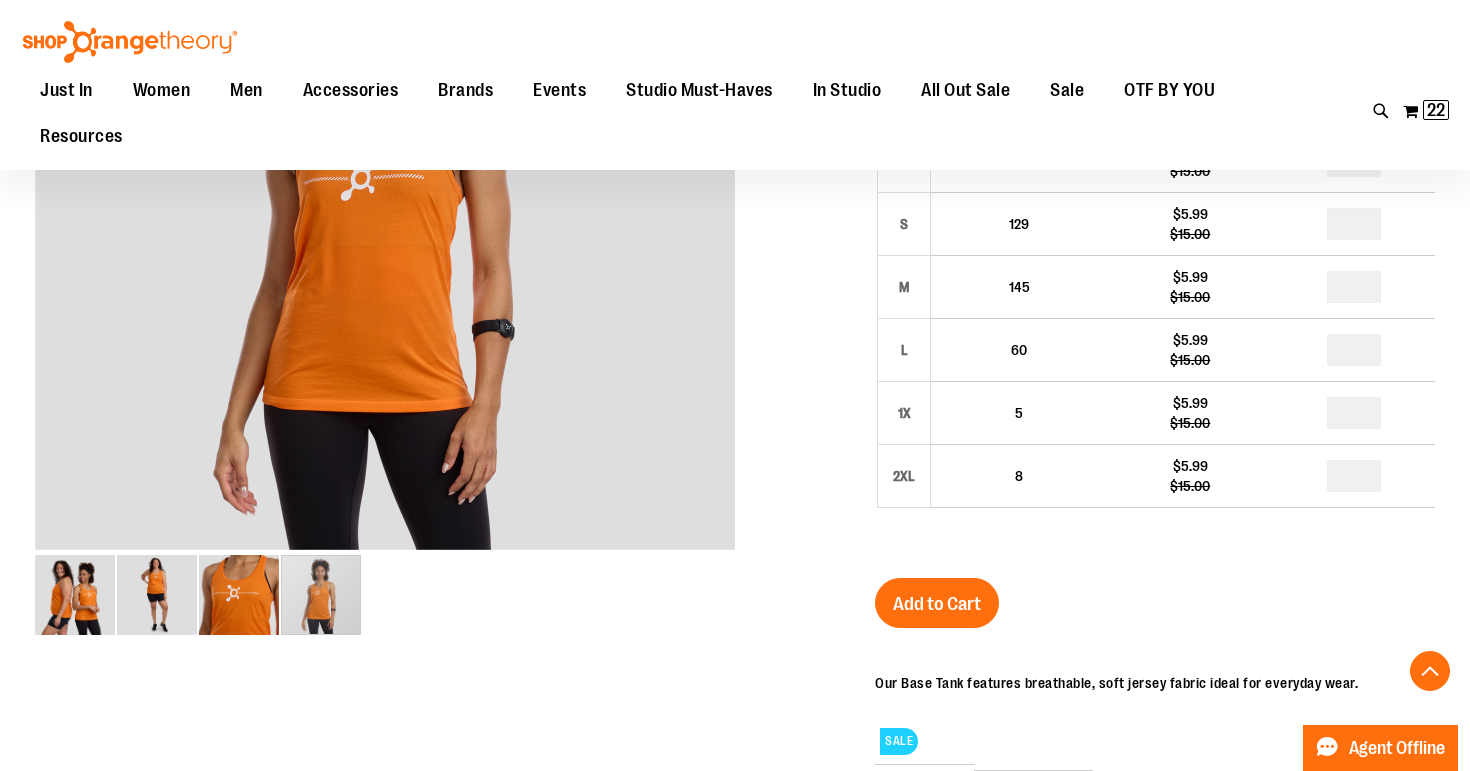 scroll, scrollTop: 439, scrollLeft: 0, axis: vertical 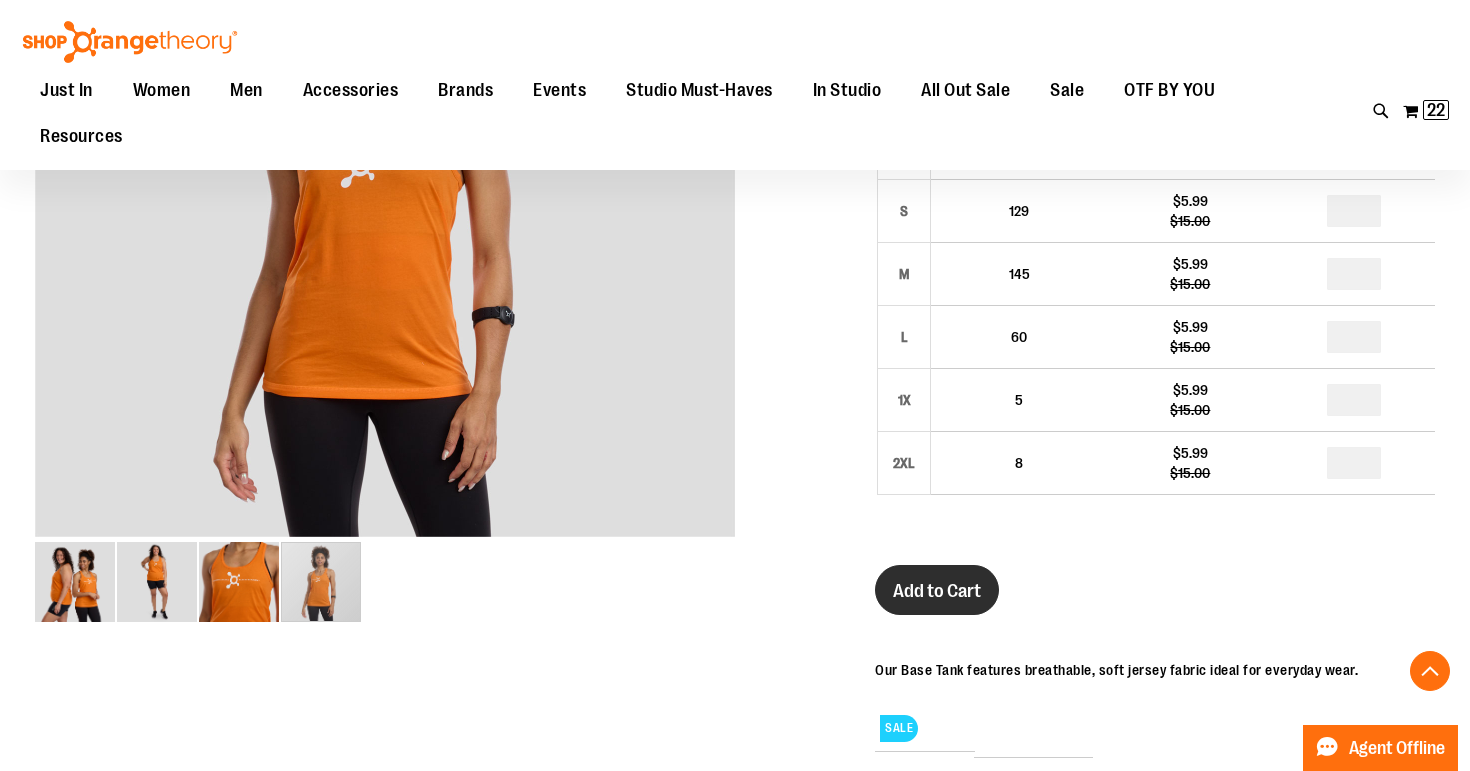 click on "Add to Cart" at bounding box center (937, 590) 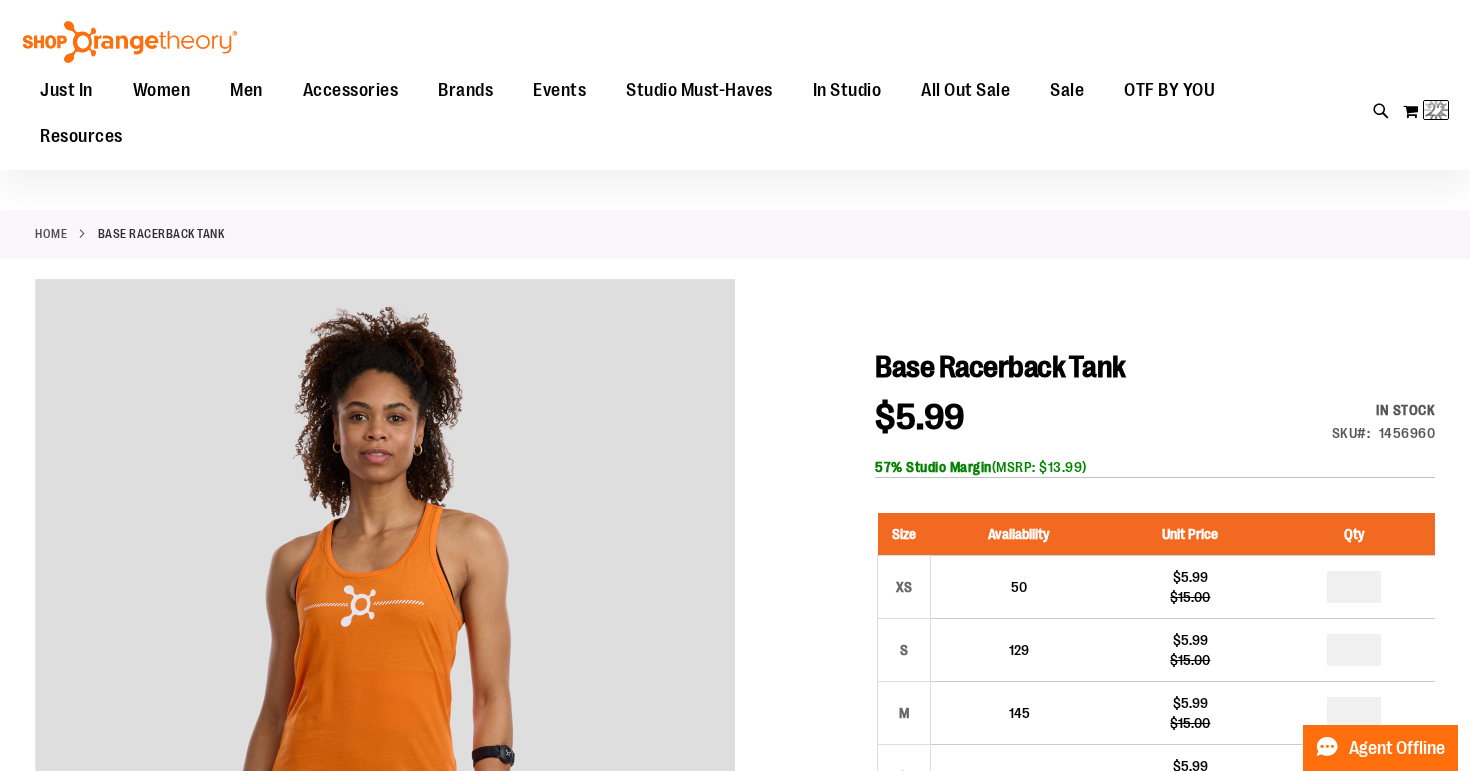 scroll, scrollTop: 0, scrollLeft: 0, axis: both 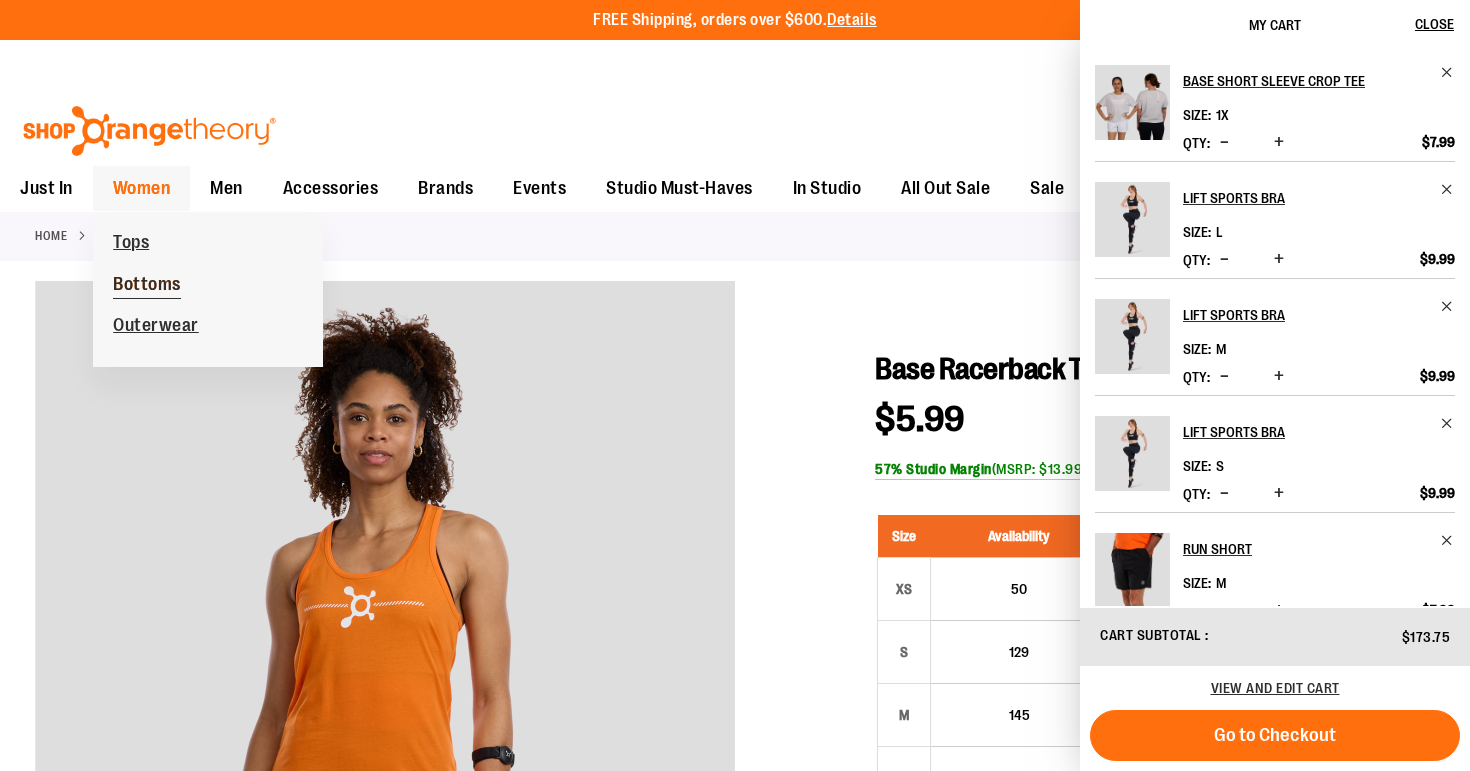 click on "Bottoms" at bounding box center [147, 286] 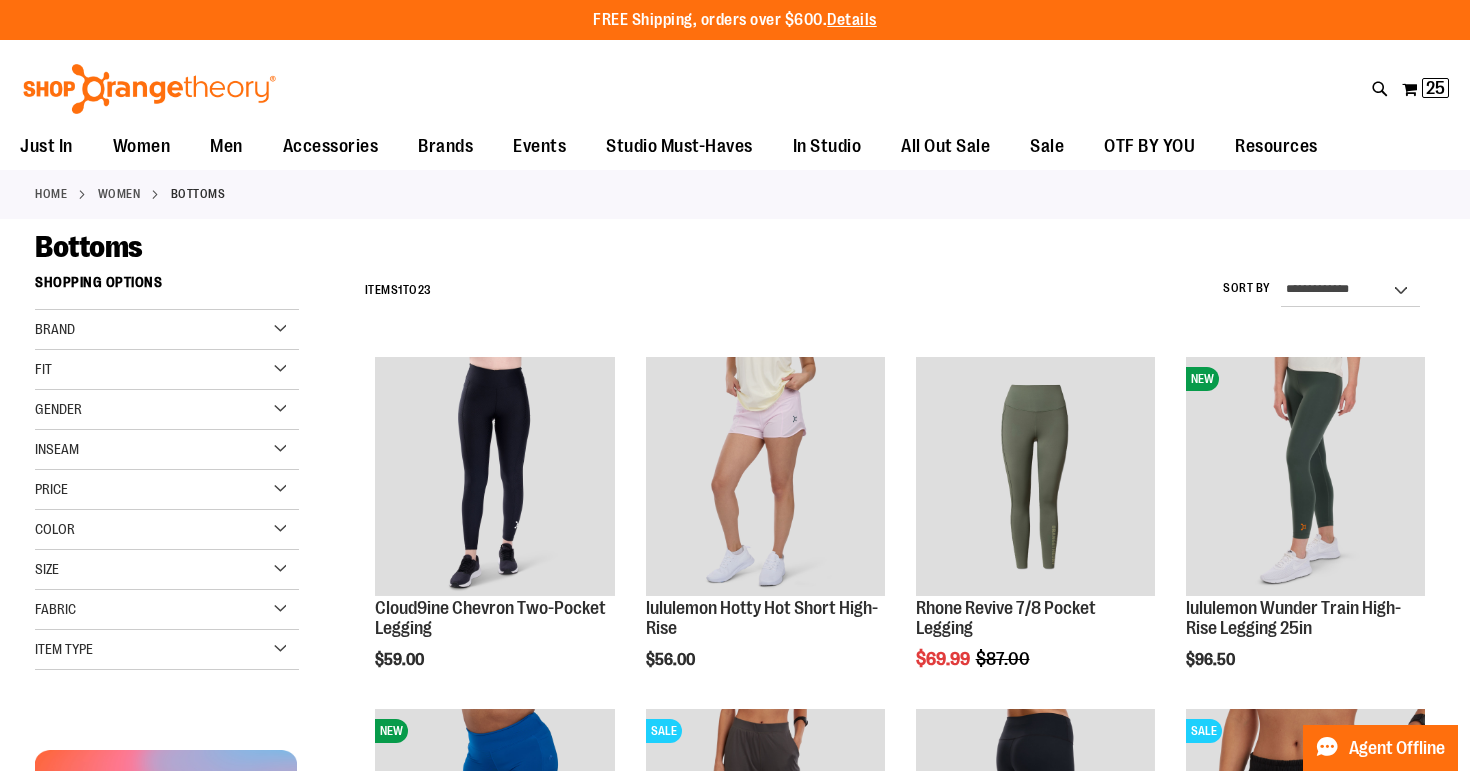 scroll, scrollTop: 0, scrollLeft: 0, axis: both 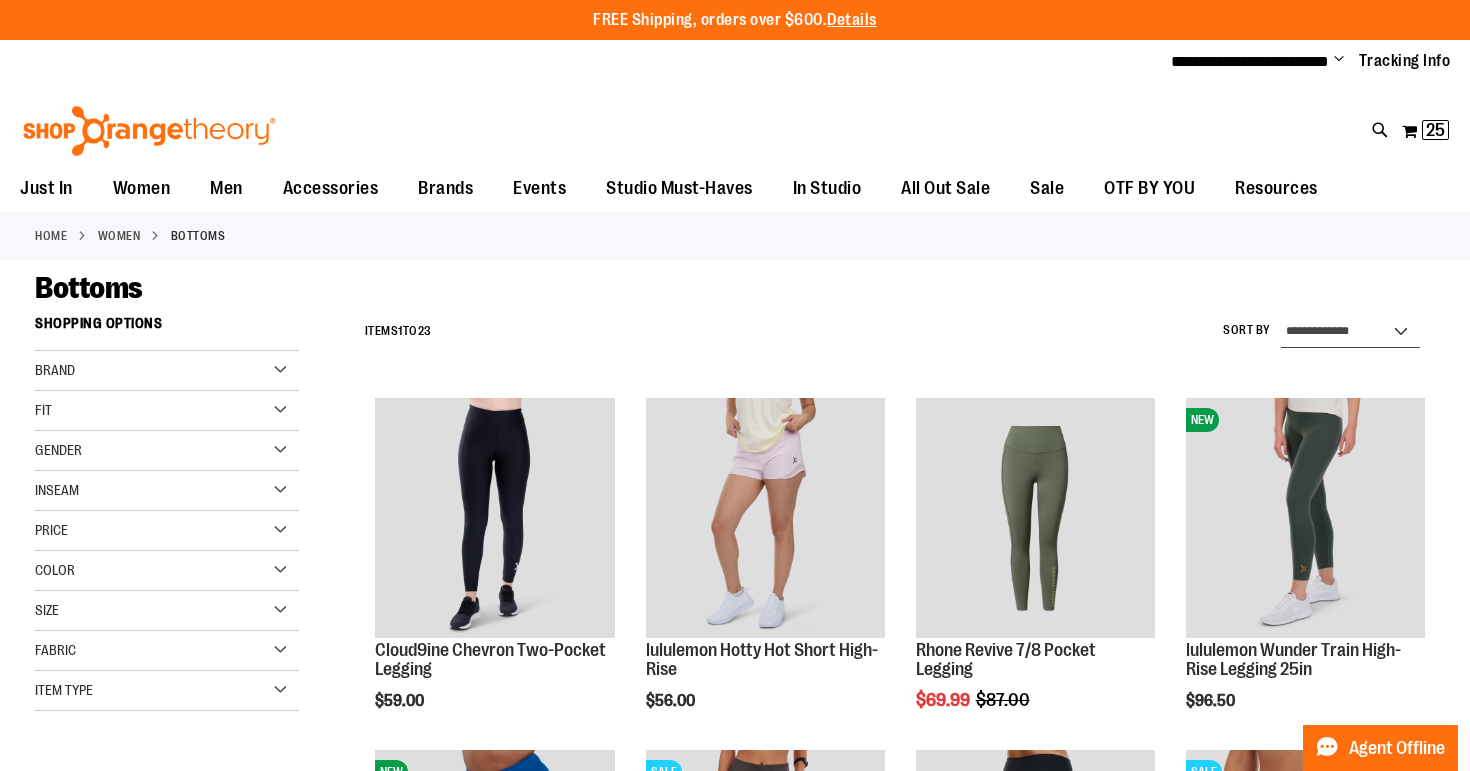 select on "*********" 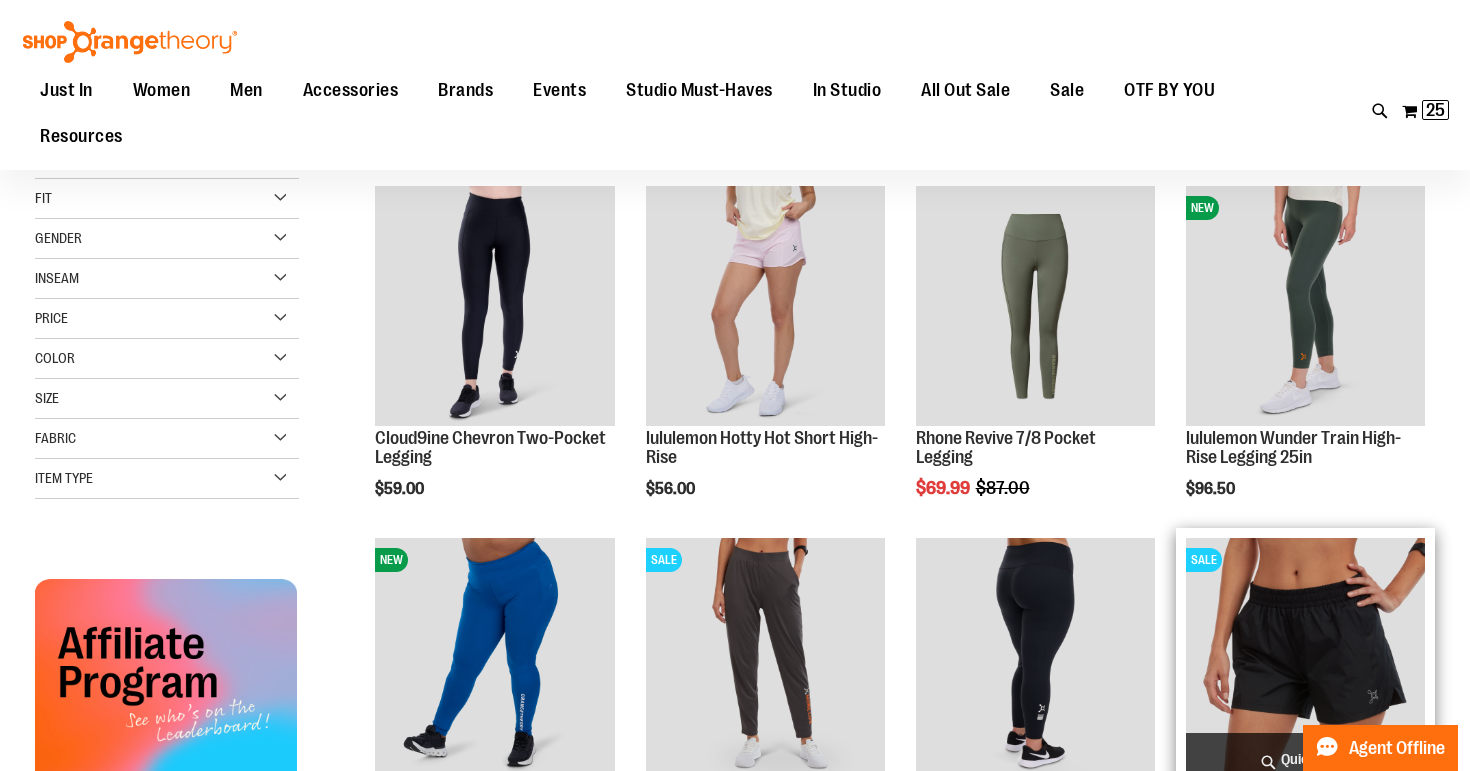 scroll, scrollTop: 0, scrollLeft: 0, axis: both 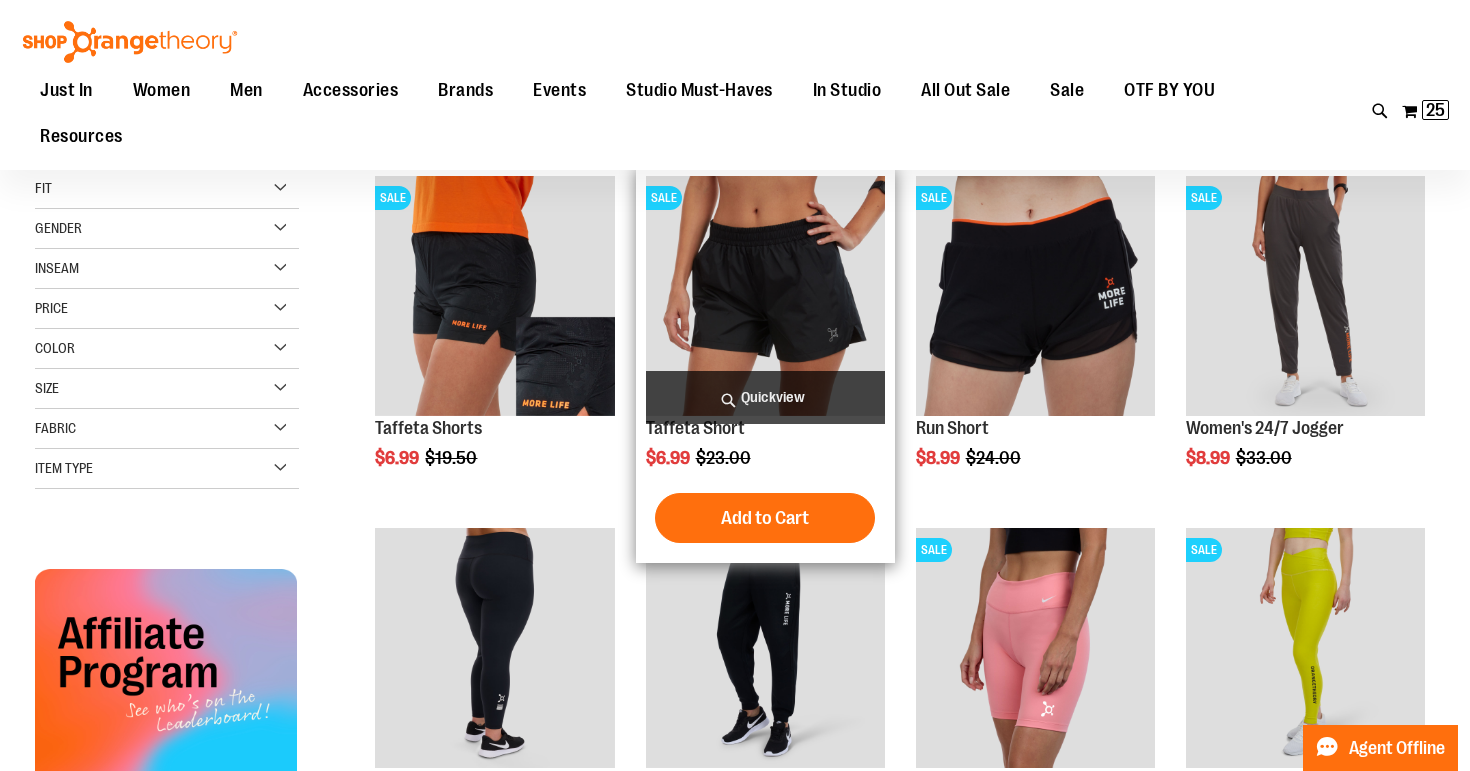 click at bounding box center [765, 295] 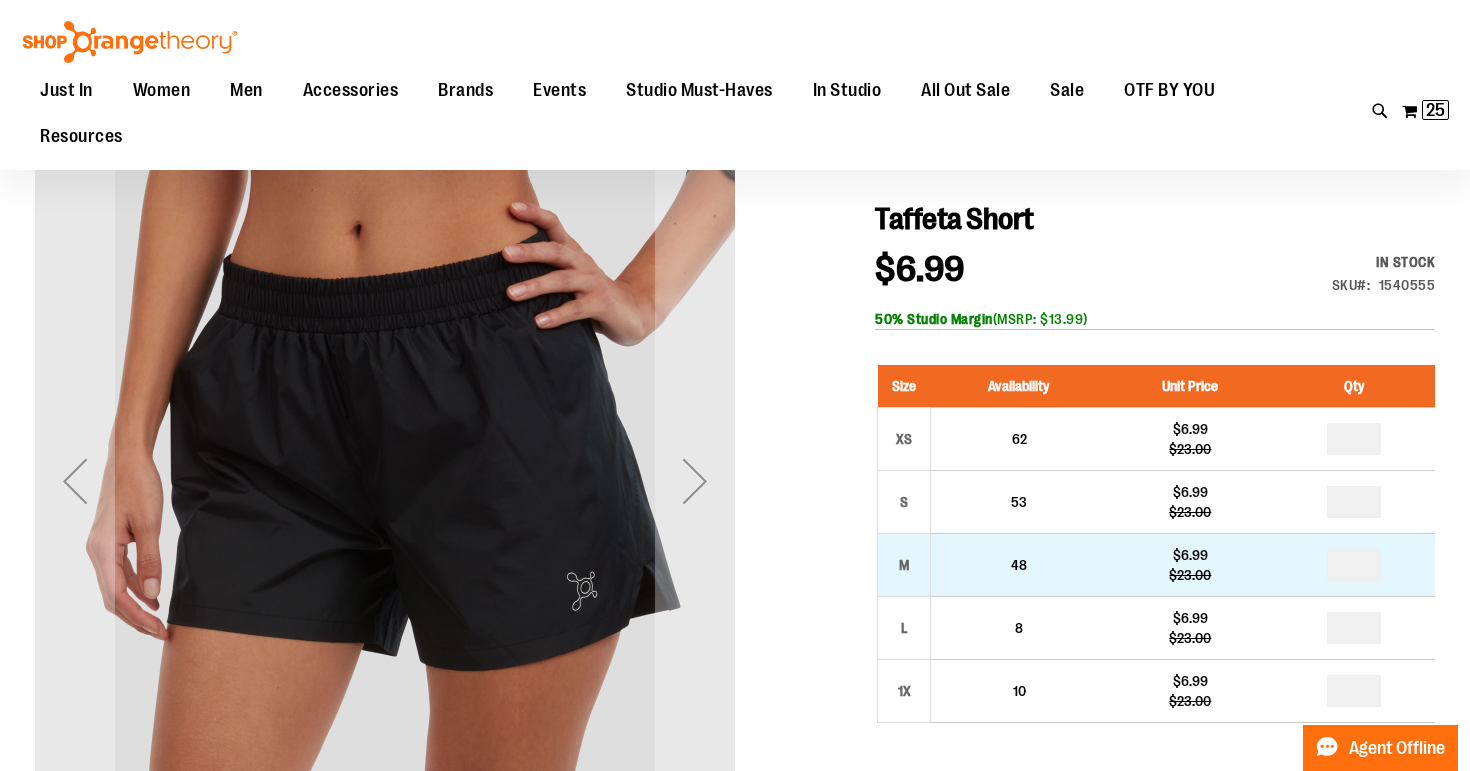 scroll, scrollTop: 184, scrollLeft: 0, axis: vertical 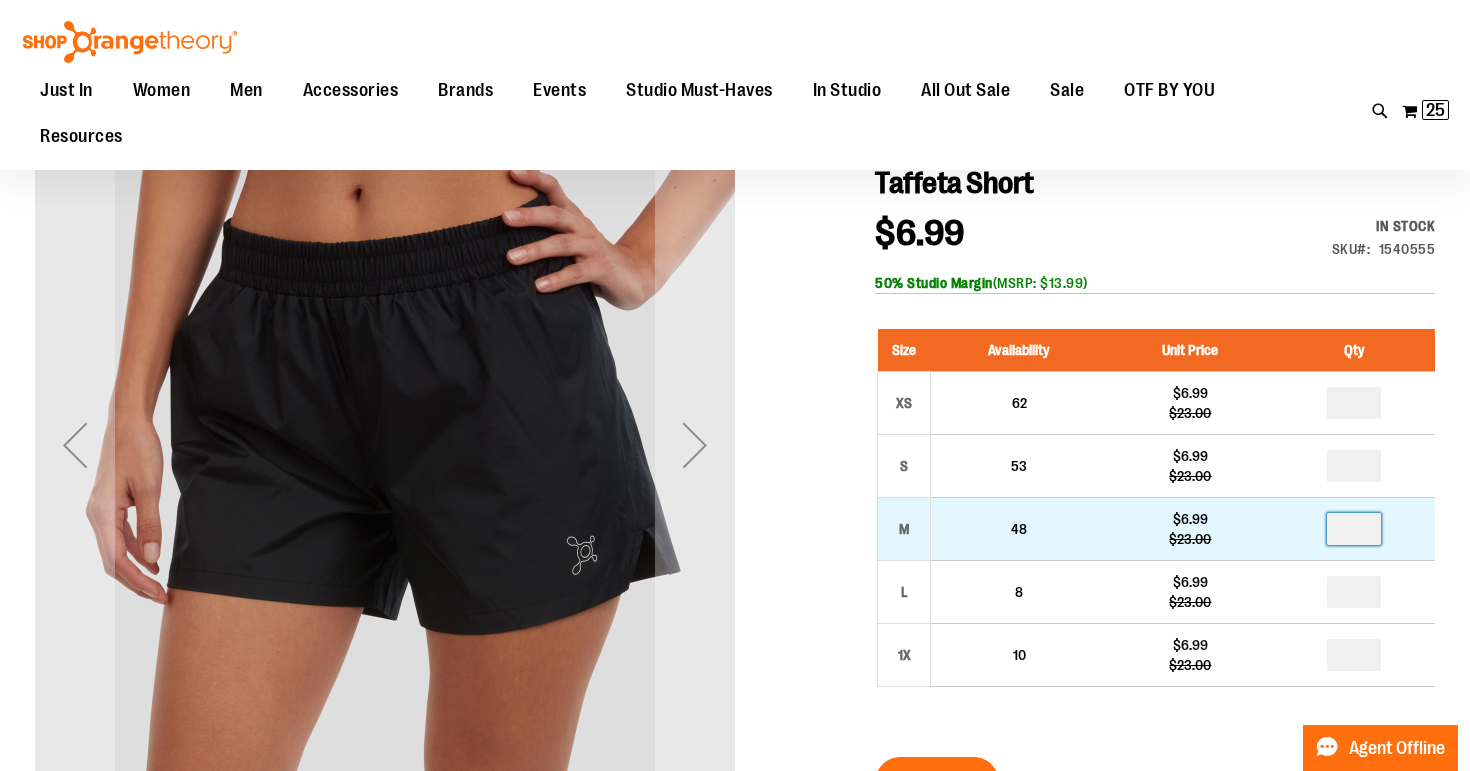 click at bounding box center (1354, 529) 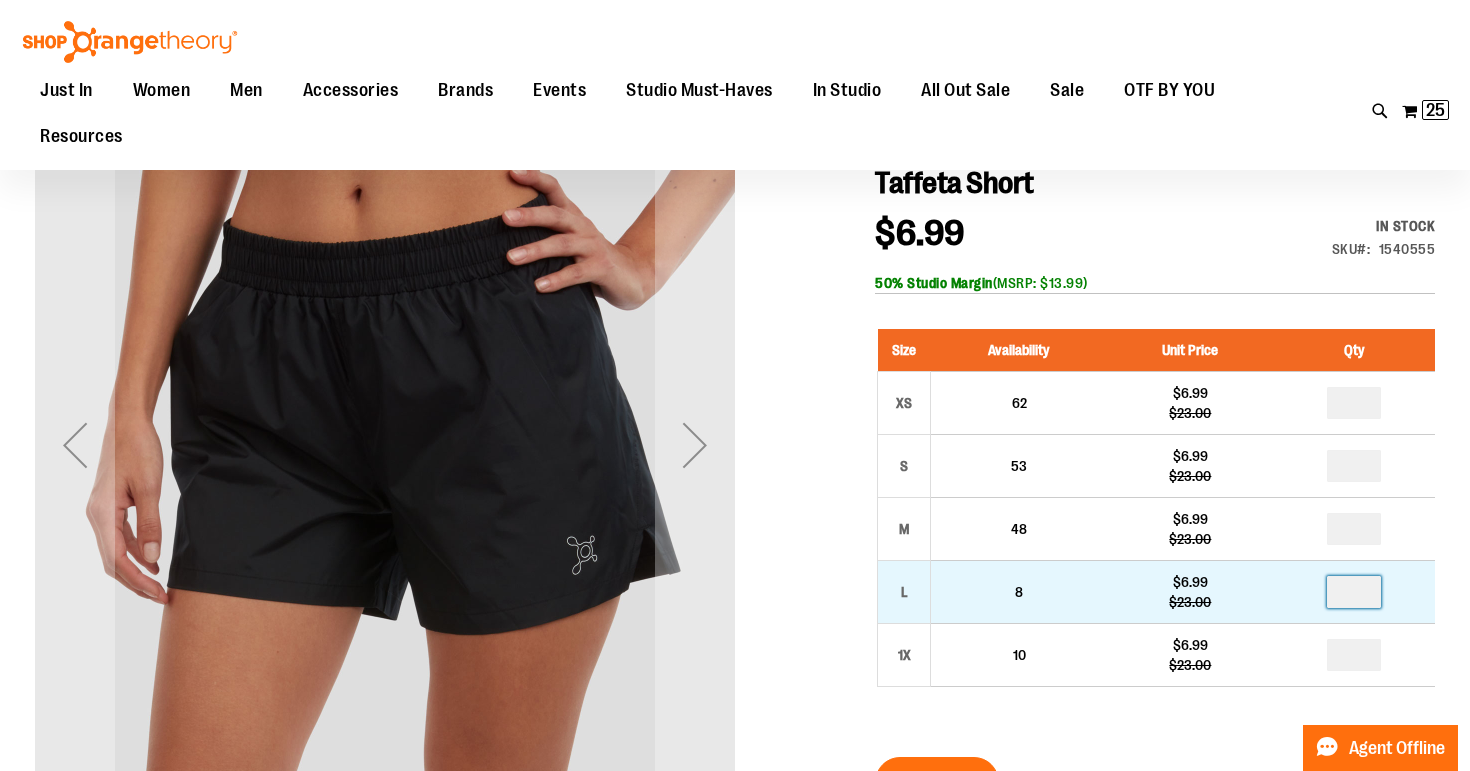 type on "*" 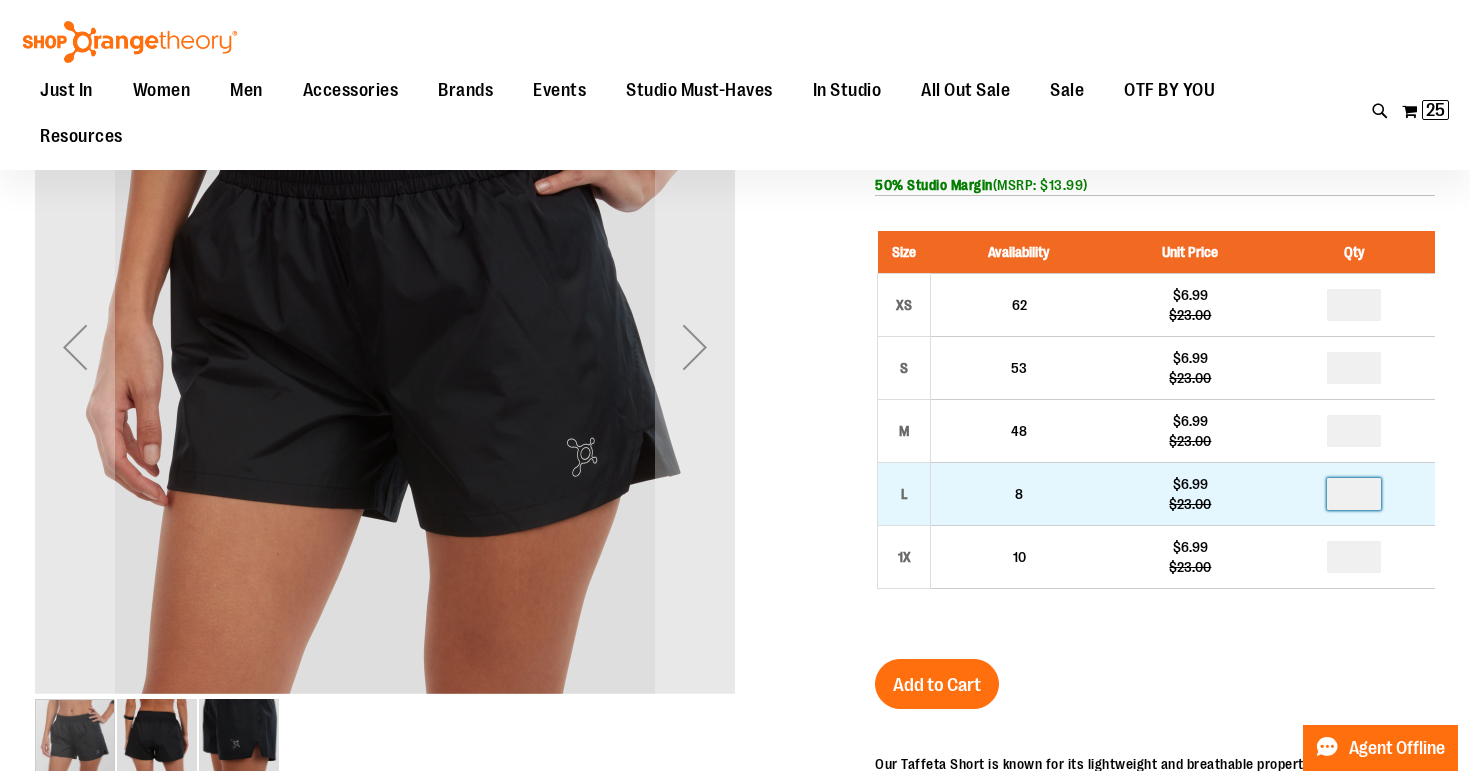 scroll, scrollTop: 339, scrollLeft: 0, axis: vertical 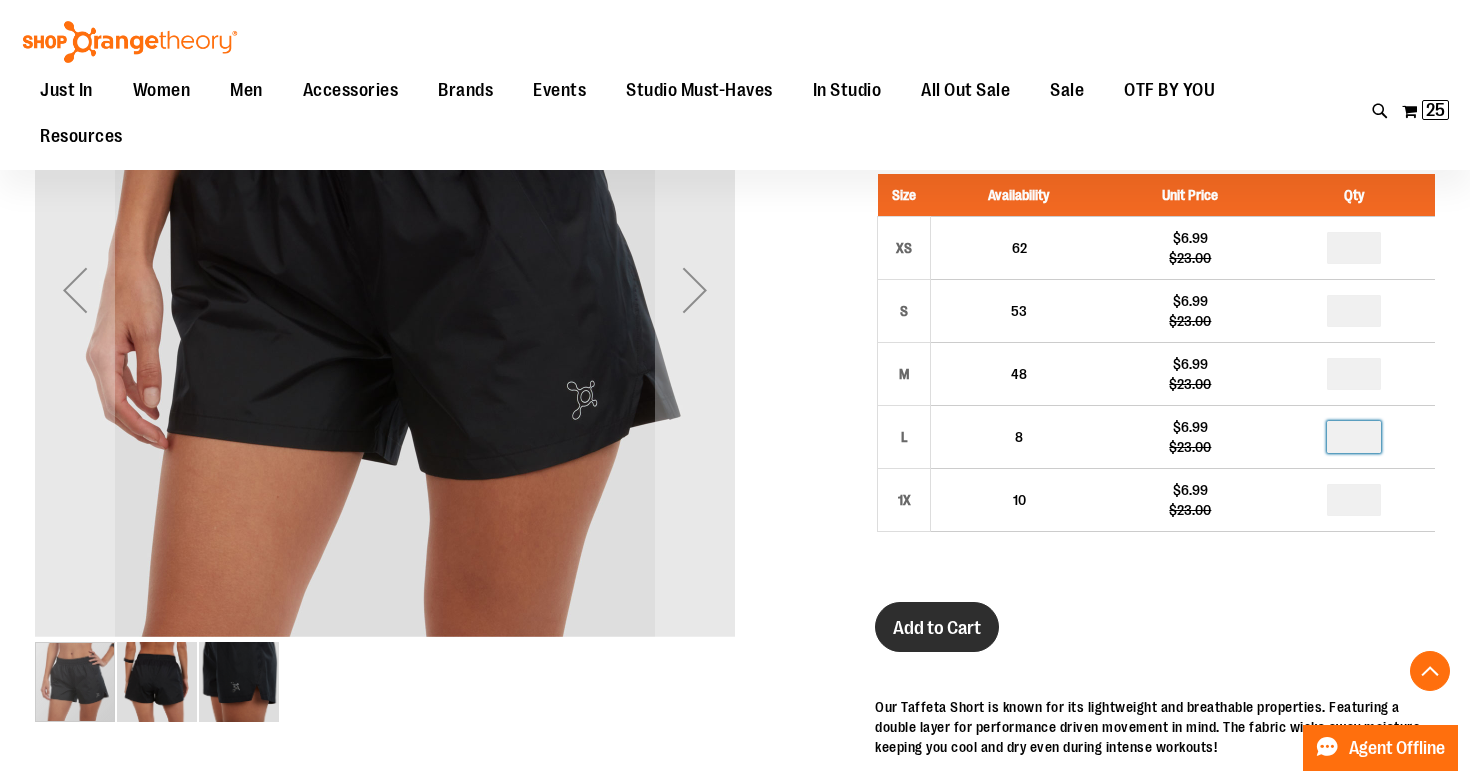 click on "Add to Cart" at bounding box center (937, 627) 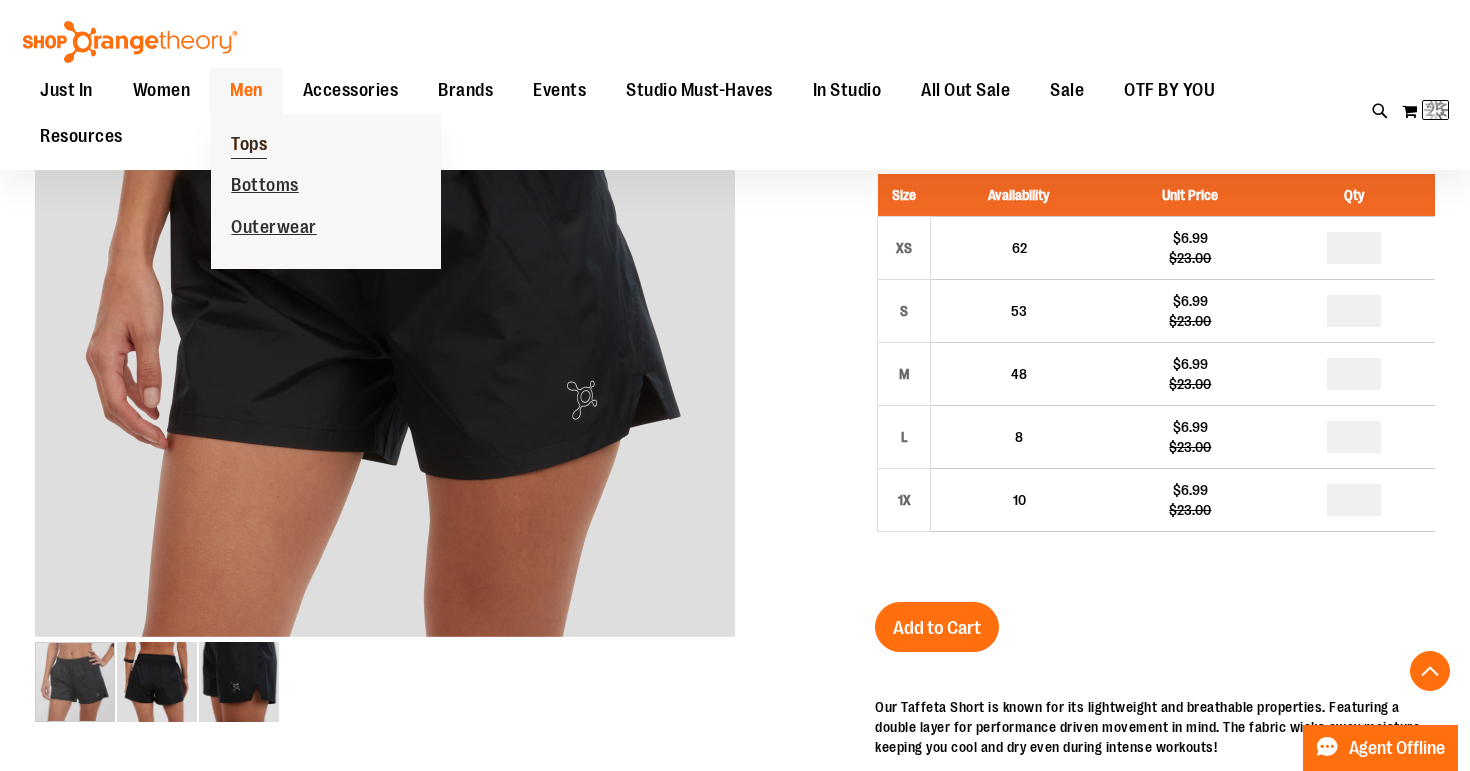 click on "Tops" at bounding box center (249, 146) 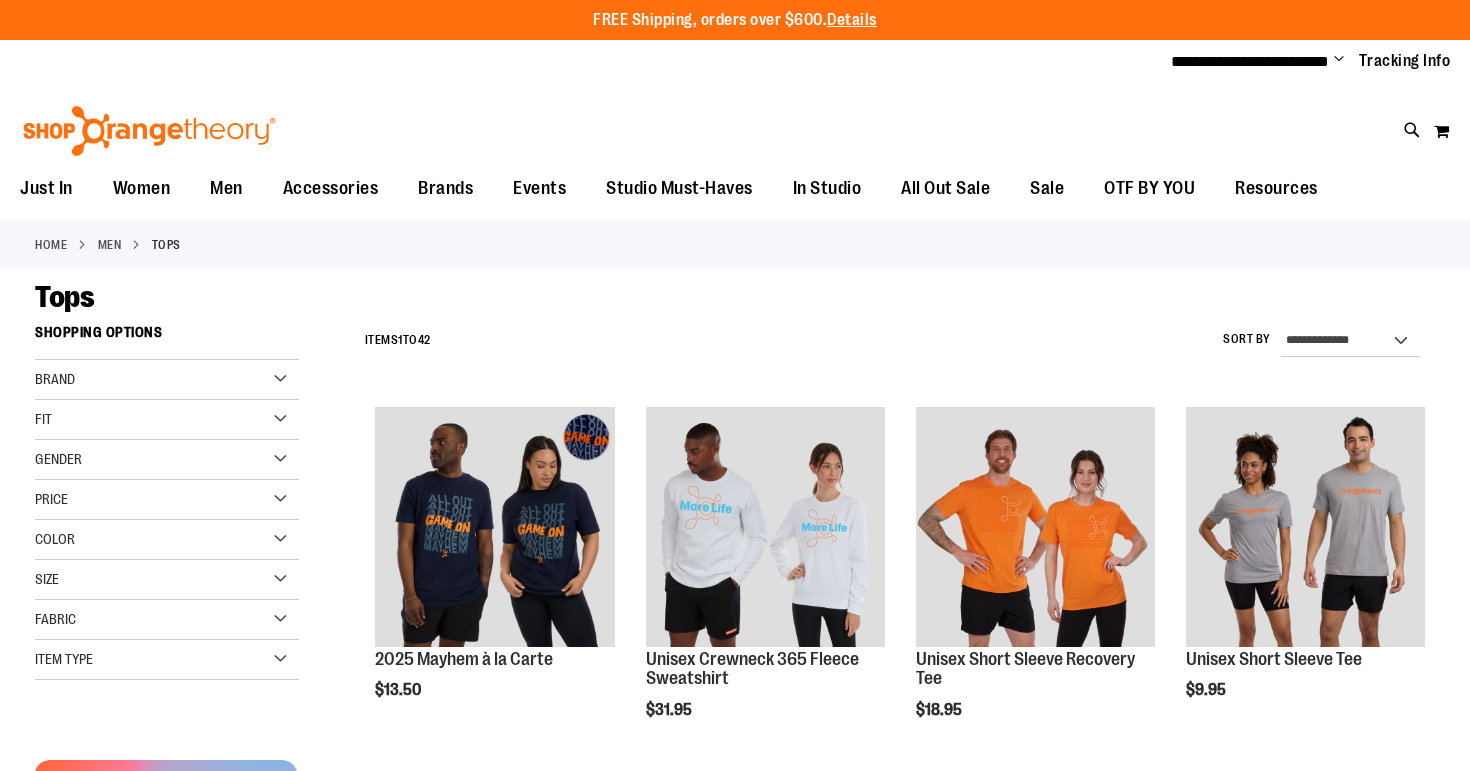 scroll, scrollTop: 0, scrollLeft: 0, axis: both 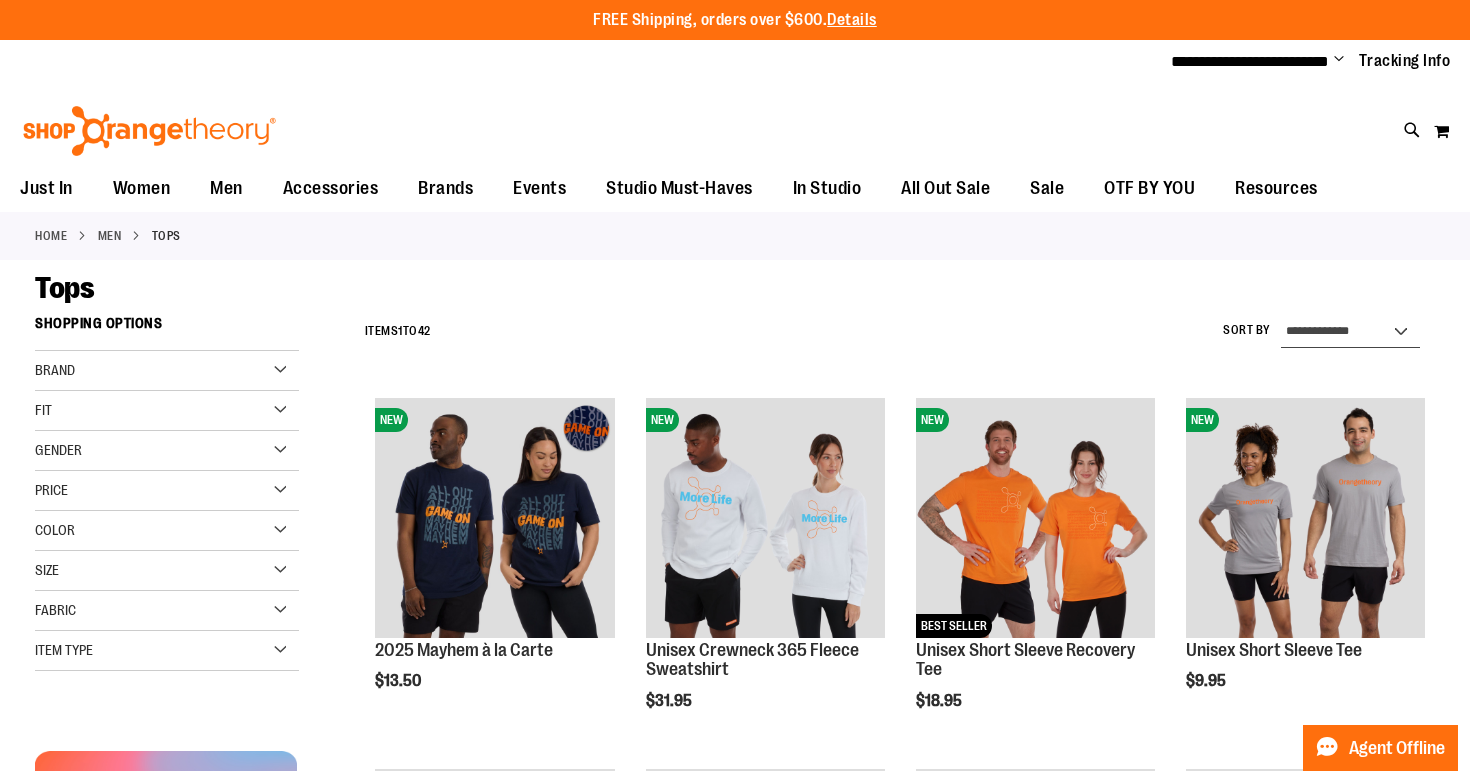 select on "*********" 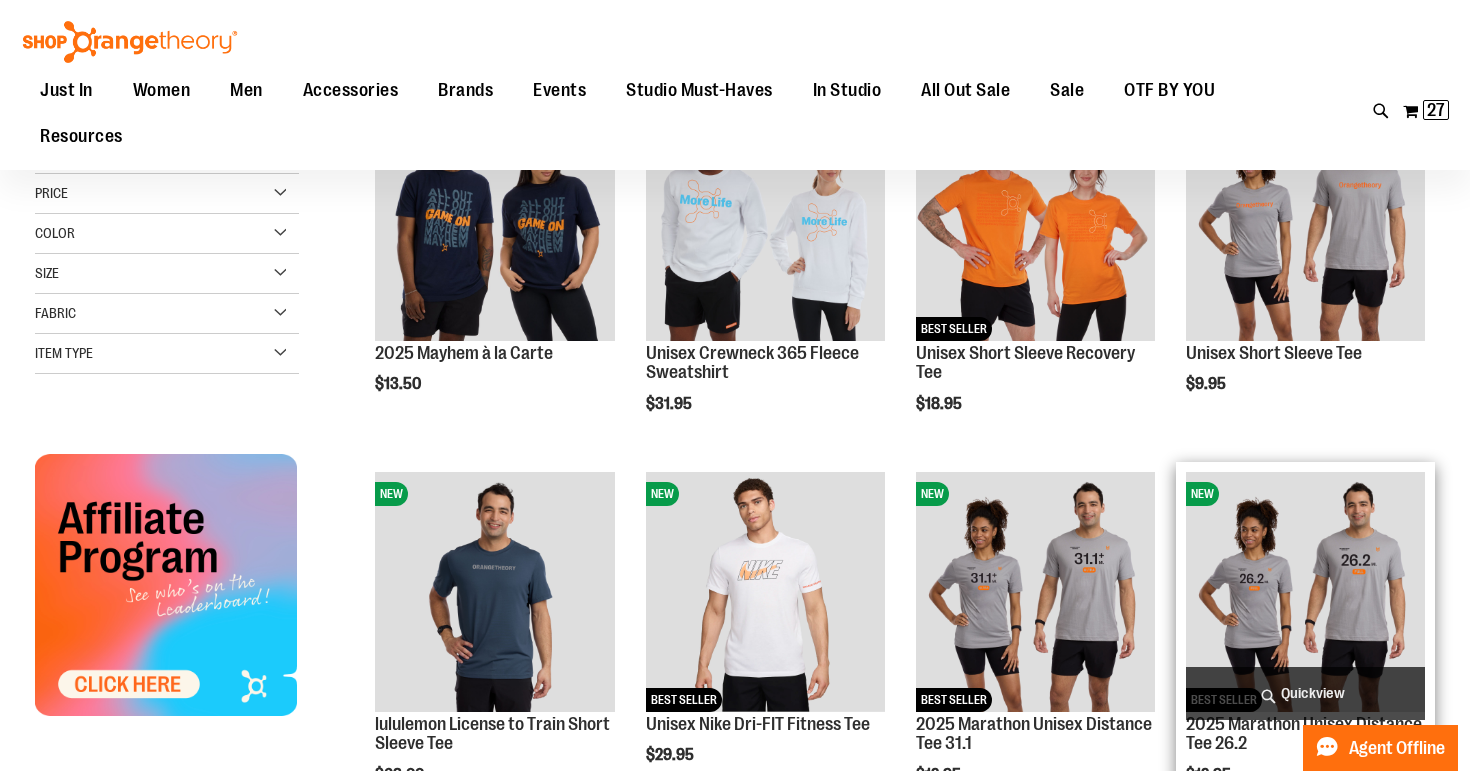 scroll, scrollTop: 304, scrollLeft: 0, axis: vertical 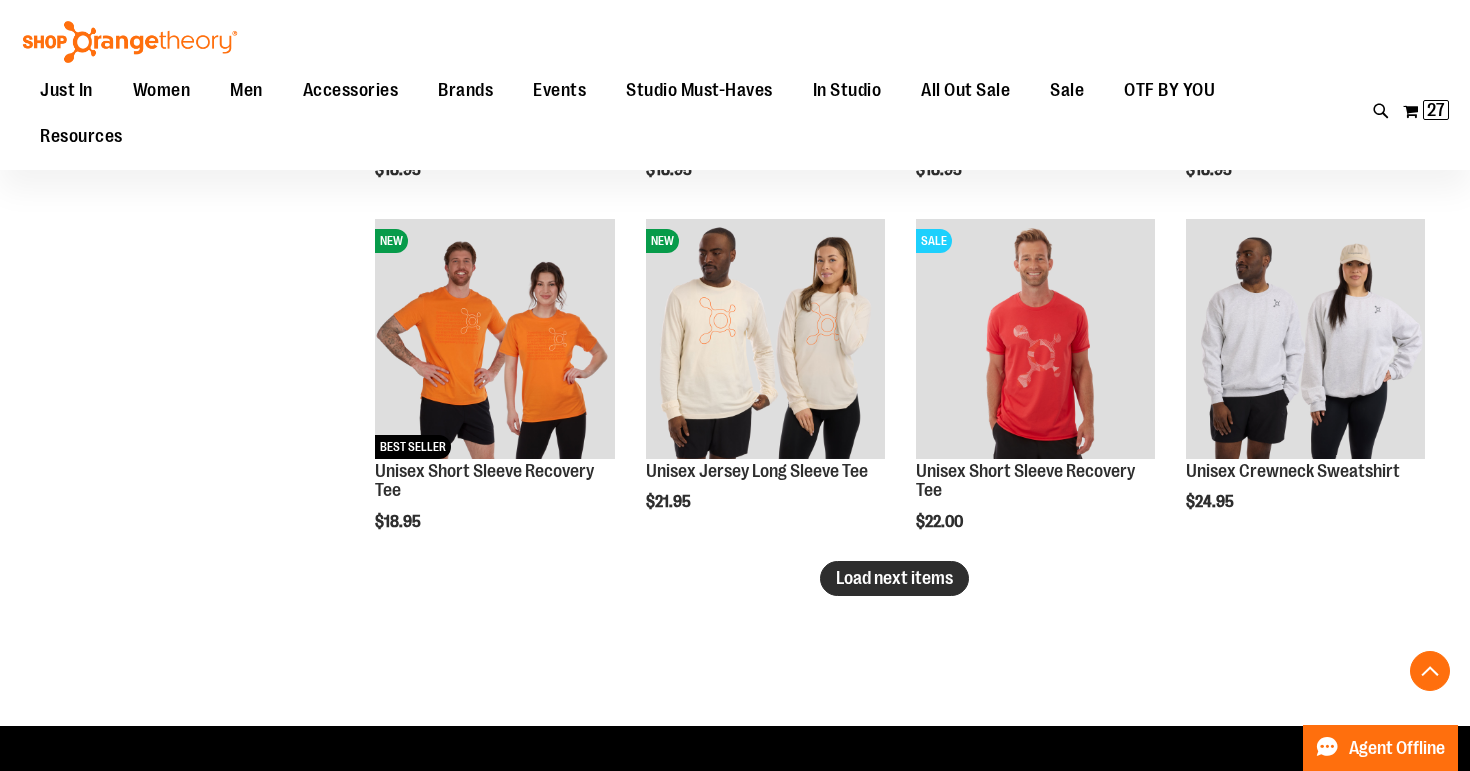click on "Load next items" at bounding box center [894, 578] 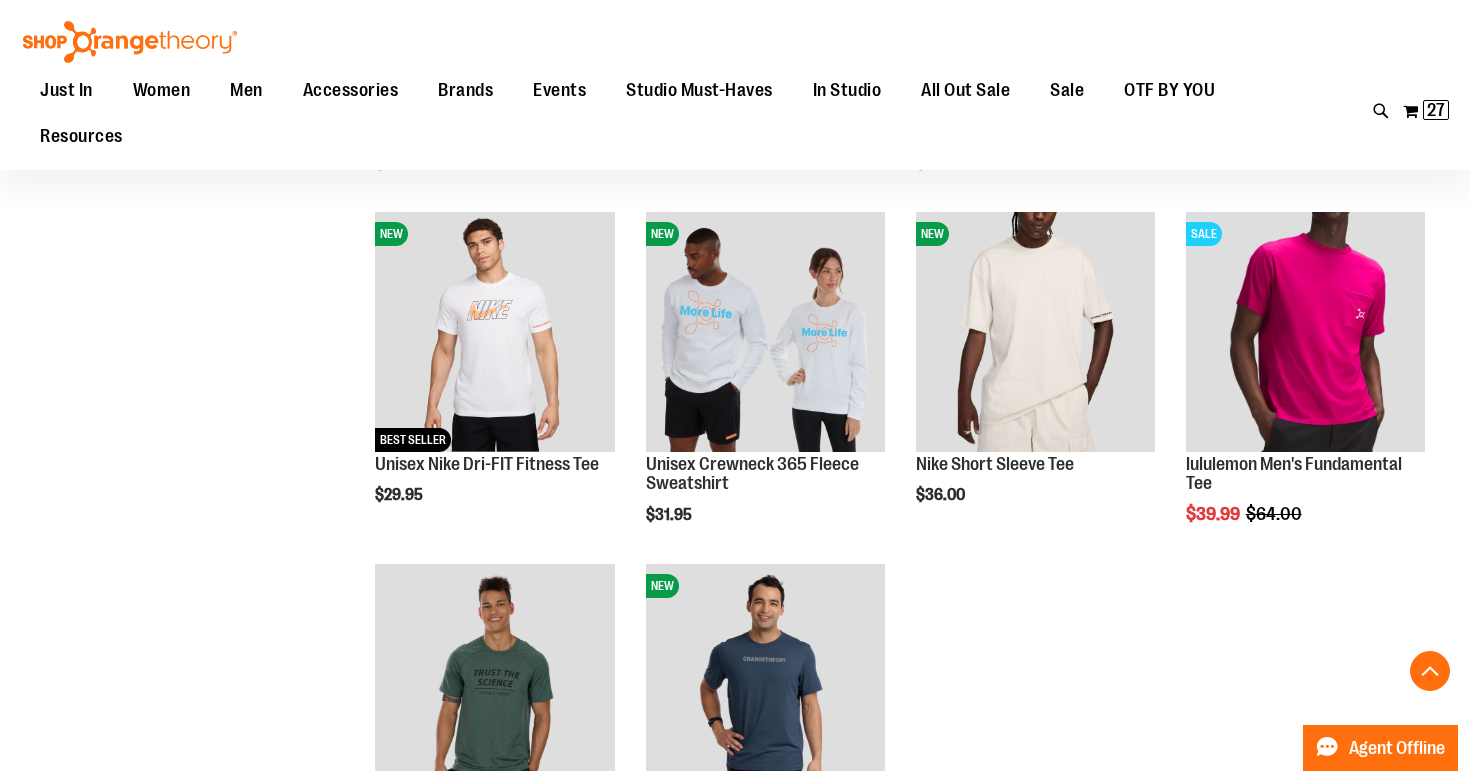 scroll, scrollTop: 3392, scrollLeft: 0, axis: vertical 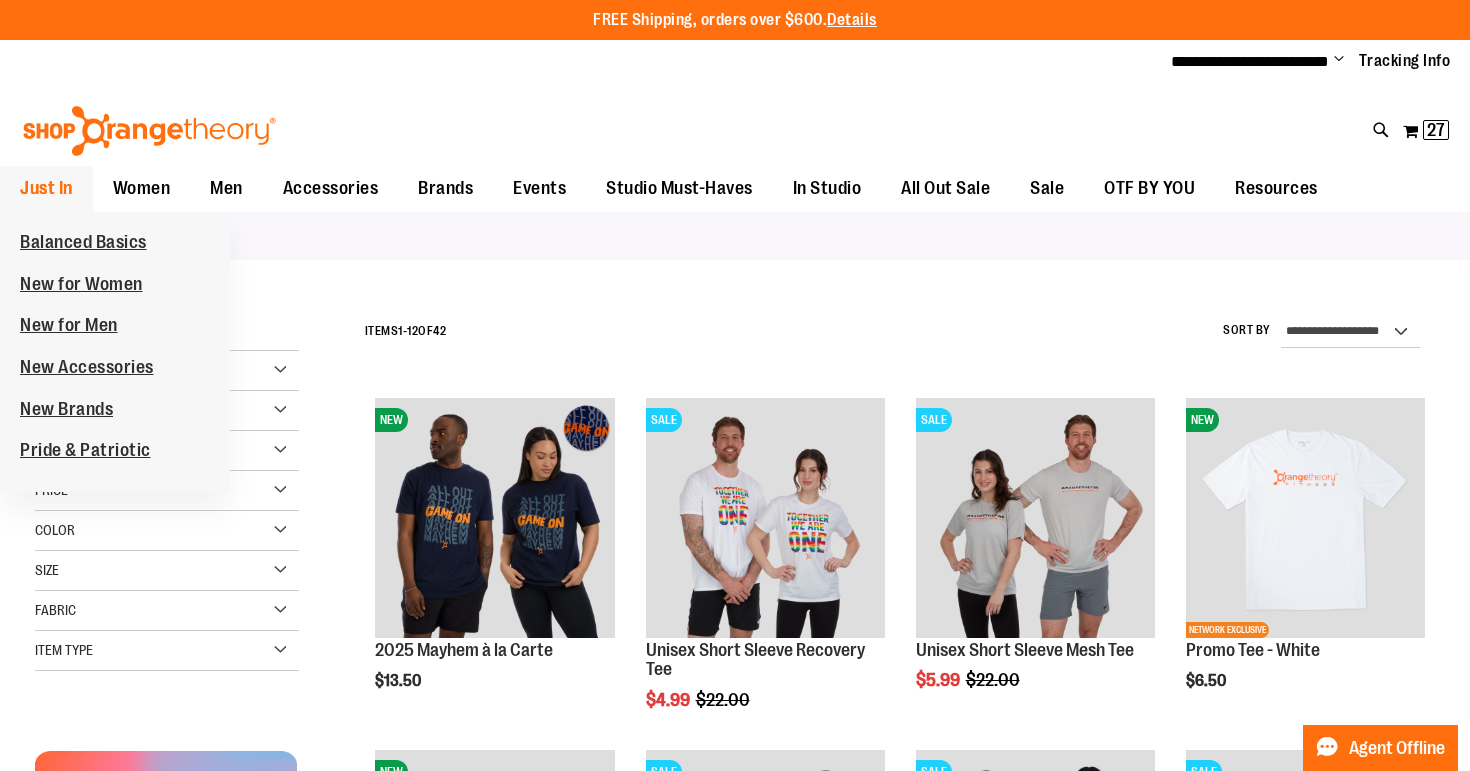 click on "Just In" at bounding box center (46, 188) 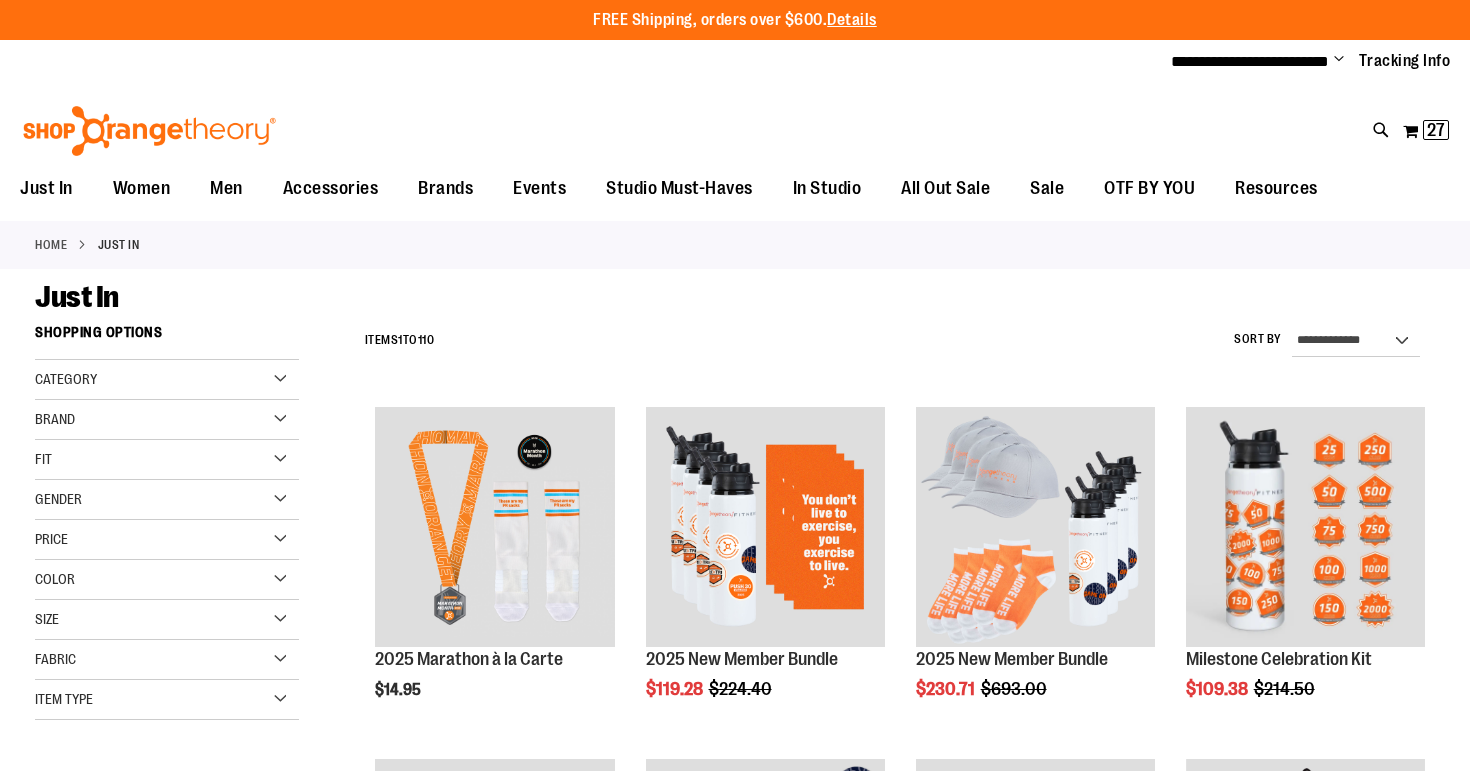 scroll, scrollTop: 0, scrollLeft: 0, axis: both 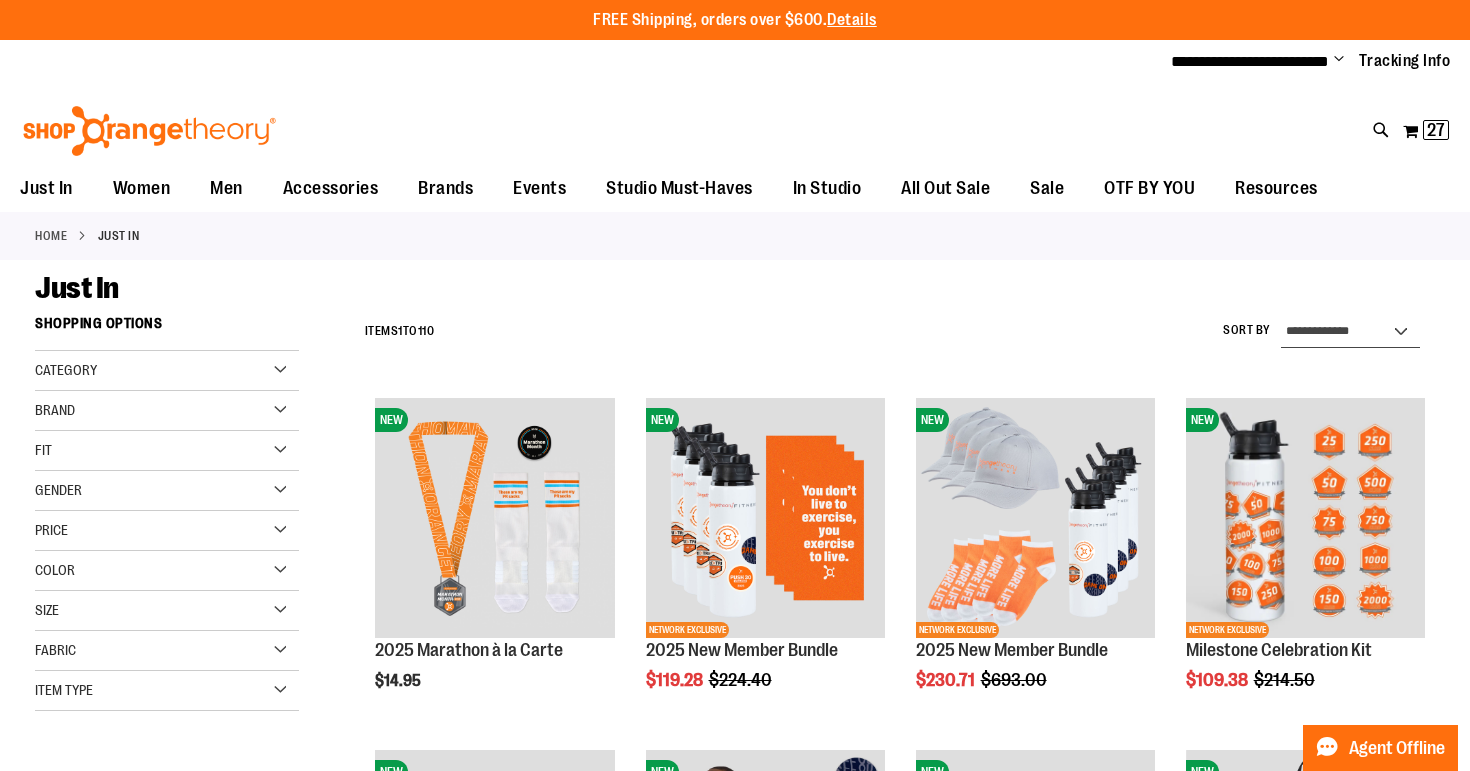 select on "*********" 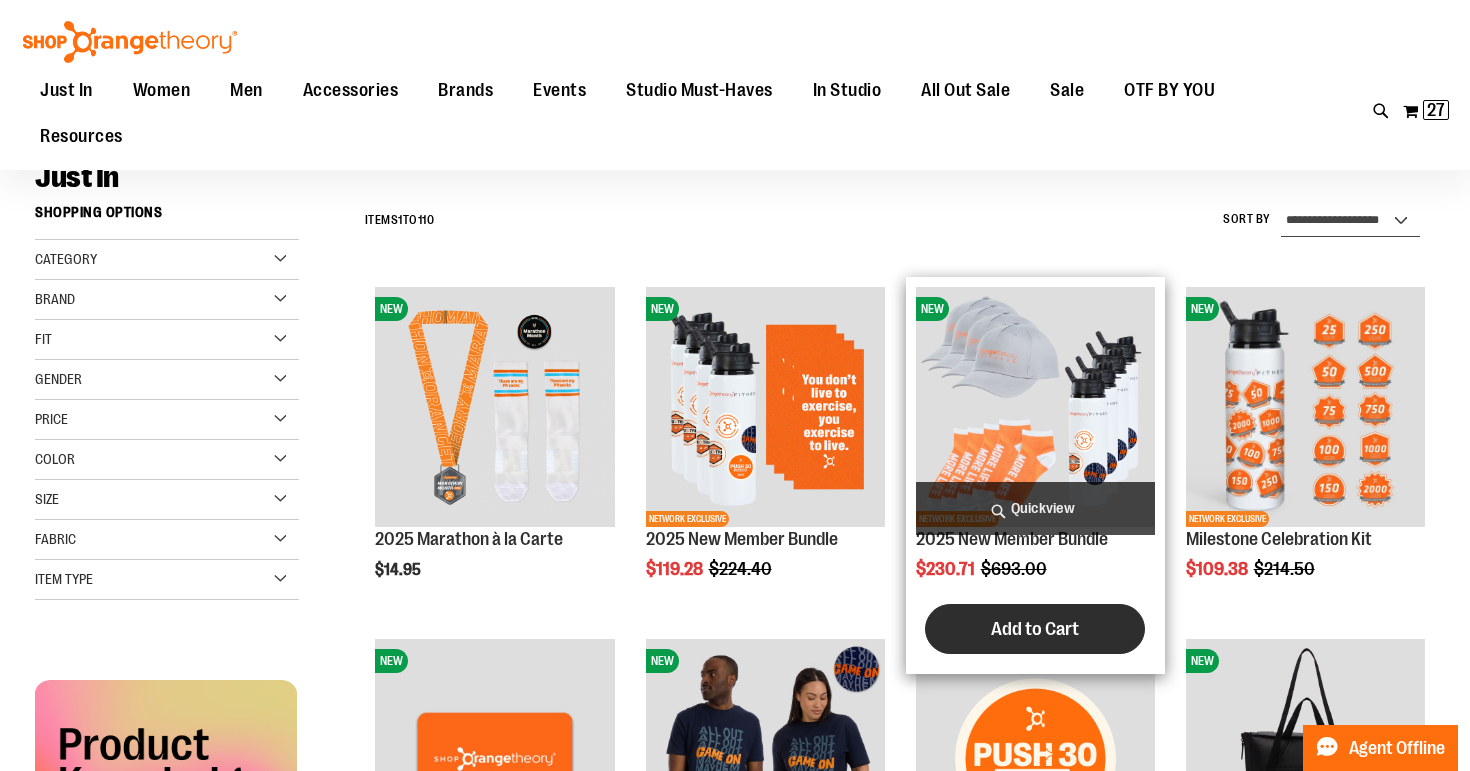 scroll, scrollTop: 104, scrollLeft: 0, axis: vertical 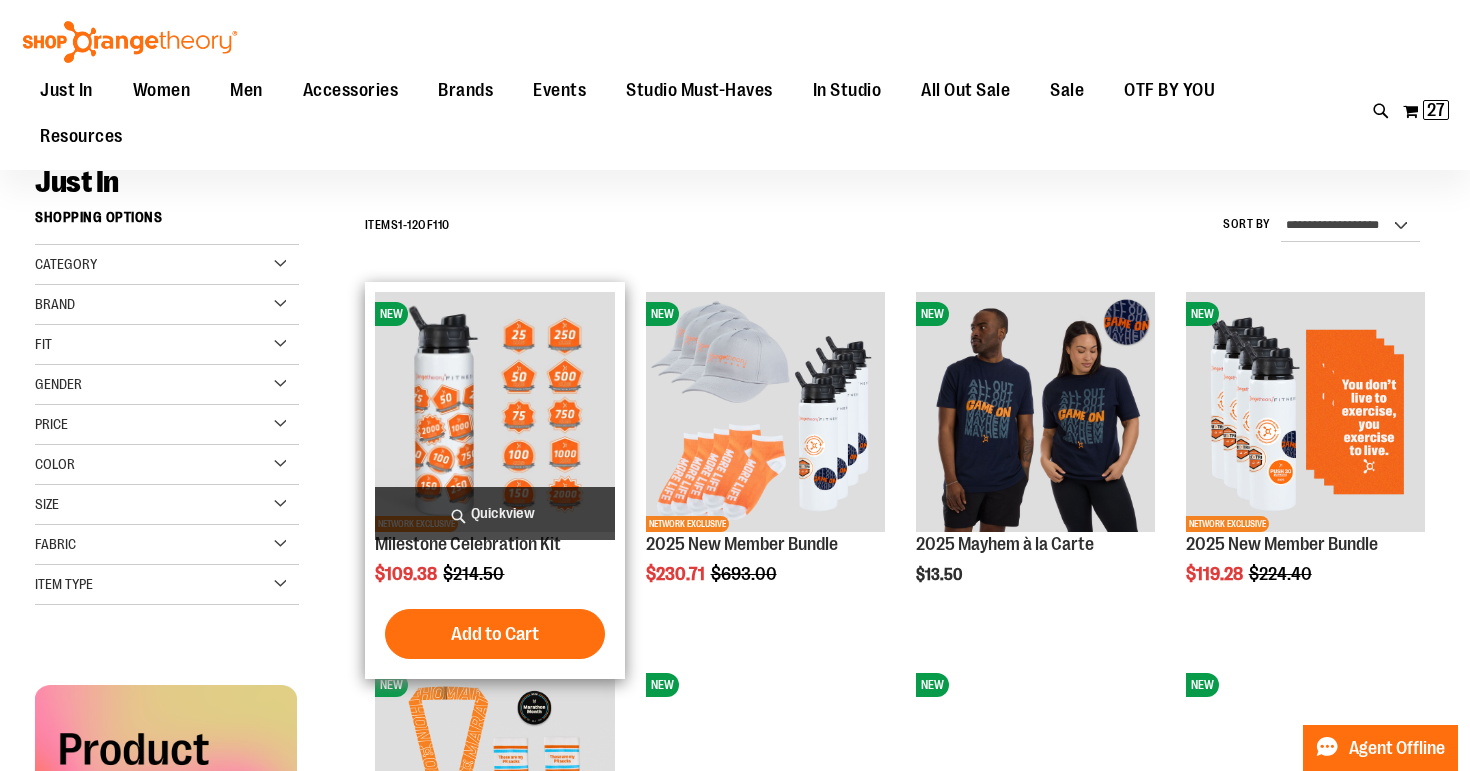 click at bounding box center (494, 411) 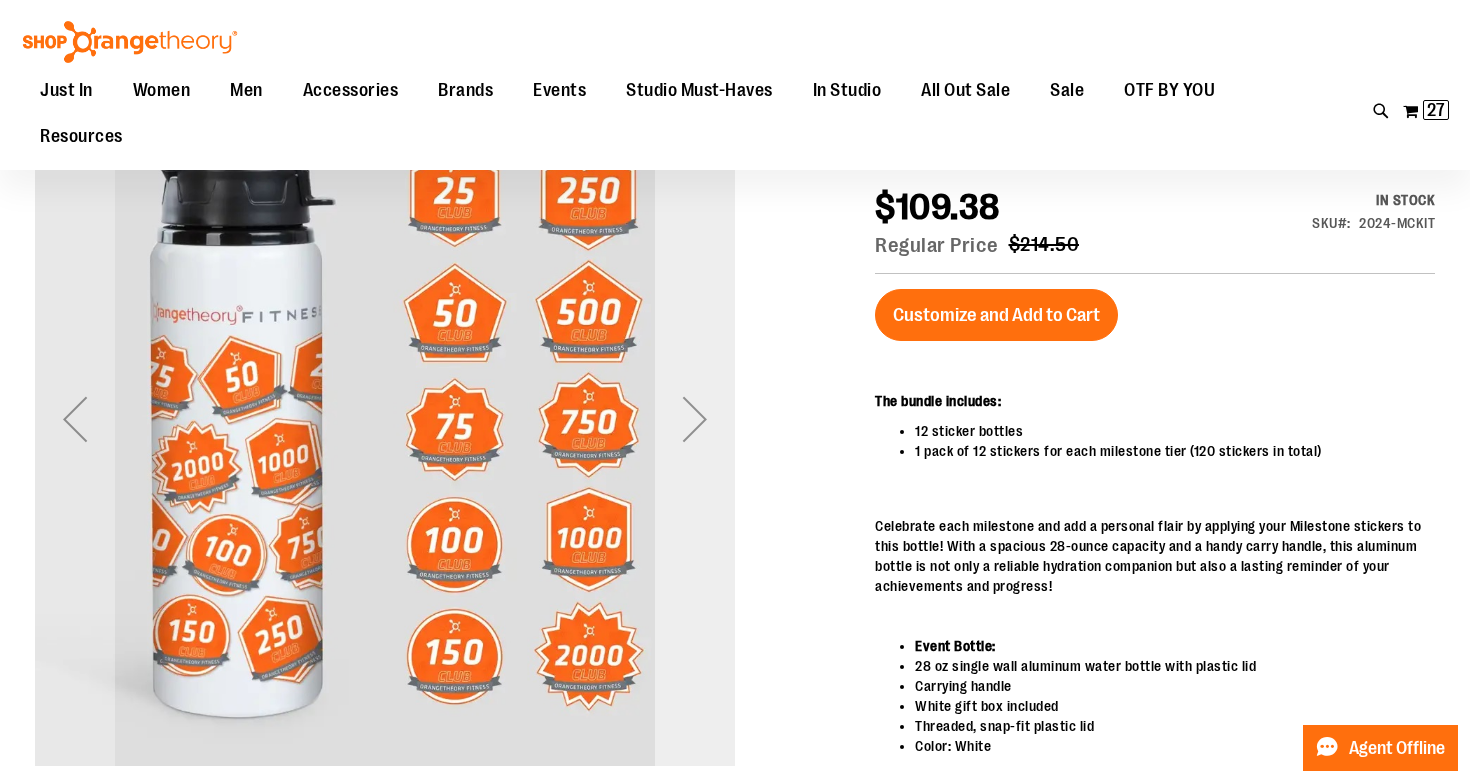 scroll, scrollTop: 22, scrollLeft: 0, axis: vertical 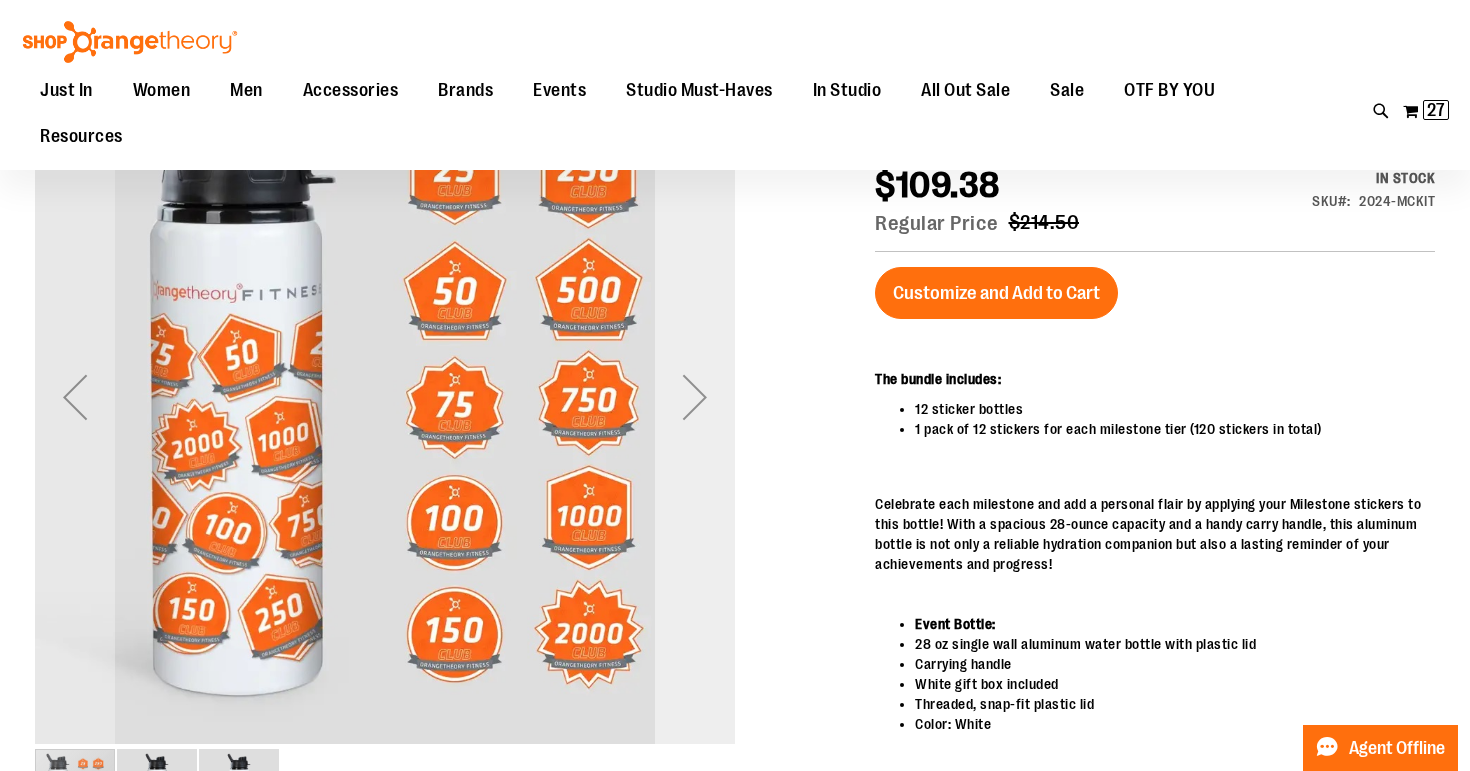 click at bounding box center [695, 397] 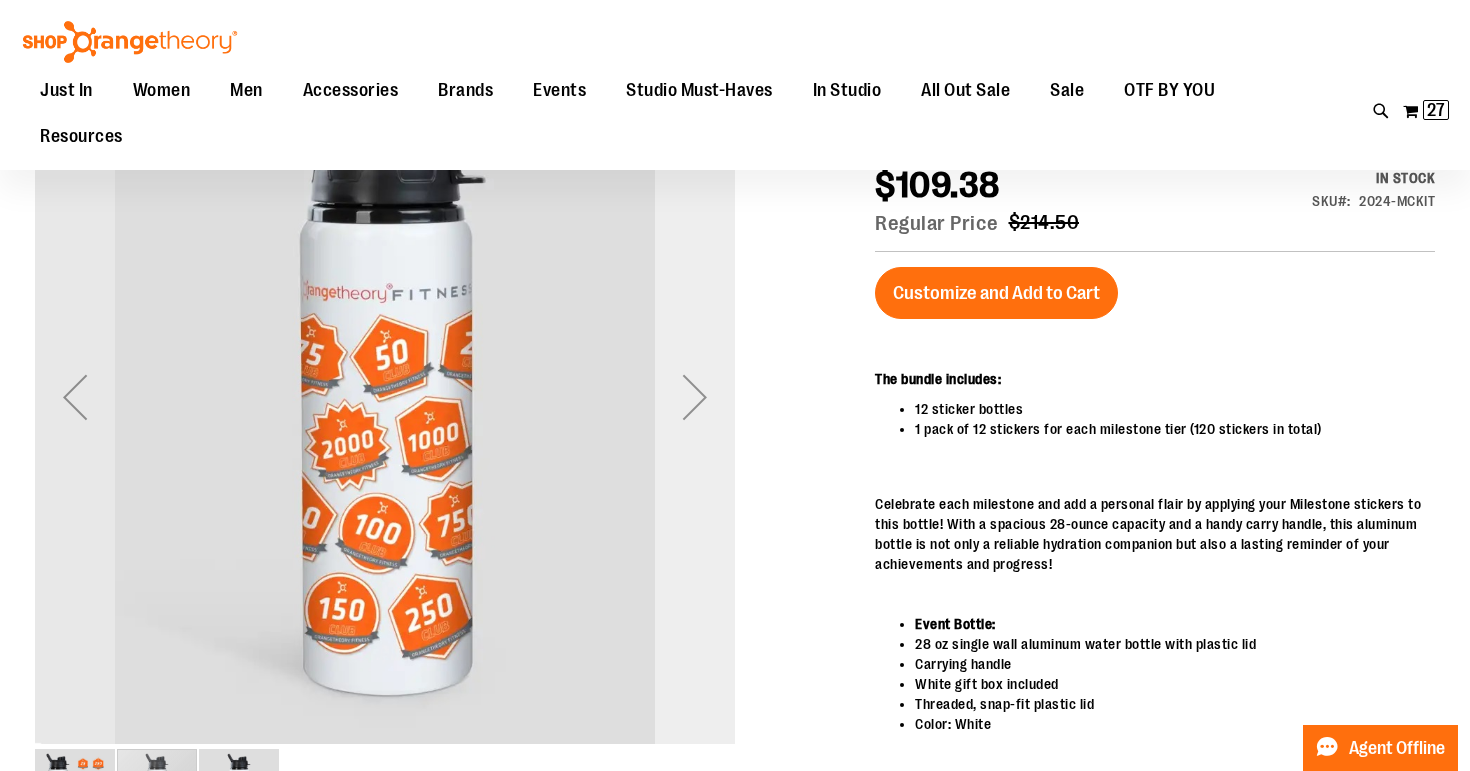 click at bounding box center (695, 397) 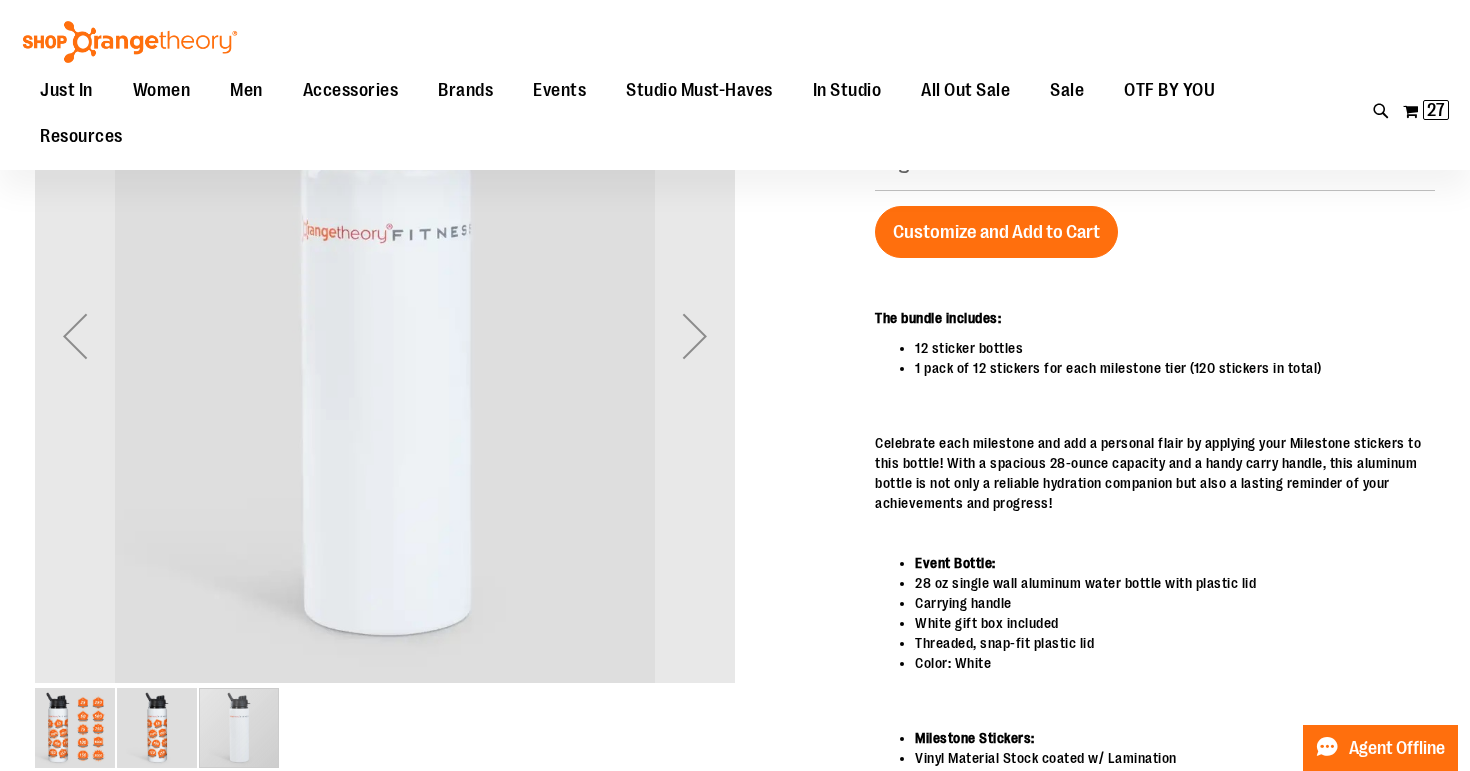 scroll, scrollTop: 89, scrollLeft: 0, axis: vertical 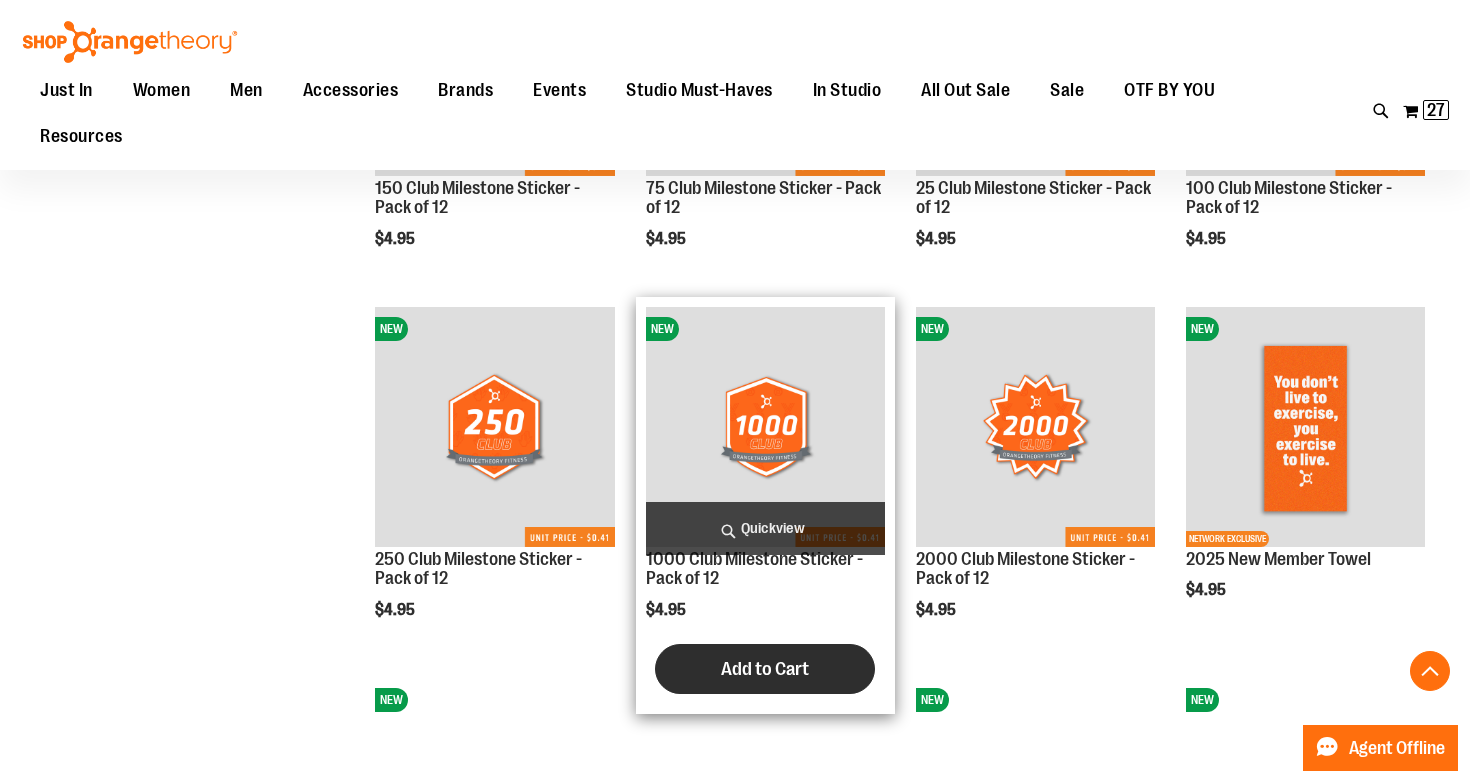 click on "Add to Cart" at bounding box center [765, 669] 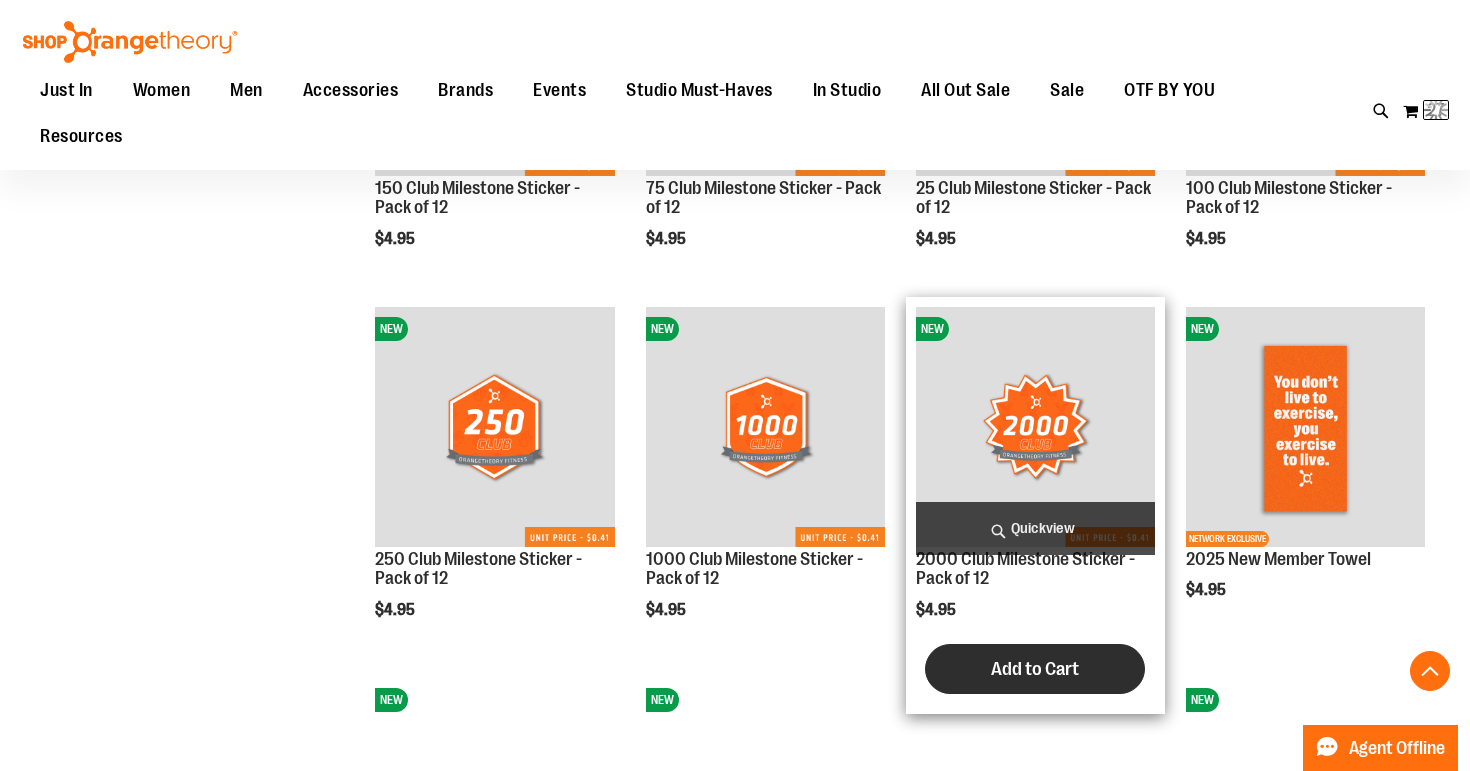 click on "Add to Cart" at bounding box center (1035, 669) 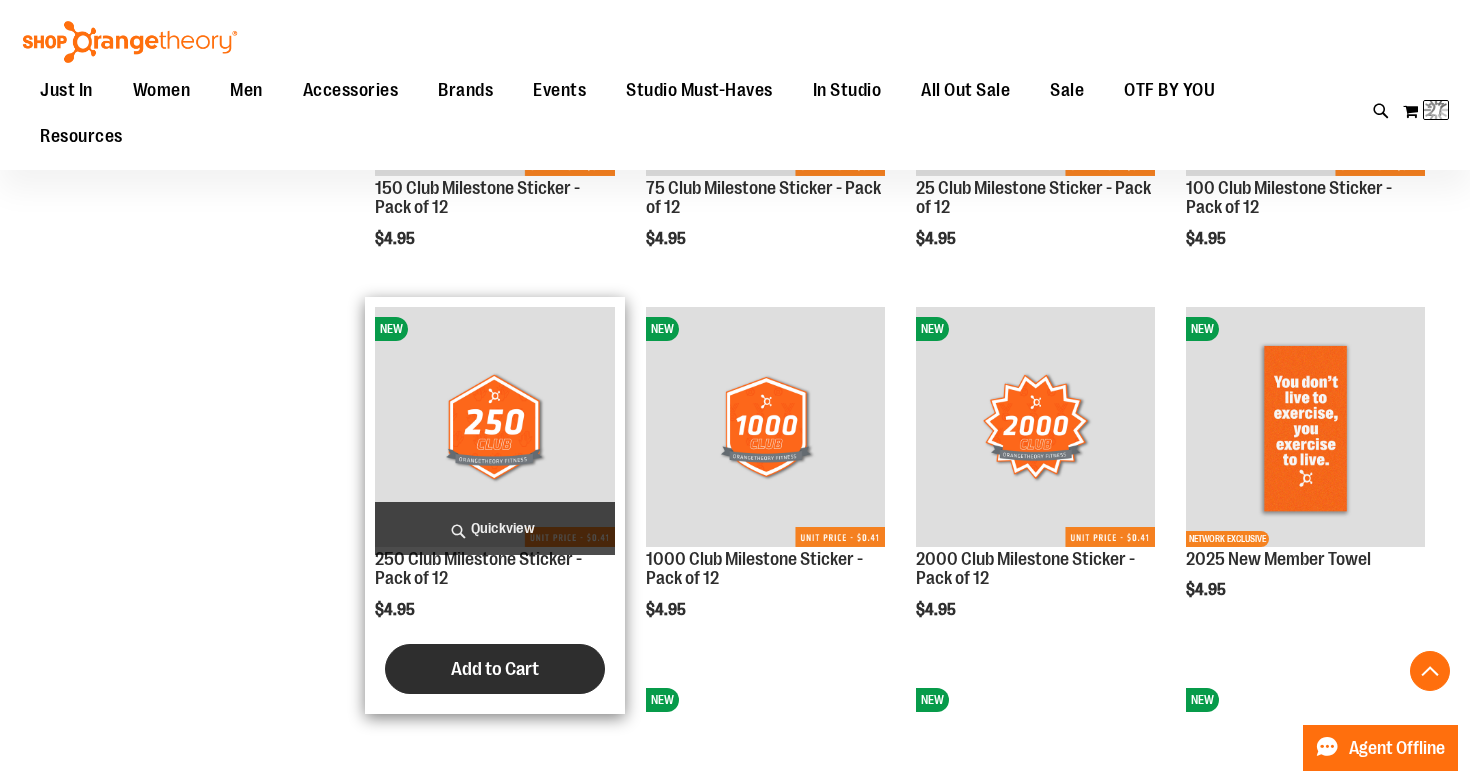 click on "Add to Cart" at bounding box center (495, 669) 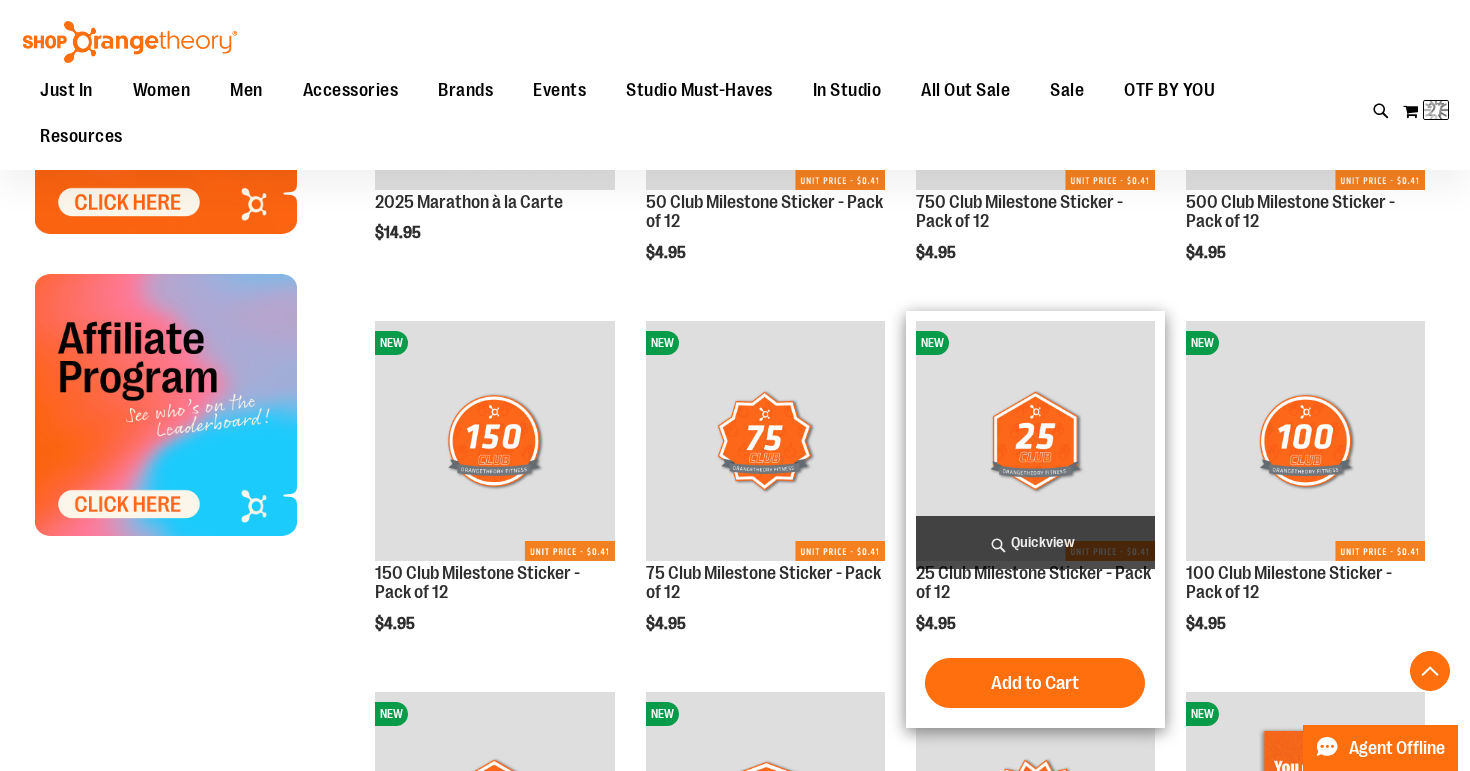 scroll, scrollTop: 815, scrollLeft: 0, axis: vertical 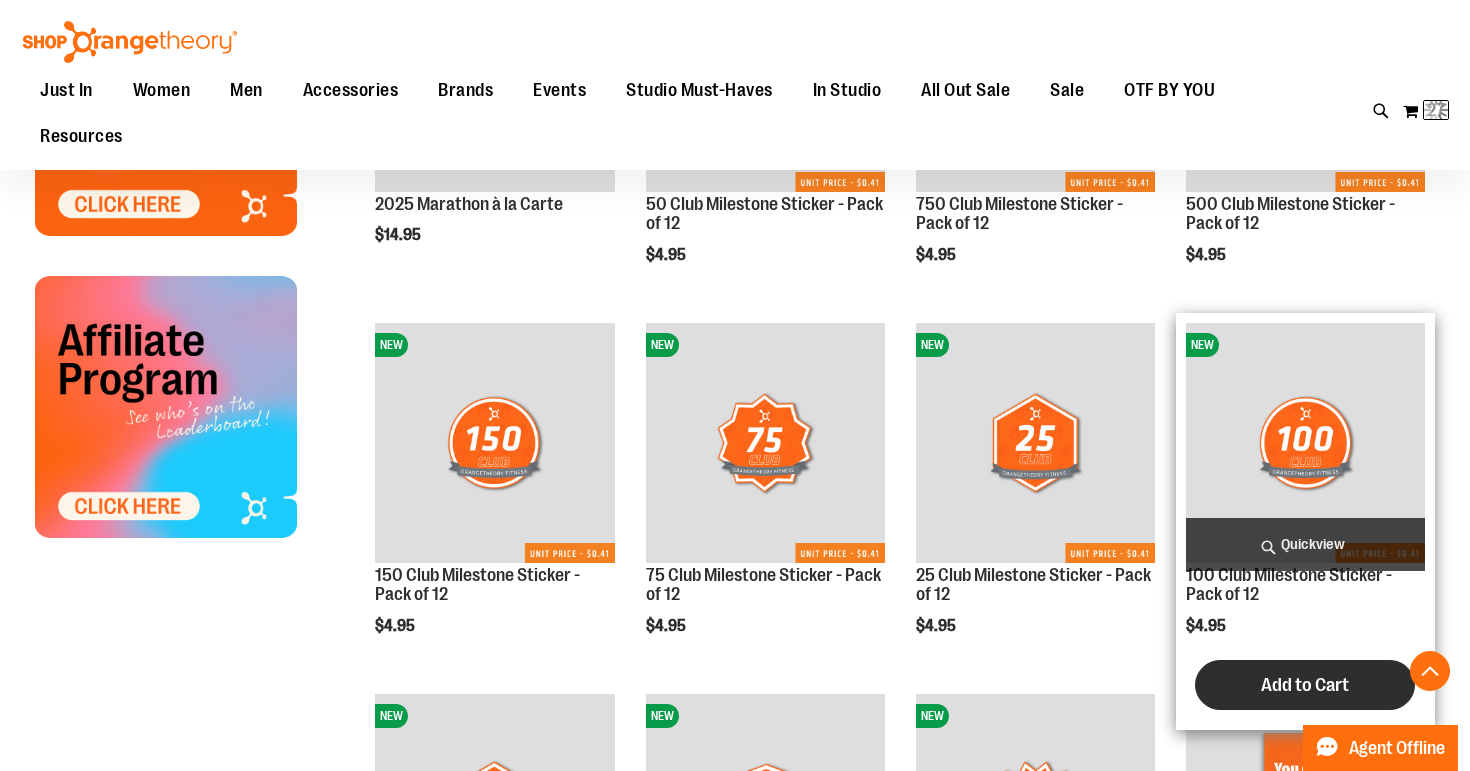 click on "Add to Cart" at bounding box center [1305, 685] 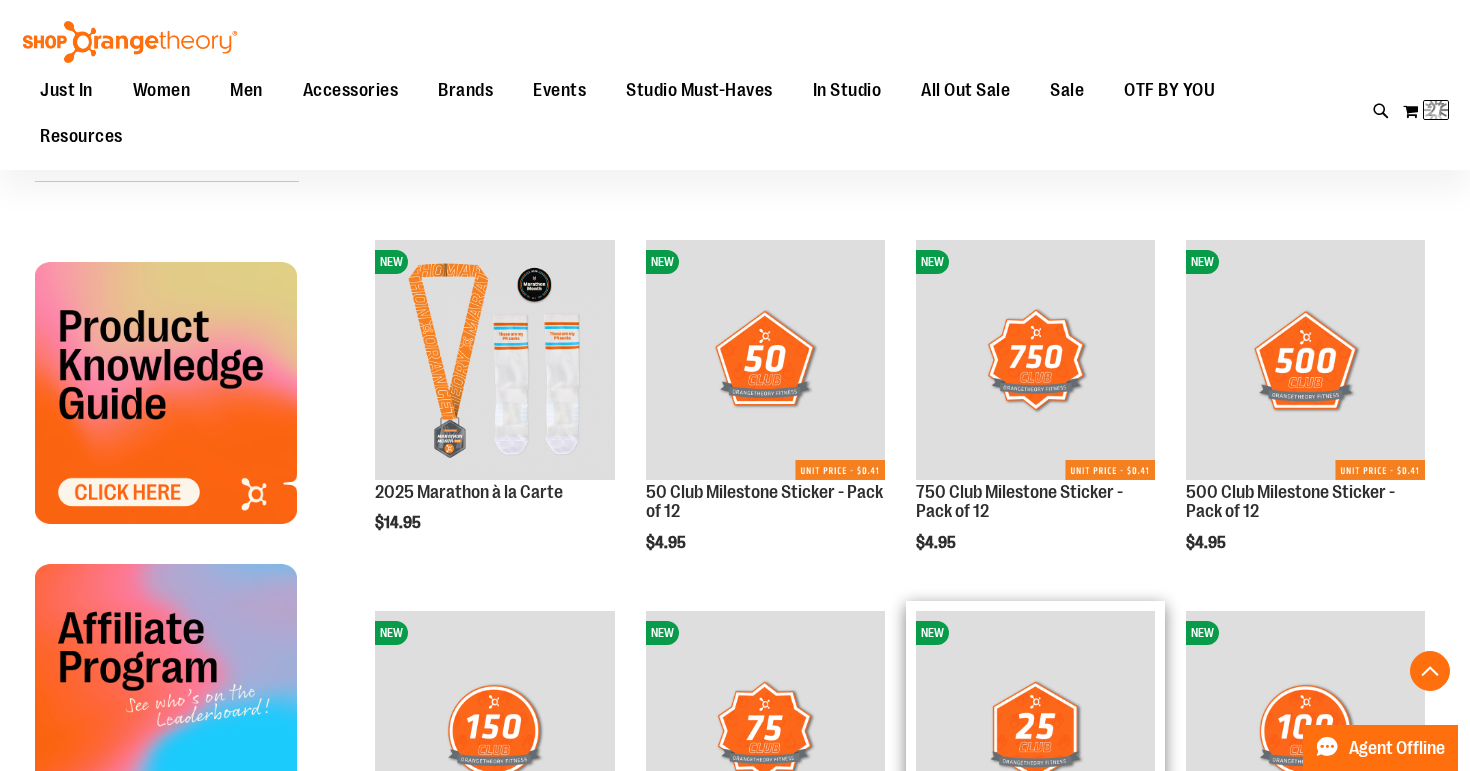 scroll, scrollTop: 513, scrollLeft: 0, axis: vertical 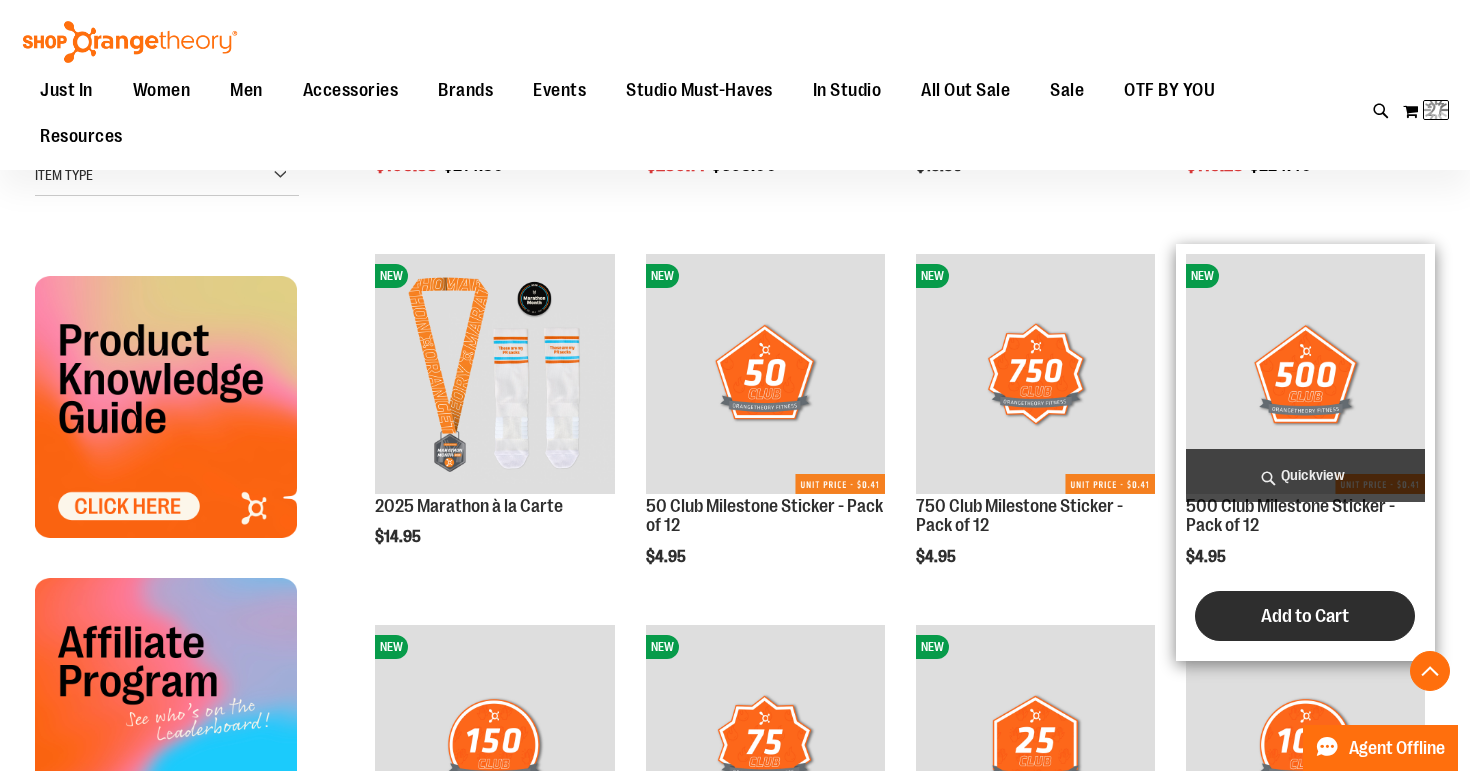 click on "Add to Cart" at bounding box center [1305, 616] 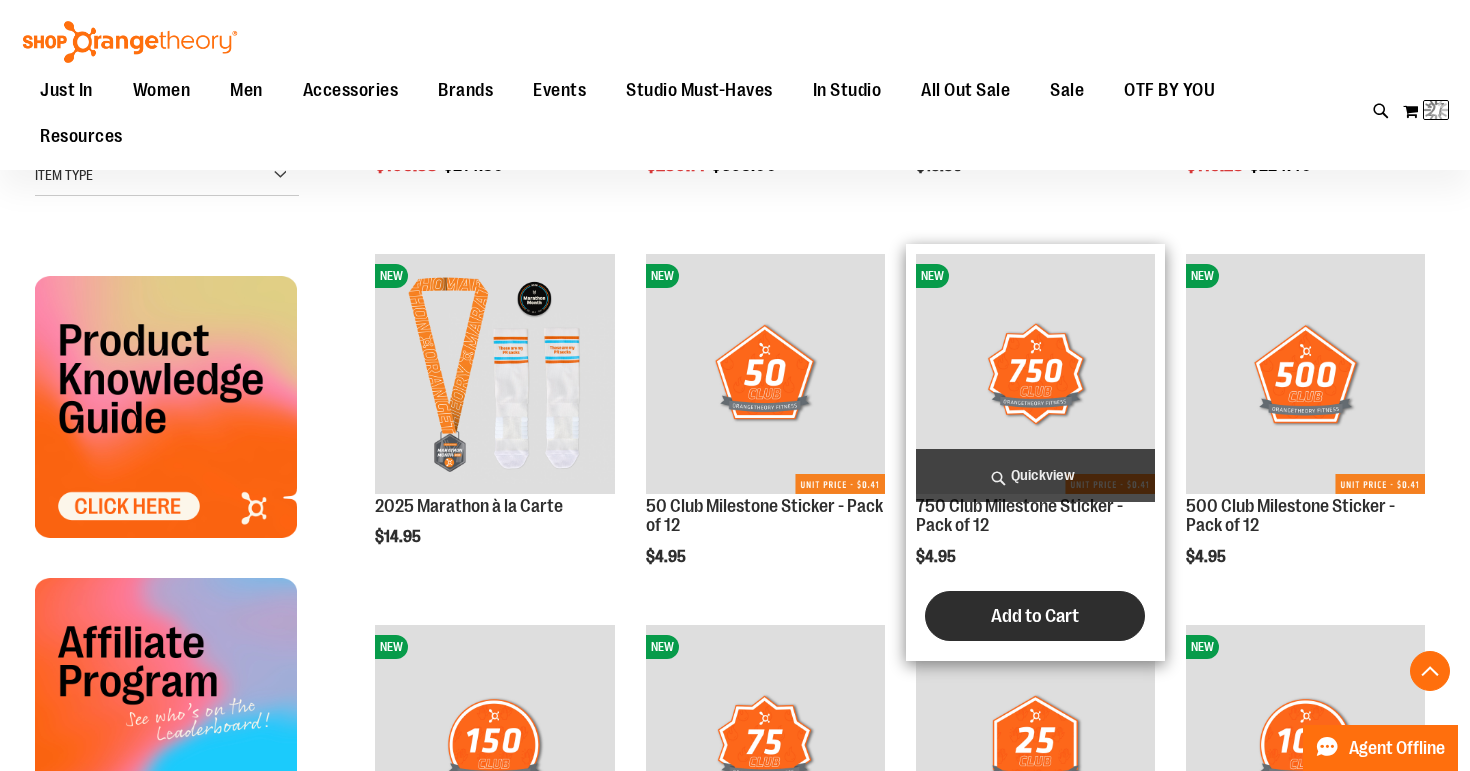 click on "Add to Cart" at bounding box center (1035, 616) 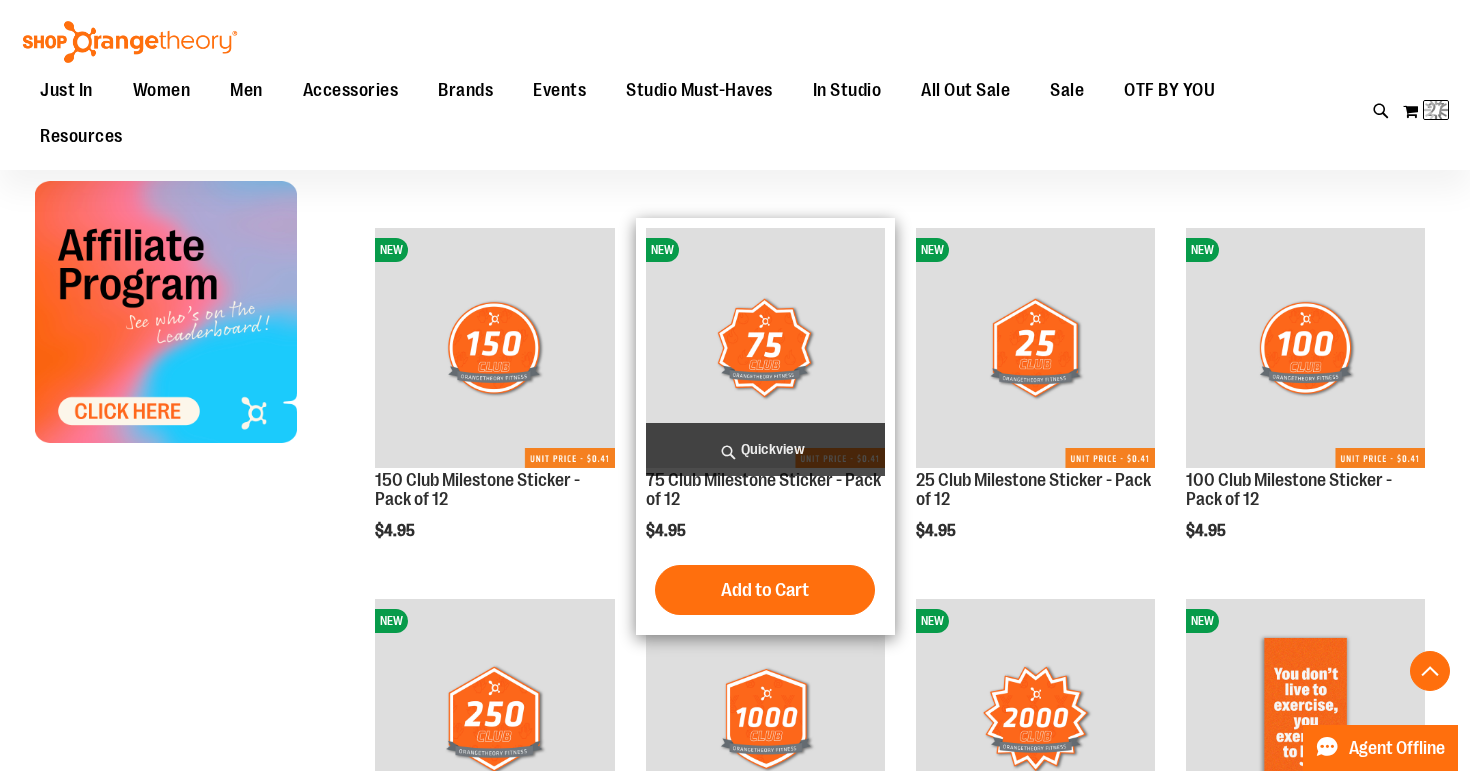 scroll, scrollTop: 925, scrollLeft: 0, axis: vertical 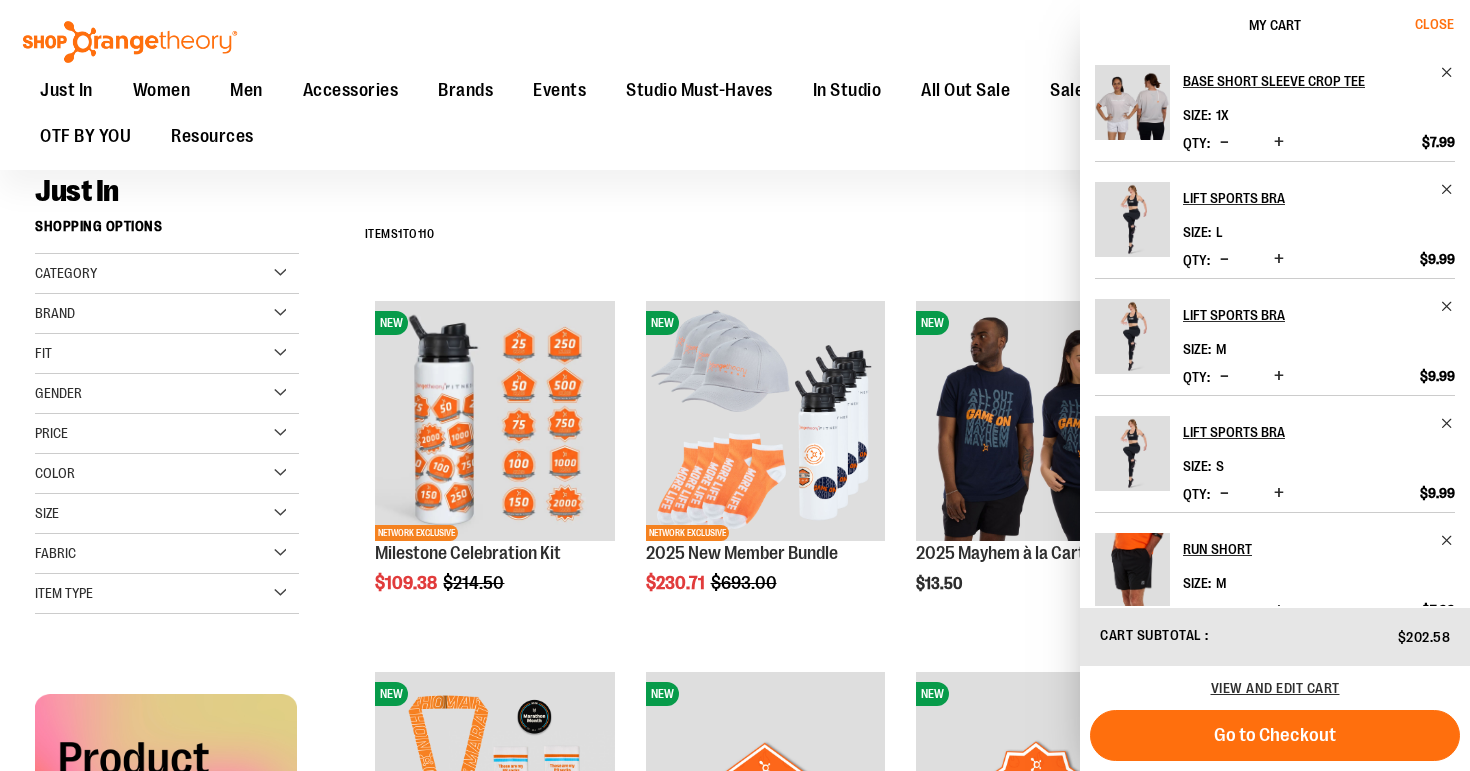 click on "Close" at bounding box center (1434, 24) 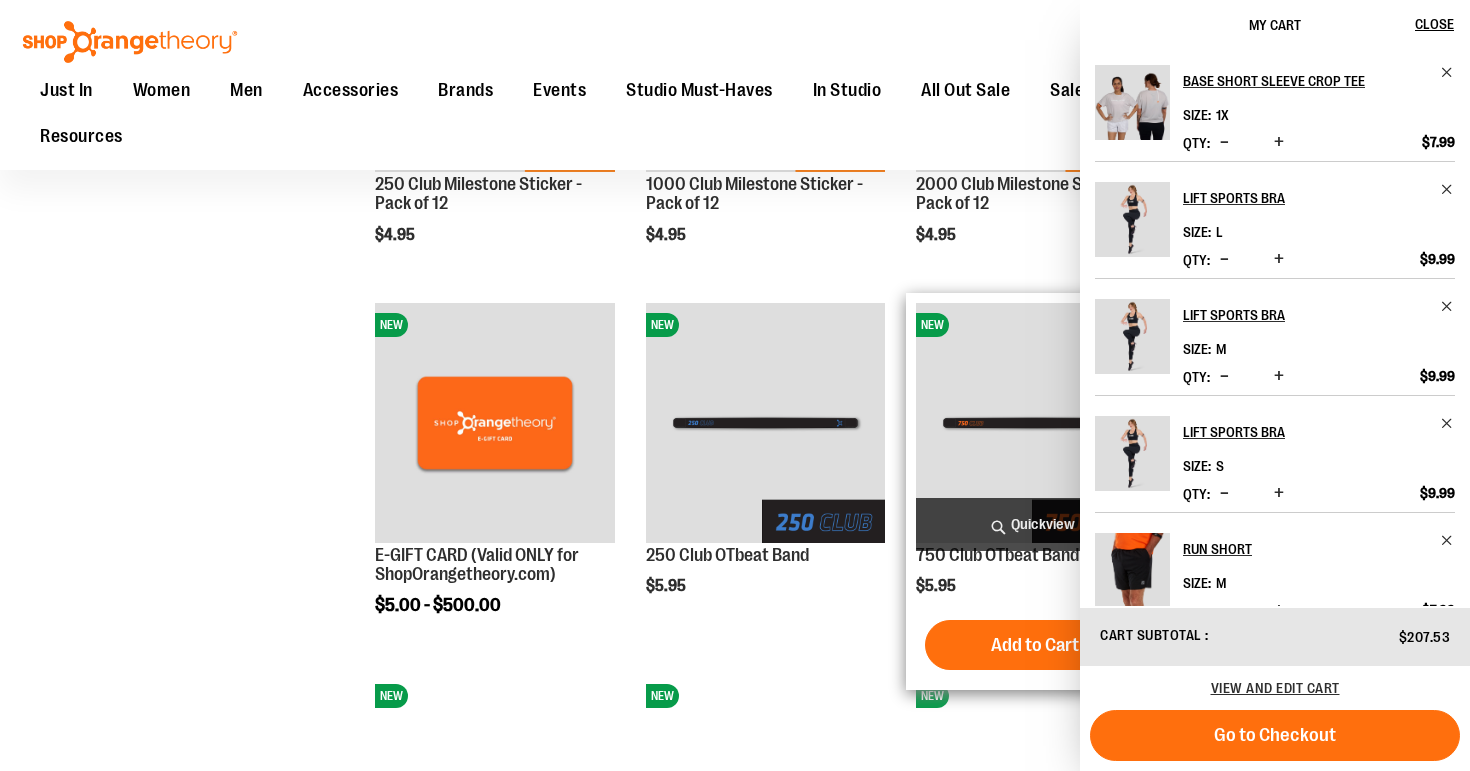 scroll, scrollTop: 1596, scrollLeft: 0, axis: vertical 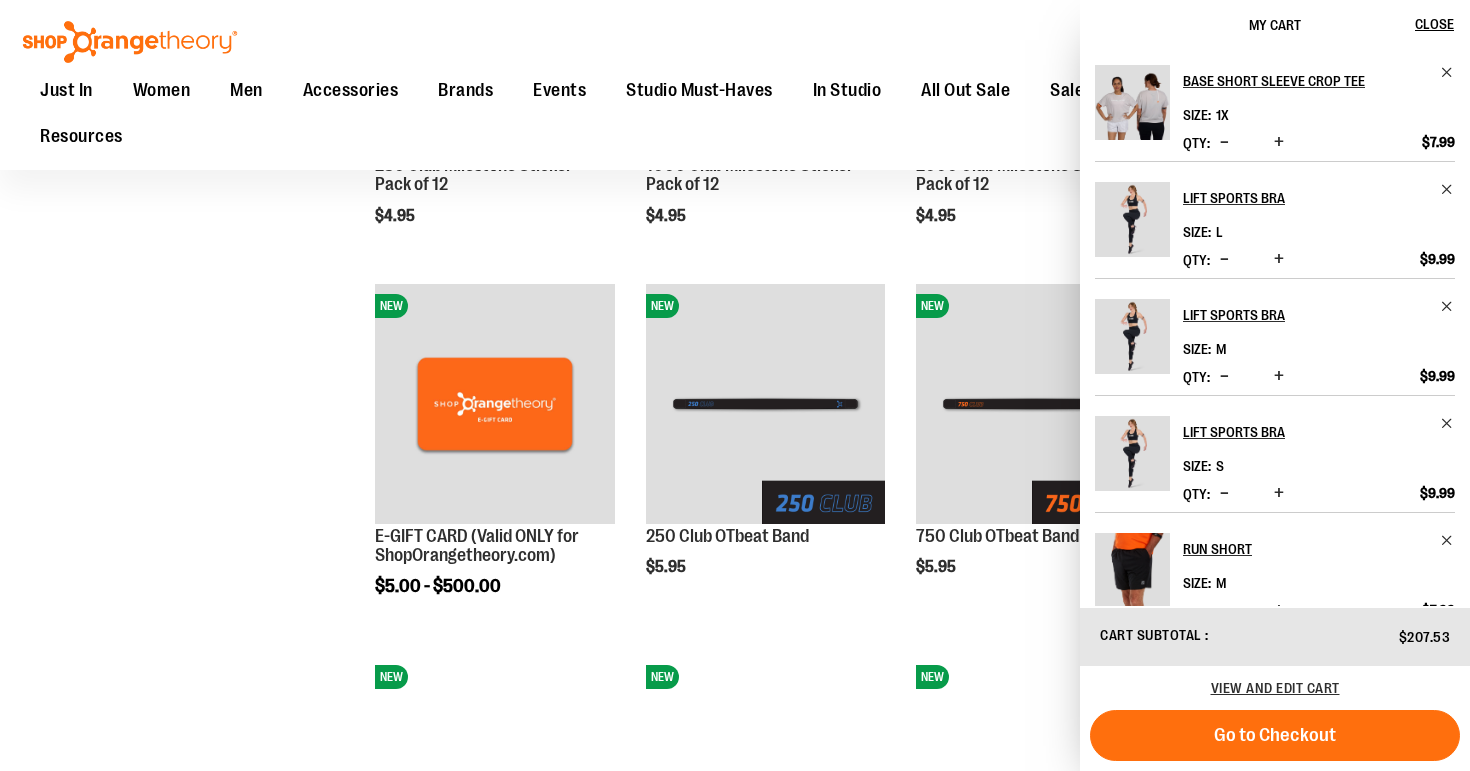 click on "**********" at bounding box center [735, -78] 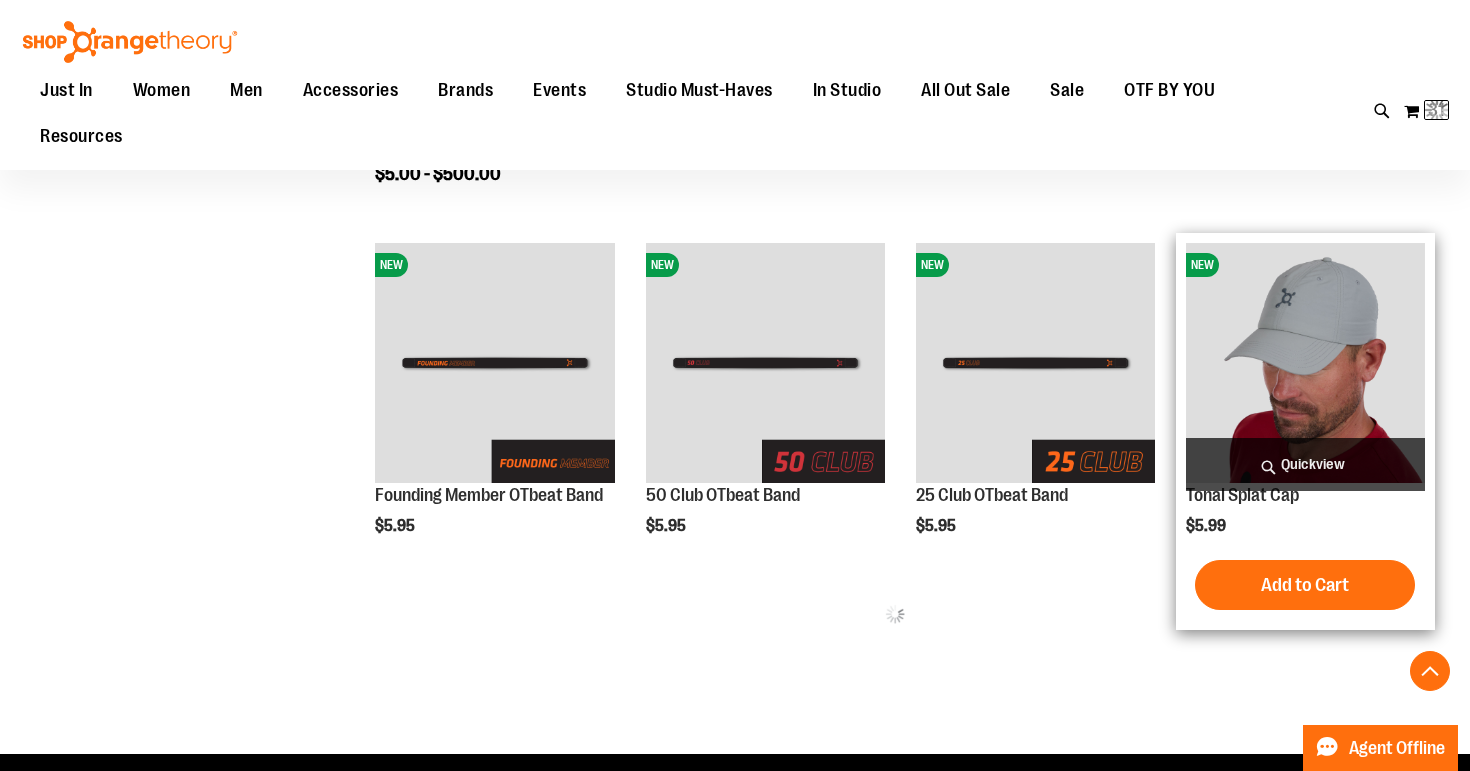 scroll, scrollTop: 2009, scrollLeft: 0, axis: vertical 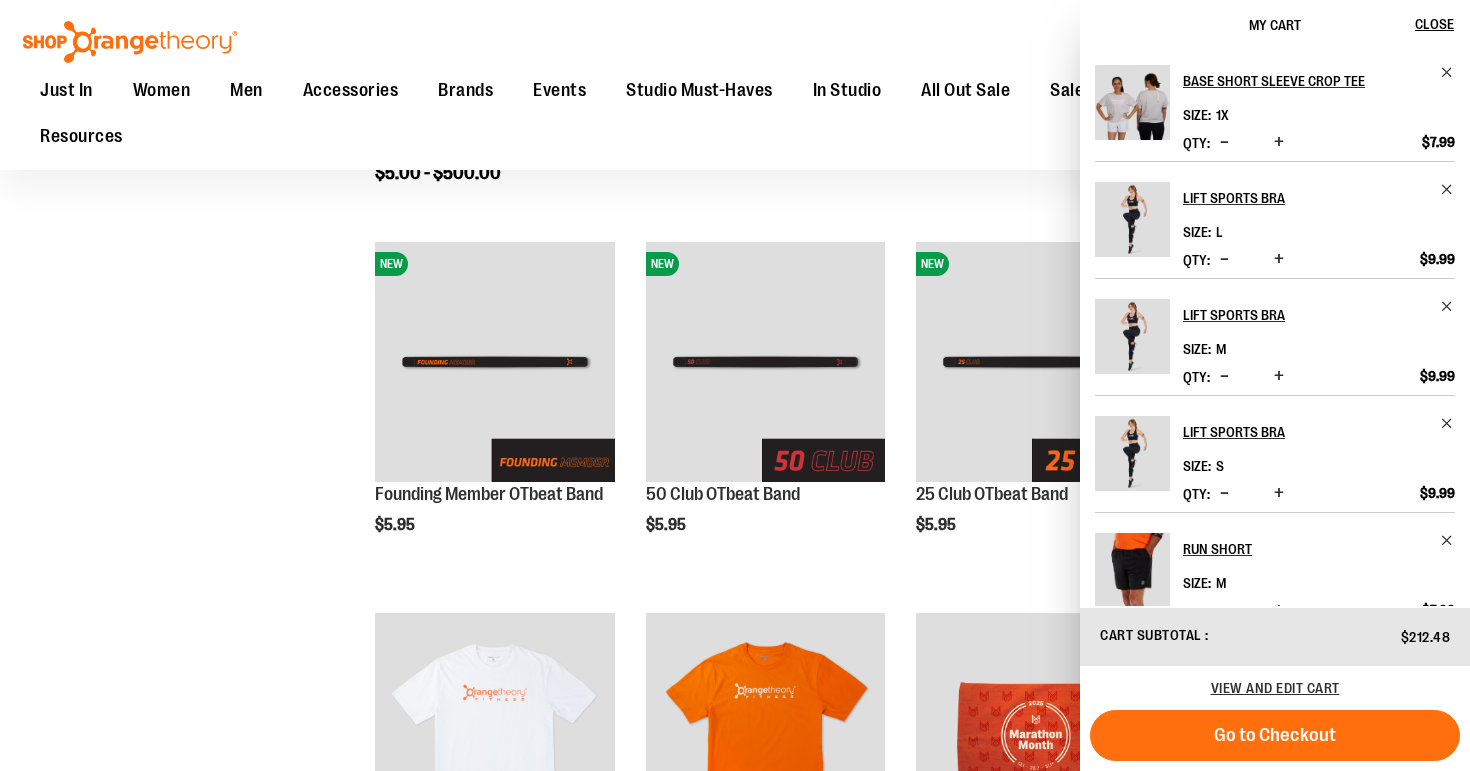 click on "**********" at bounding box center [735, 65] 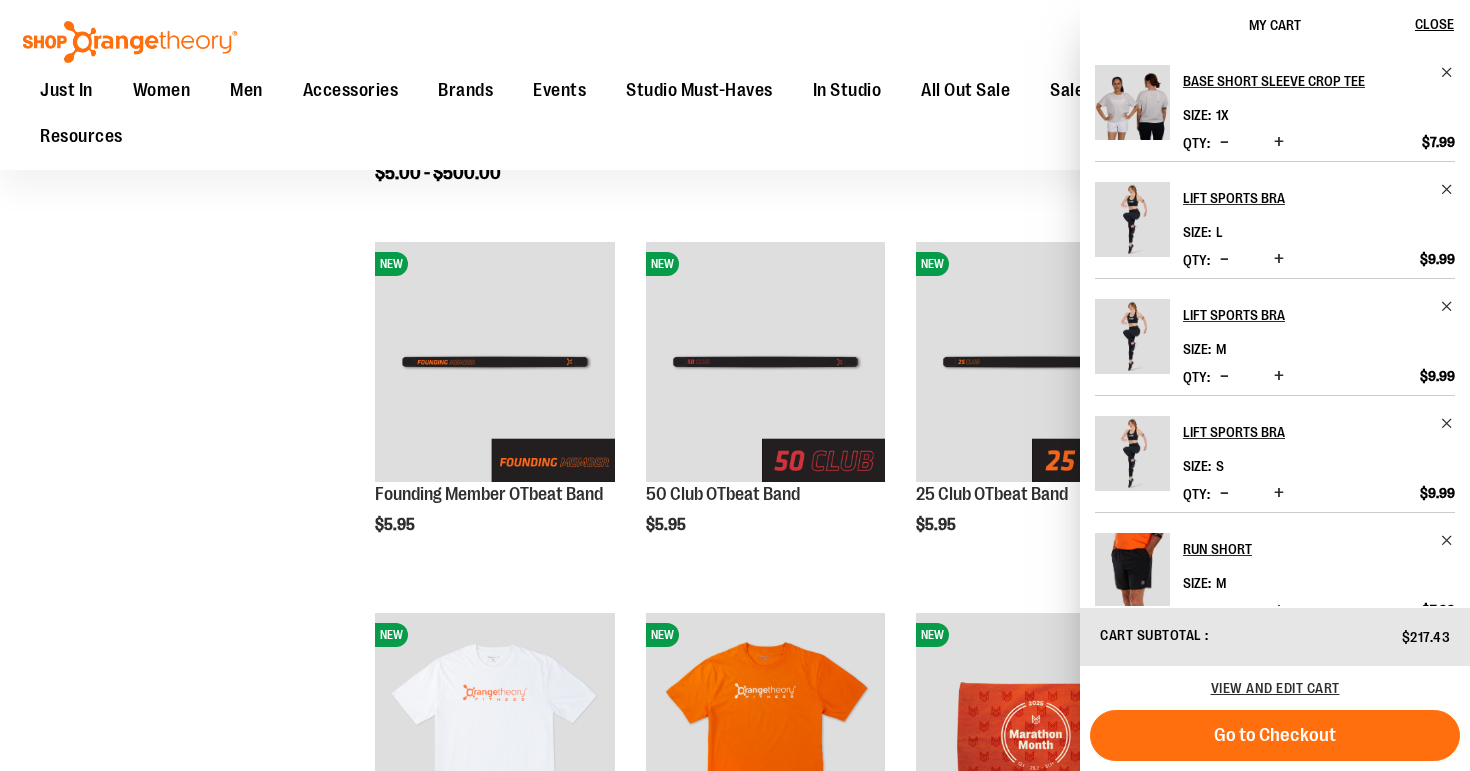 click on "**********" at bounding box center [735, 65] 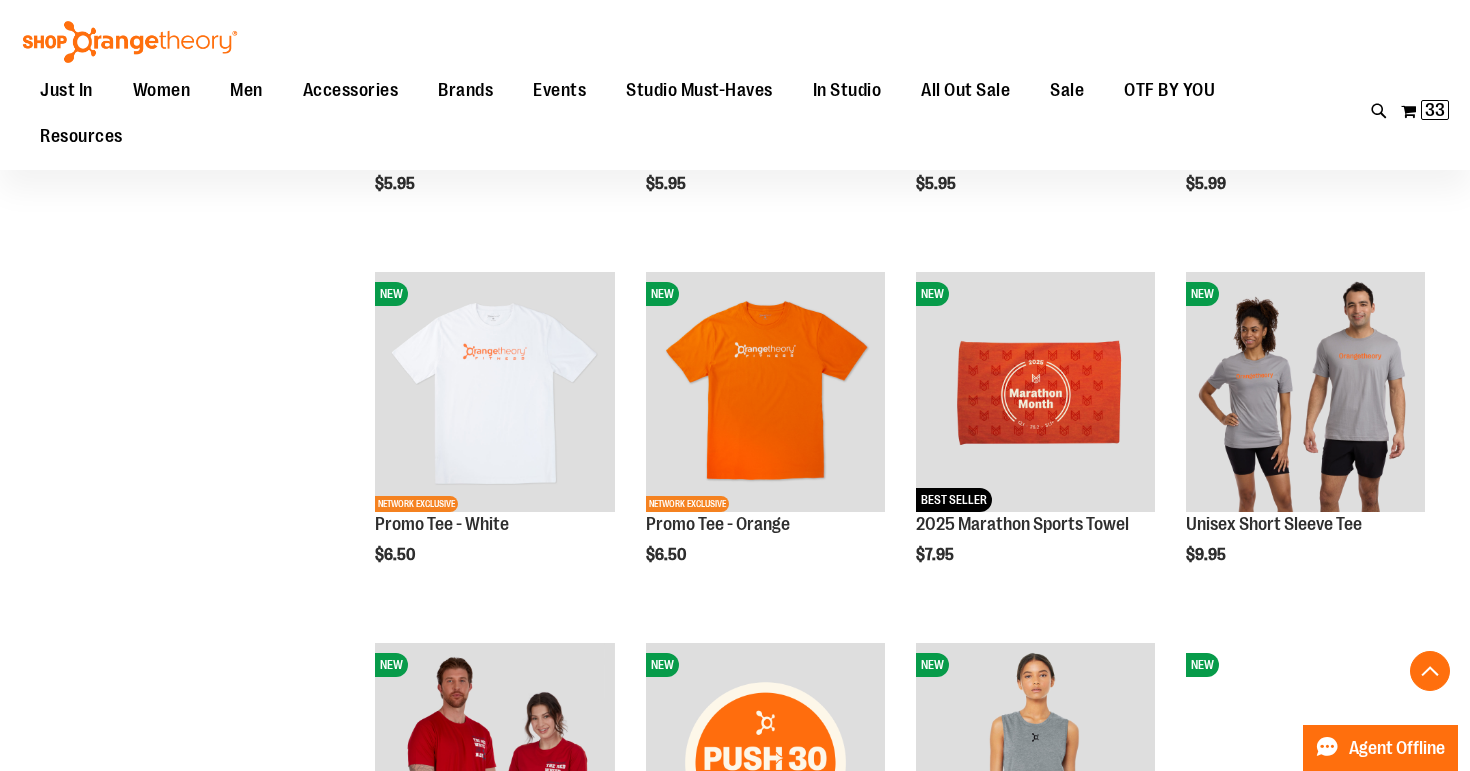 scroll, scrollTop: 2444, scrollLeft: 0, axis: vertical 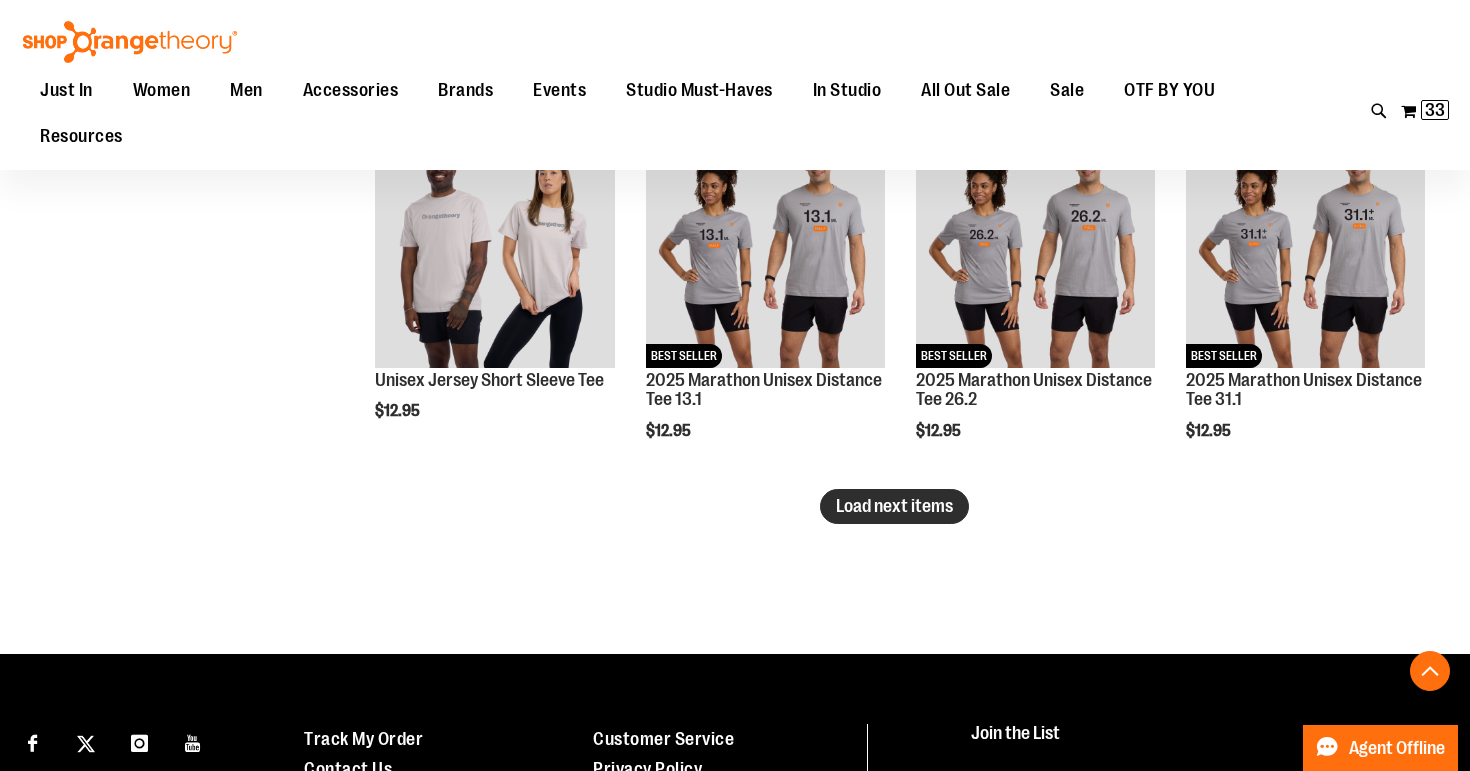 click on "Load next items" at bounding box center [894, 506] 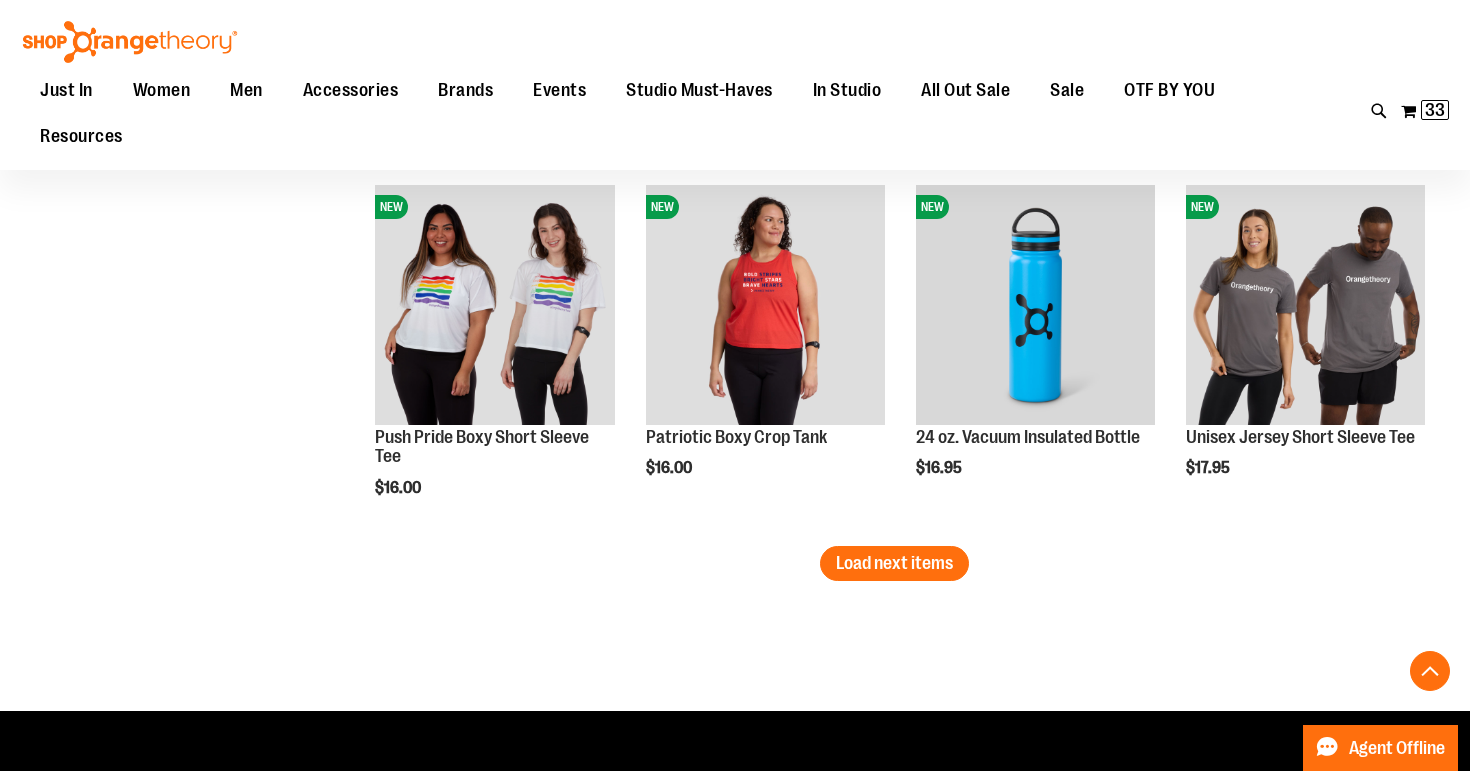 scroll, scrollTop: 4294, scrollLeft: 0, axis: vertical 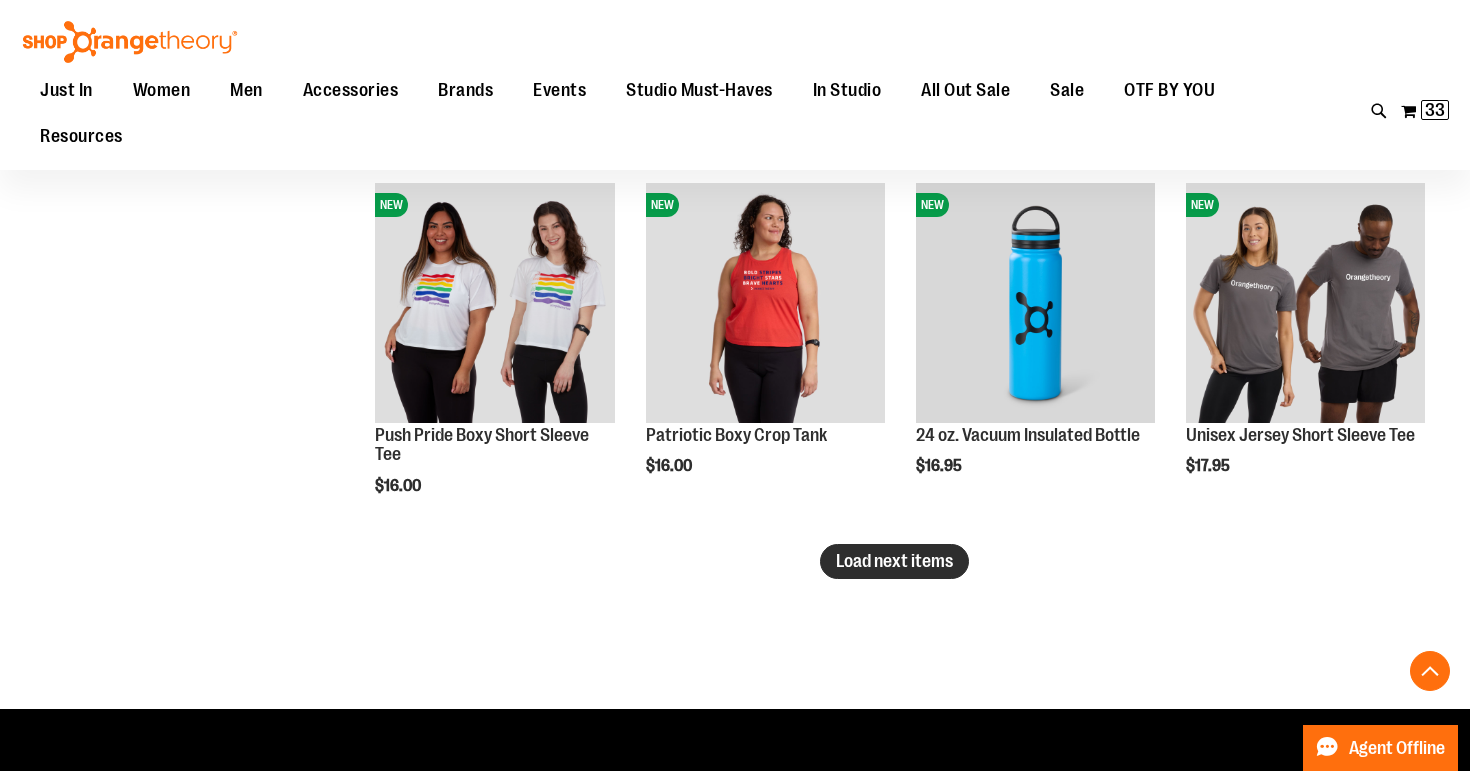 click on "Load next items" at bounding box center [894, 561] 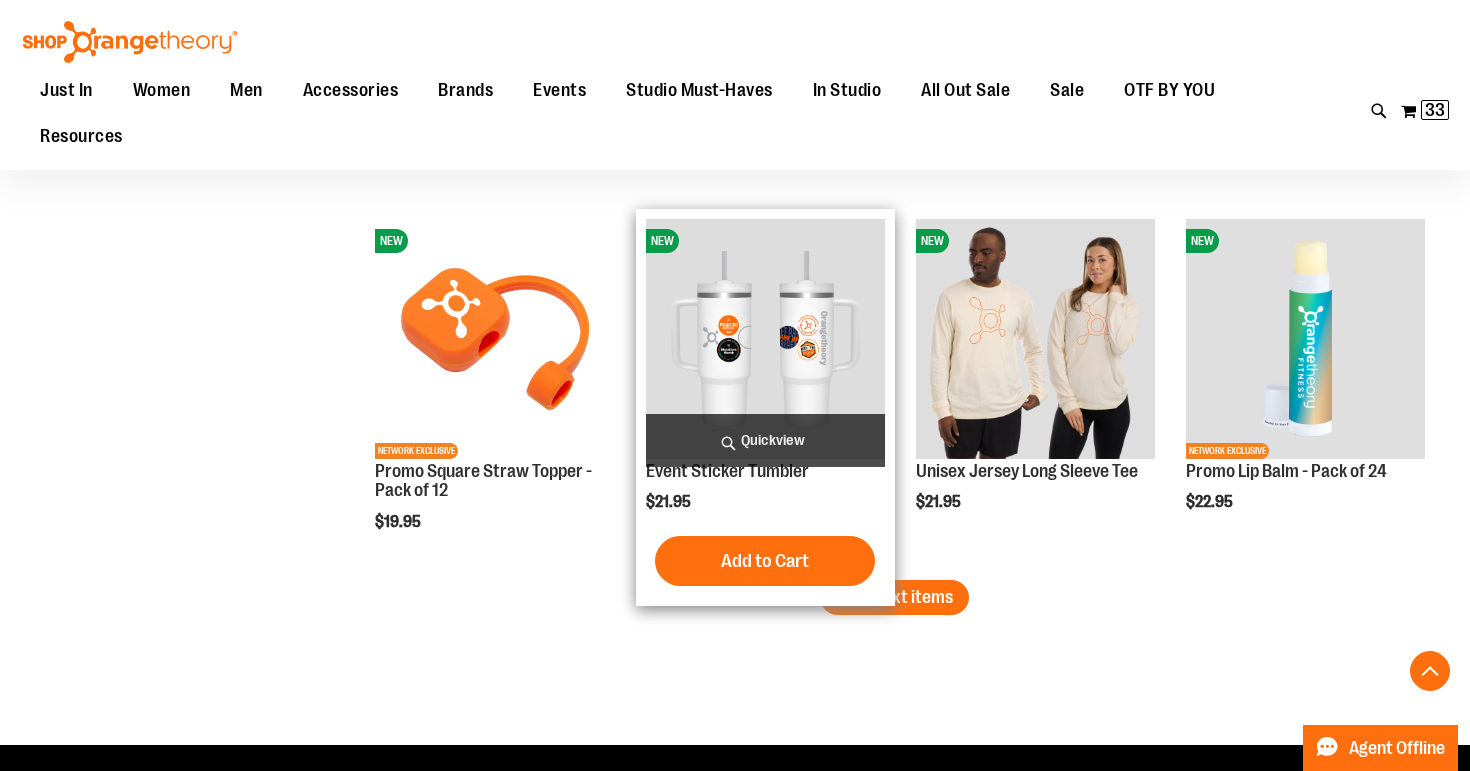 scroll, scrollTop: 5373, scrollLeft: 0, axis: vertical 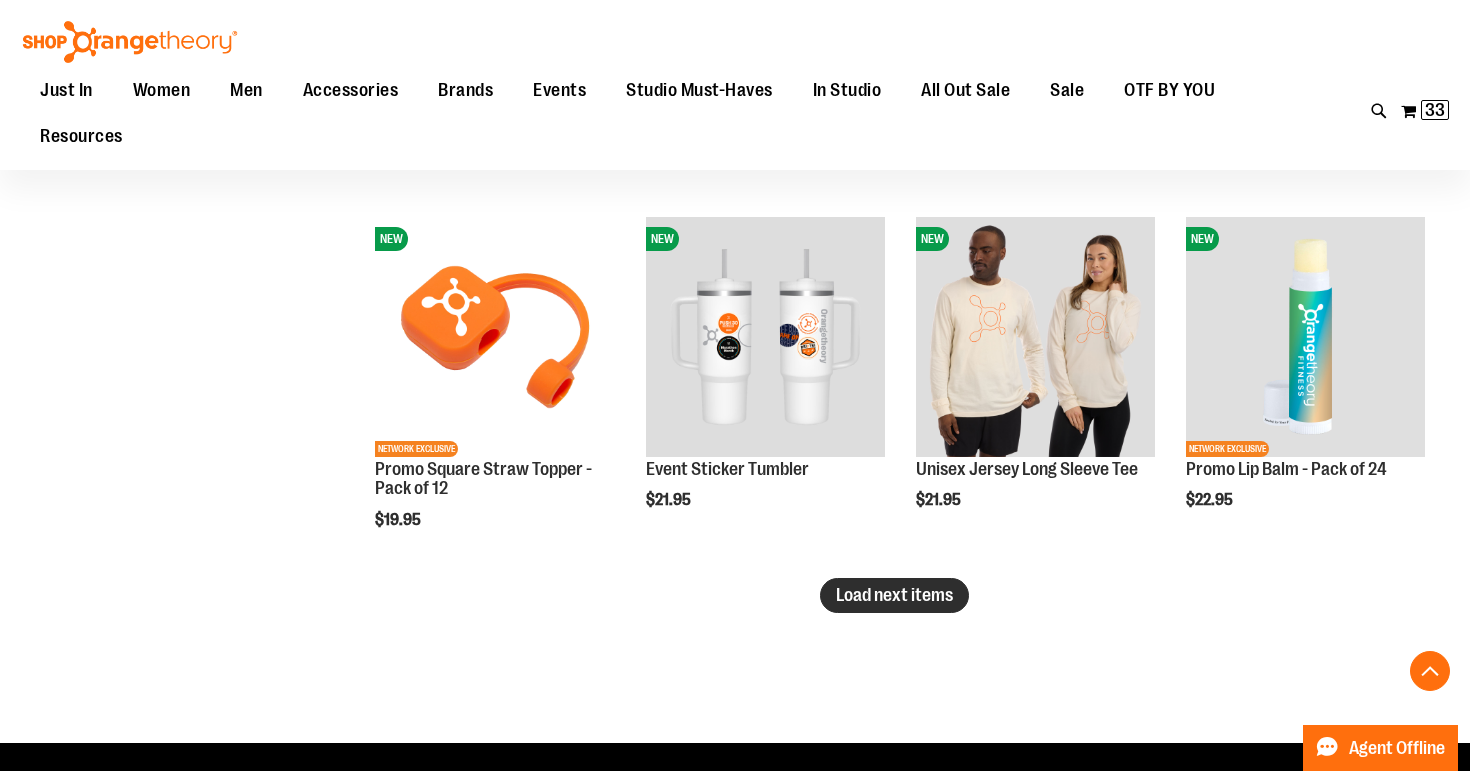 click on "Load next items" at bounding box center [894, 595] 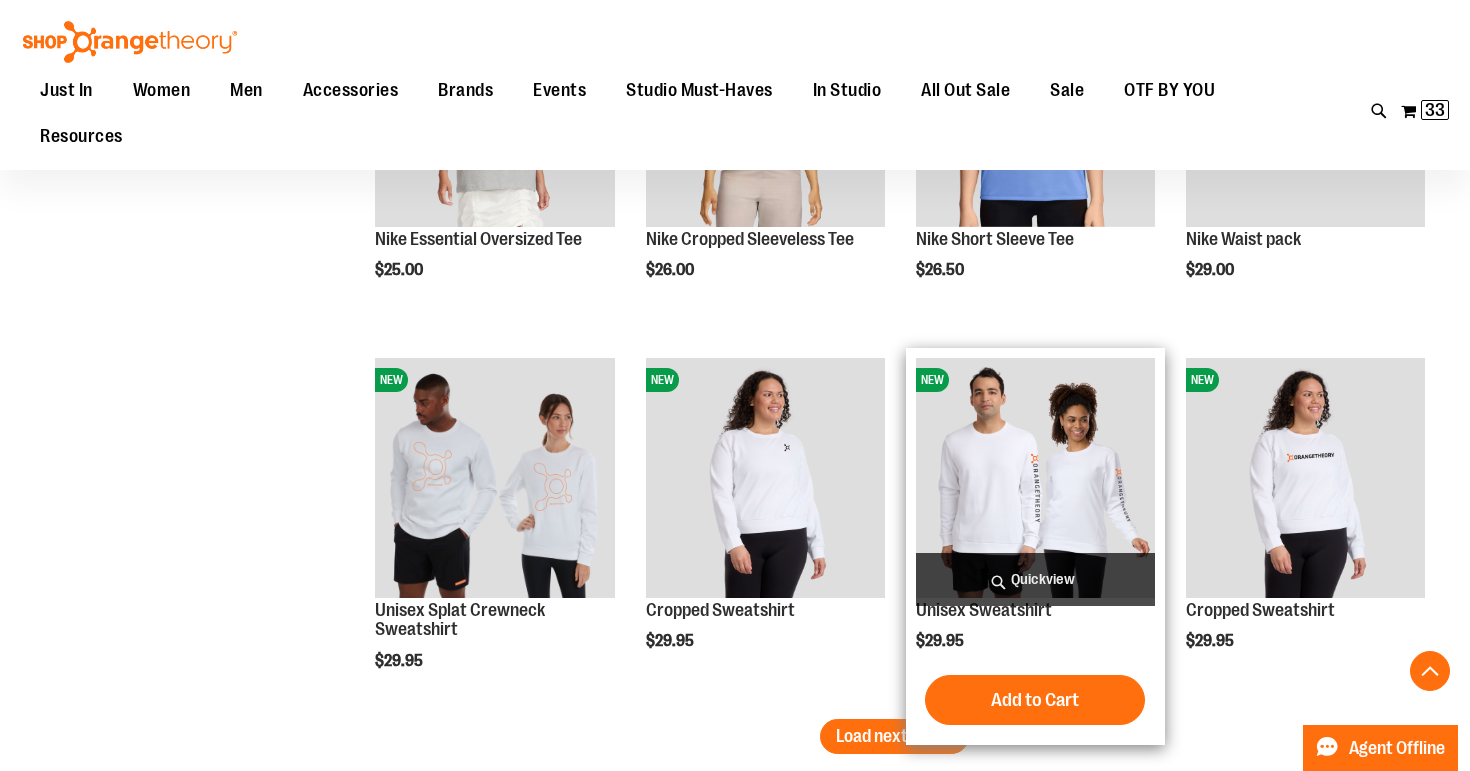 scroll, scrollTop: 6346, scrollLeft: 0, axis: vertical 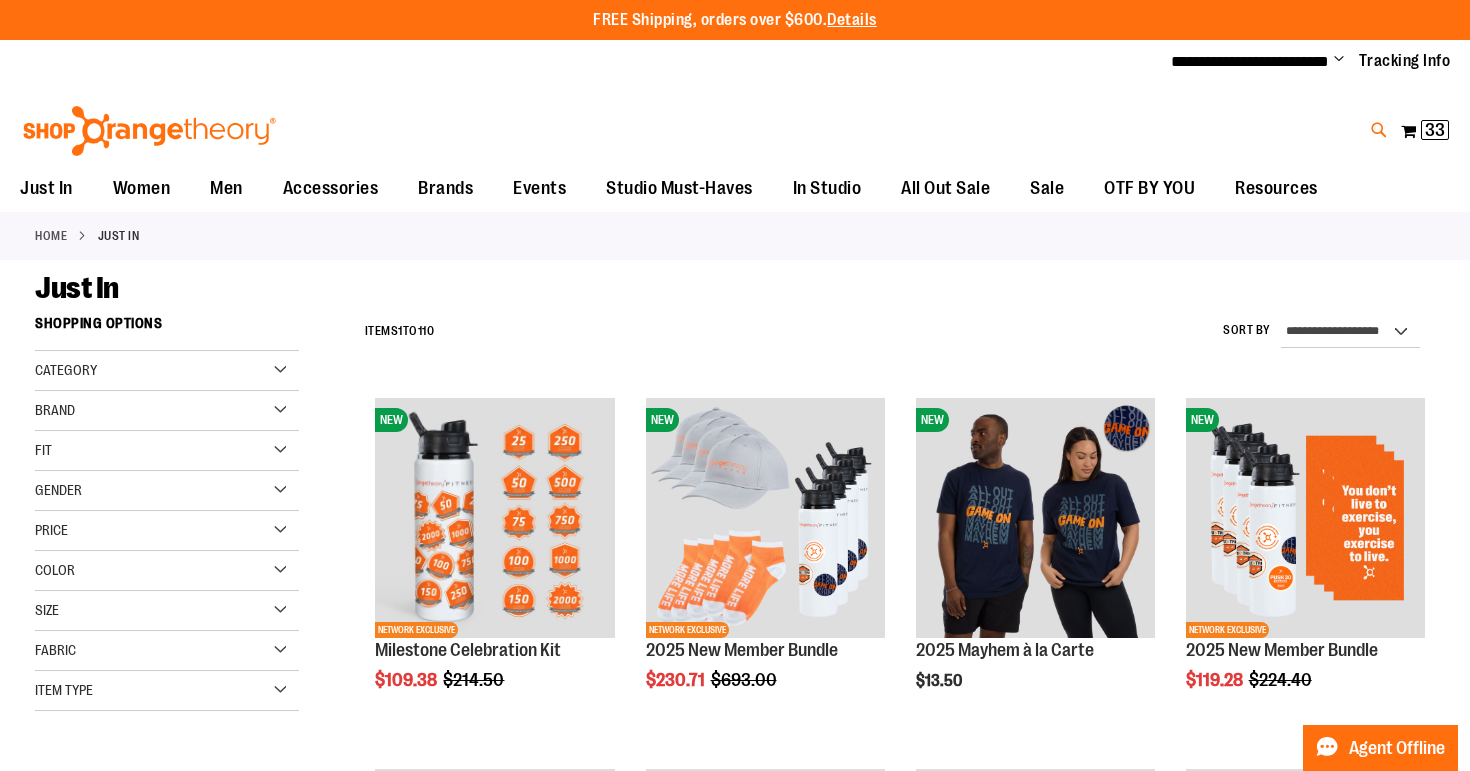 click at bounding box center (1379, 130) 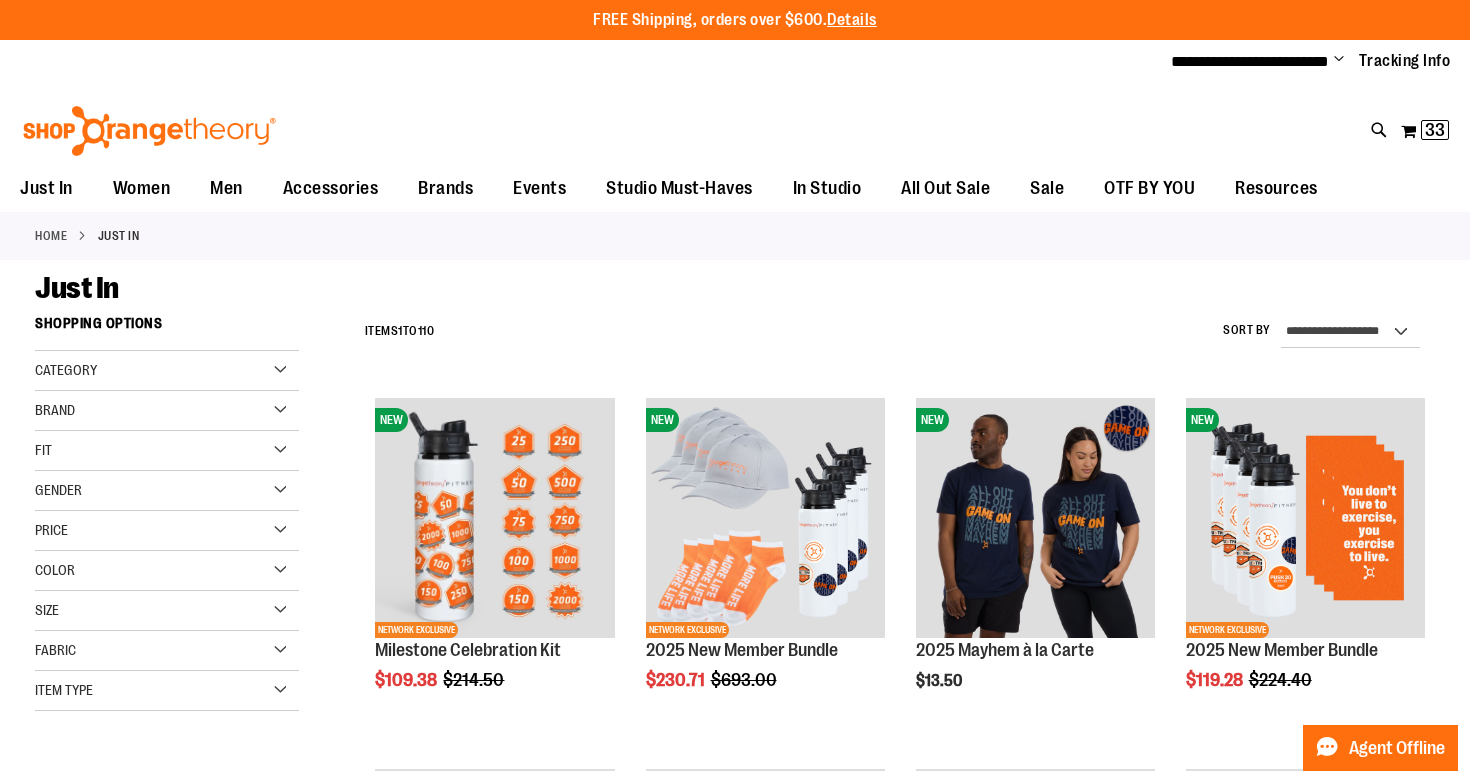 click at bounding box center (1283, 115) 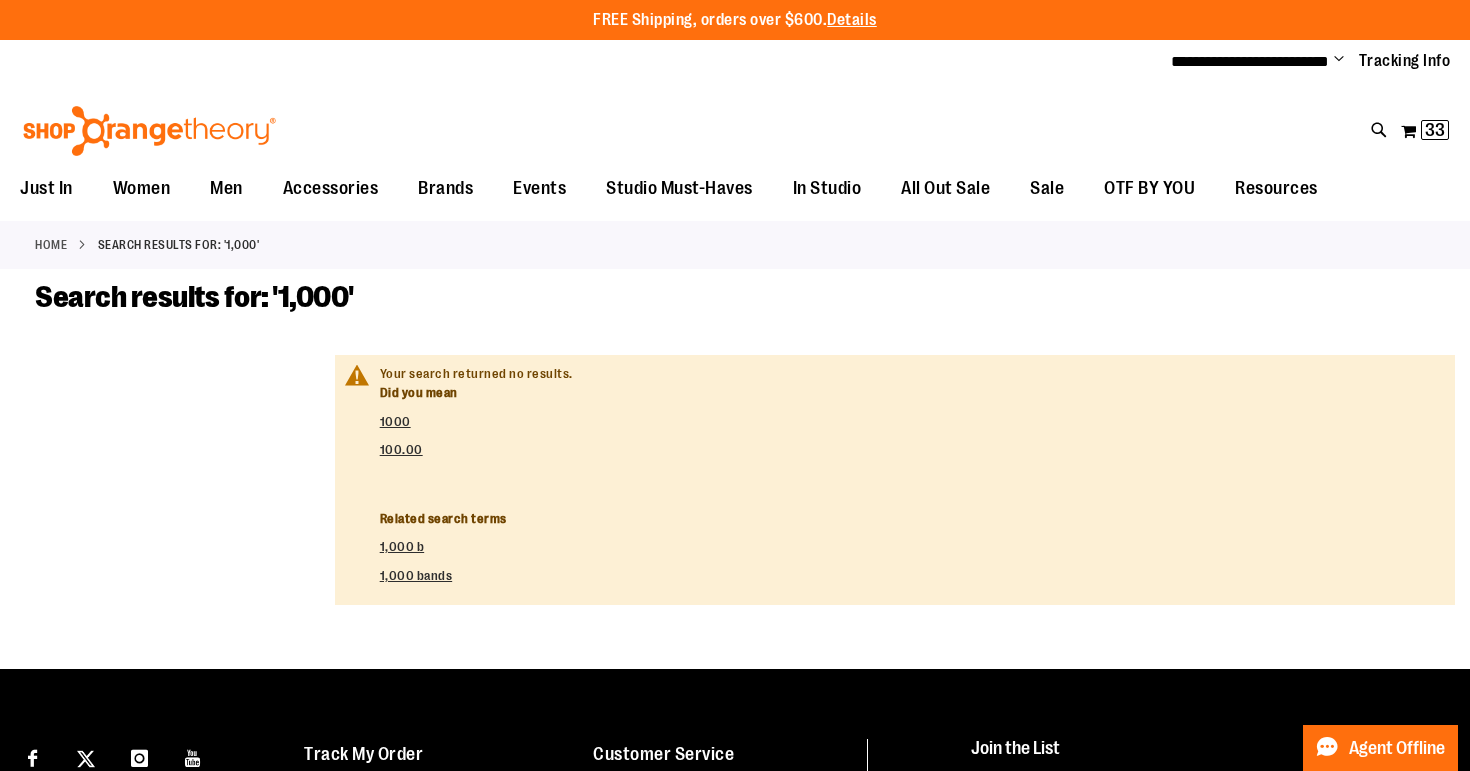 scroll, scrollTop: 0, scrollLeft: 0, axis: both 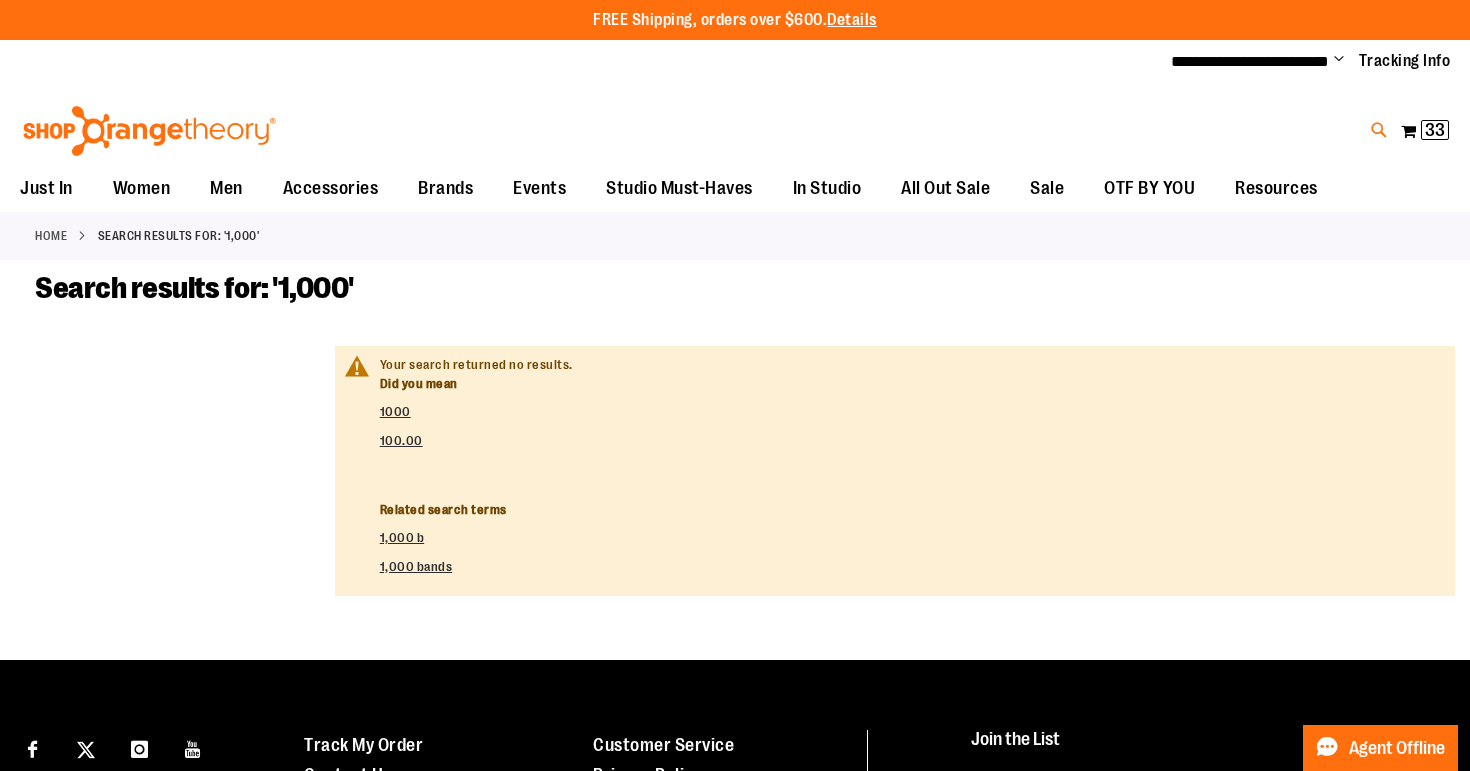 click at bounding box center [1379, 130] 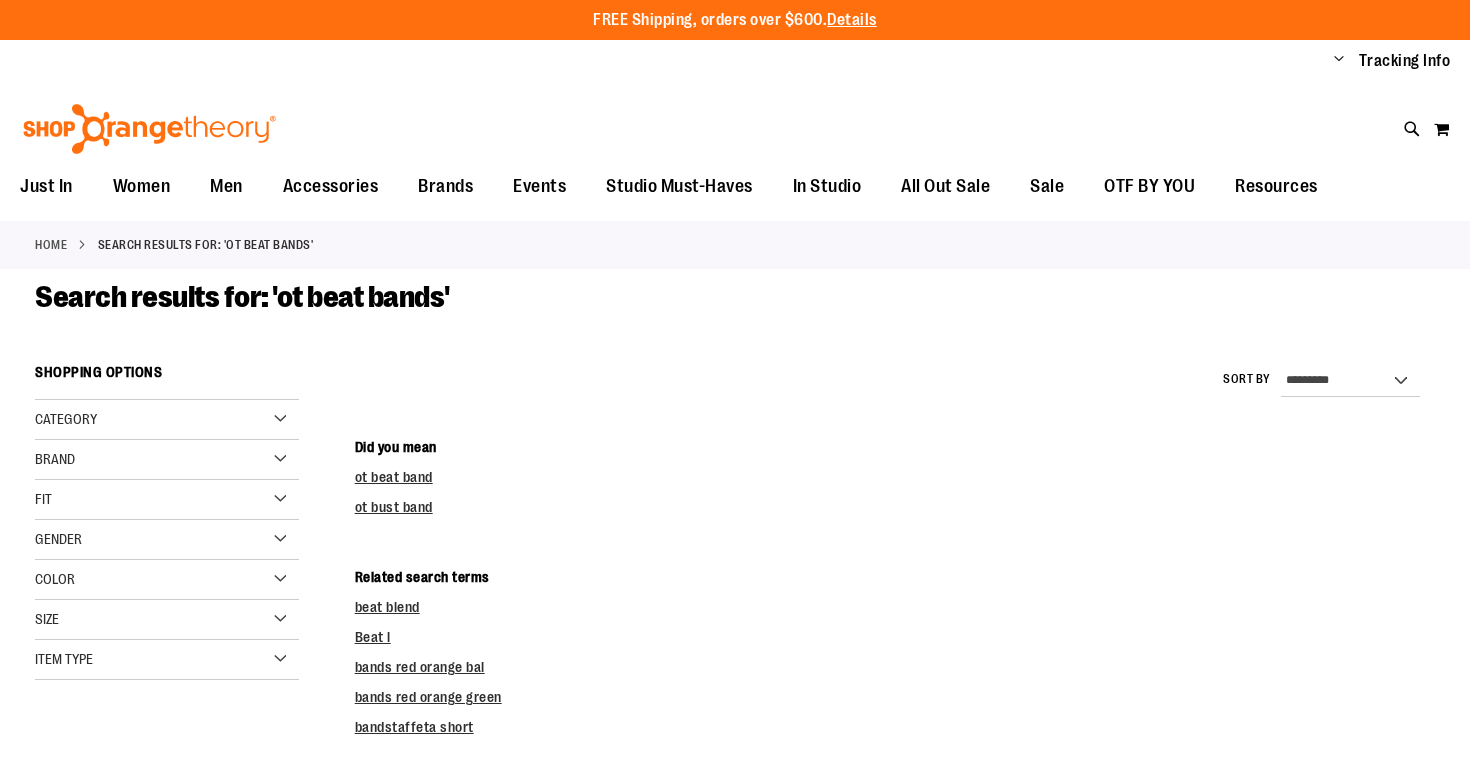 scroll, scrollTop: 0, scrollLeft: 0, axis: both 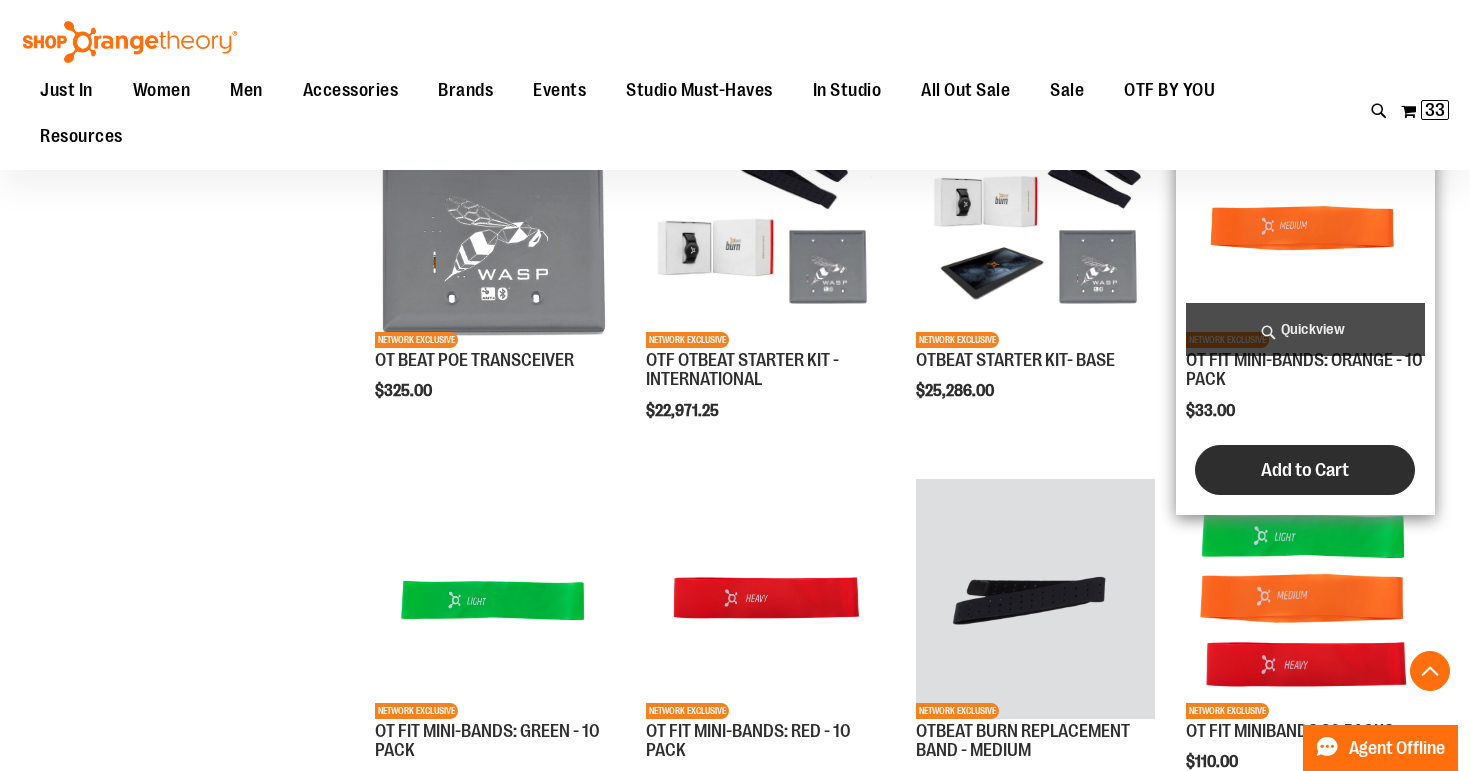 click on "Add to Cart" at bounding box center (1305, 470) 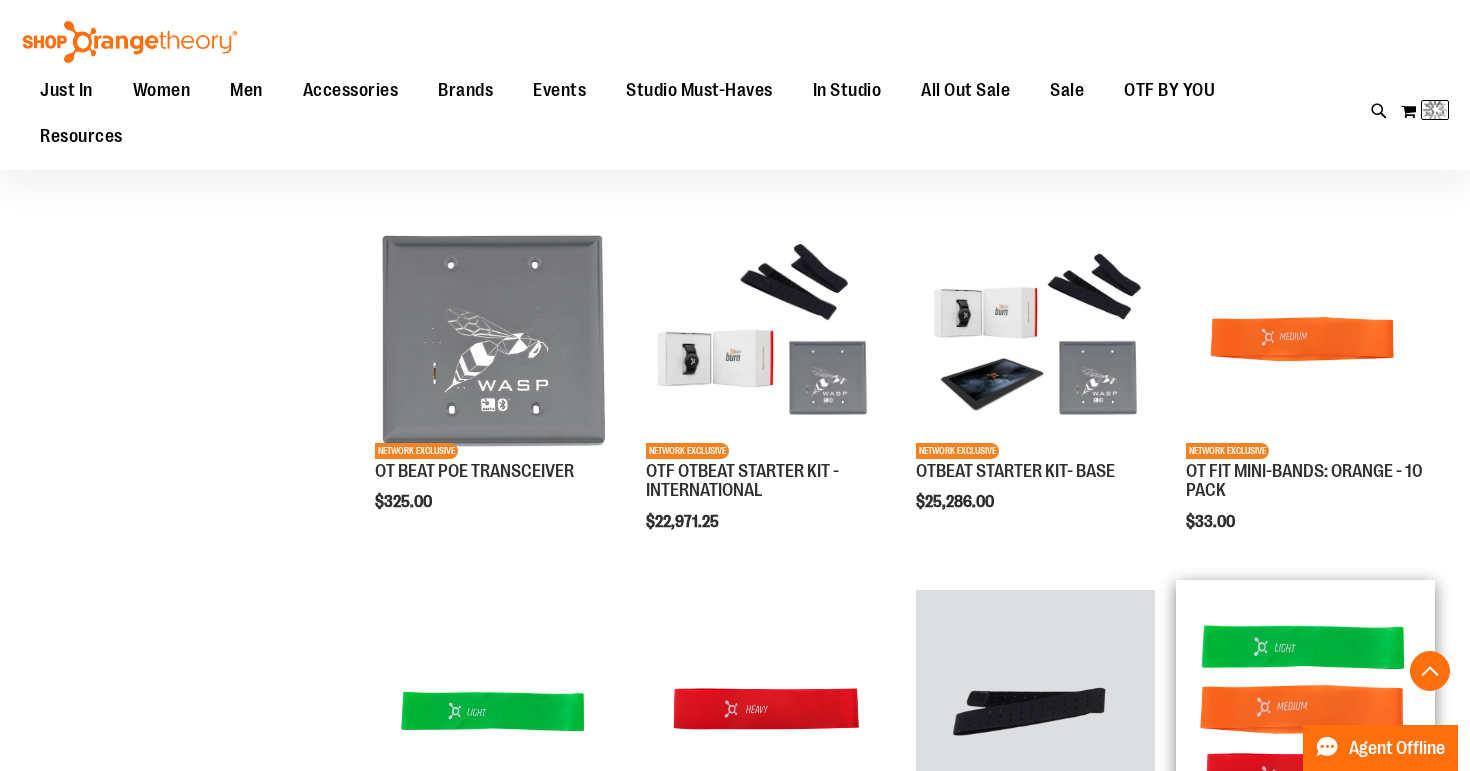 scroll, scrollTop: 572, scrollLeft: 0, axis: vertical 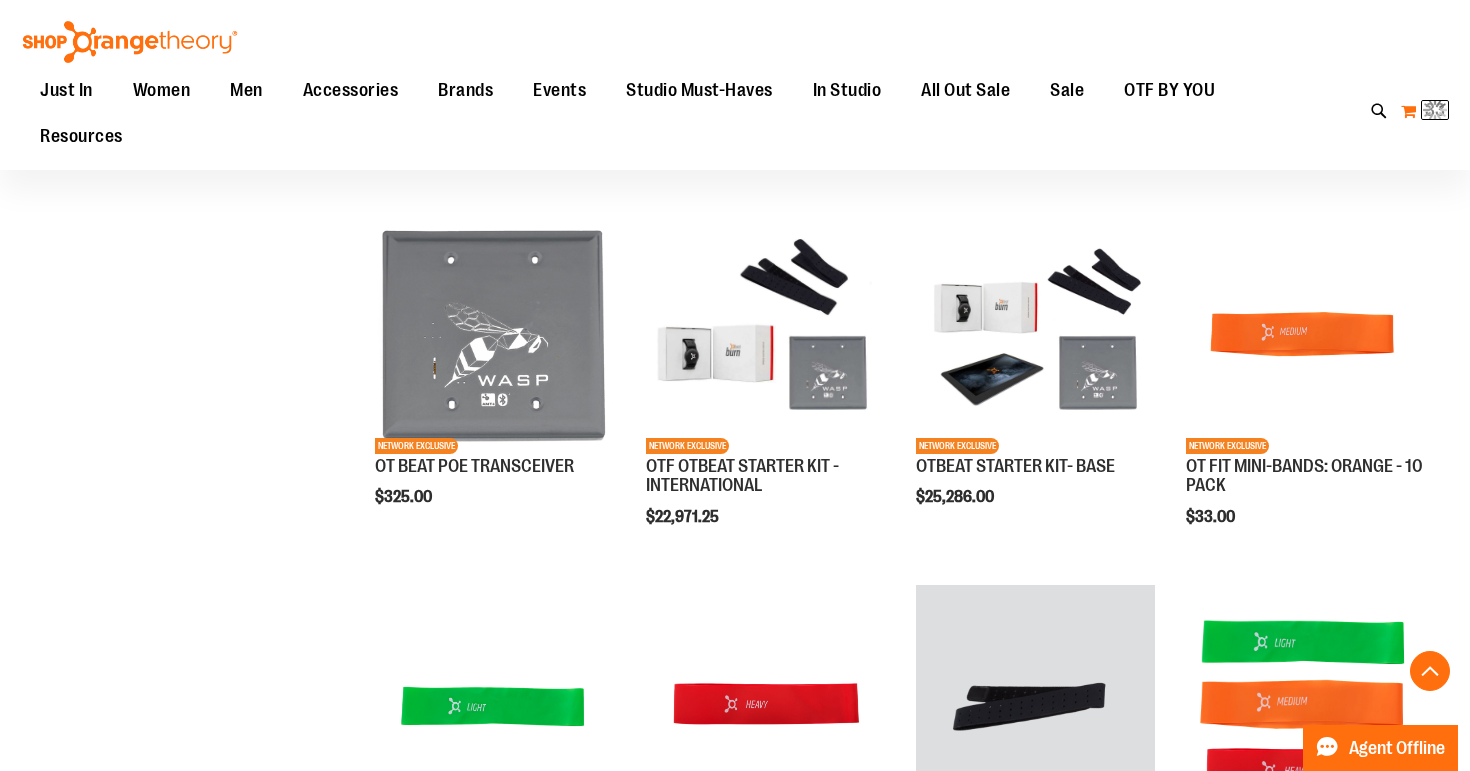 click at bounding box center [1435, 110] 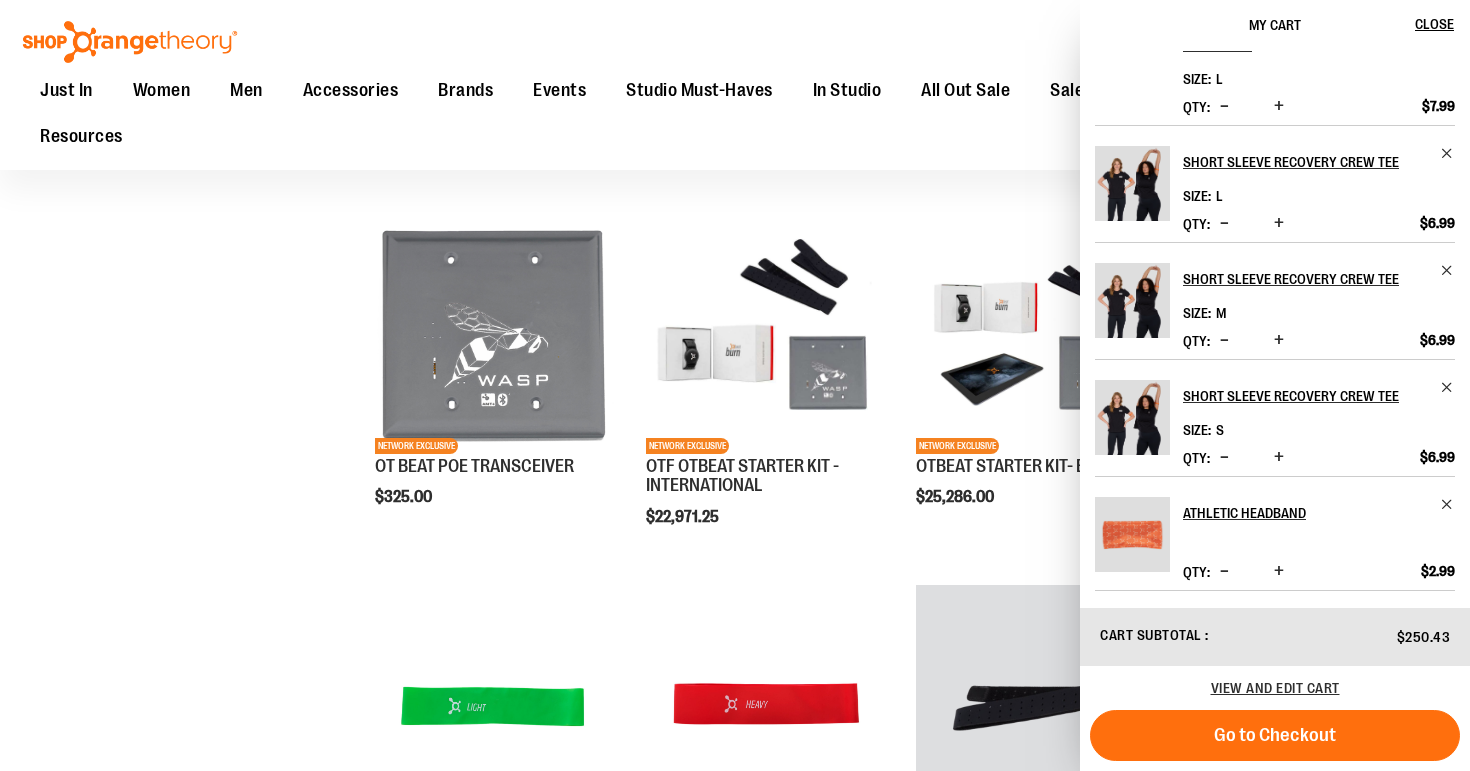 scroll, scrollTop: 621, scrollLeft: 0, axis: vertical 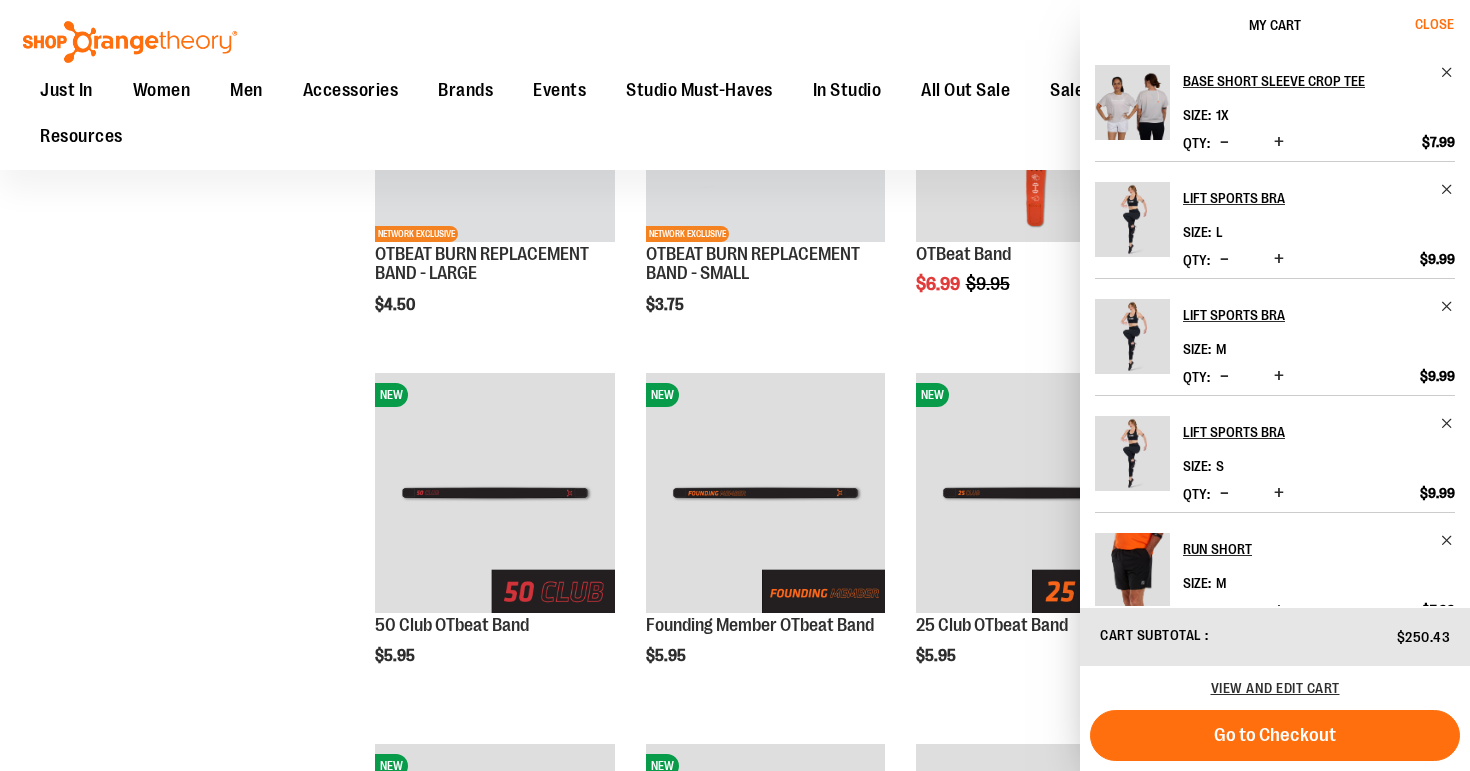 click on "Close" at bounding box center (1434, 24) 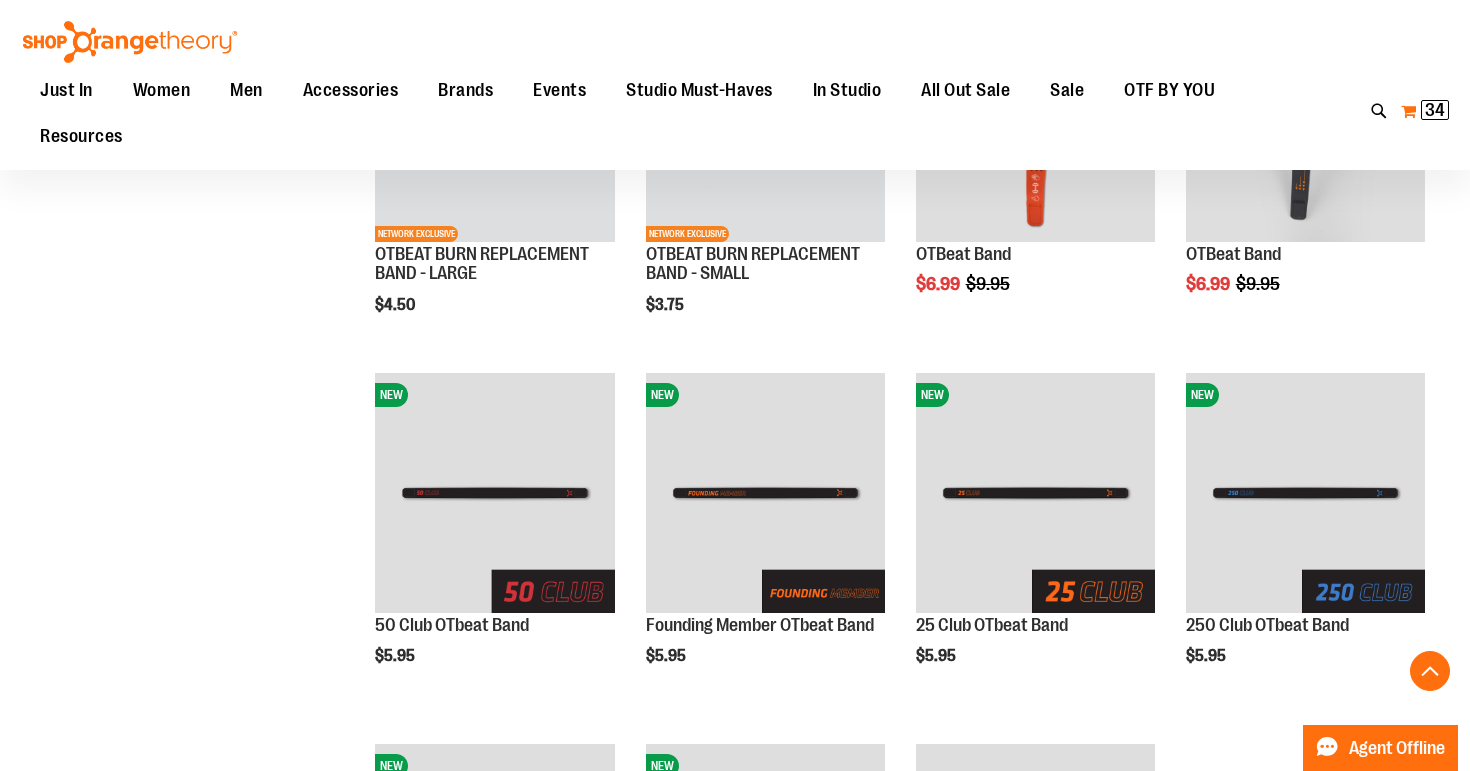 click on "34" at bounding box center (1435, 110) 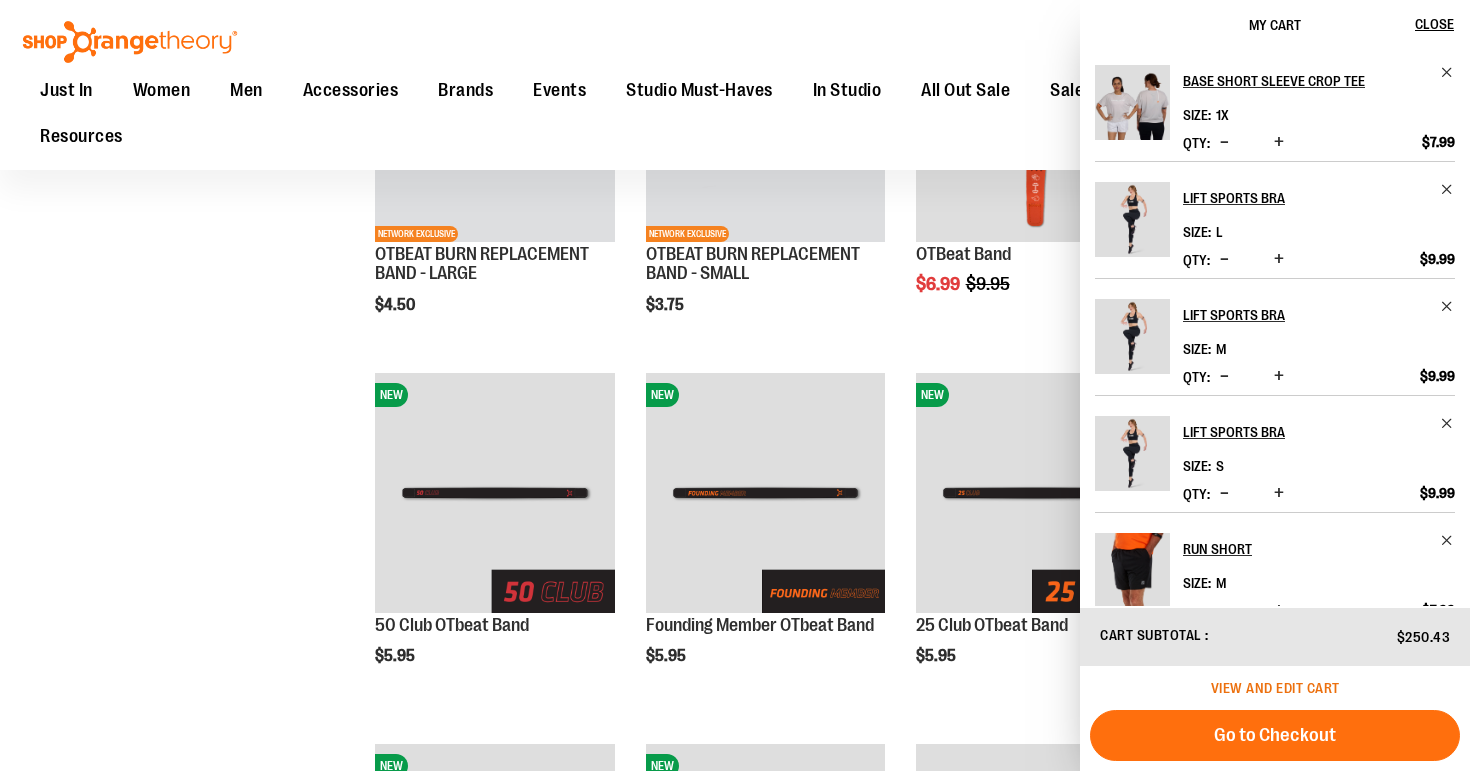 click on "View and edit cart" at bounding box center [1275, 688] 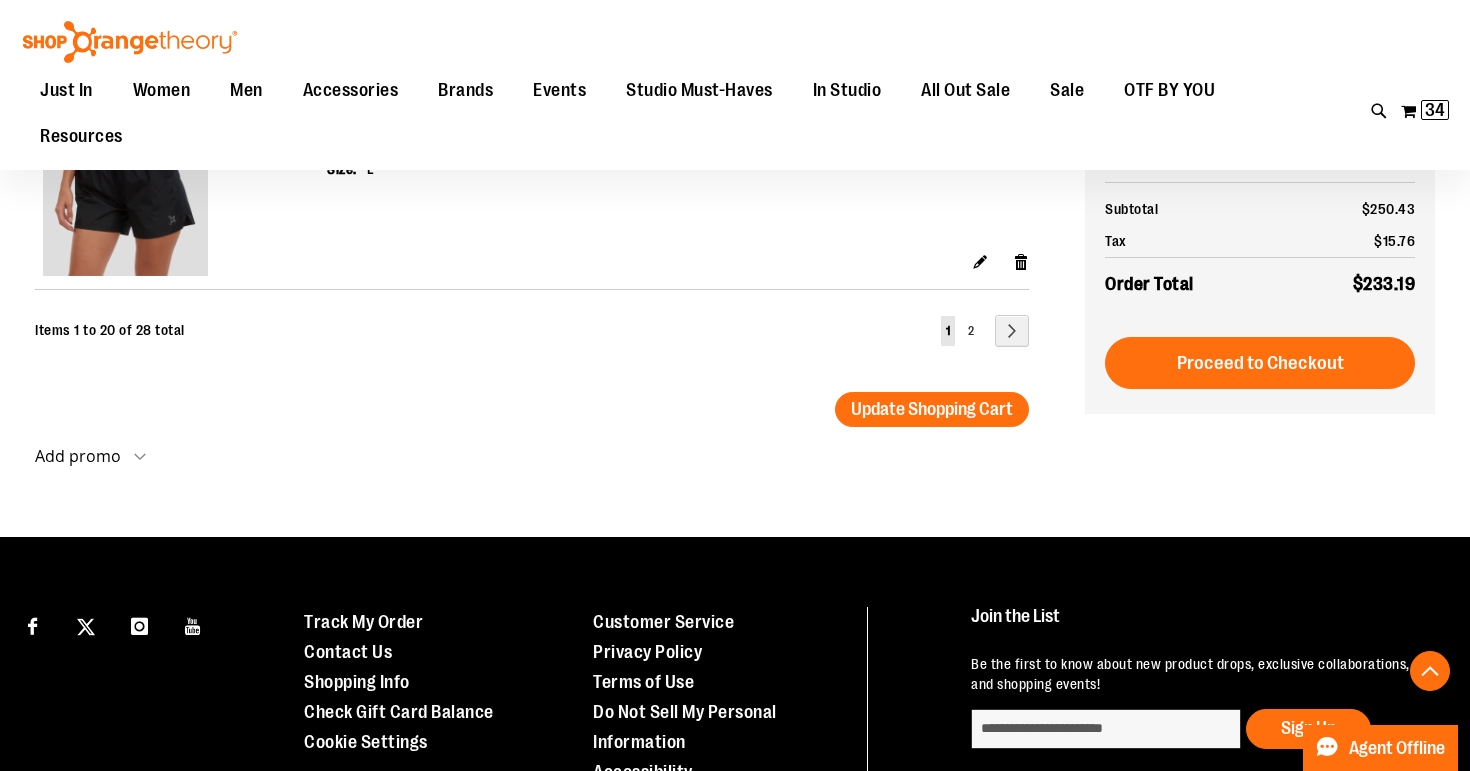 scroll, scrollTop: 4000, scrollLeft: 0, axis: vertical 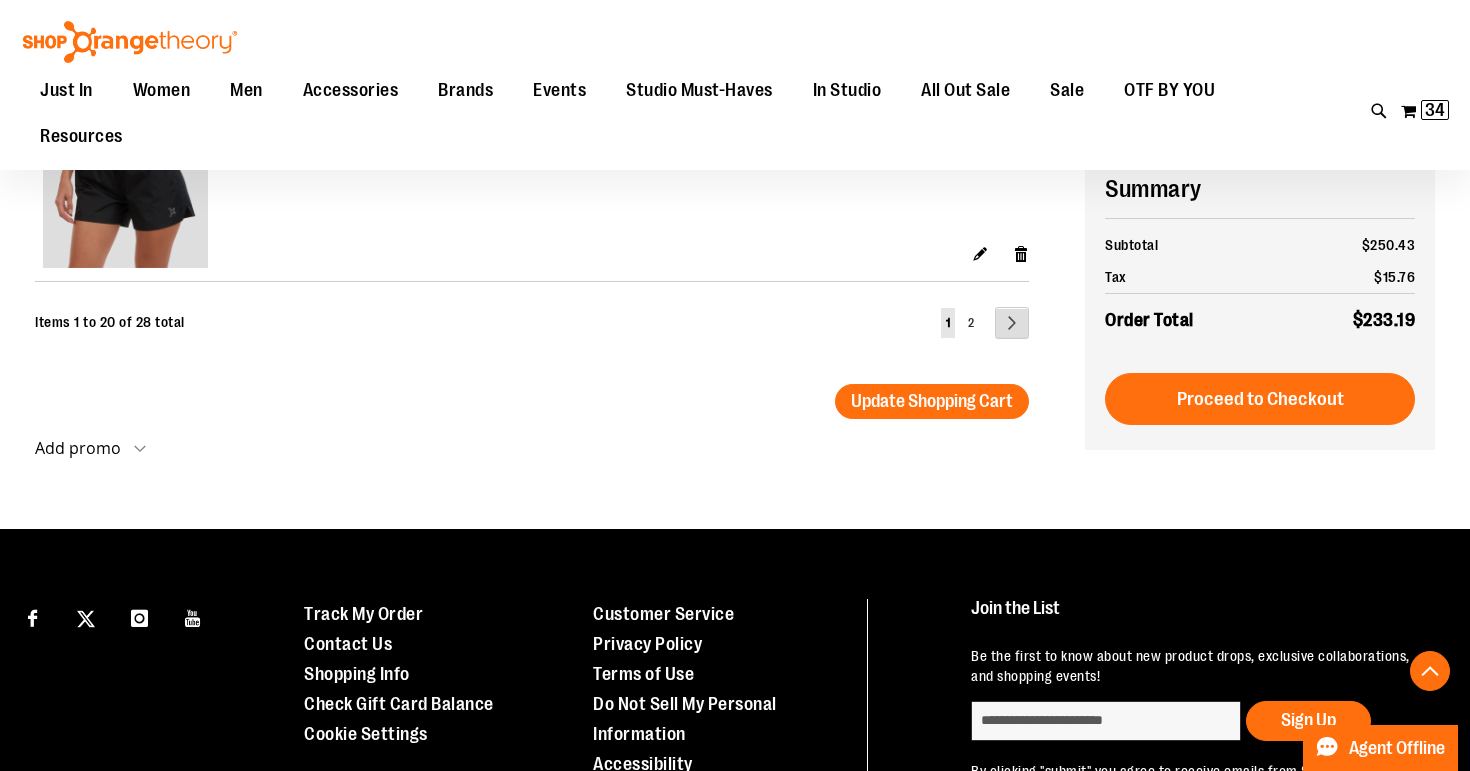 click on "Page
Next" at bounding box center [1012, 323] 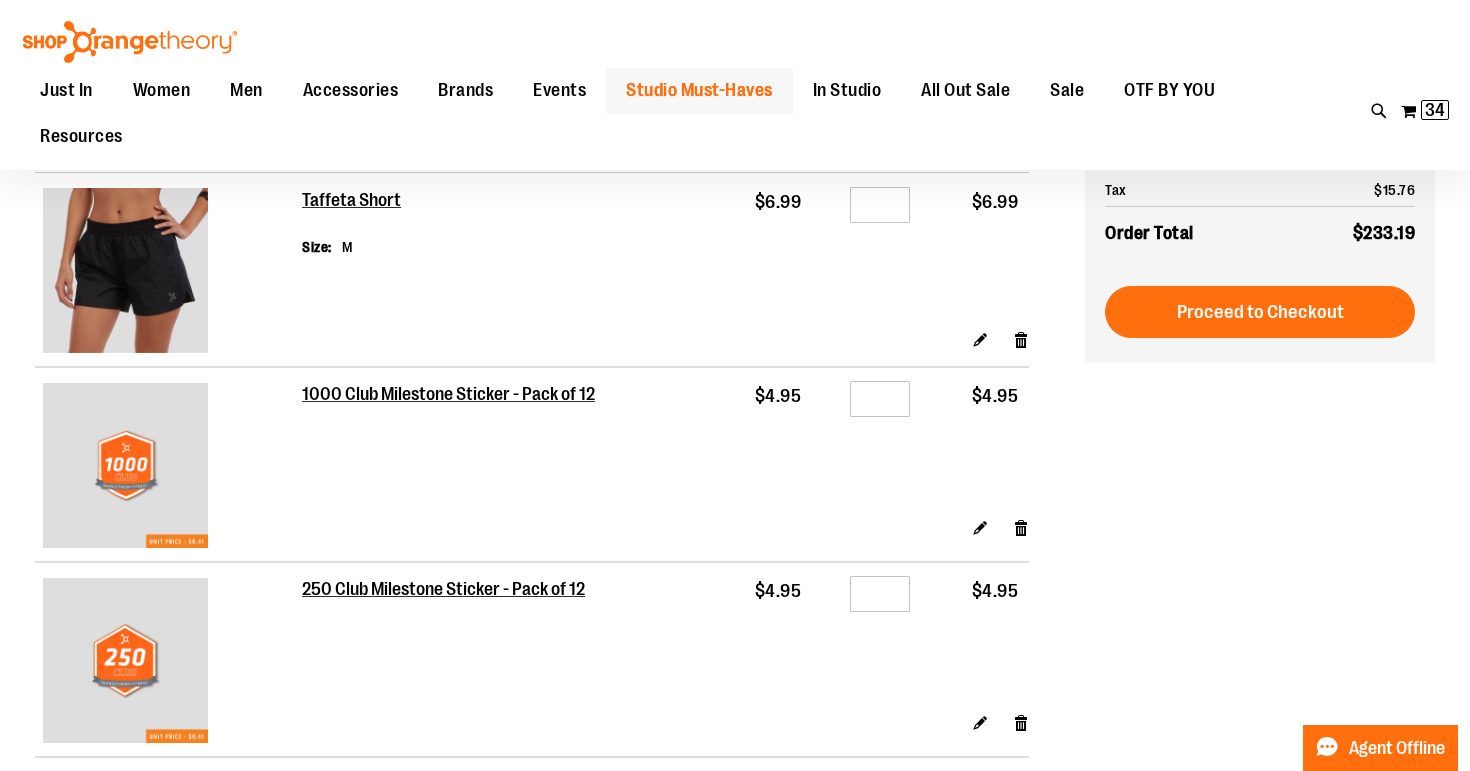 scroll, scrollTop: 0, scrollLeft: 0, axis: both 